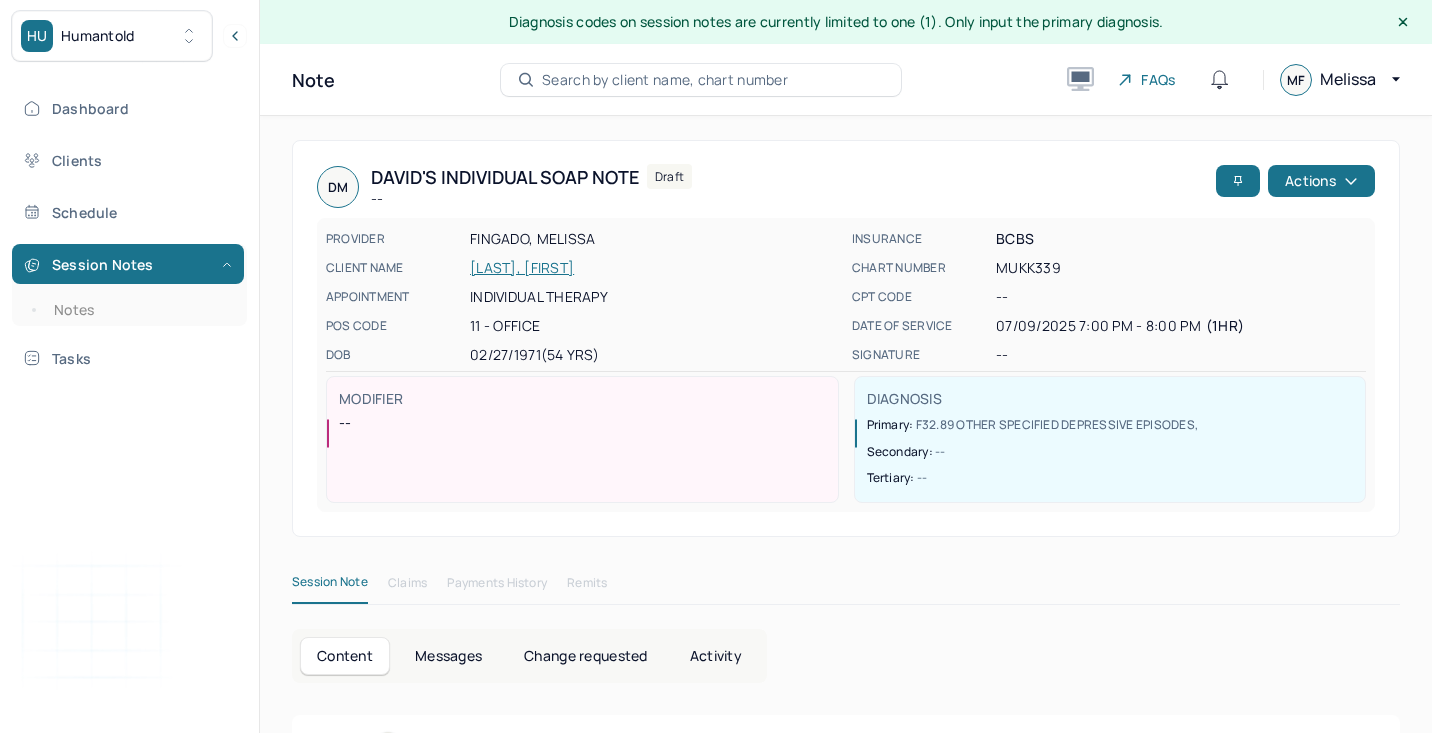 scroll, scrollTop: 0, scrollLeft: 0, axis: both 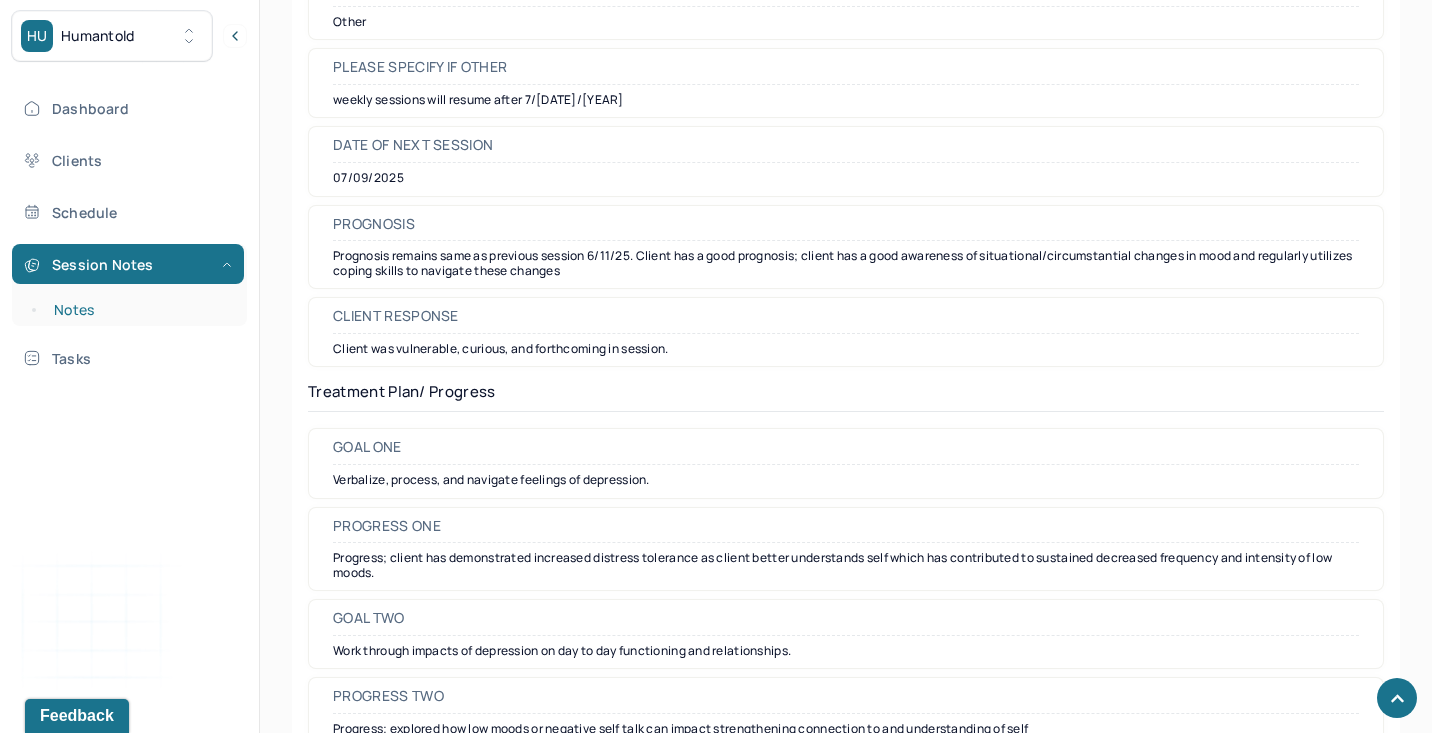click on "Notes" at bounding box center (139, 310) 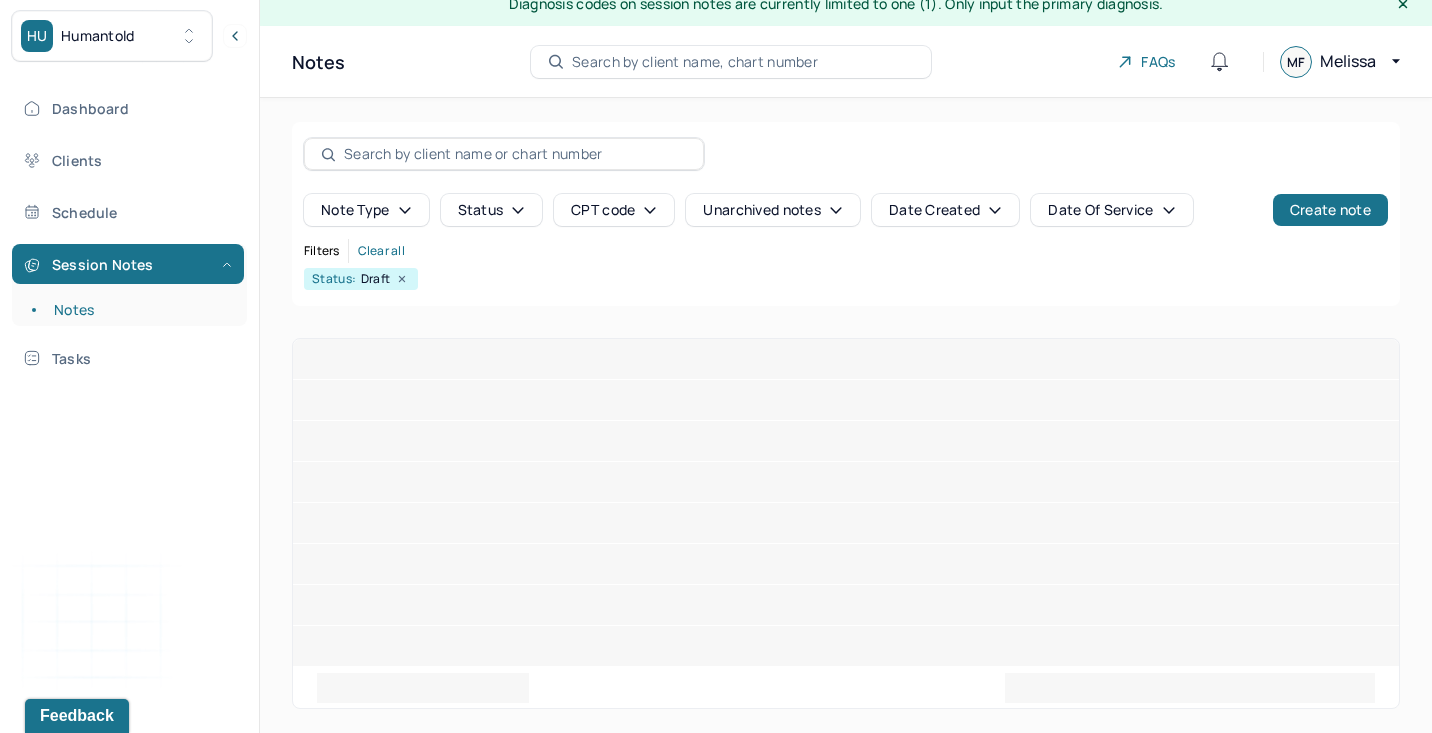 scroll, scrollTop: 0, scrollLeft: 0, axis: both 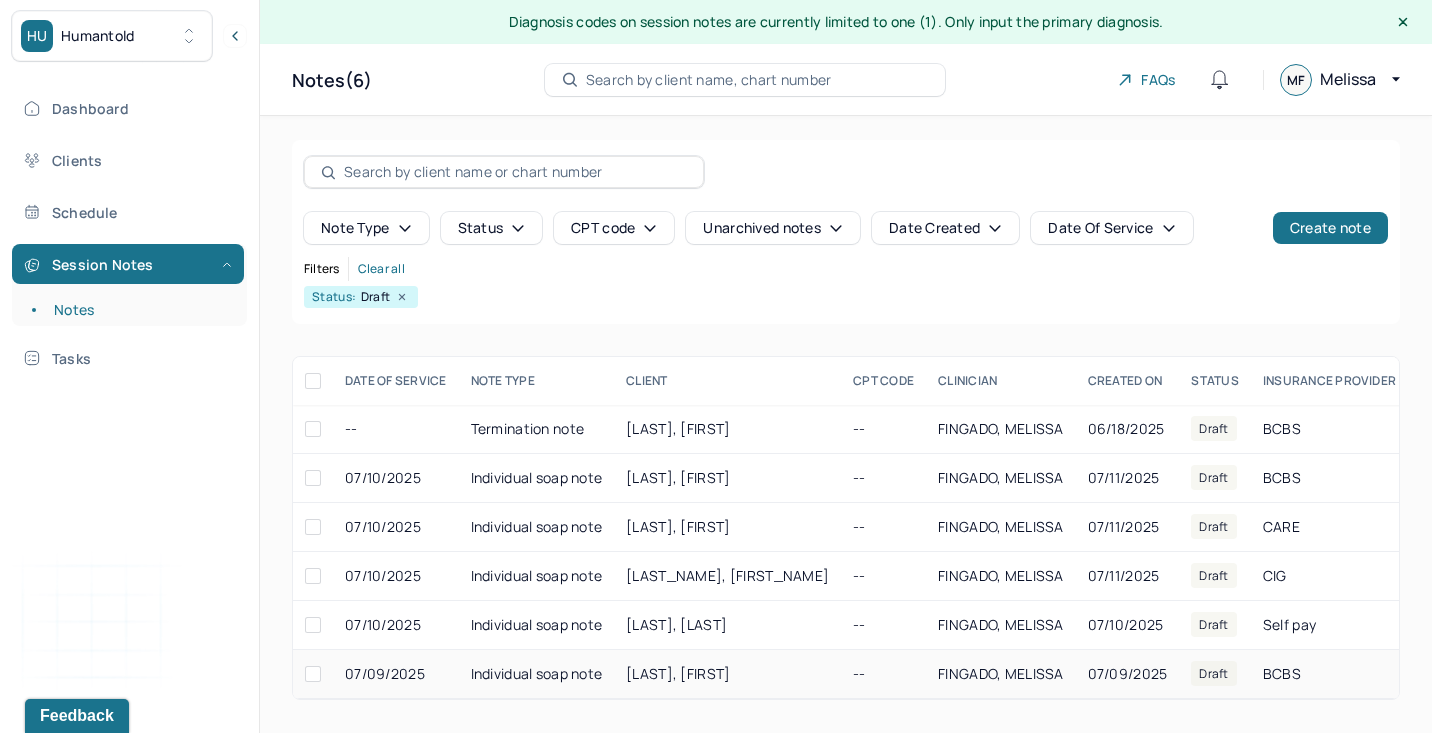 click on "[LAST], [FIRST]" at bounding box center (727, 674) 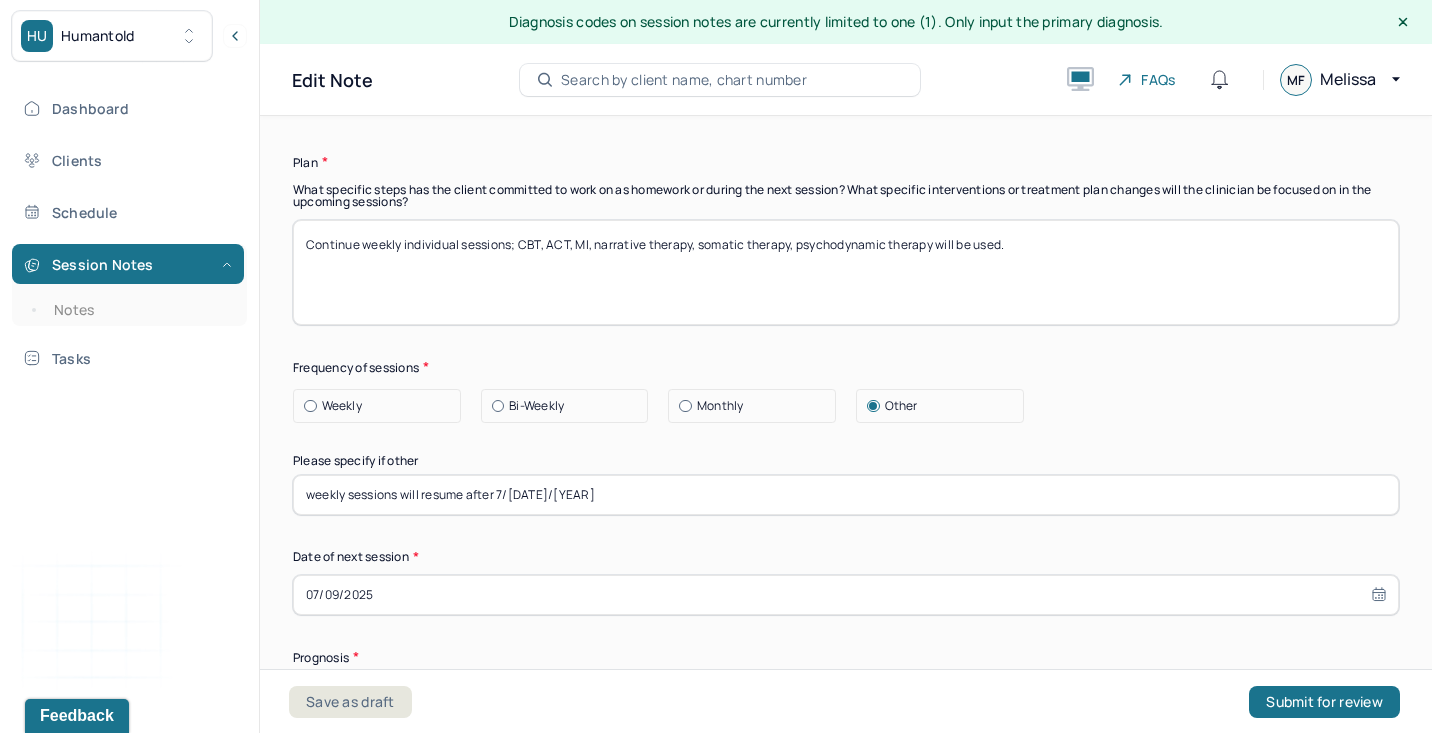 scroll, scrollTop: 2336, scrollLeft: 0, axis: vertical 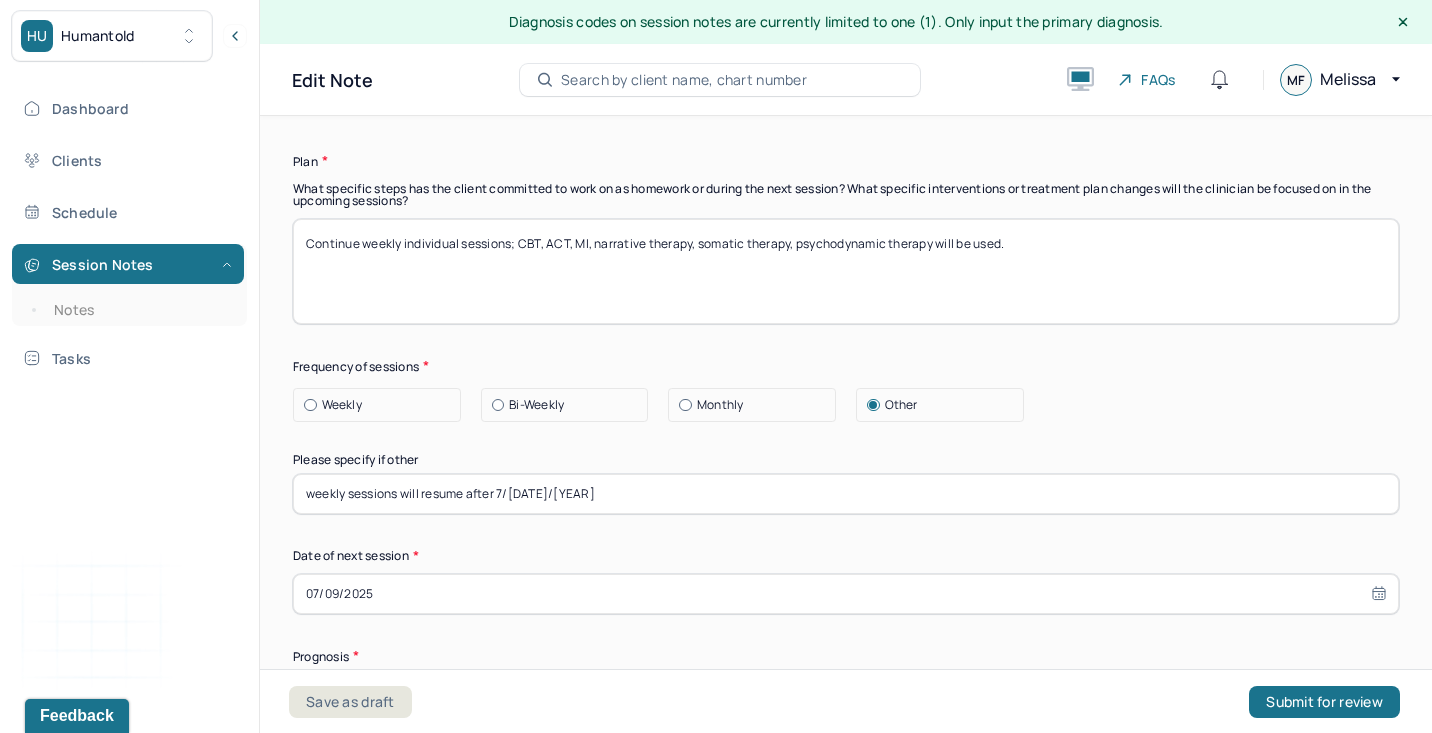 click on "weekly sessions will resume after 7/[DATE]/[YEAR]" at bounding box center [846, 494] 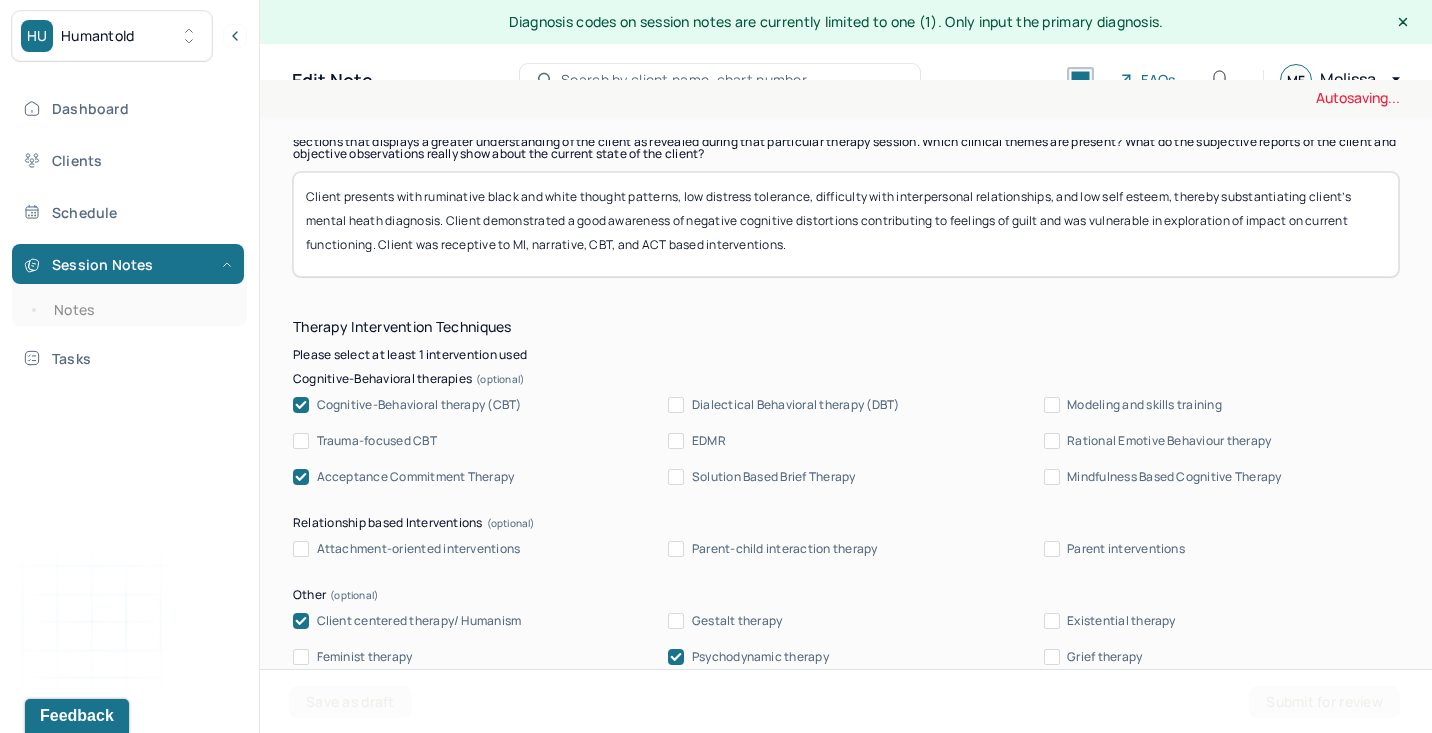 scroll, scrollTop: 1461, scrollLeft: 0, axis: vertical 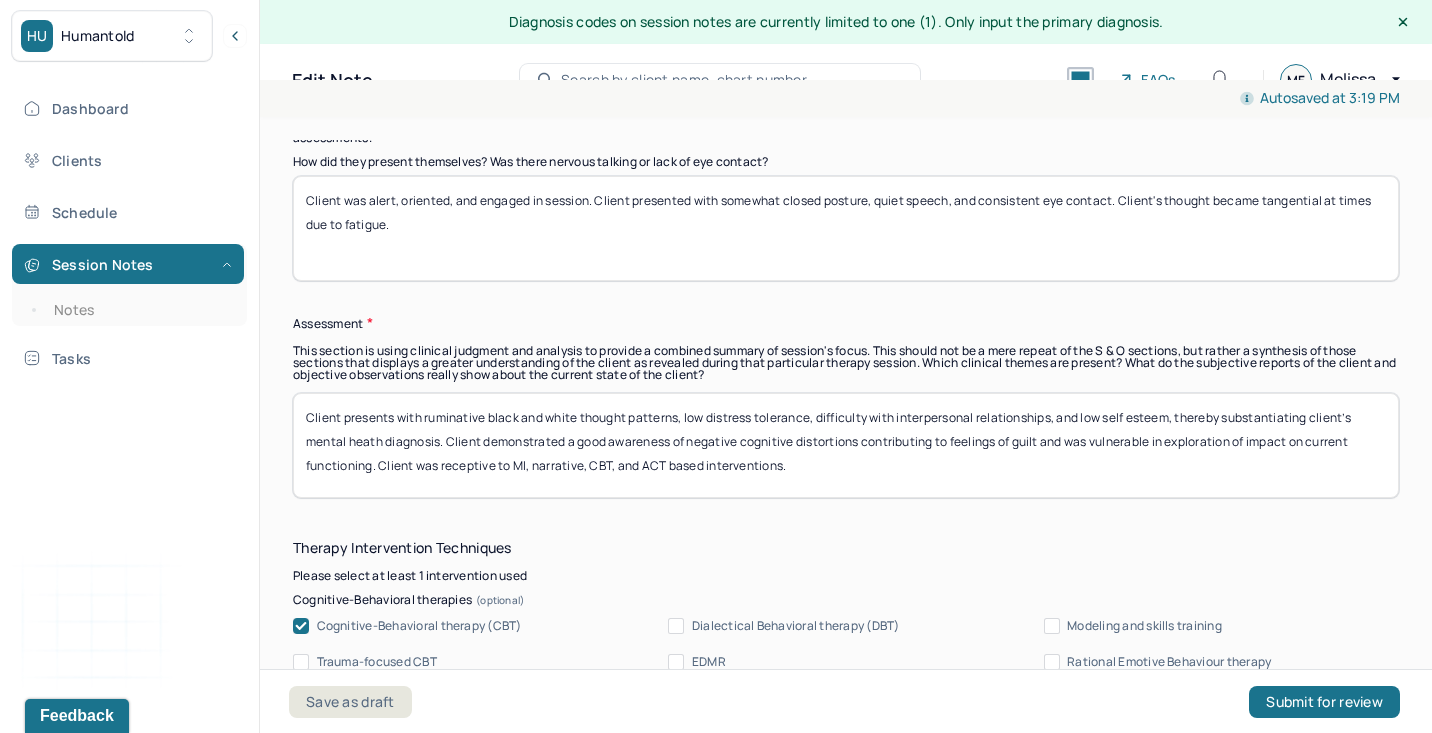 drag, startPoint x: 449, startPoint y: 440, endPoint x: 373, endPoint y: 456, distance: 77.665955 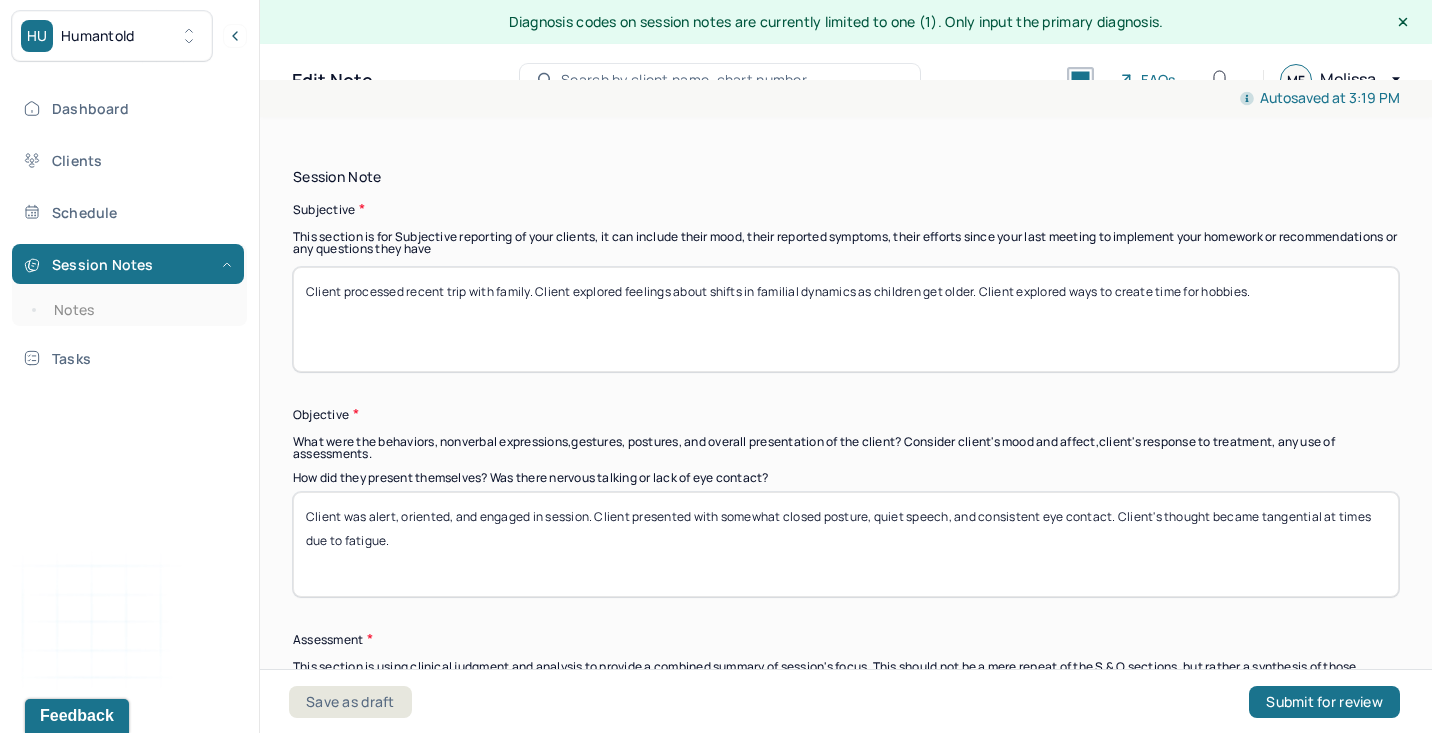 scroll, scrollTop: 1150, scrollLeft: 0, axis: vertical 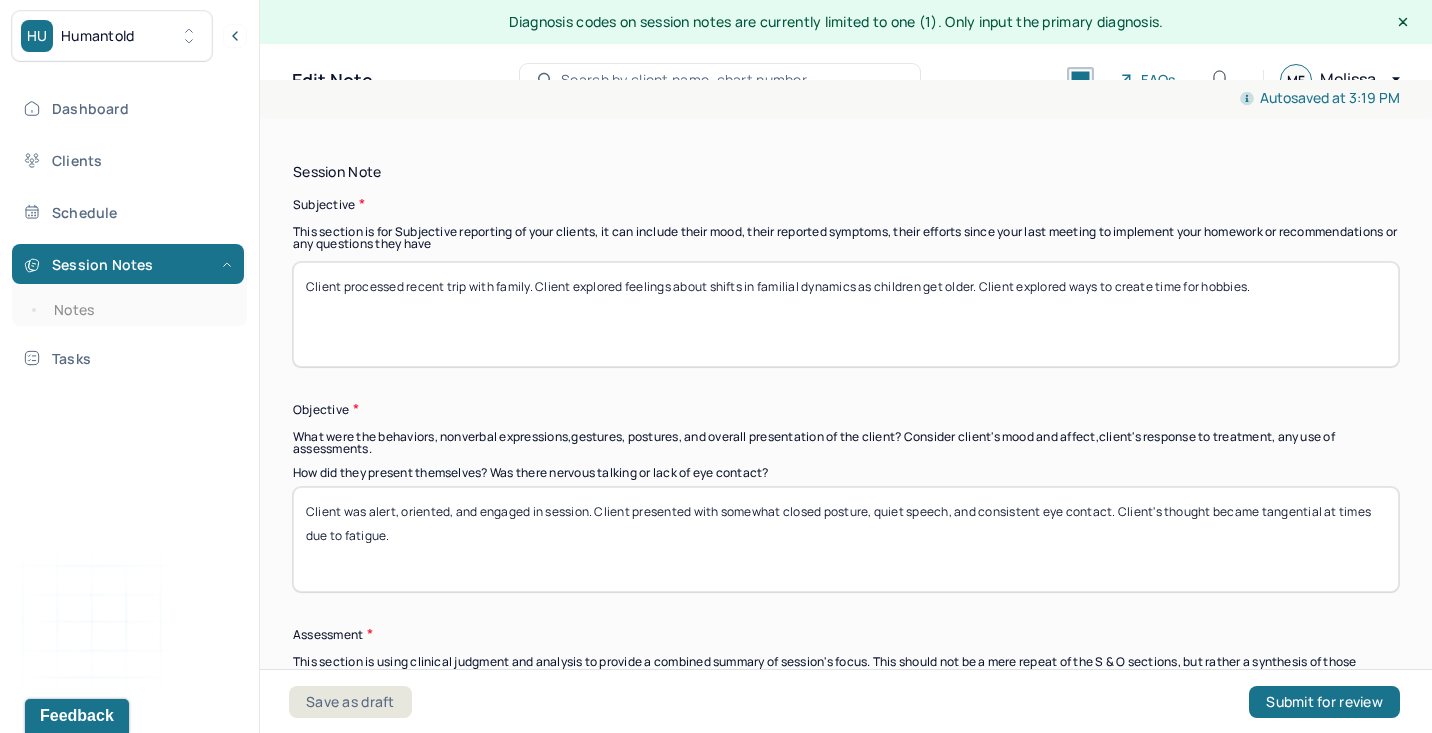 drag, startPoint x: 595, startPoint y: 506, endPoint x: 827, endPoint y: 745, distance: 333.08408 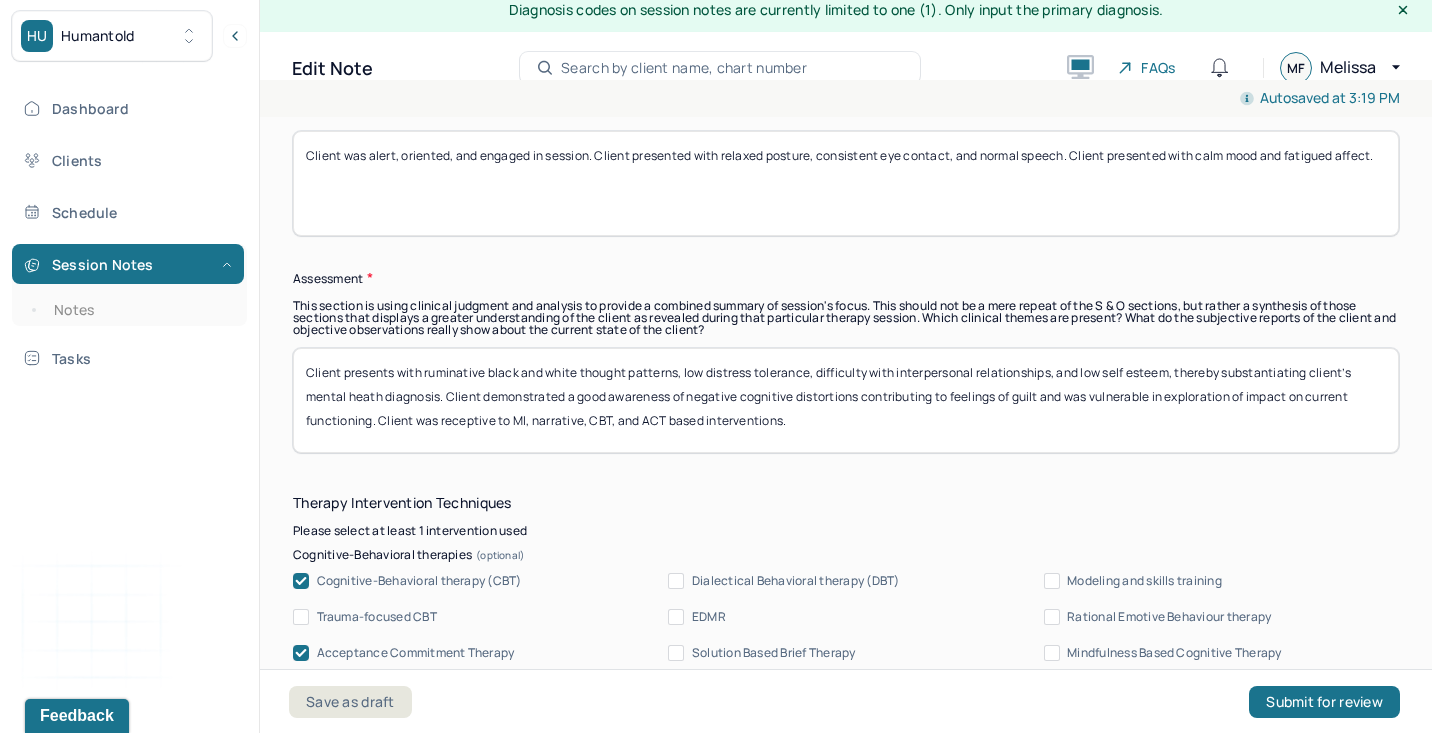 scroll, scrollTop: 1536, scrollLeft: 0, axis: vertical 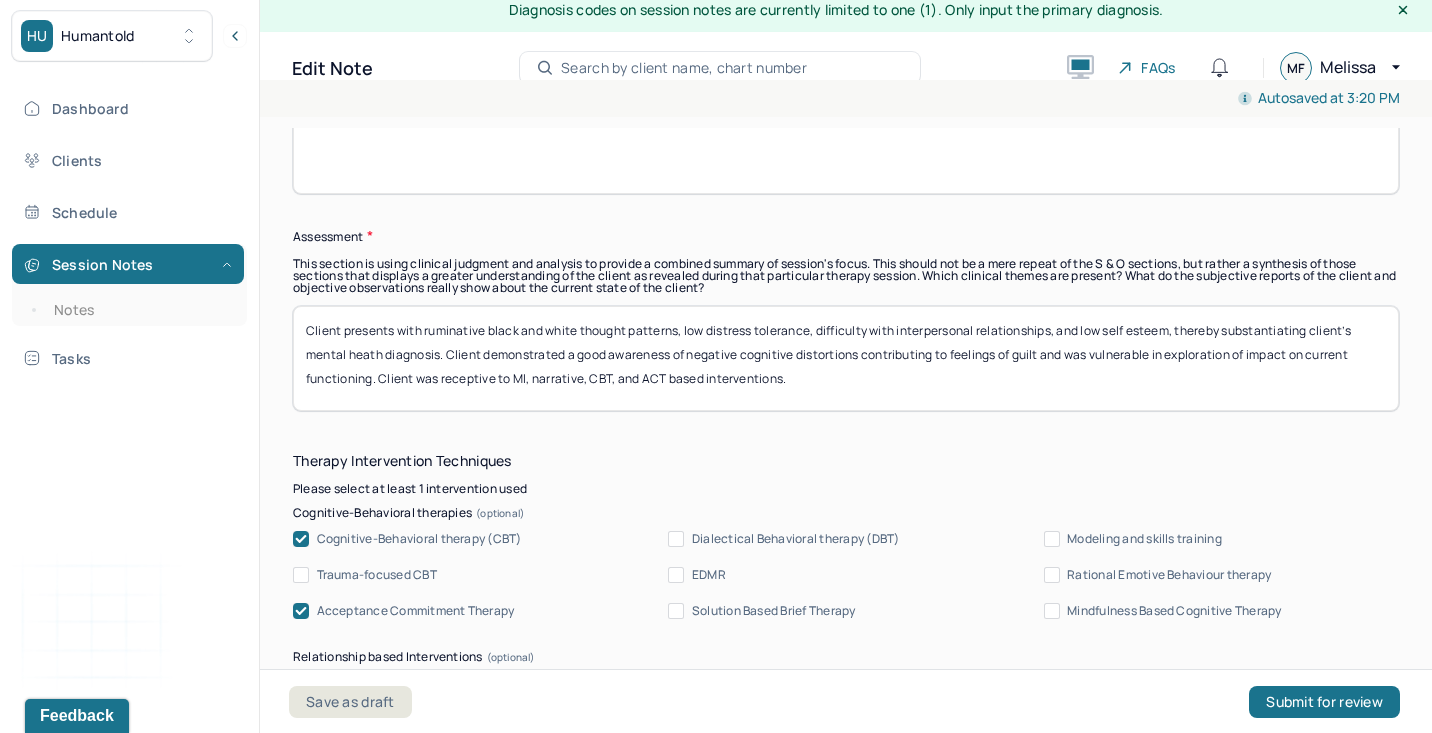 type on "Client was alert, oriented, and engaged in session. Client presented with relaxed posture, consistent eye contact, and normal speech. Client presented with calm mood and fatigued affect." 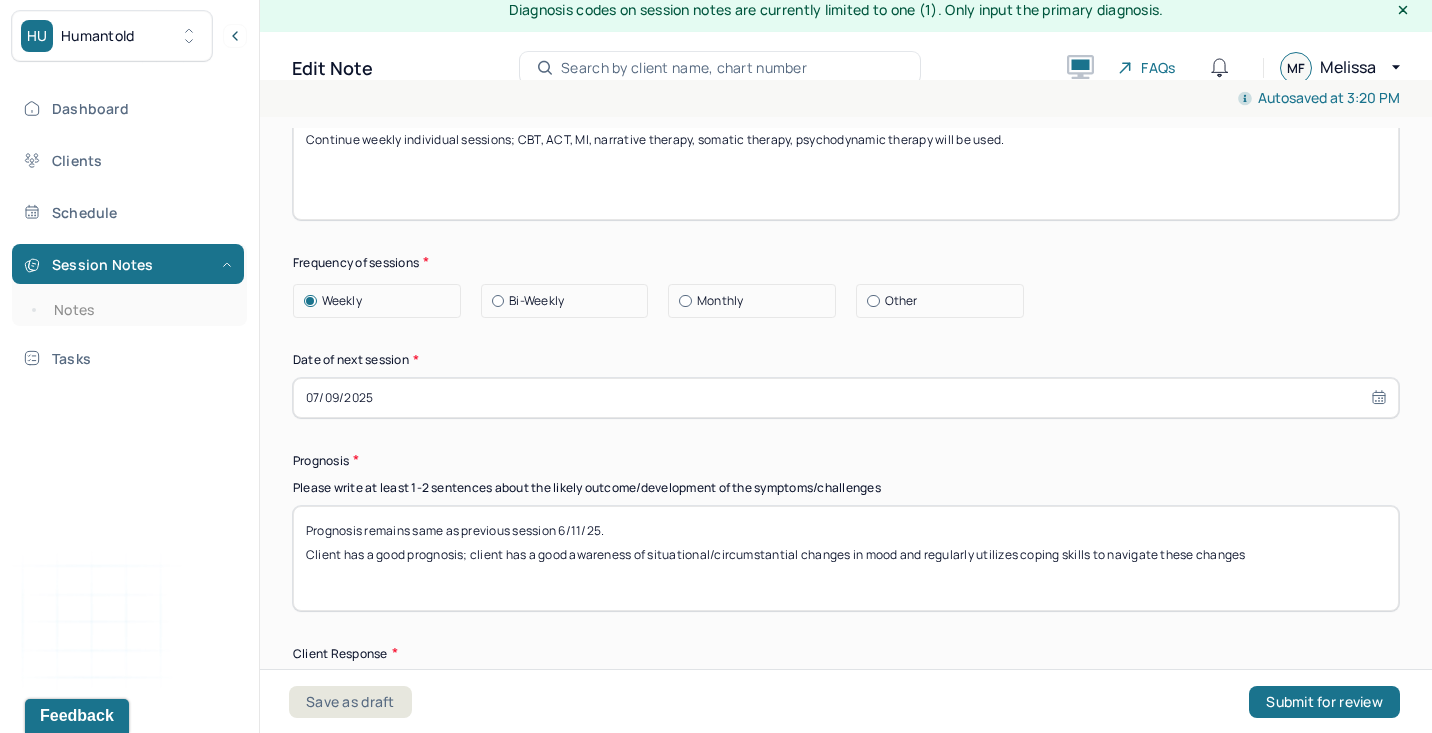 scroll, scrollTop: 2466, scrollLeft: 0, axis: vertical 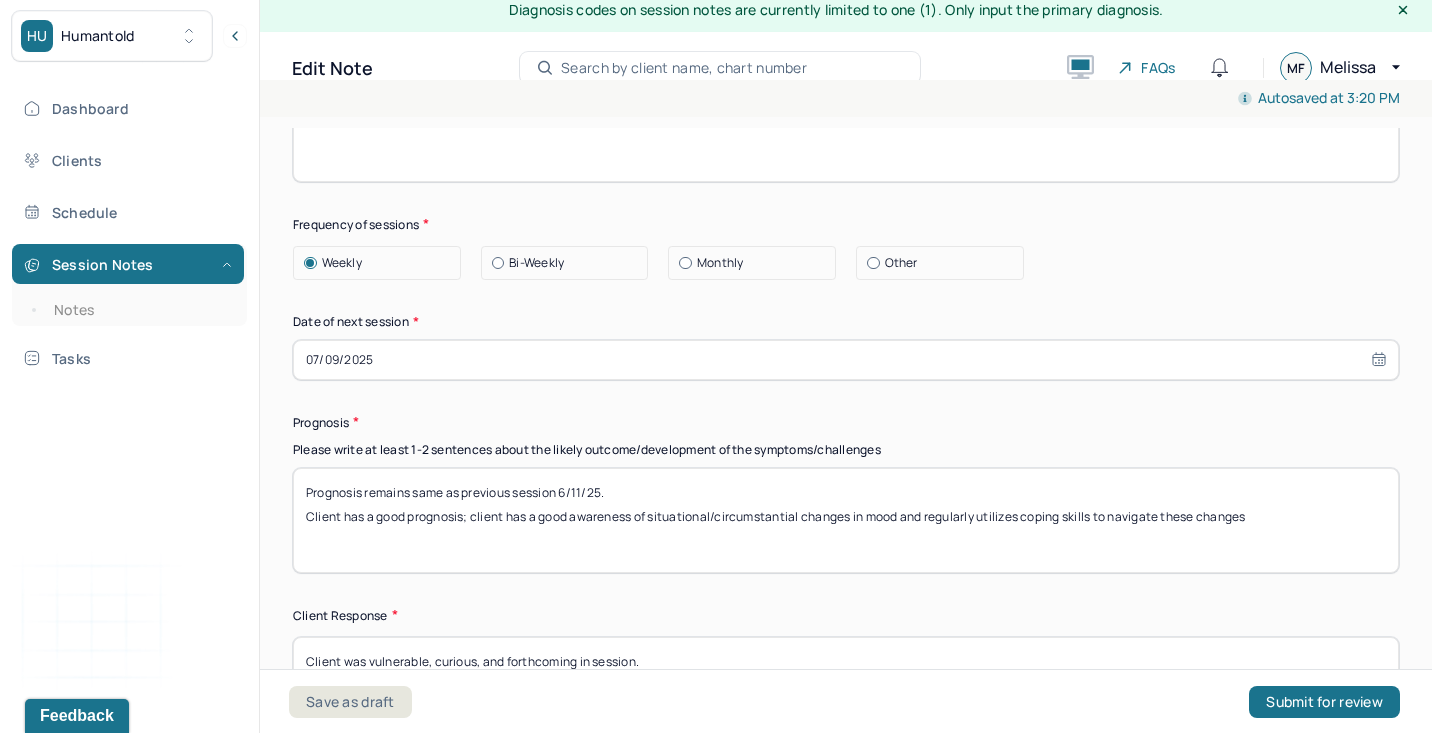type on "Client presents with ruminative black and white thought patterns, low distress tolerance, difficulty with interpersonal relationships, and low self esteem, thereby substantiating client’s mental heath diagnosis. Client developed insight into cognitive distortions presenting as barriers to engaging with hobbies. Client was receptive to MI, narrative, CBT, and ACT based interventions." 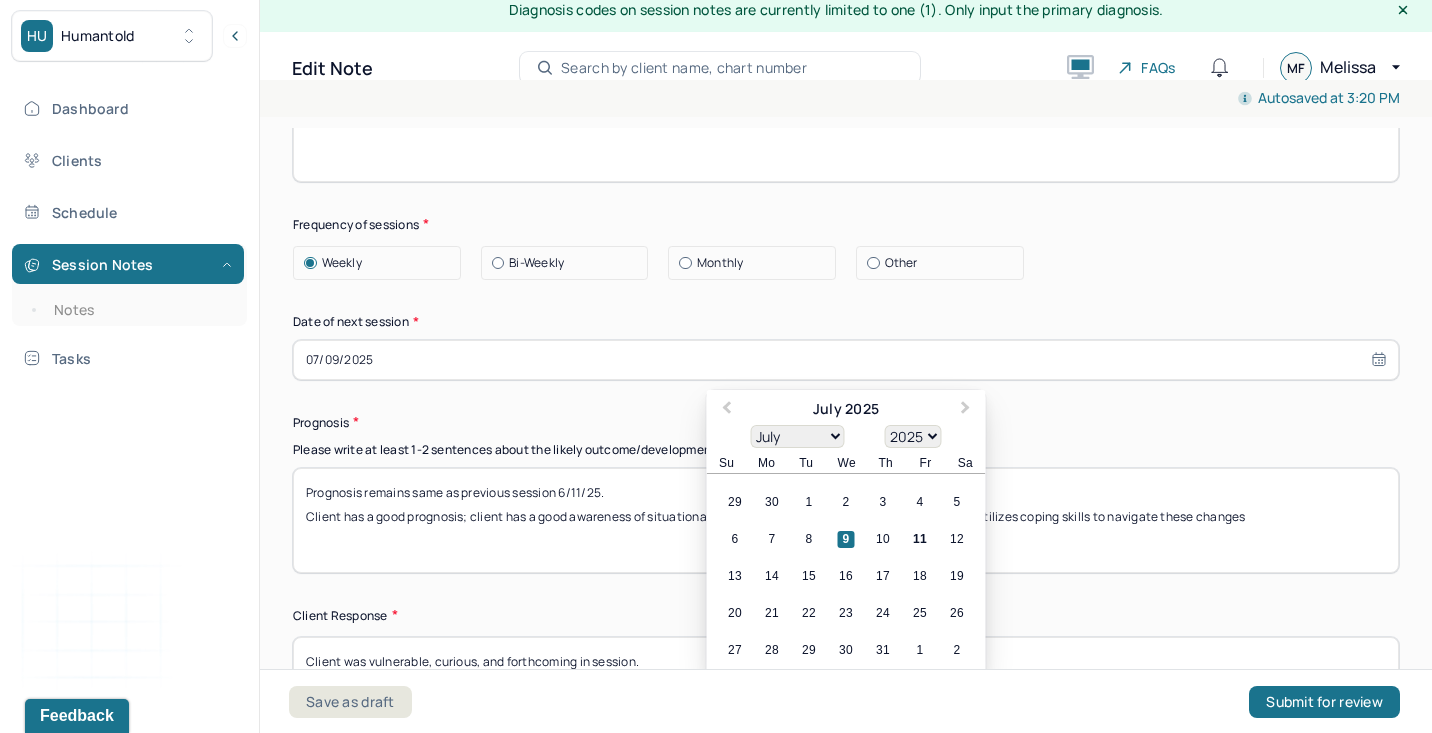 click on "07/09/2025" at bounding box center (846, 360) 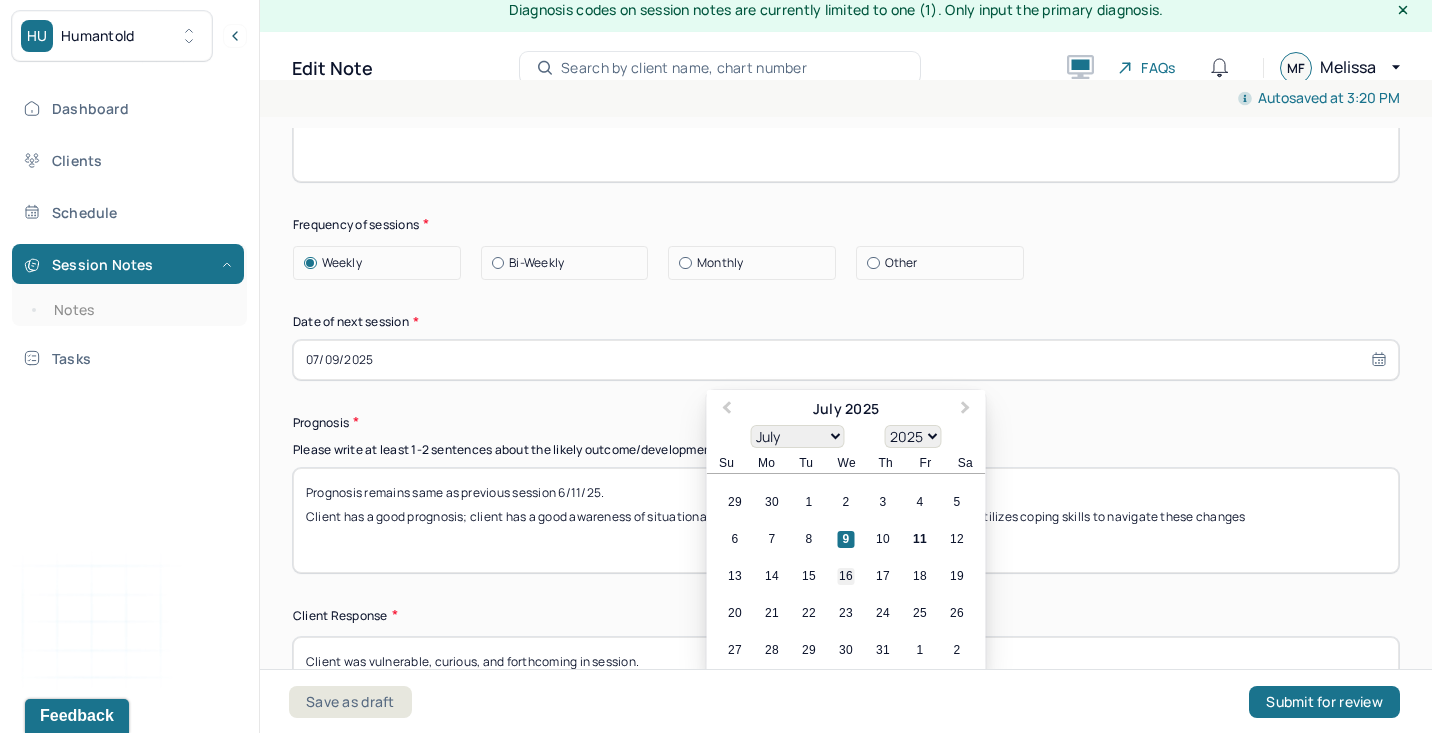 click on "16" at bounding box center [846, 576] 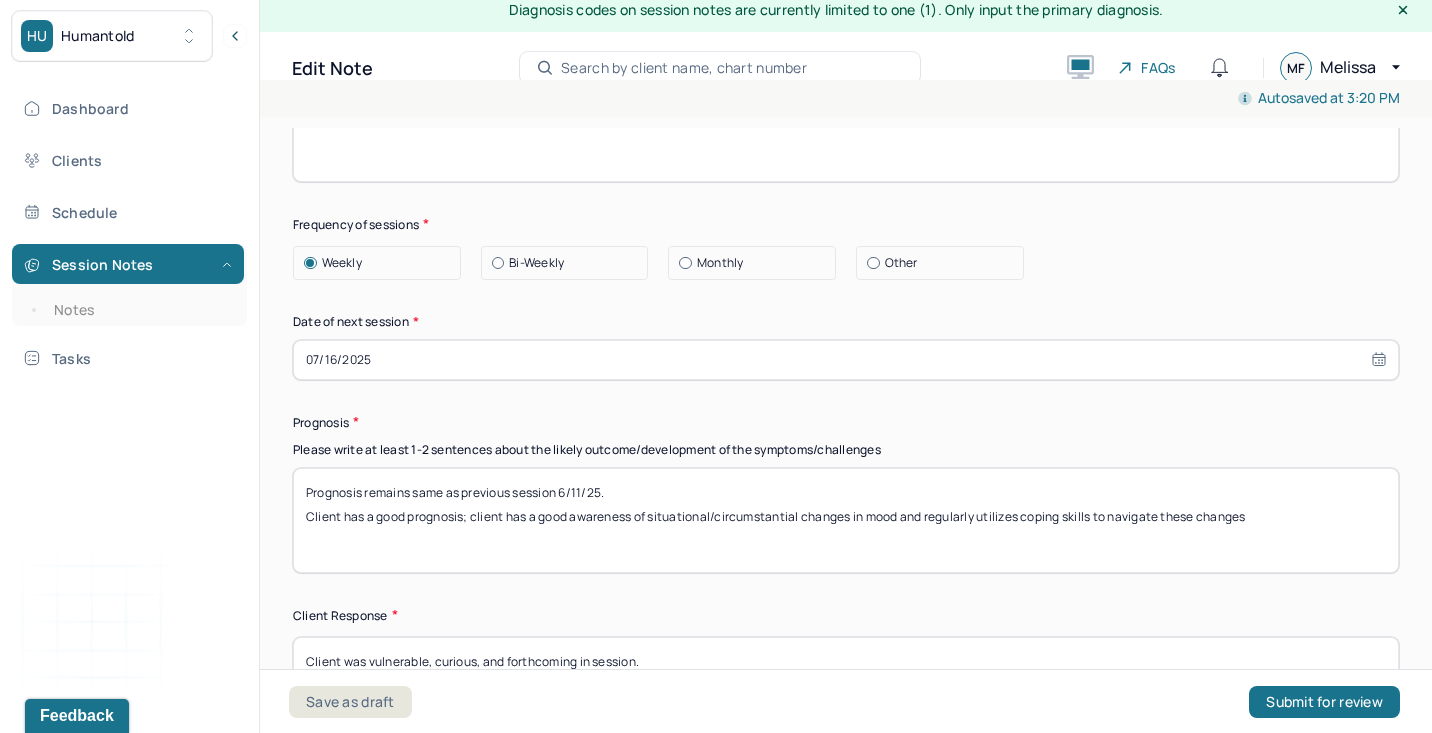 drag, startPoint x: 1347, startPoint y: 528, endPoint x: -5, endPoint y: 304, distance: 1370.4305 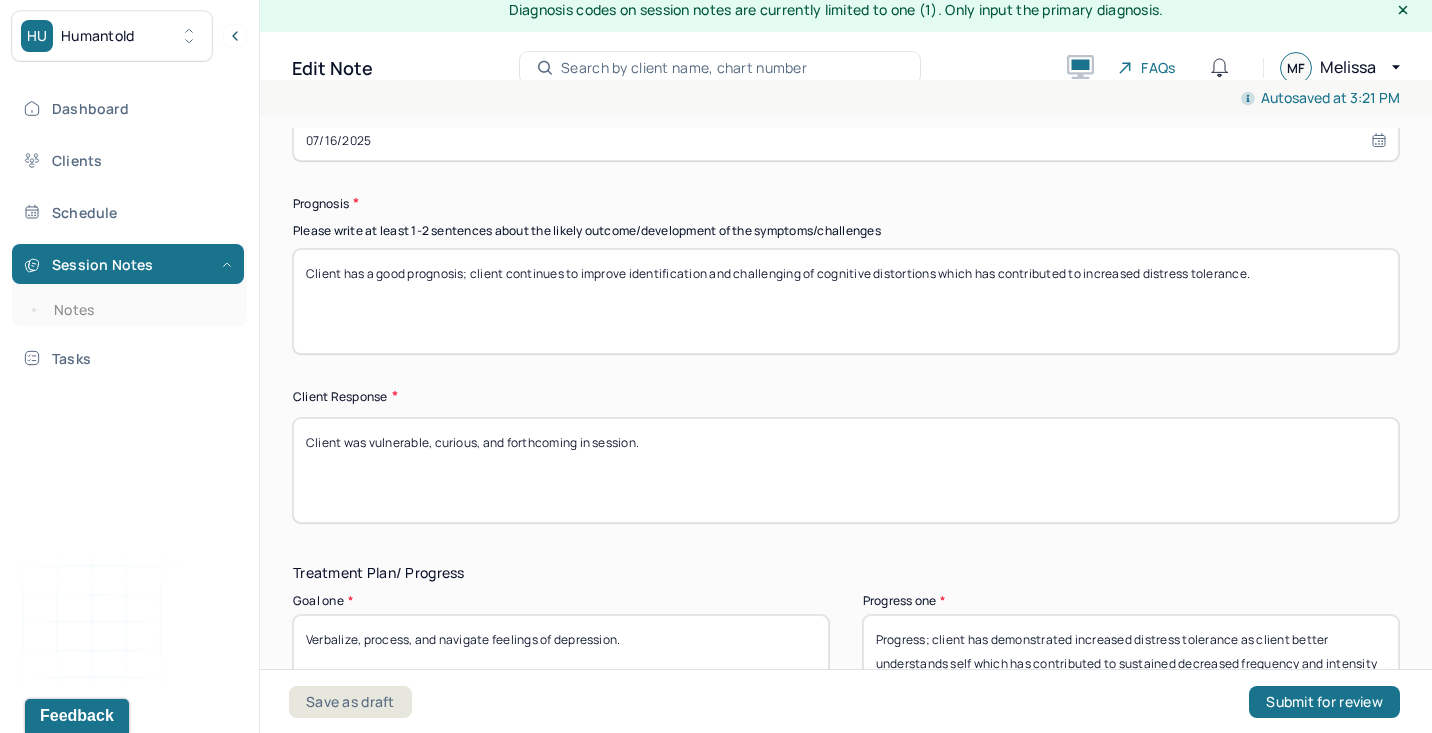 scroll, scrollTop: 2719, scrollLeft: 0, axis: vertical 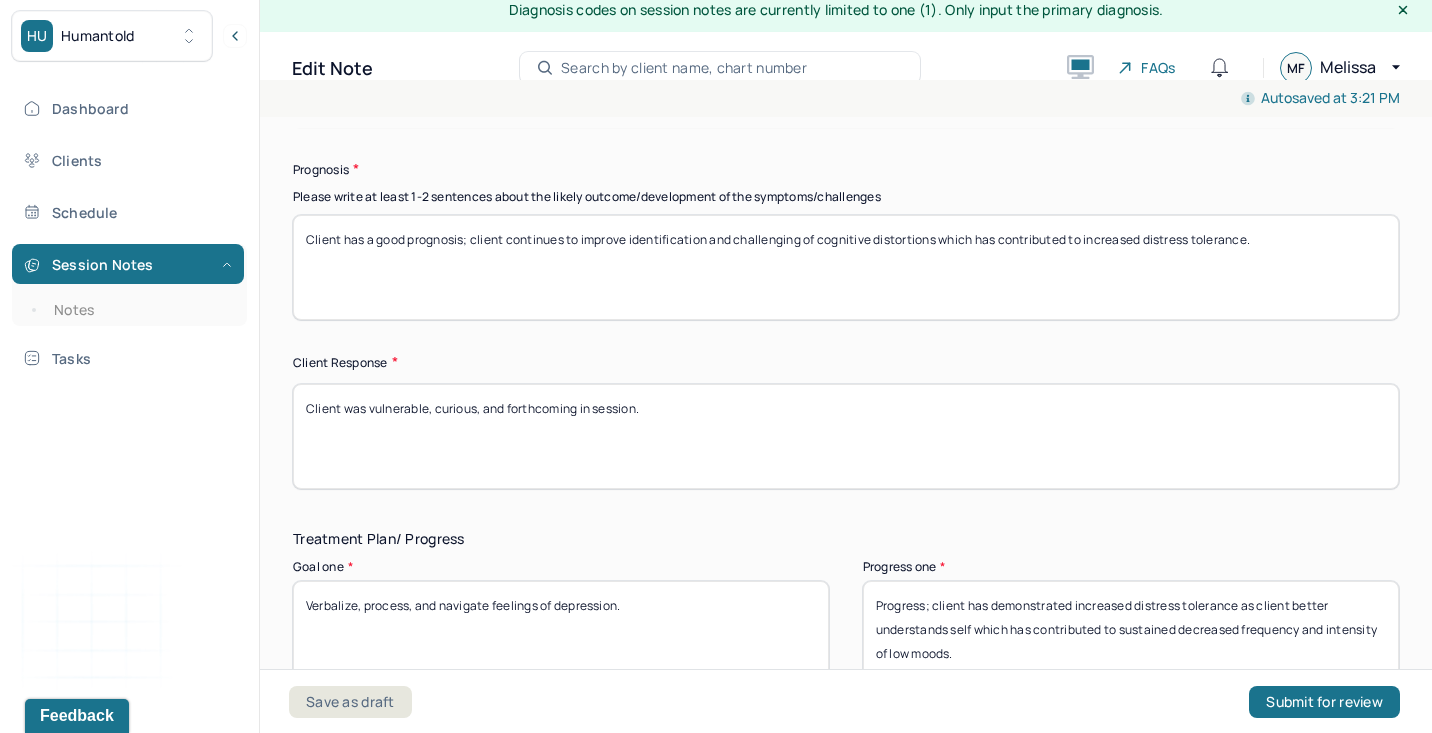 type on "Client has a good prognosis; client continues to improve identification and challenging of cognitive distortions which has contributed to increased distress tolerance." 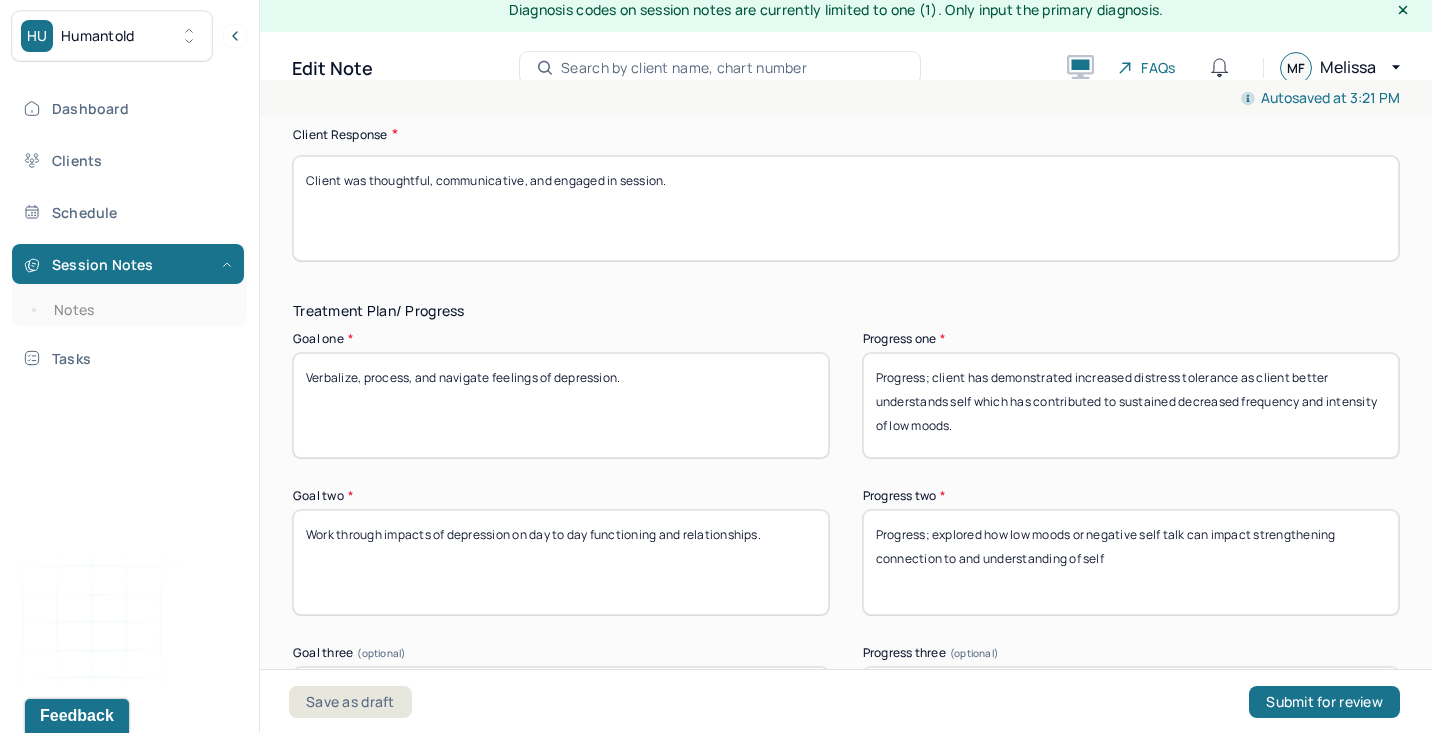 scroll, scrollTop: 2951, scrollLeft: 0, axis: vertical 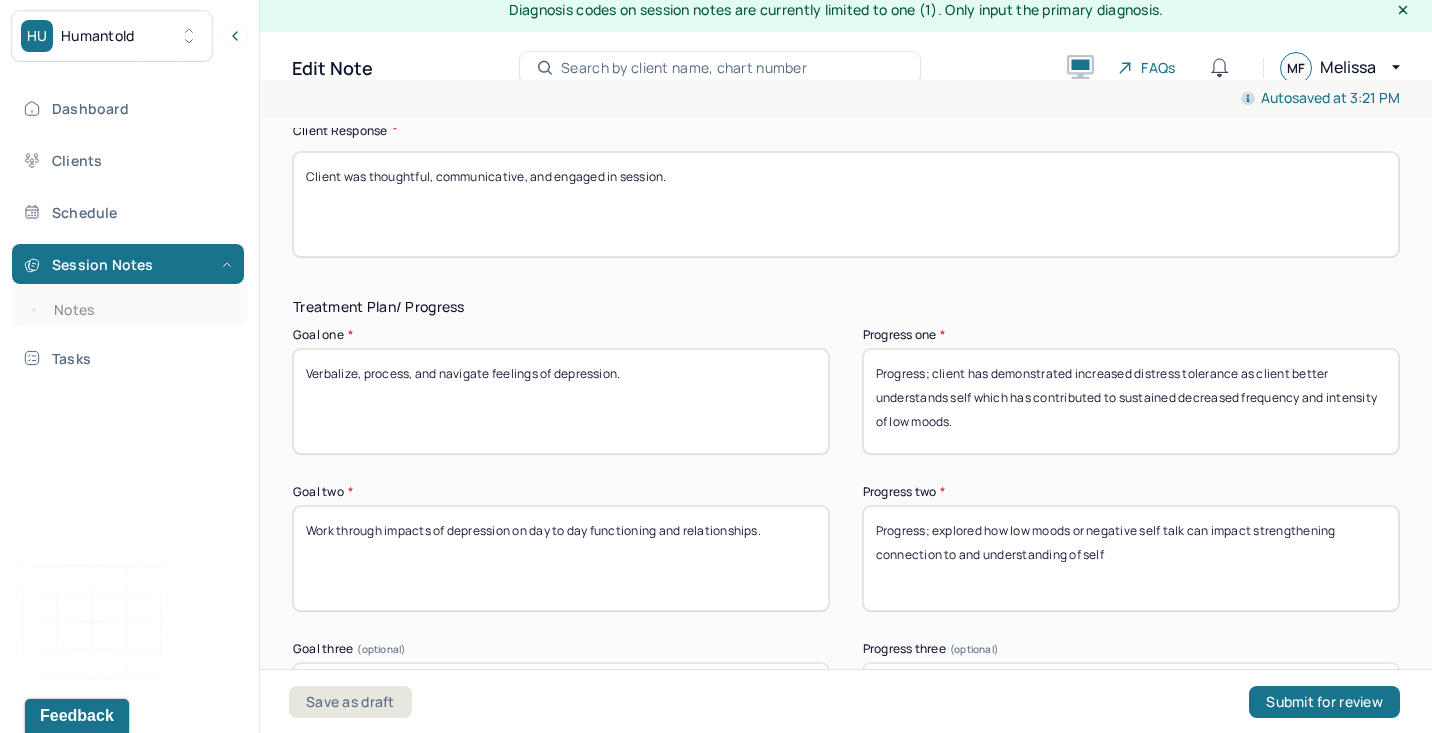 type on "Client was thoughtful, communicative, and engaged in session." 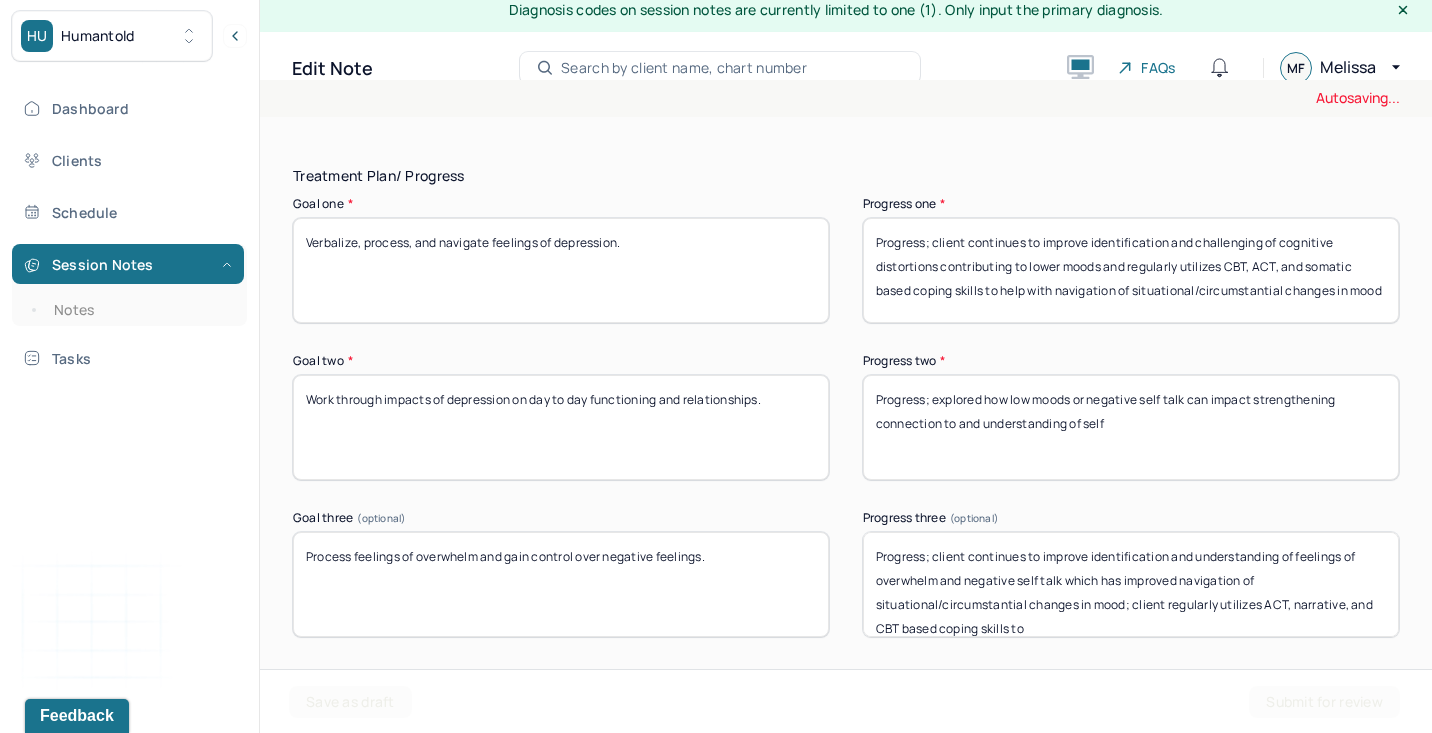 scroll, scrollTop: 3086, scrollLeft: 0, axis: vertical 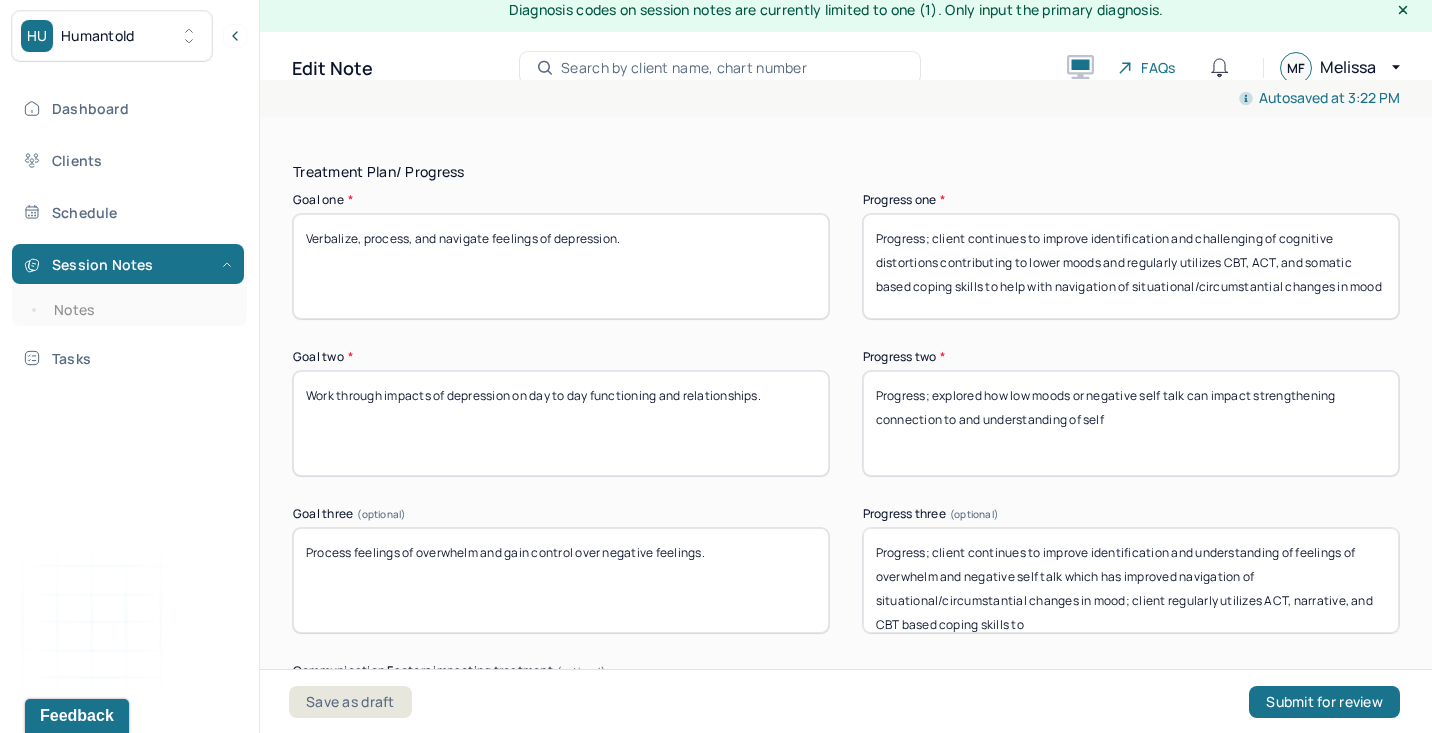 type on "Progress; client continues to improve identification and challenging of cognitive distortions contributing to lower moods and regularly utilizes CBT, ACT, and somatic based coping skills to help with navigation of situational/circumstantial changes in mood" 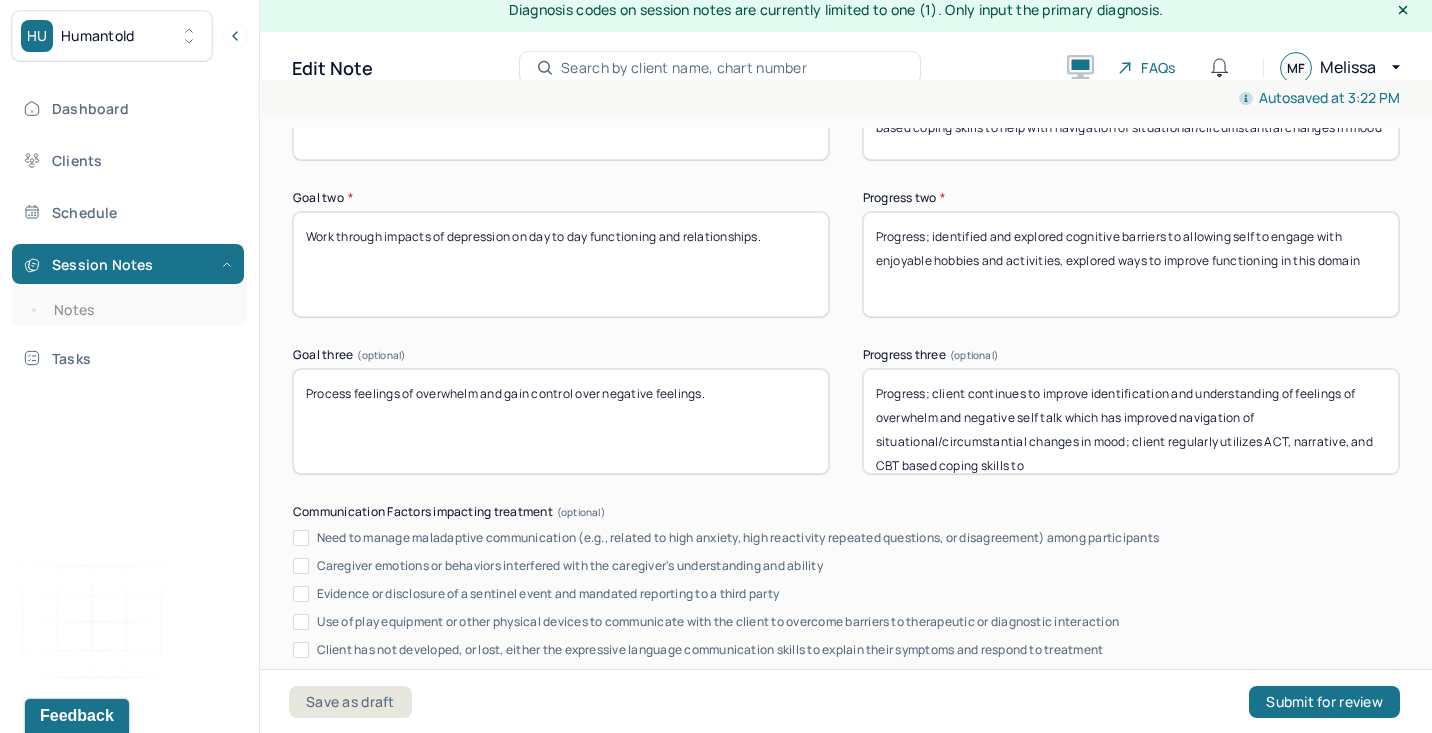scroll, scrollTop: 3266, scrollLeft: 0, axis: vertical 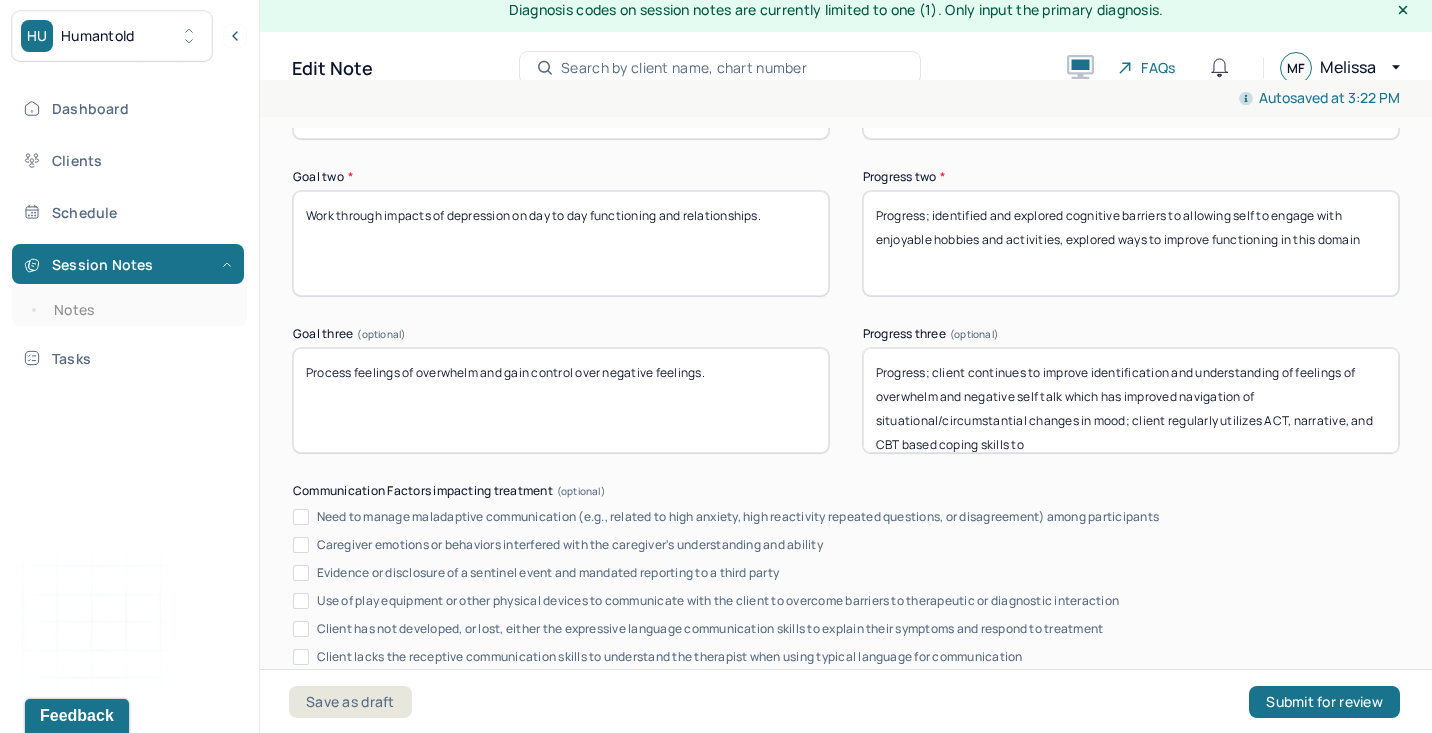 type on "Progress; identified and explored cognitive barriers to allowing self to engage with enjoyable hobbies and activities, explored ways to improve functioning in this domain" 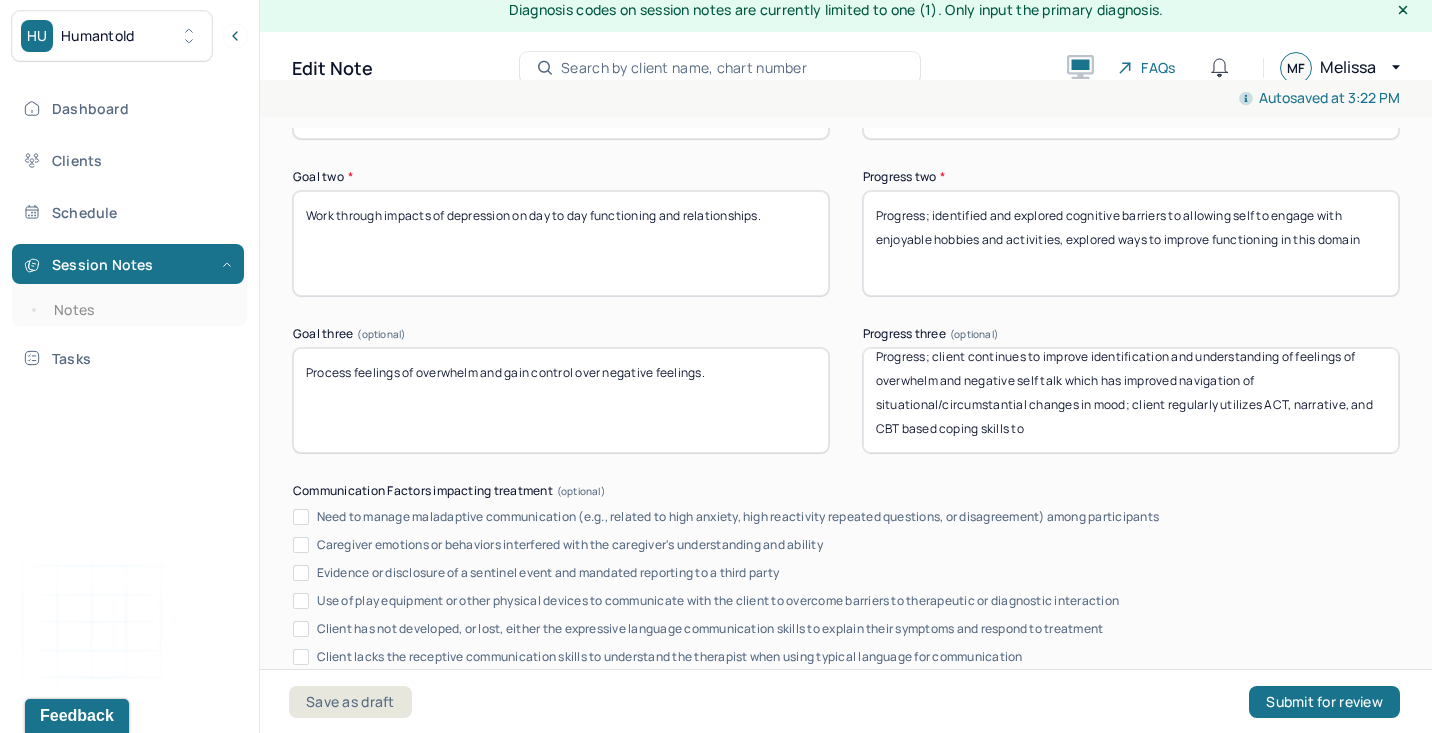 drag, startPoint x: 938, startPoint y: 370, endPoint x: 1338, endPoint y: 641, distance: 483.15732 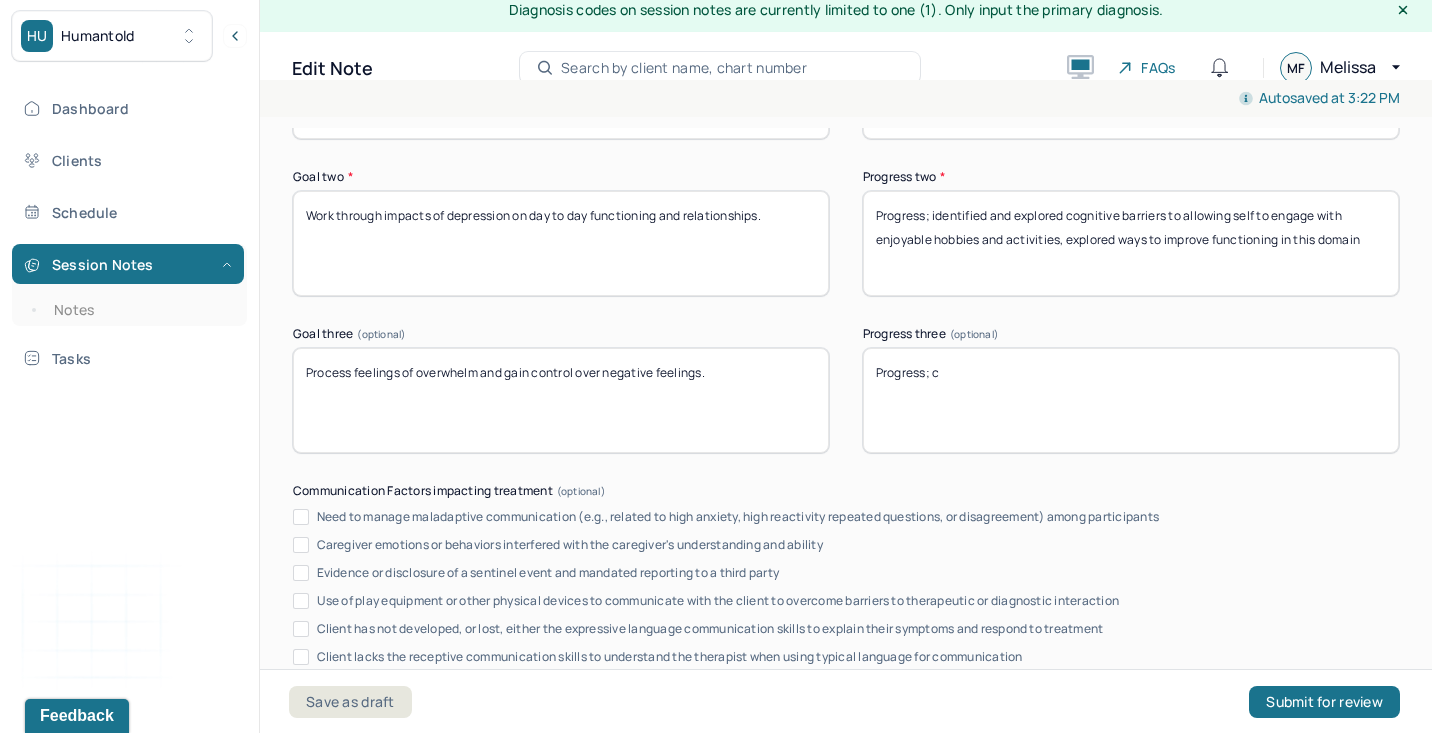 scroll, scrollTop: 0, scrollLeft: 0, axis: both 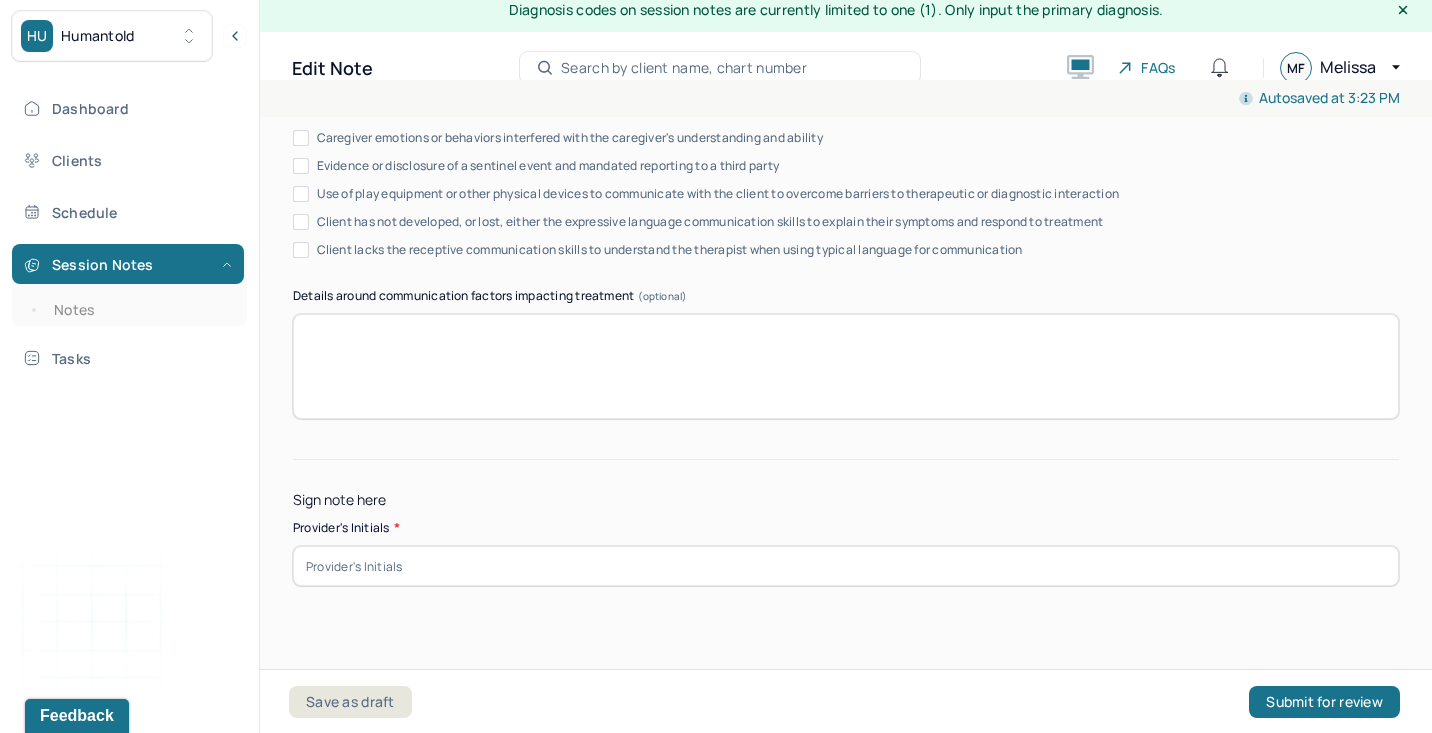 type on "Progress; identified coping skills client found most impactful in helping improve navigation of recent feelings of overwhelm during end of school year and recent travel." 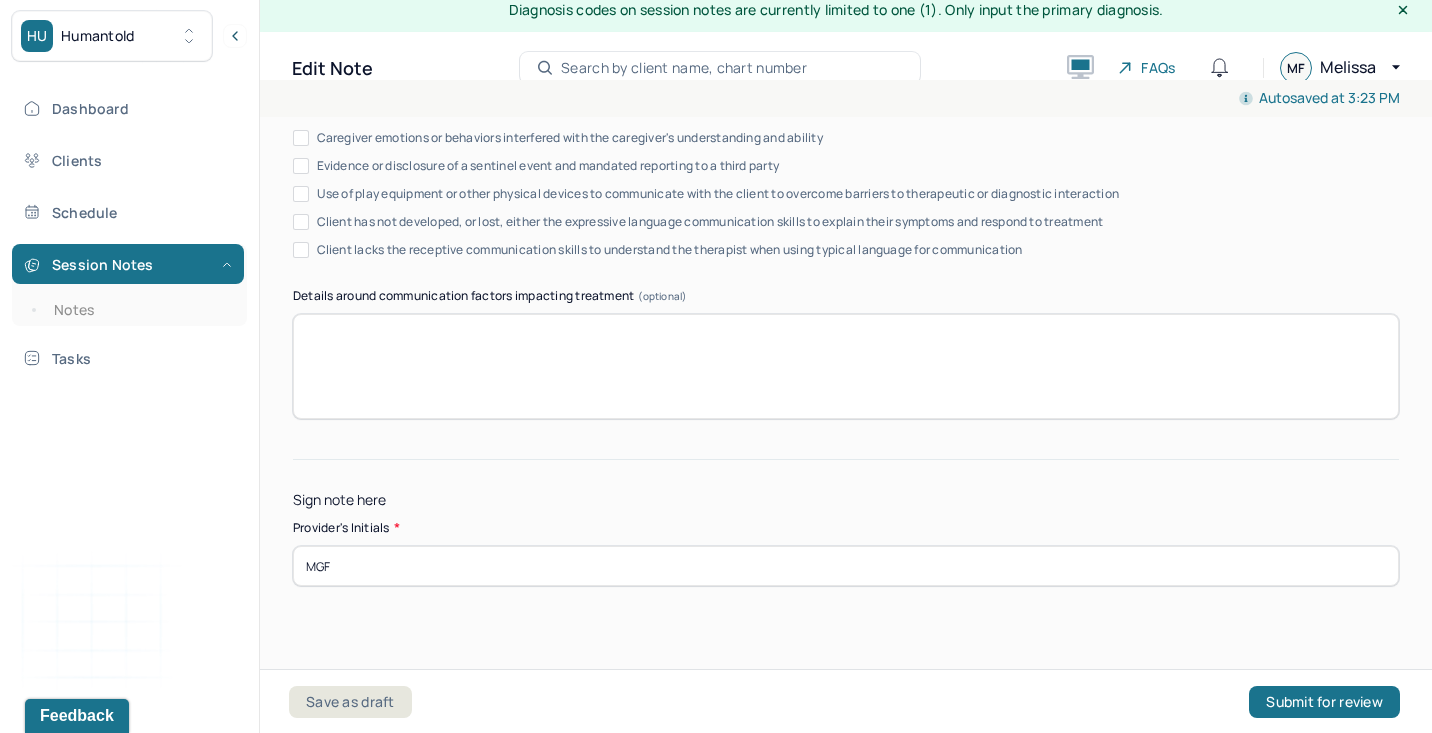 type on "MGF" 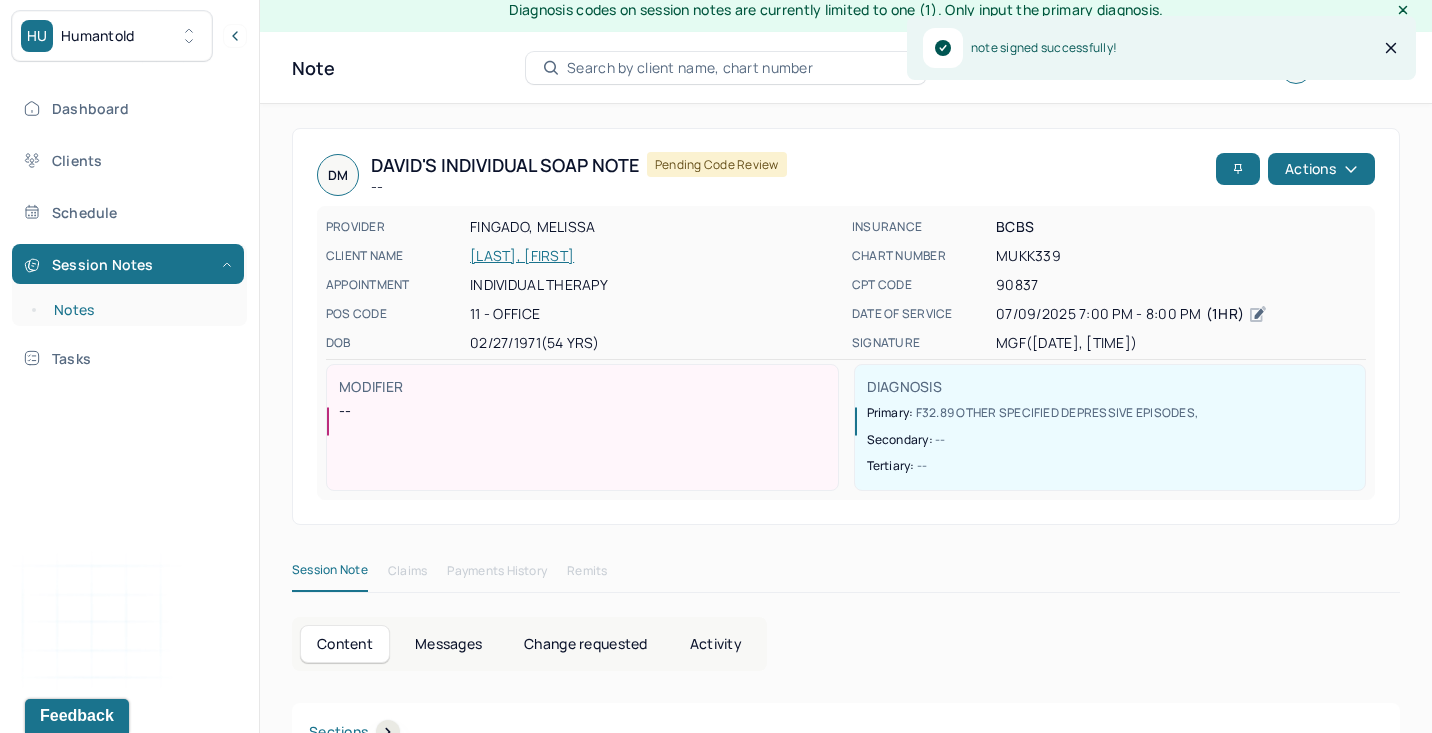 click on "Notes" at bounding box center (139, 310) 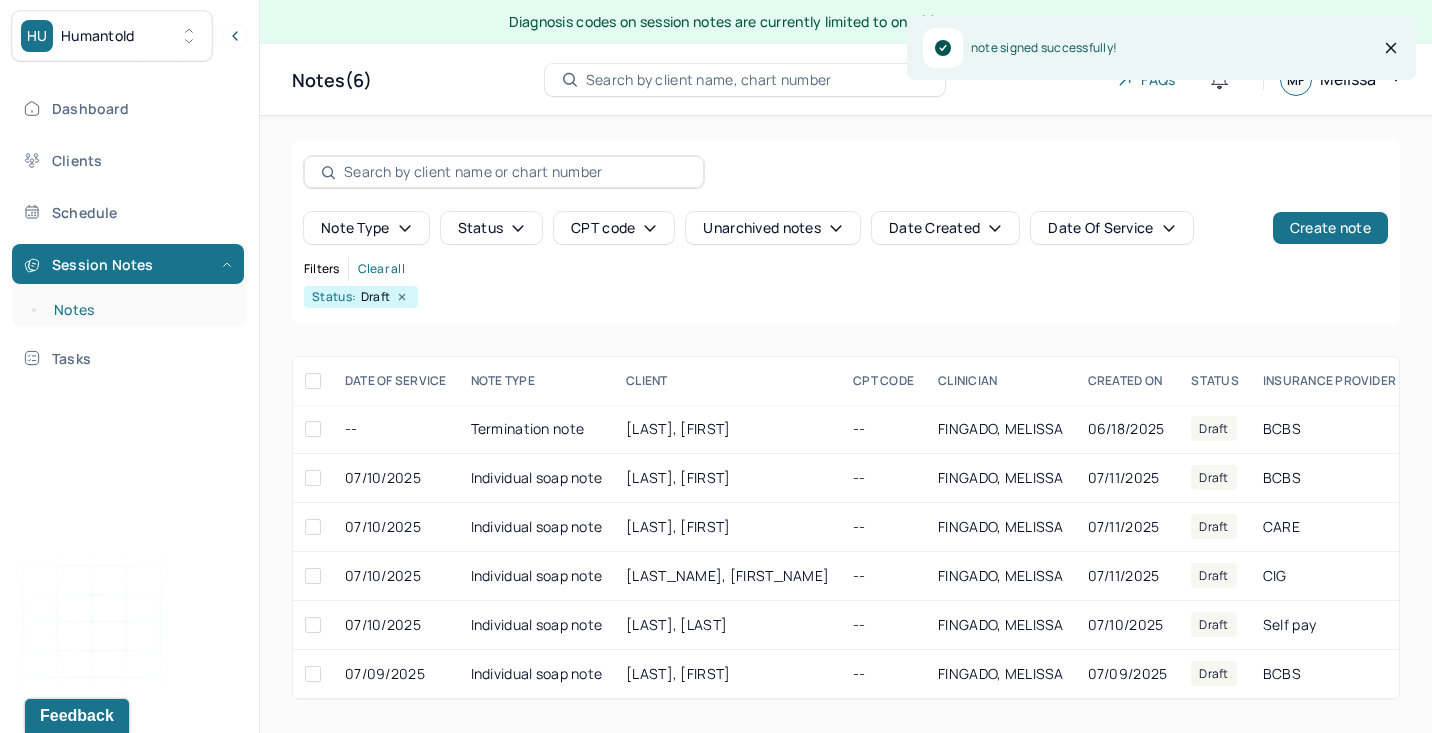 scroll, scrollTop: 0, scrollLeft: 0, axis: both 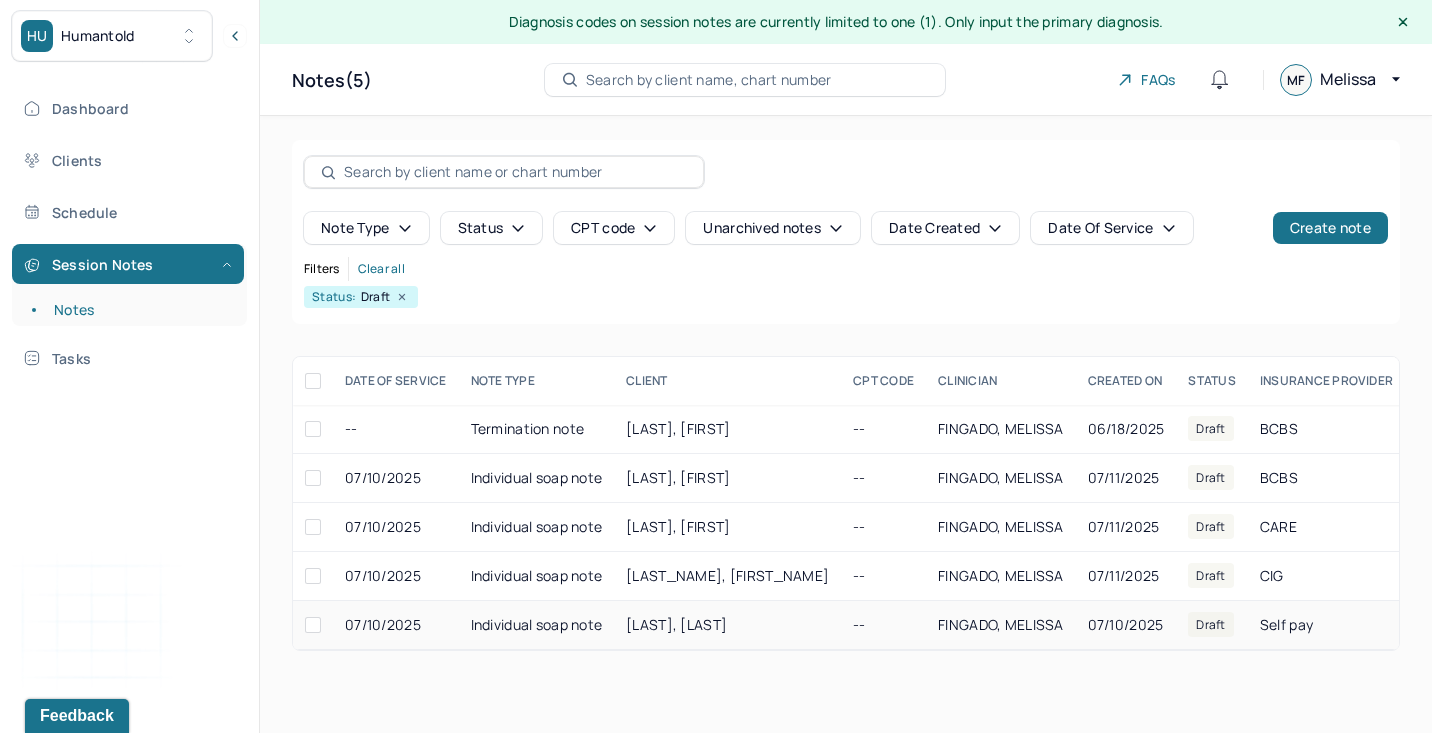click on "[LAST], [LAST]" at bounding box center [727, 625] 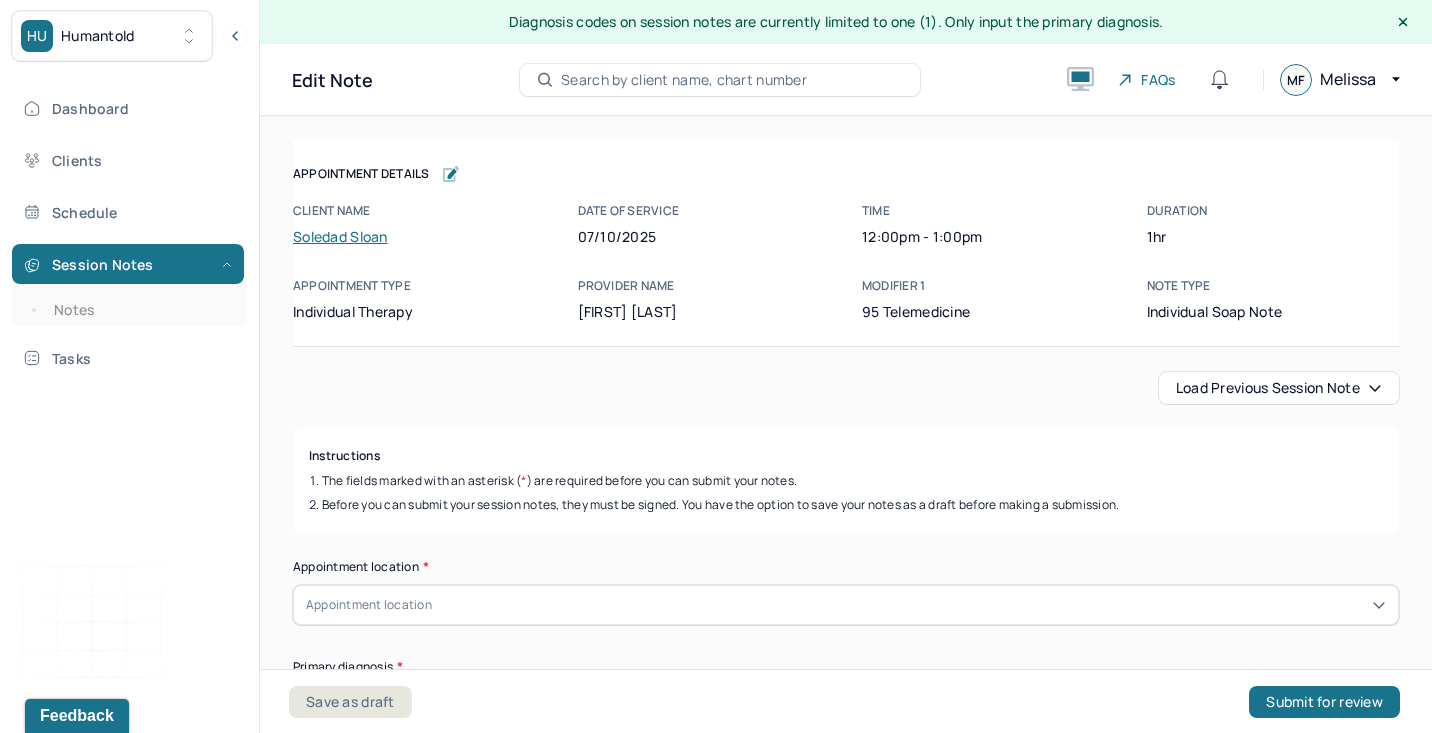 click on "Load previous session note" at bounding box center [1279, 388] 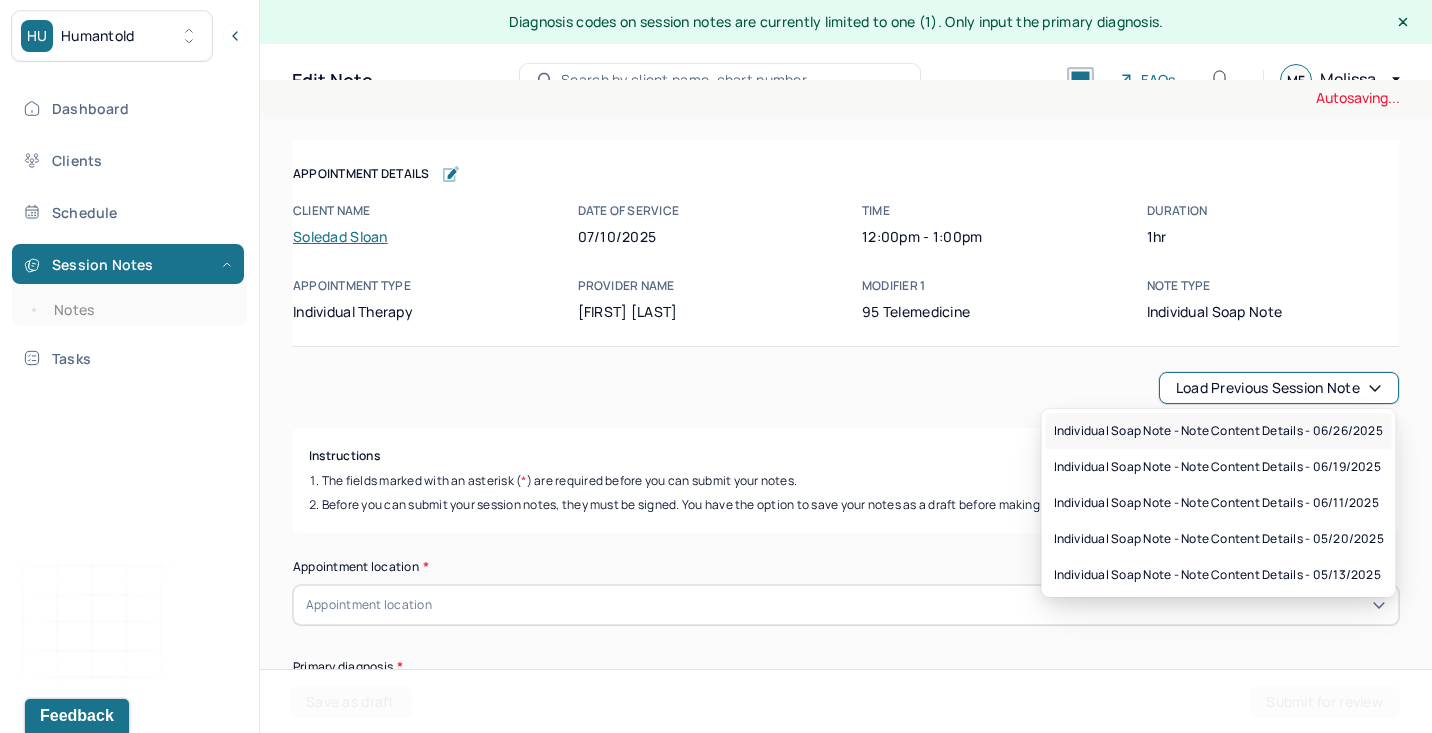 click on "Individual soap note   - Note content Details -   06/26/2025" at bounding box center (1218, 431) 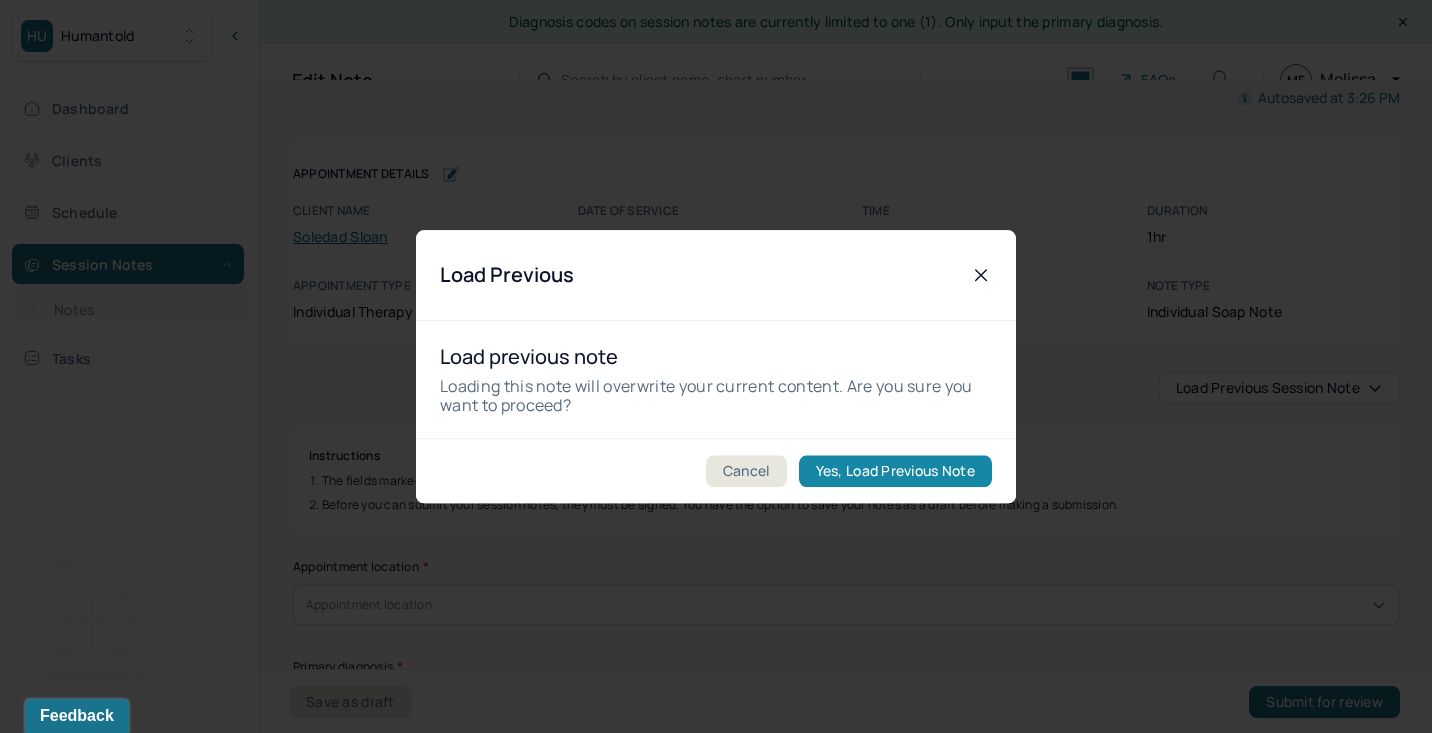 click on "Yes, Load Previous Note" at bounding box center (895, 471) 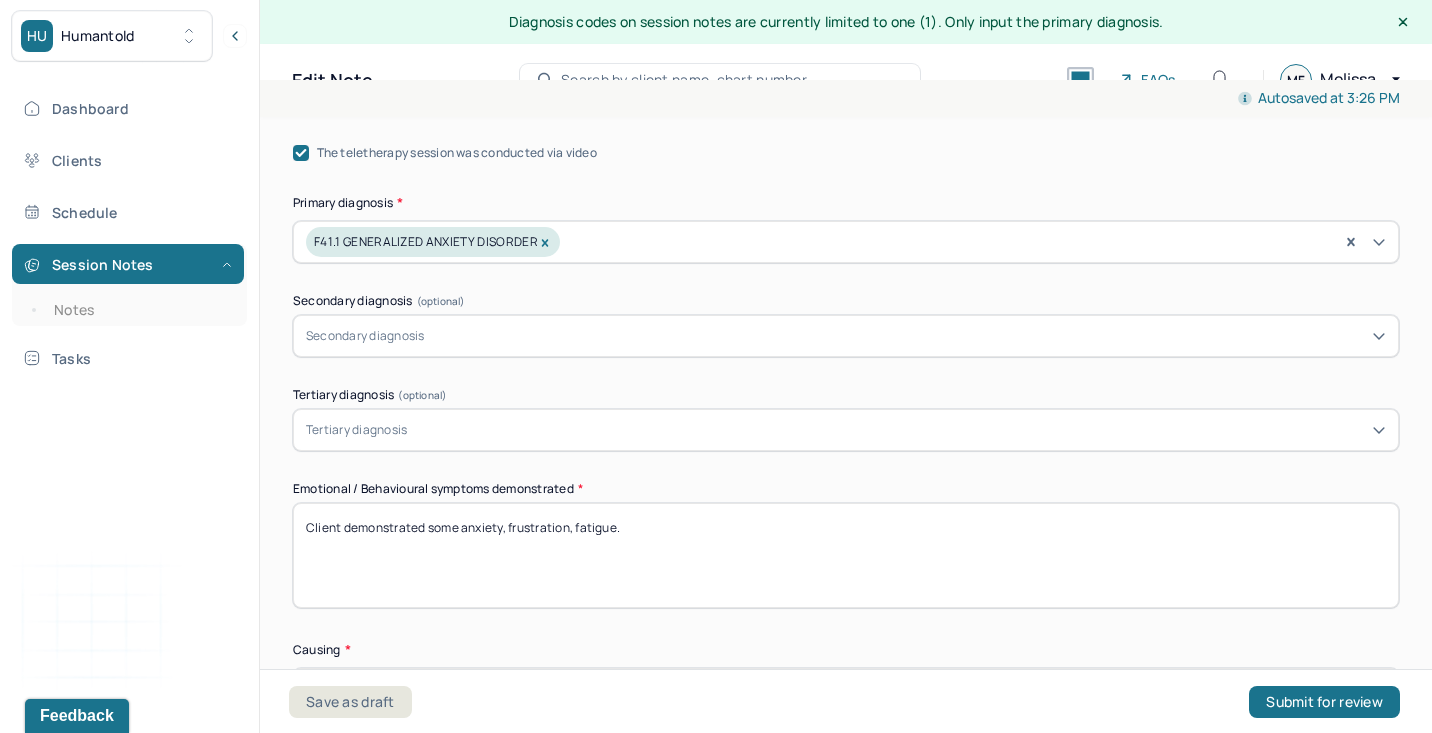 scroll, scrollTop: 725, scrollLeft: 0, axis: vertical 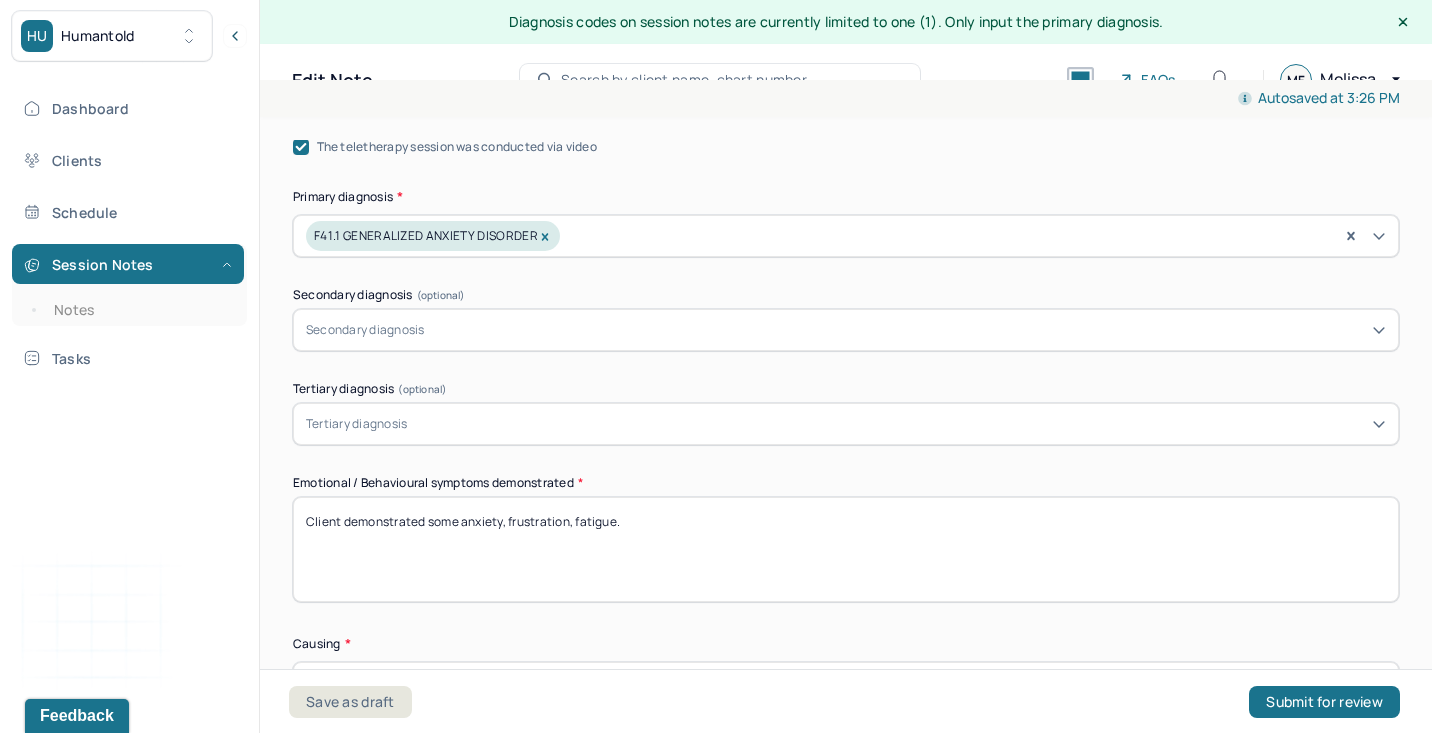 drag, startPoint x: 426, startPoint y: 521, endPoint x: 773, endPoint y: 528, distance: 347.0706 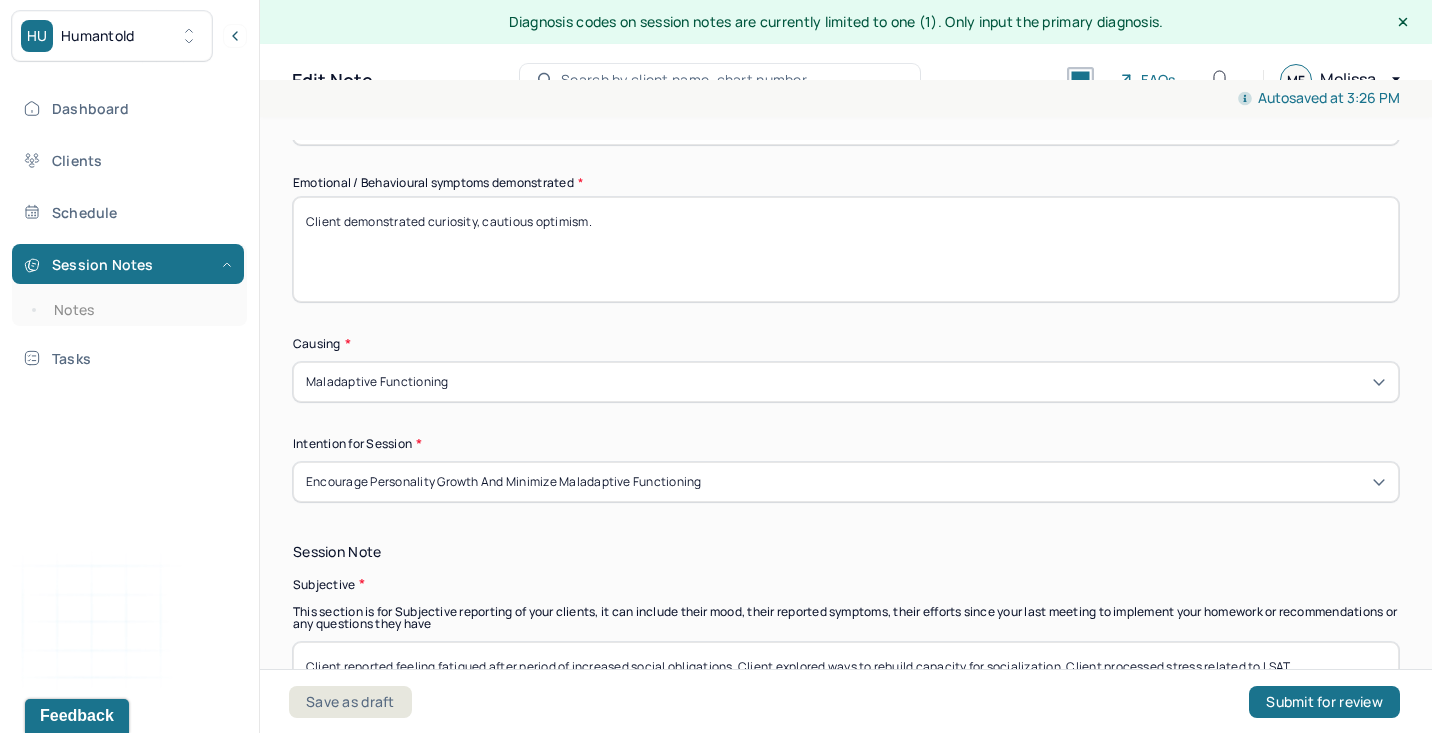 scroll, scrollTop: 1055, scrollLeft: 0, axis: vertical 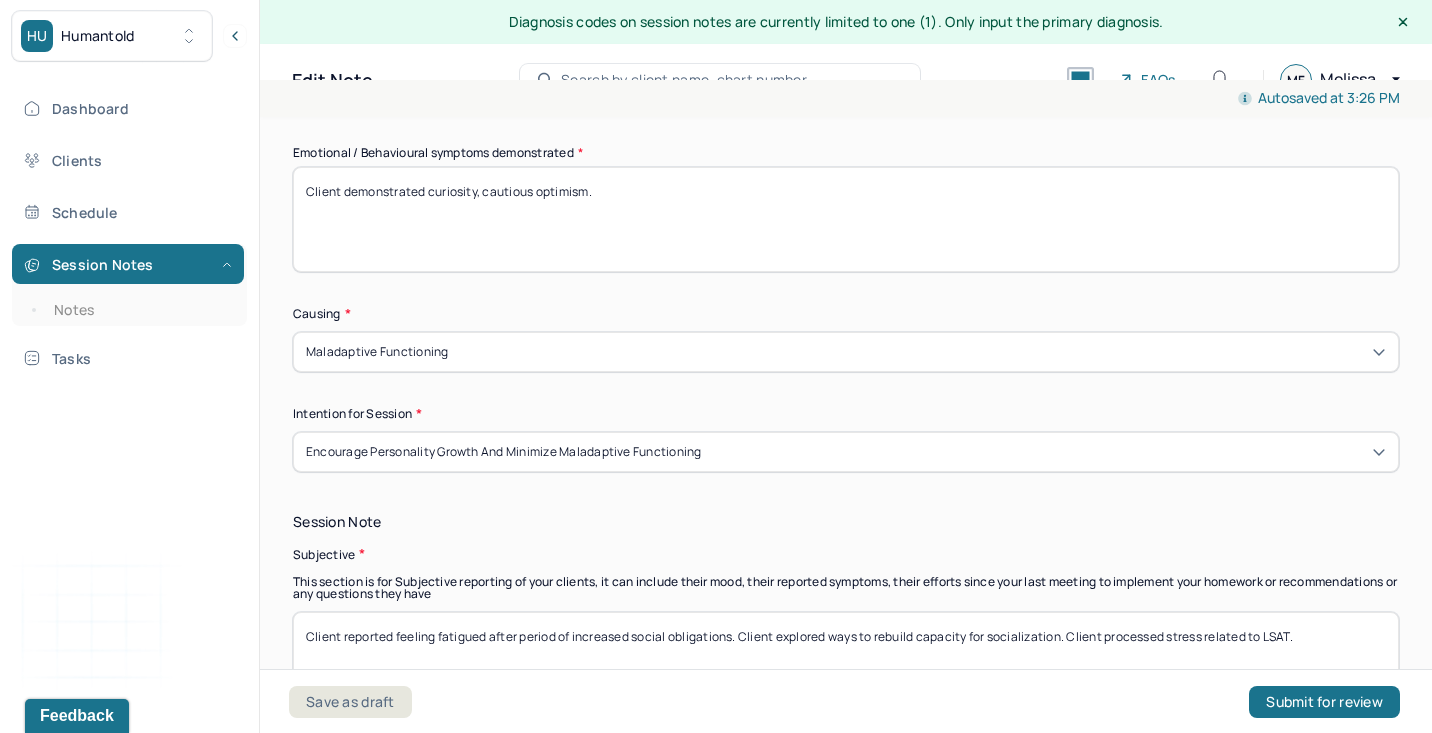 type on "Client demonstrated curiosity, cautious optimism." 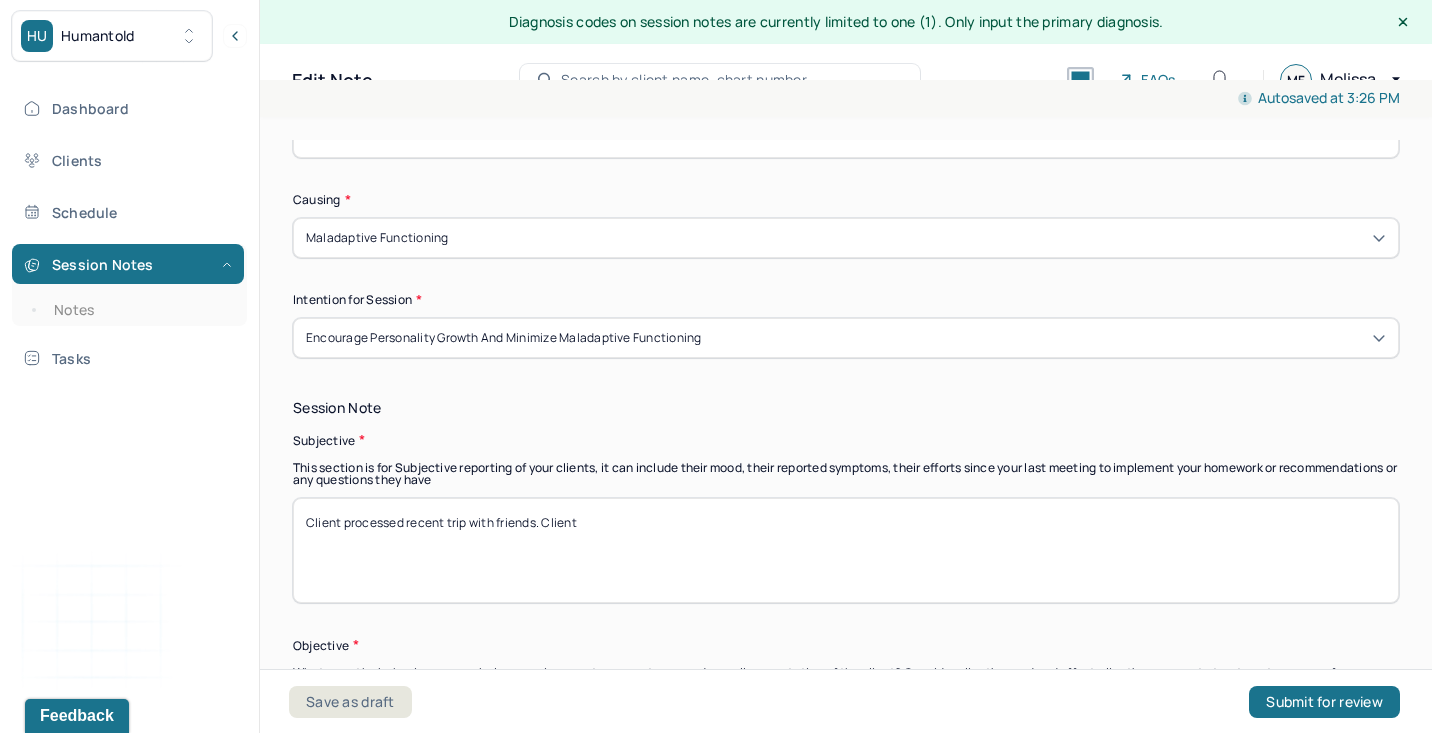scroll, scrollTop: 1167, scrollLeft: 0, axis: vertical 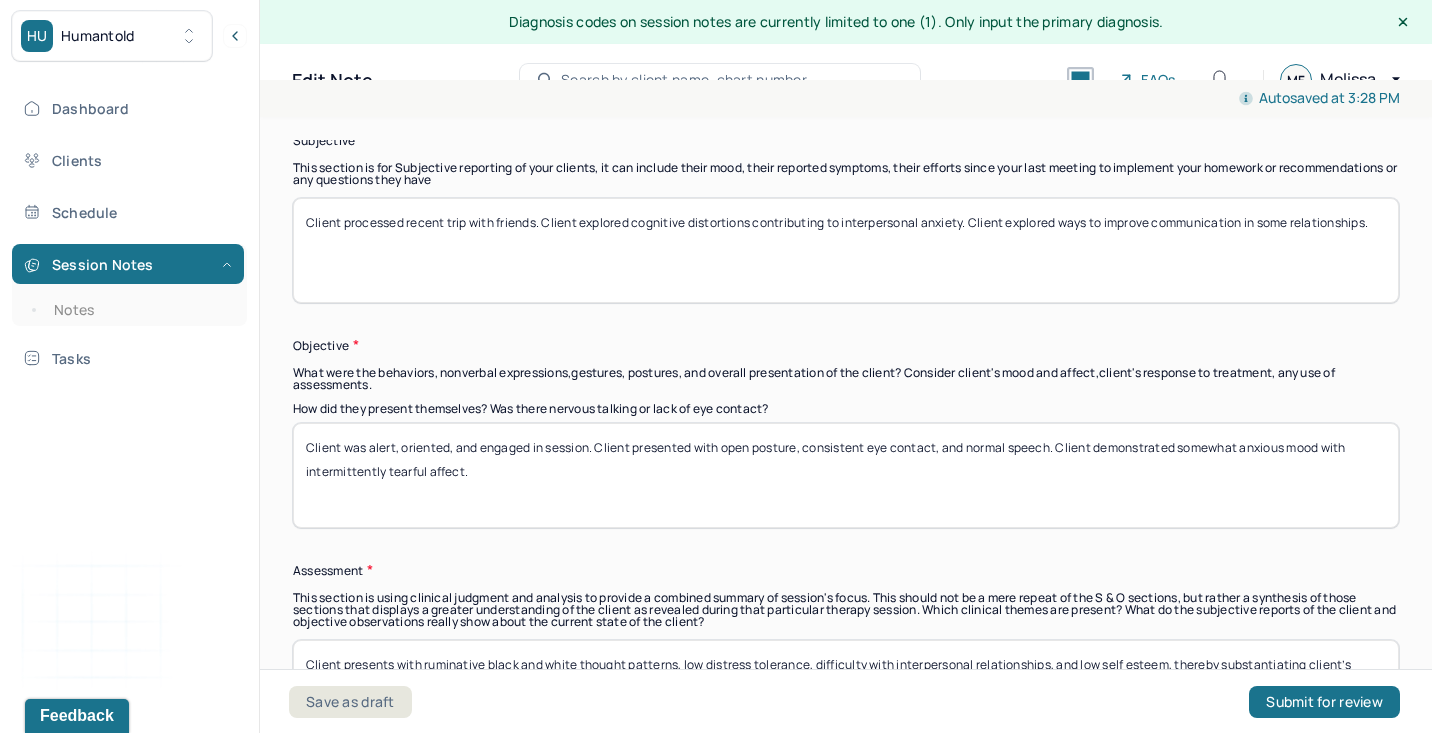 type on "Client processed recent trip with friends. Client explored cognitive distortions contributing to interpersonal anxiety. Client explored ways to improve communication in some relationships." 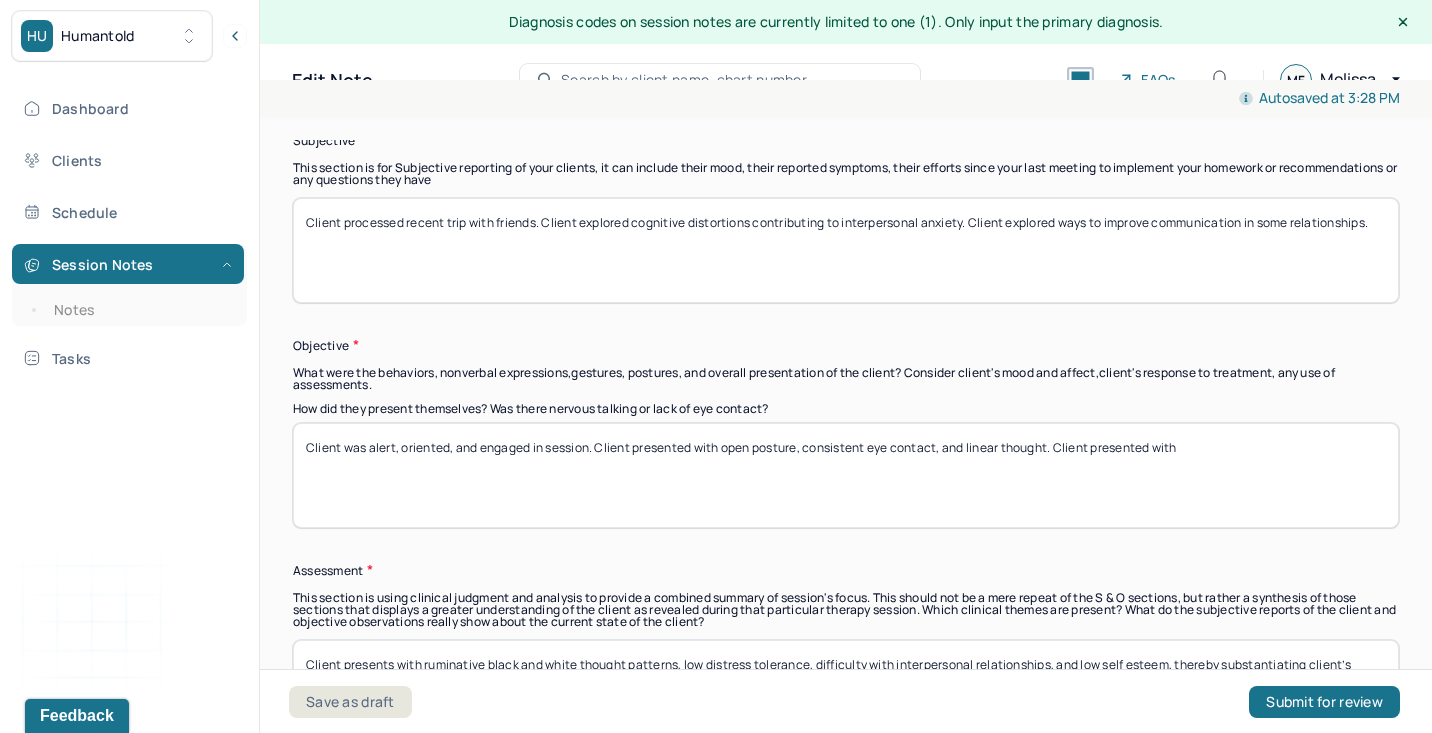 click on "Client was alert, oriented, and engaged in session. Client presented with open posture, consistent eye contact, and linear thought. Client presented with" at bounding box center (846, 475) 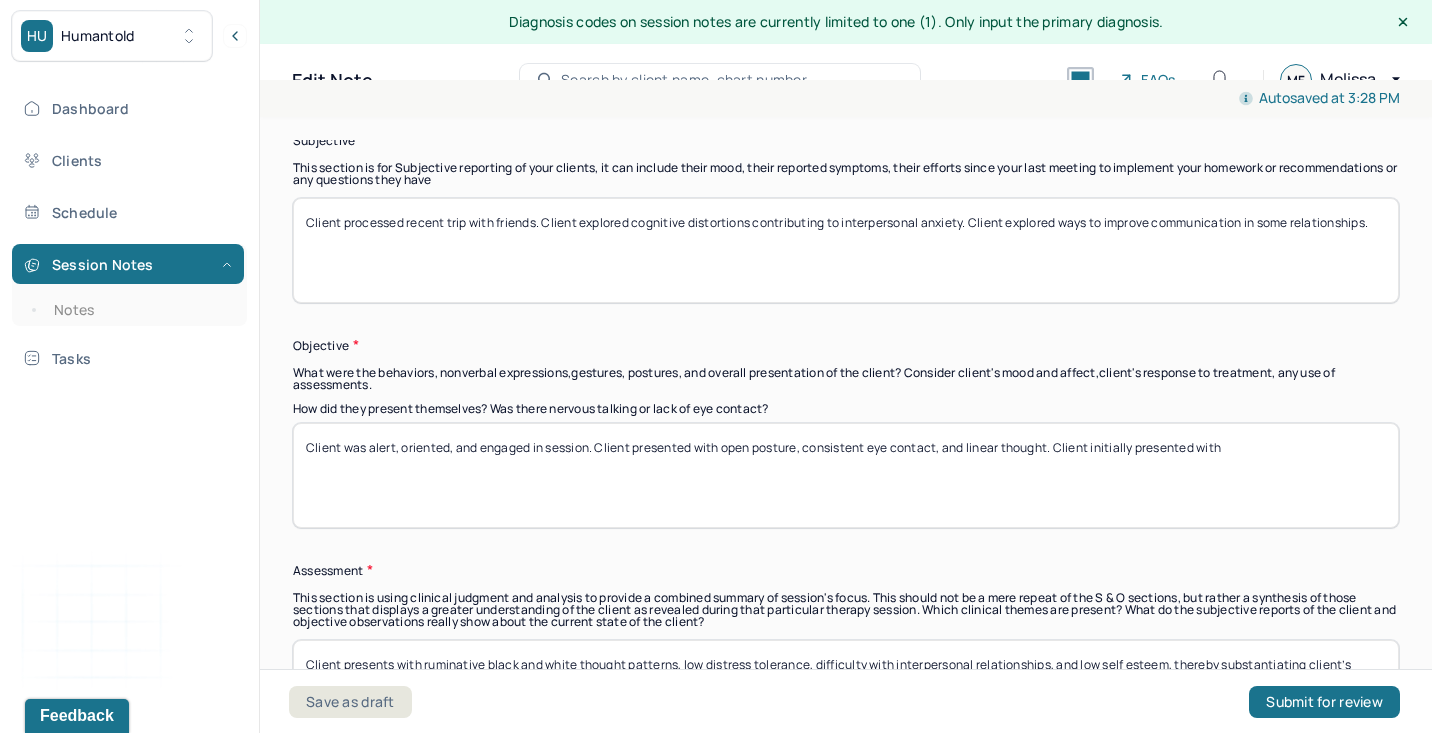 click on "Client was alert, oriented, and engaged in session. Client presented with open posture, consistent eye contact, and linear thought. Client presented with" at bounding box center [846, 475] 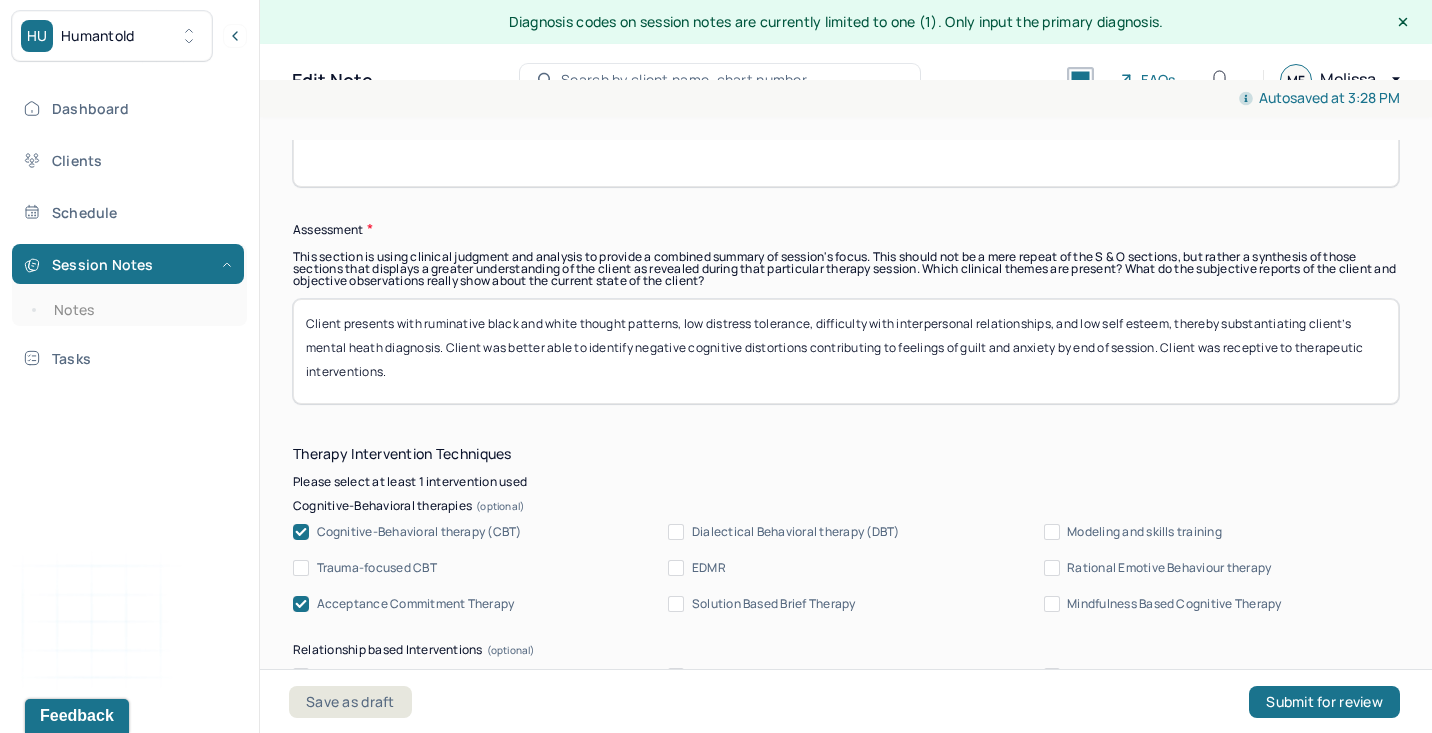 scroll, scrollTop: 1820, scrollLeft: 0, axis: vertical 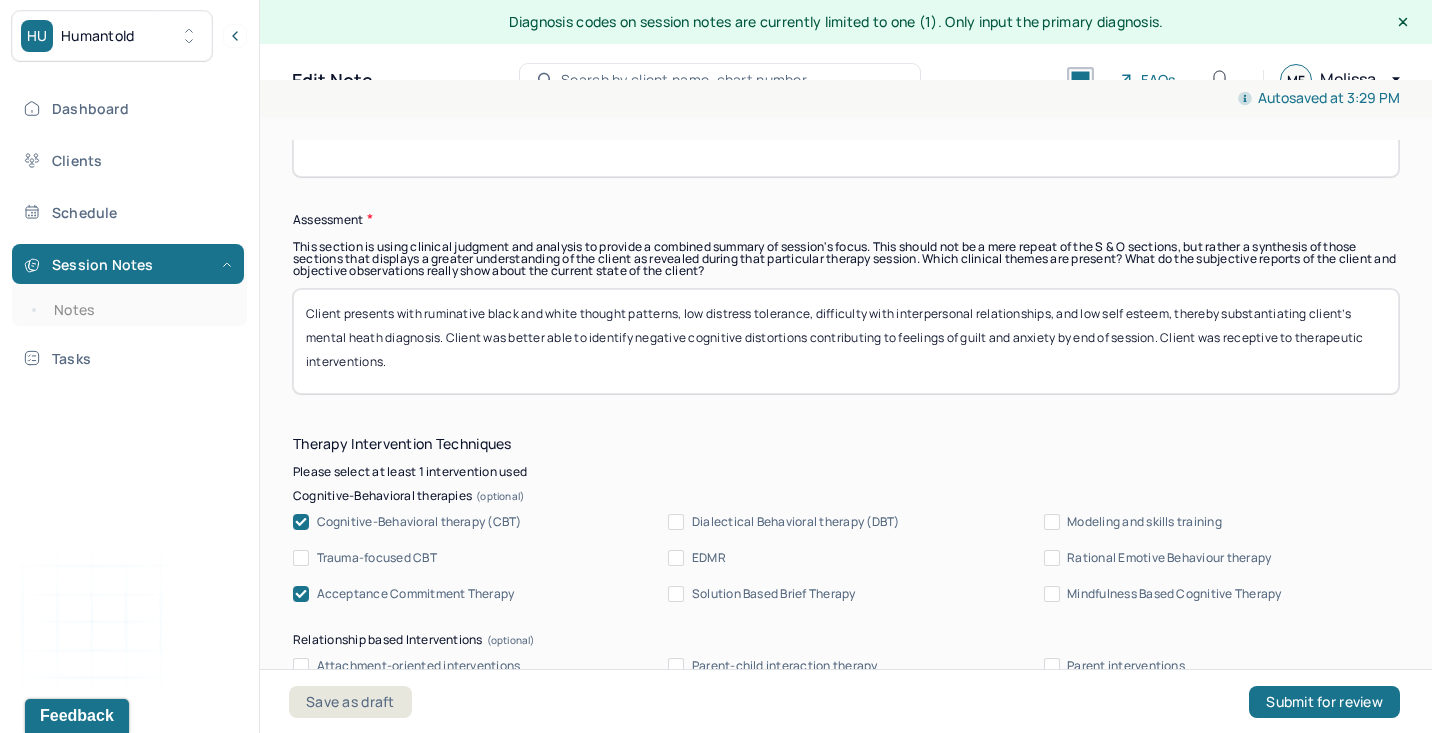 type on "Client was alert, oriented, and engaged in session. Client presented with open posture, consistent eye contact, and linear thought. Client initially presented with somewhat anxious mood and affect but became more regulated throughout session." 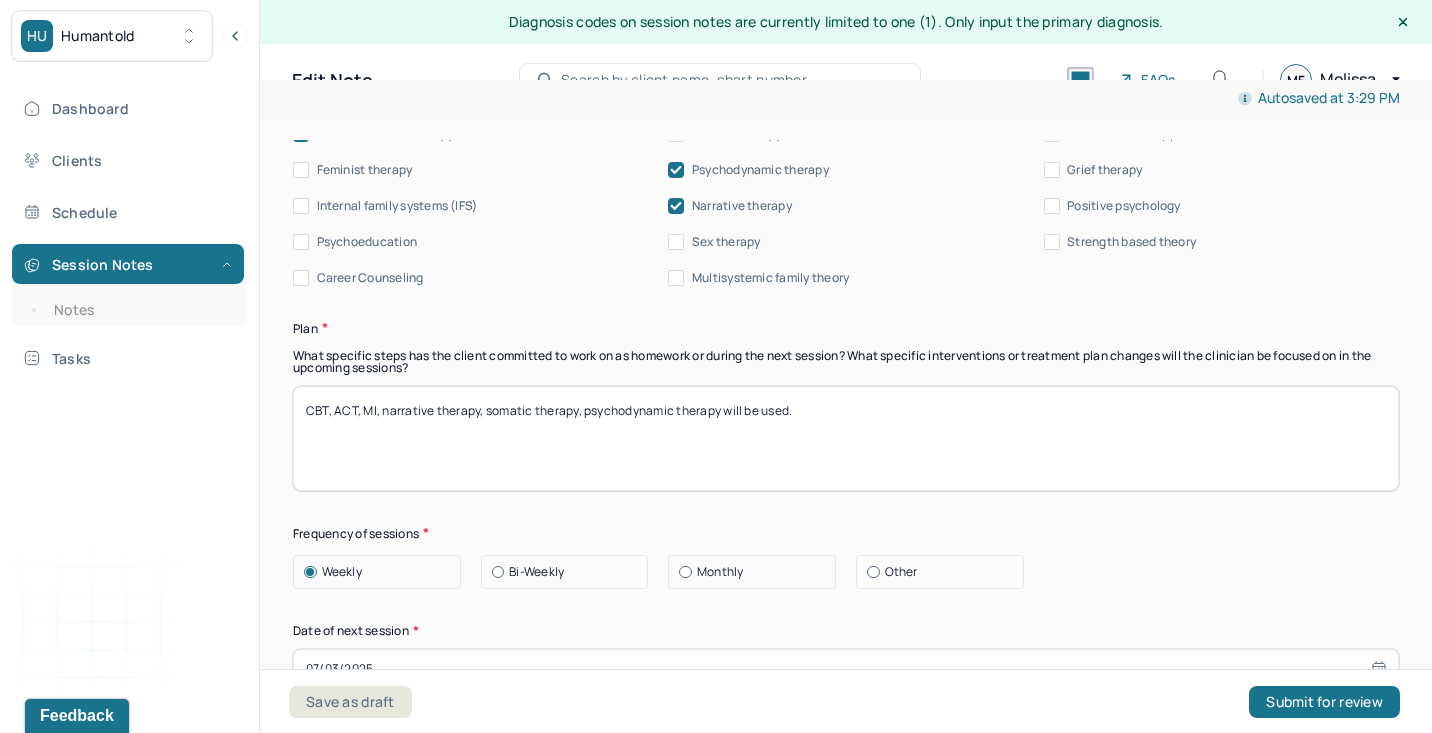scroll, scrollTop: 2758, scrollLeft: 0, axis: vertical 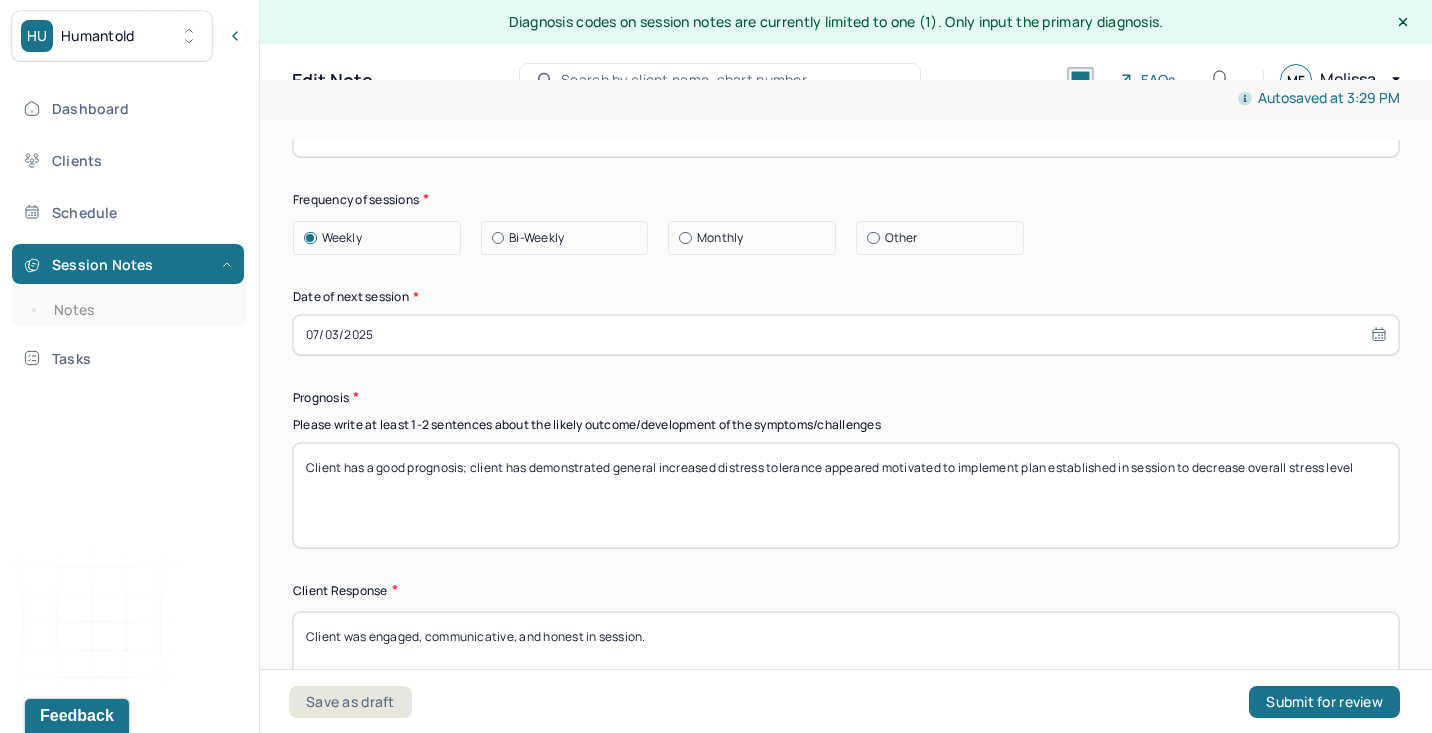 type on "Client presents with ruminative black and white thought patterns, low distress tolerance, difficulty with interpersonal relationships, and low self esteem, thereby substantiating client’s mental heath diagnosis. Client developed additional insight into presentation and impact of cognitive distortions that can contribute to interpersonal anxiety. Client was receptive to therapeutic interventions." 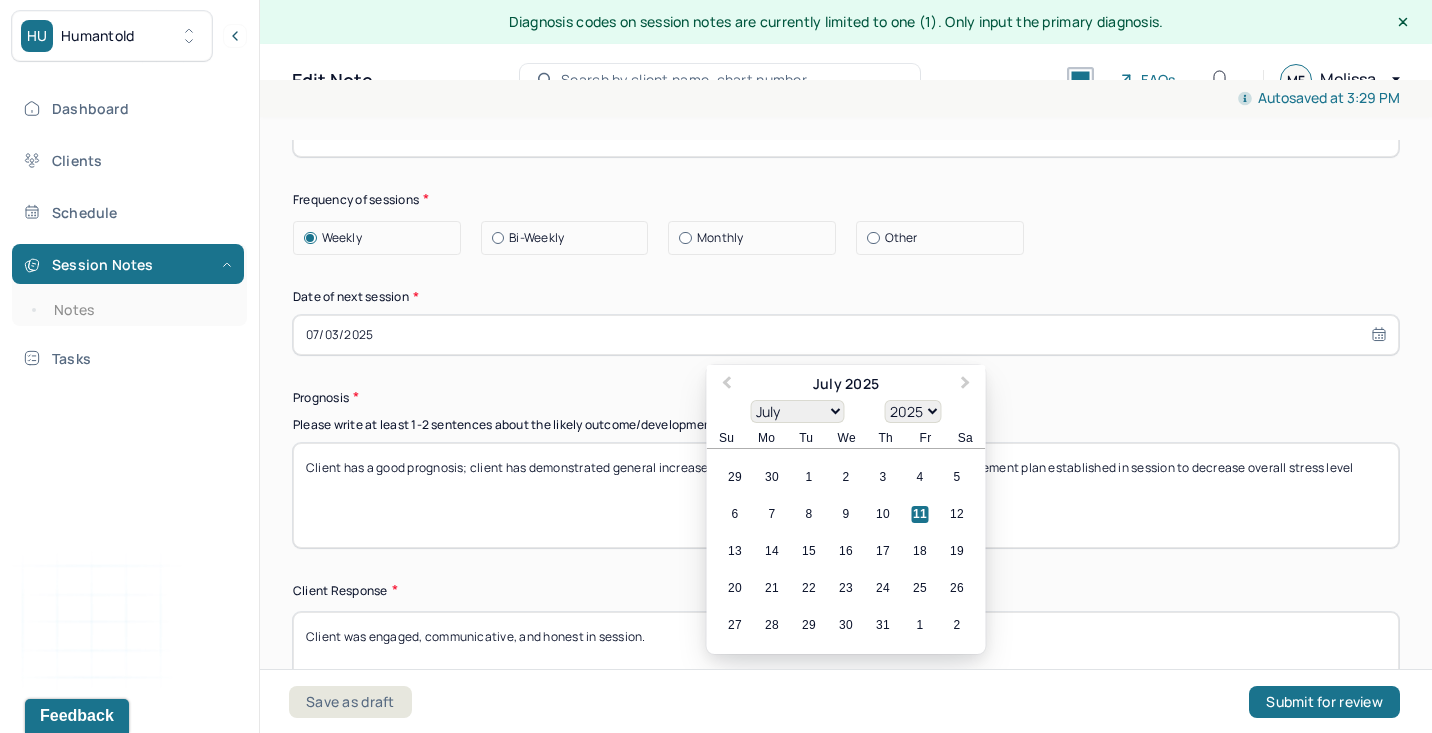 click on "07/03/2025" at bounding box center [846, 335] 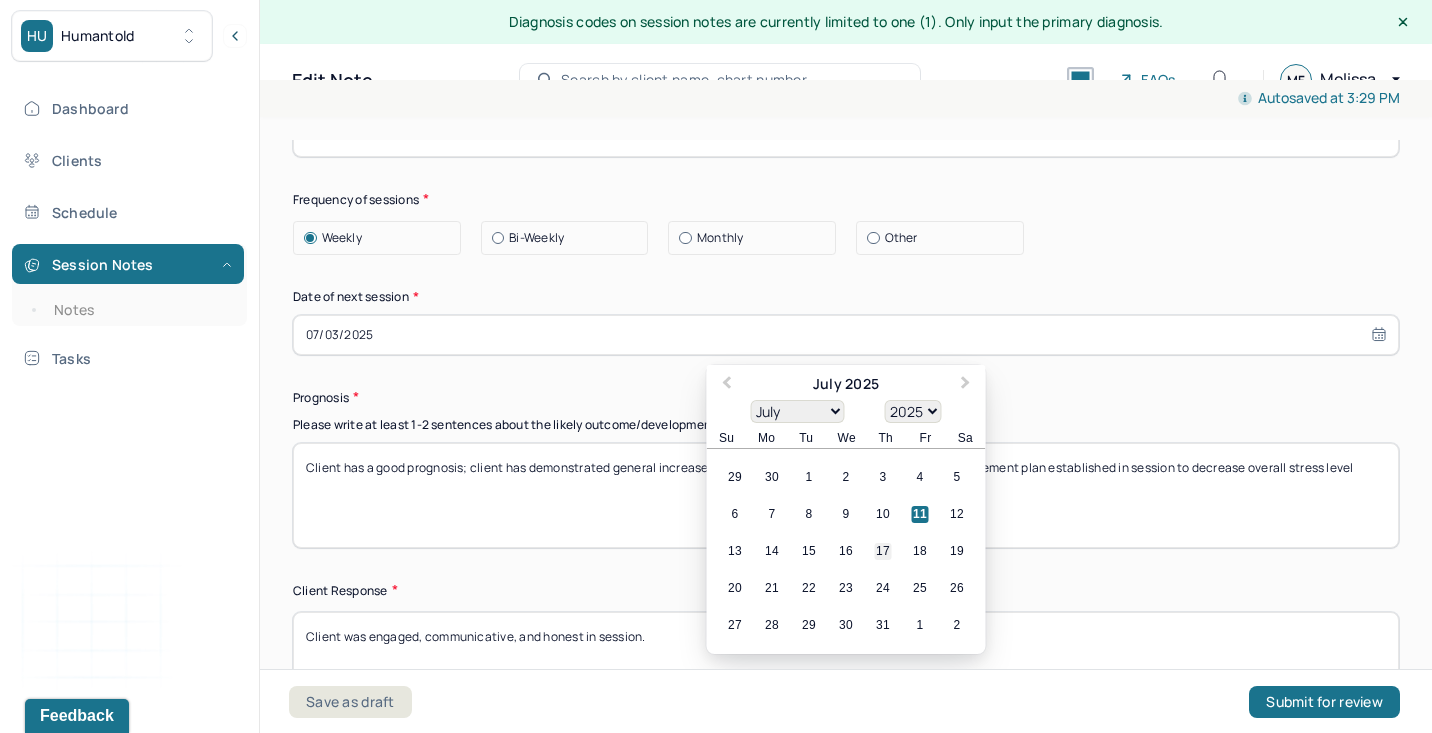 click on "17" at bounding box center [883, 551] 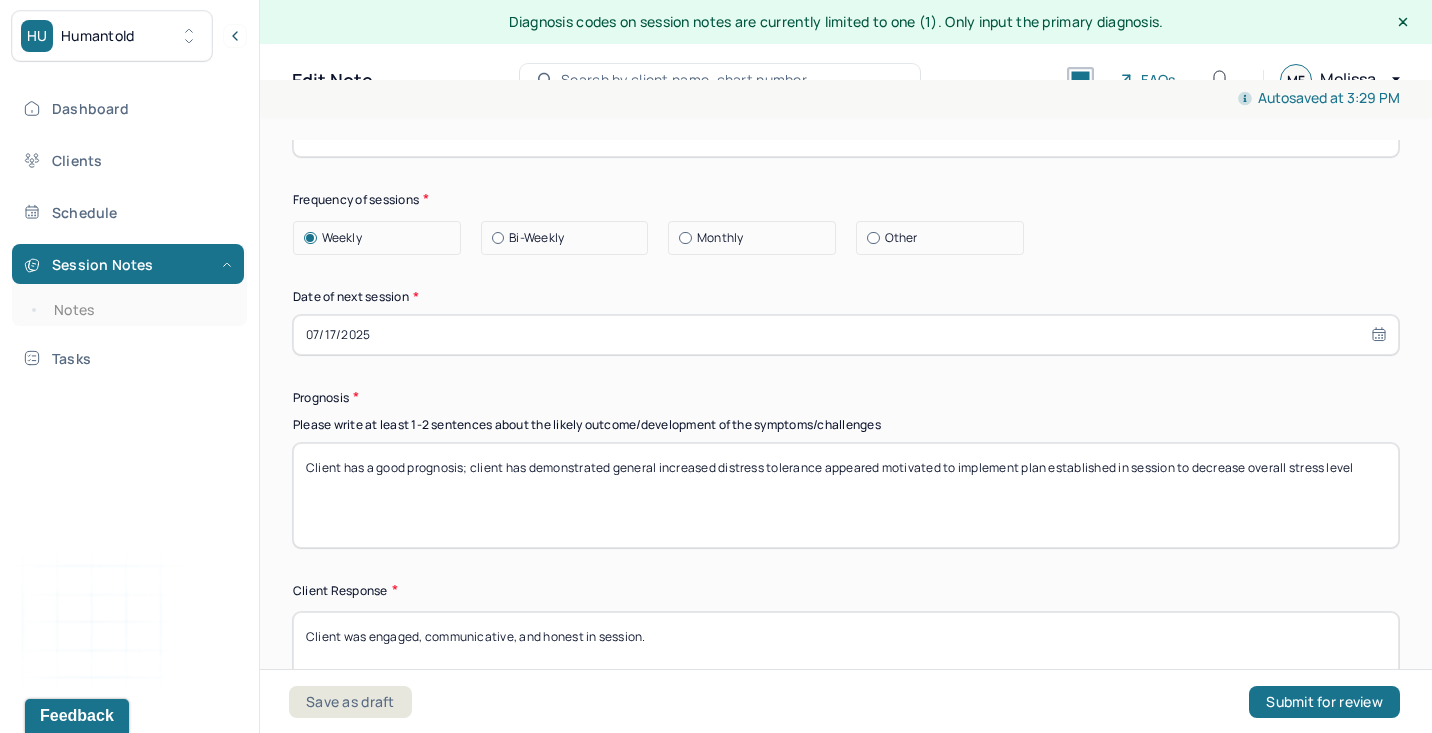 click on "Client has a good prognosis; client has demonstrated general increased distress tolerance appeared motivated to implement plan established in session to decrease overall stress level" at bounding box center [846, 495] 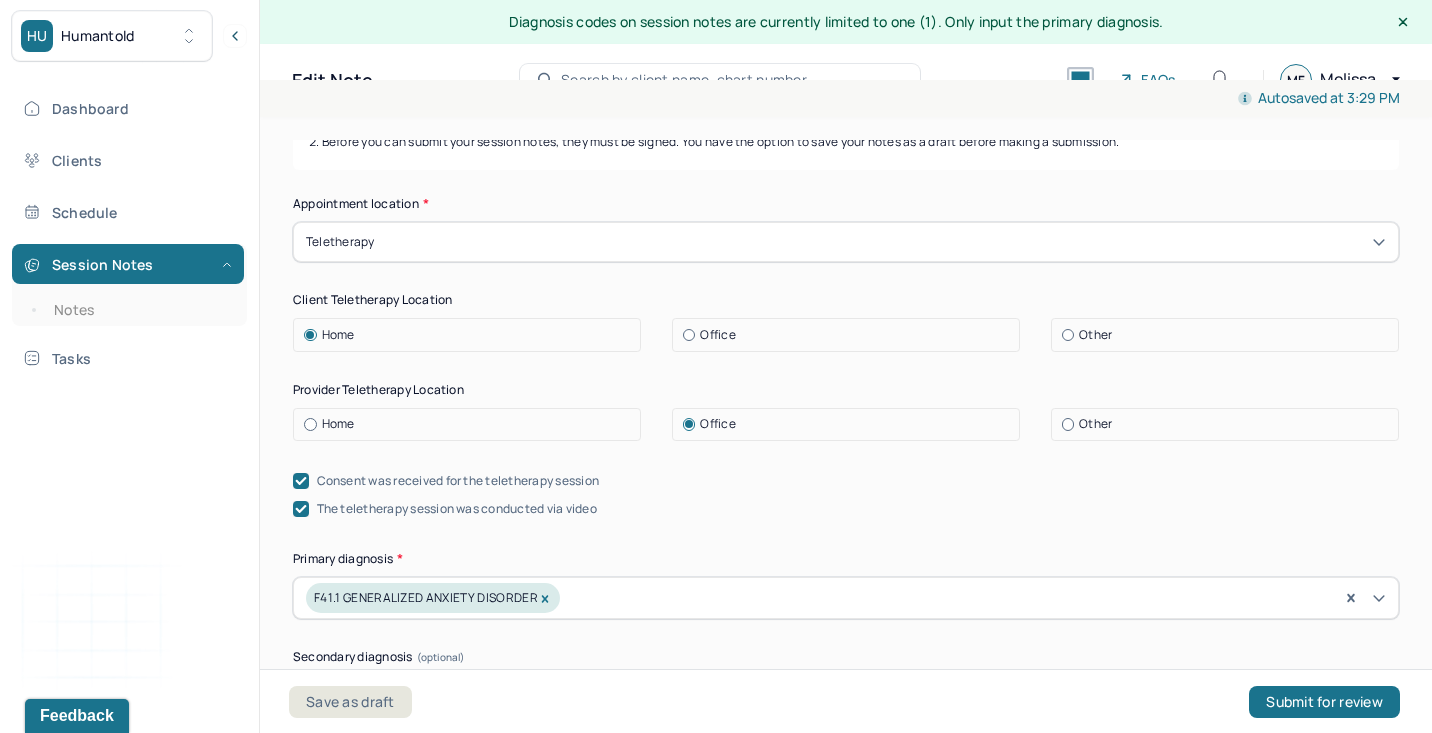 scroll, scrollTop: 0, scrollLeft: 0, axis: both 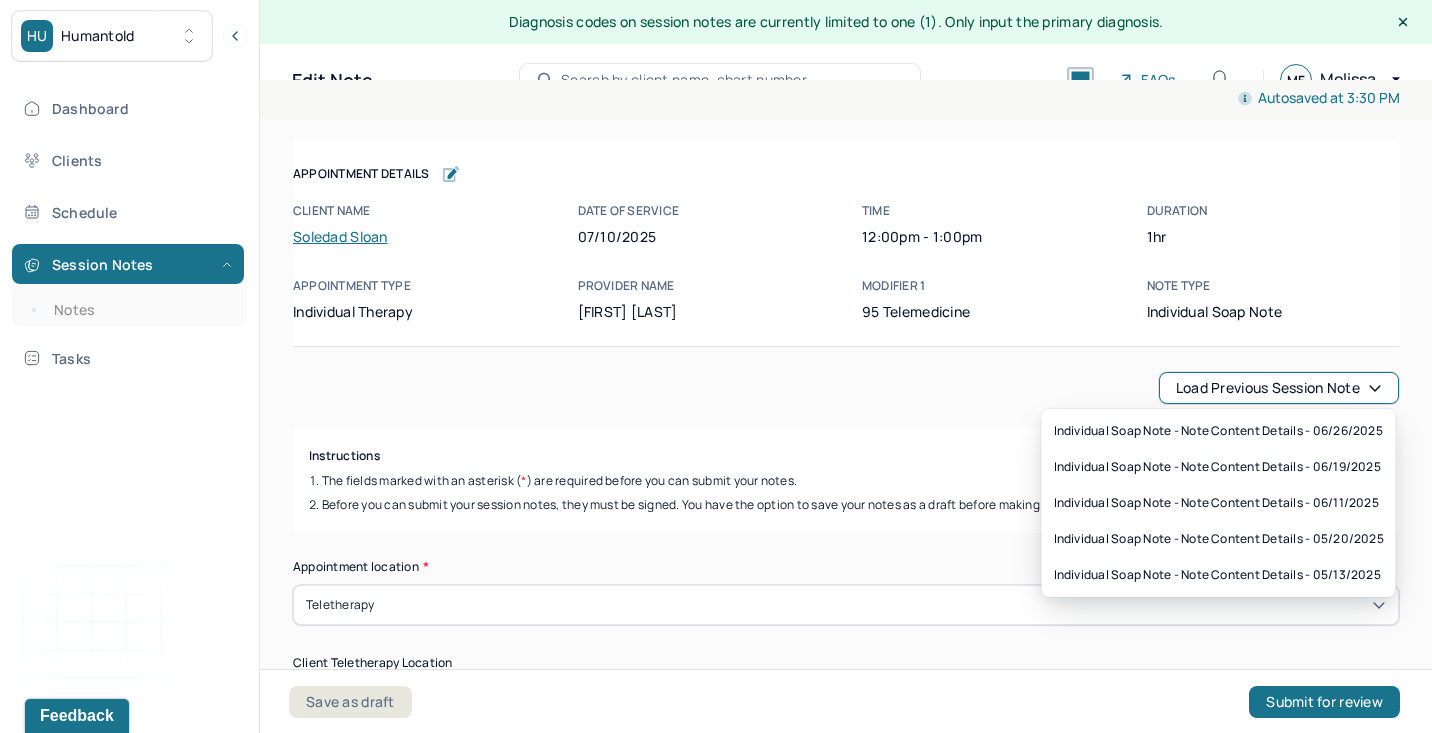 click on "Load previous session note" at bounding box center [1279, 388] 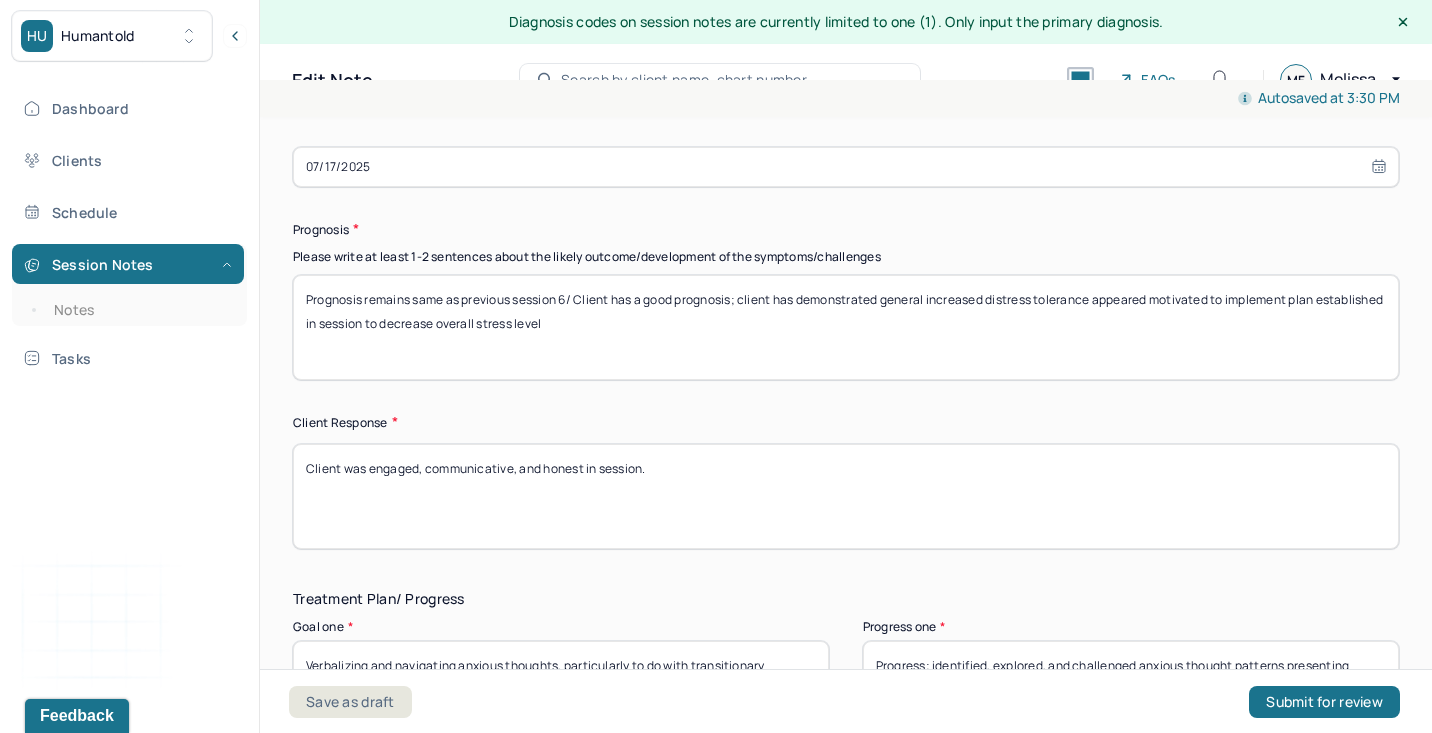 scroll, scrollTop: 2899, scrollLeft: 0, axis: vertical 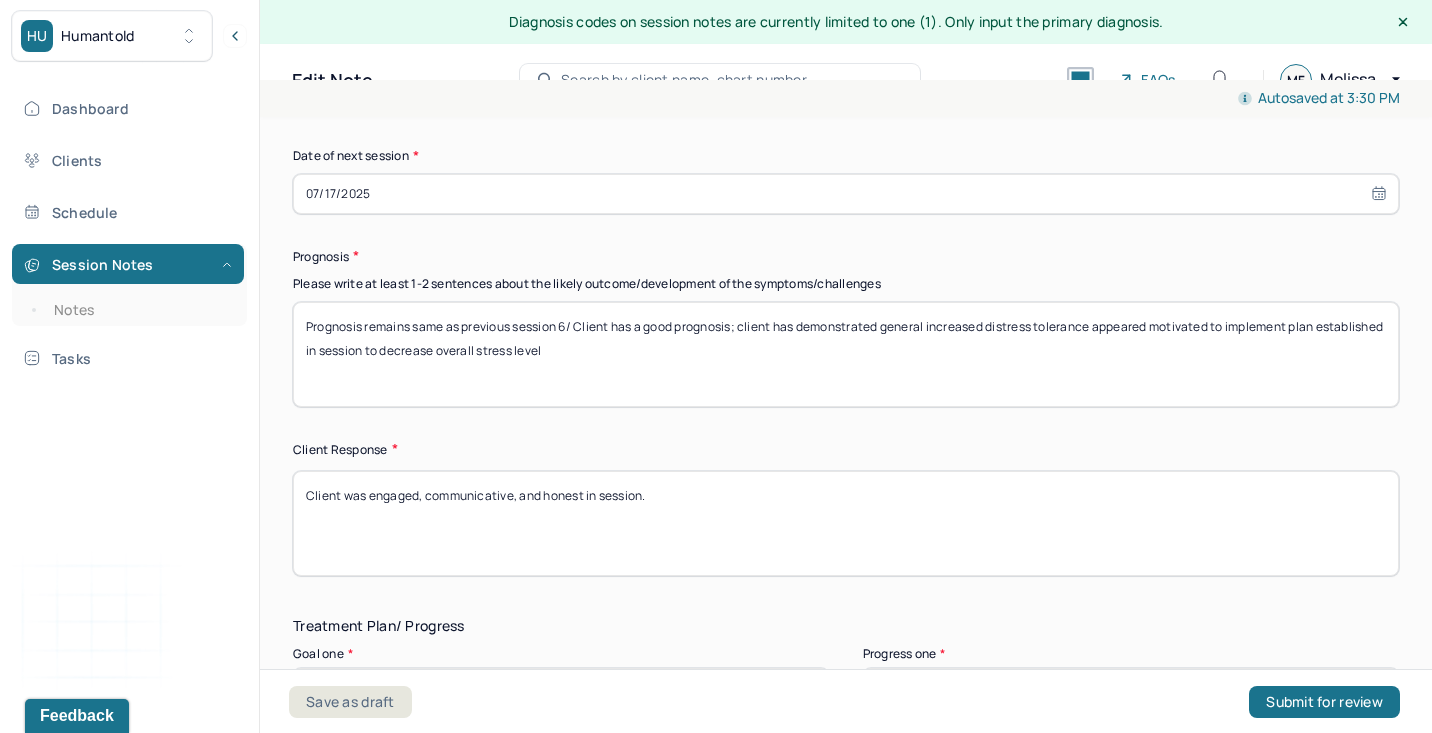 click on "Prognosis remains same as previous session 6/ Client has a good prognosis; client has demonstrated general increased distress tolerance appeared motivated to implement plan established in session to decrease overall stress level" at bounding box center (846, 354) 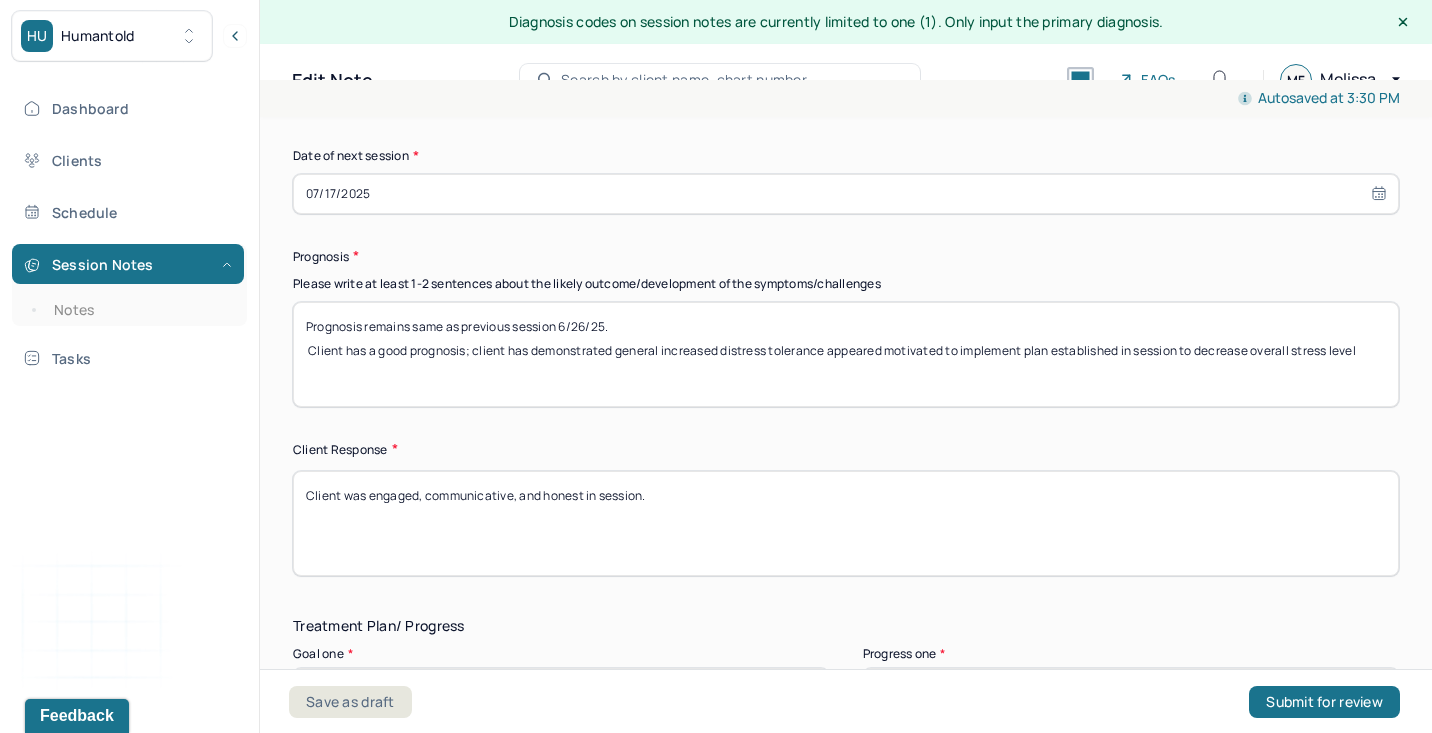 type on "Prognosis remains same as previous session 6/26/25.
Client has a good prognosis; client has demonstrated general increased distress tolerance appeared motivated to implement plan established in session to decrease overall stress level" 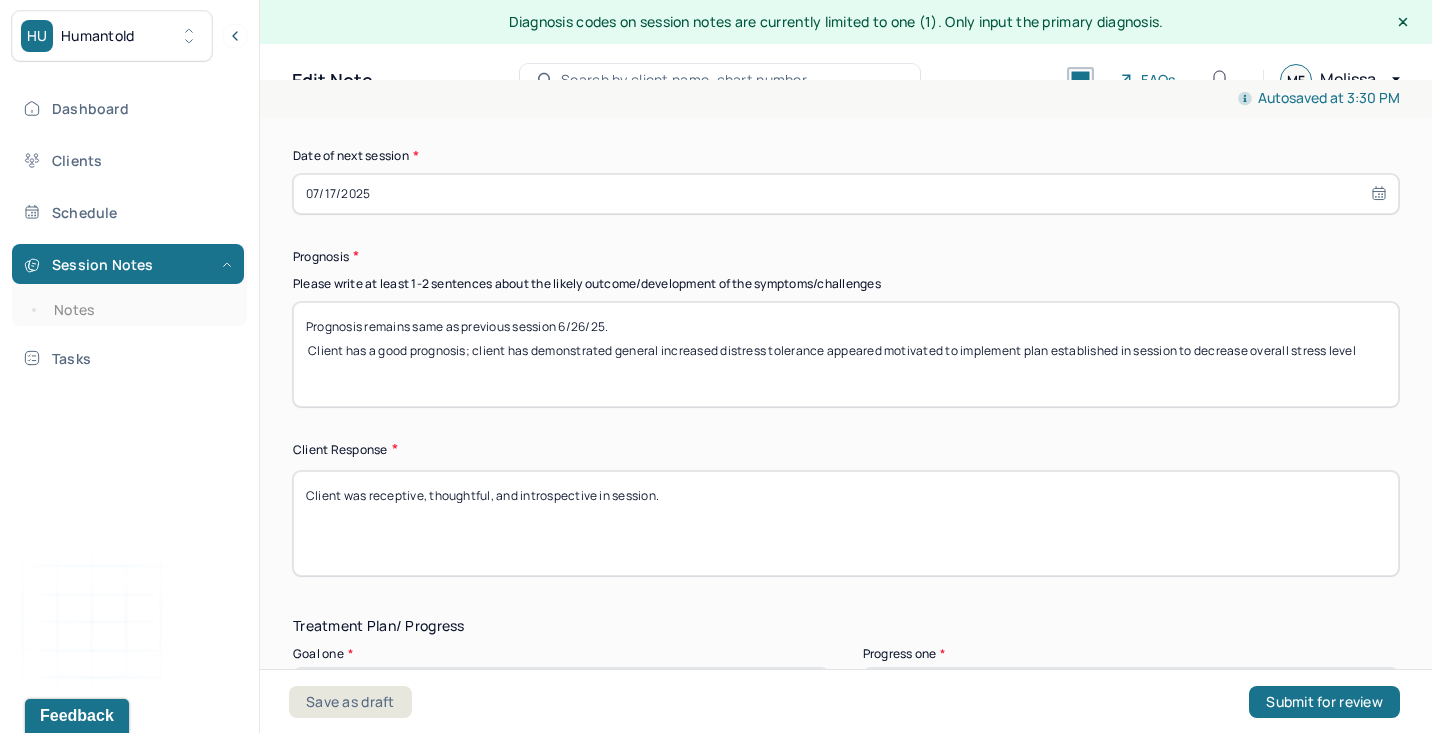 scroll, scrollTop: 36, scrollLeft: 0, axis: vertical 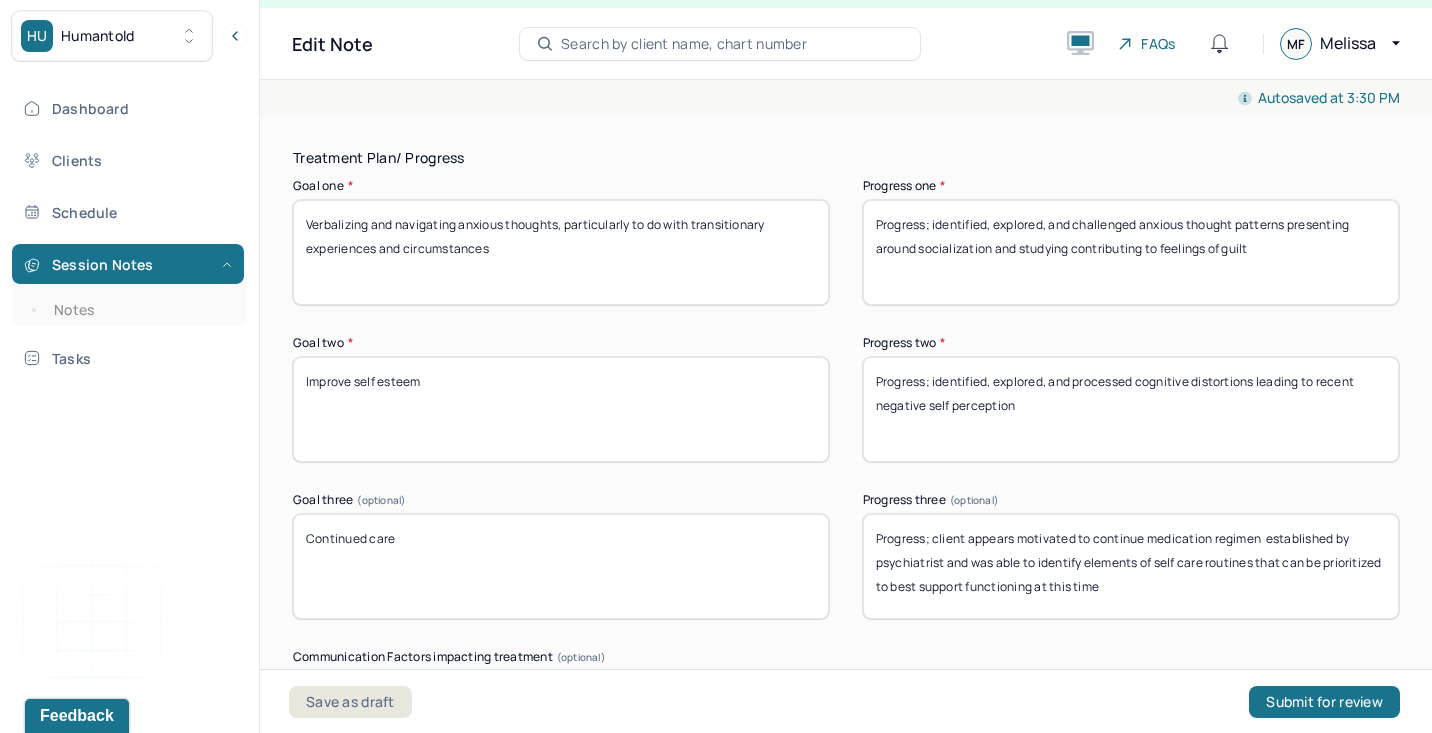 type on "Client was receptive, thoughtful, and introspective in session." 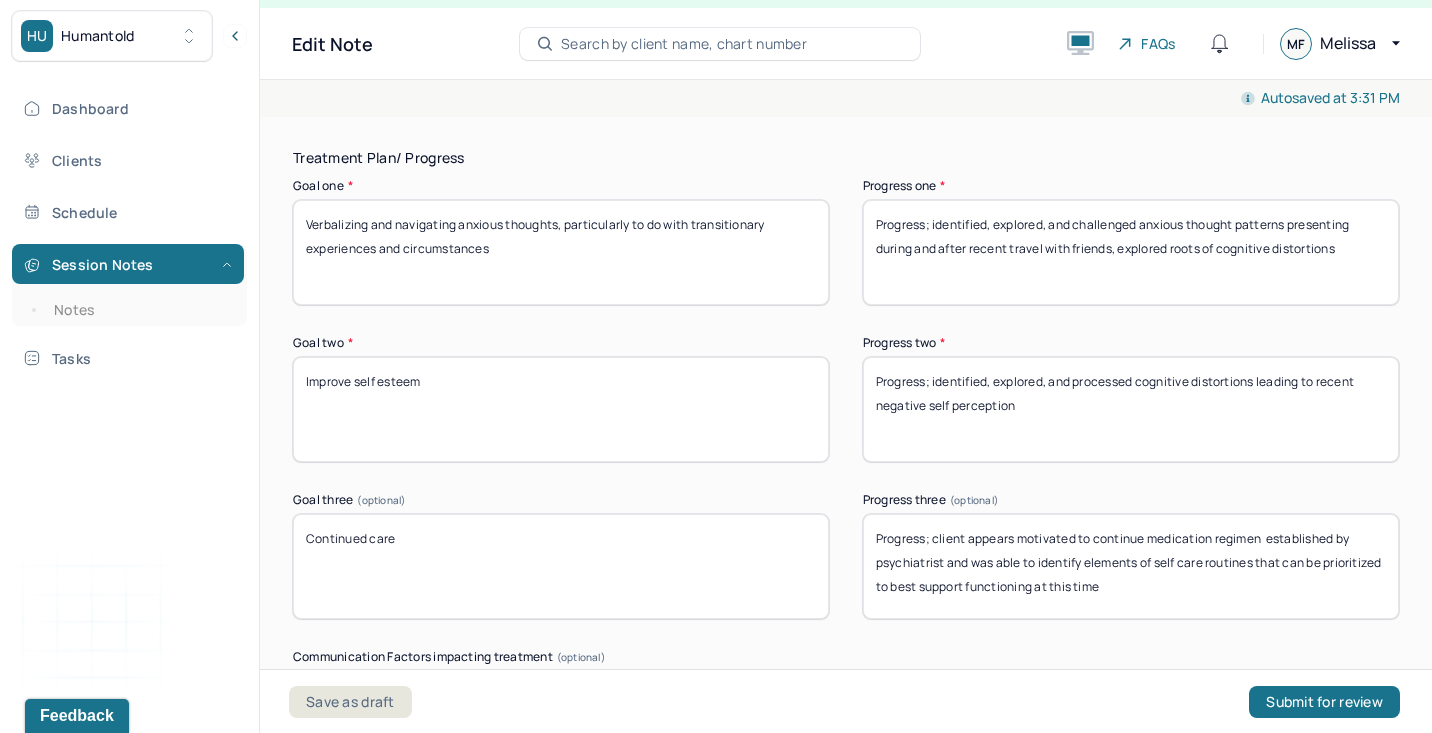 type on "Progress; identified, explored, and challenged anxious thought patterns presenting during and after recent travel with friends, explored roots of cognitive distortions" 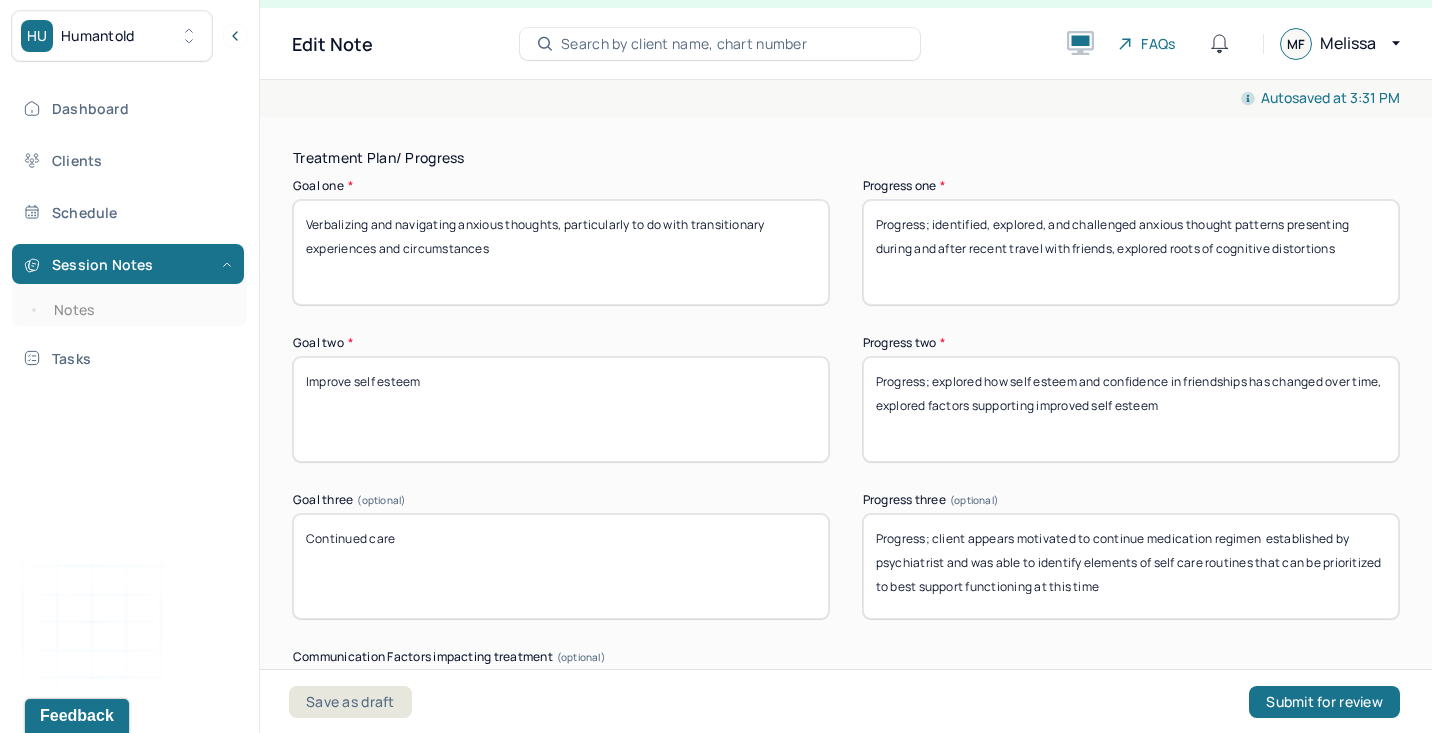 type on "Progress; explored how self esteem and confidence in friendships has changed over time, explored factors supporting improved self esteem" 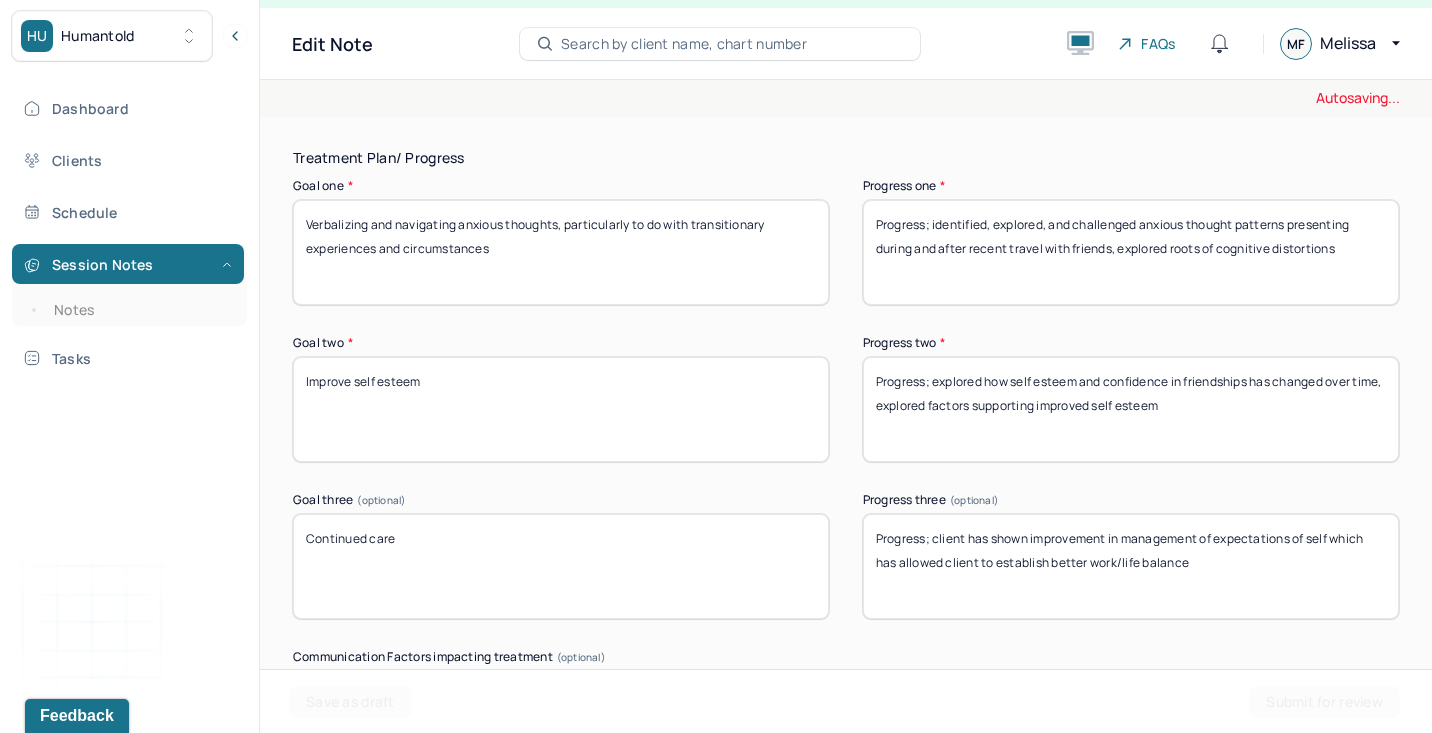 scroll, scrollTop: 3926, scrollLeft: 0, axis: vertical 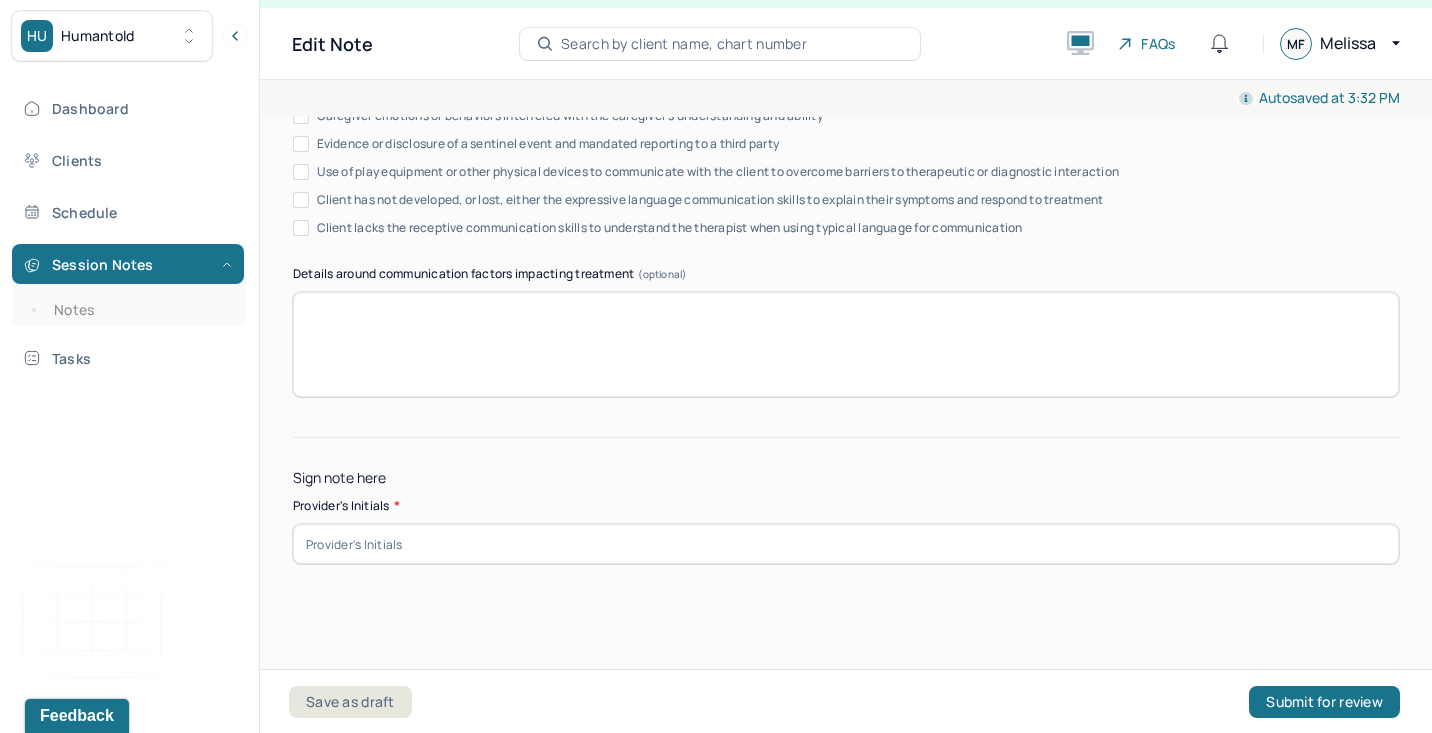 type on "Progress; client has shown improvement in management of expectations of self which has allowed client to establish better work/life balance" 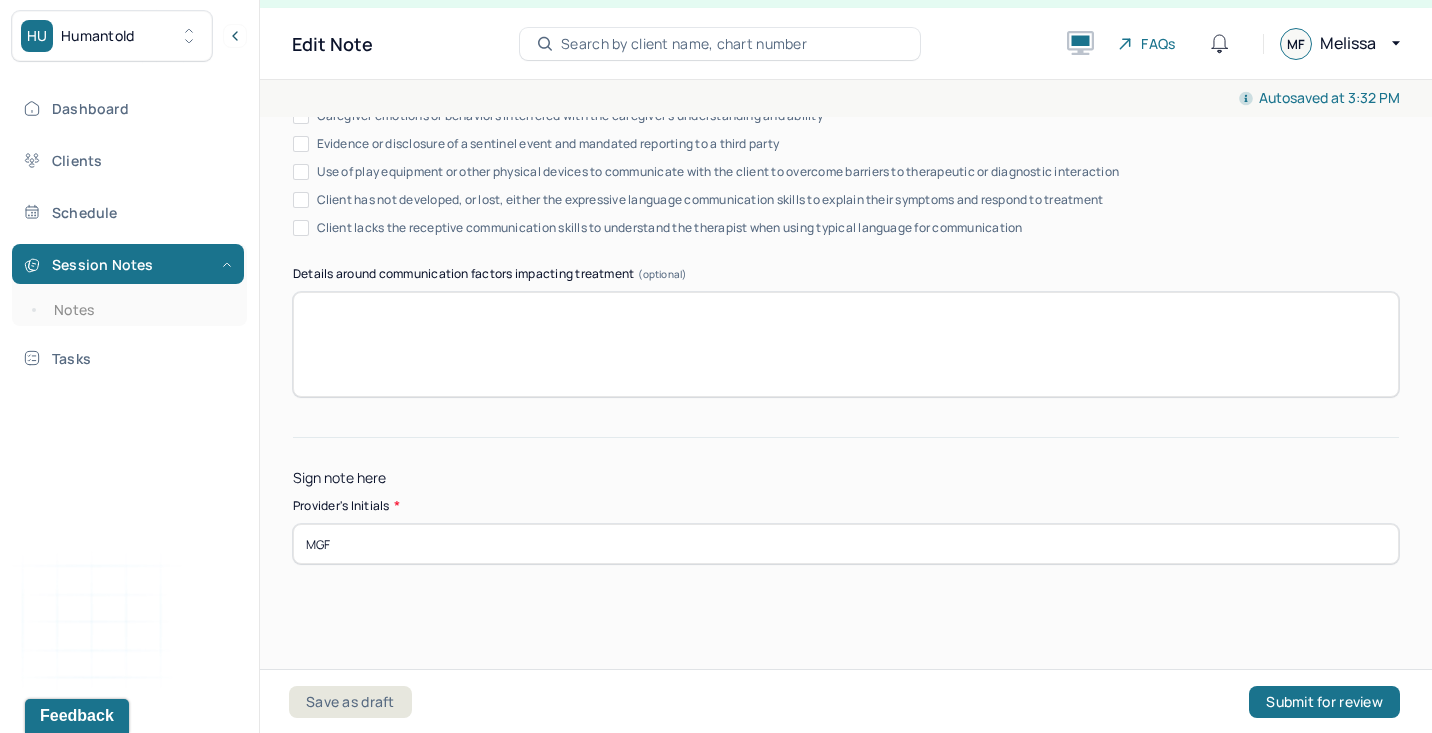 type on "MGF" 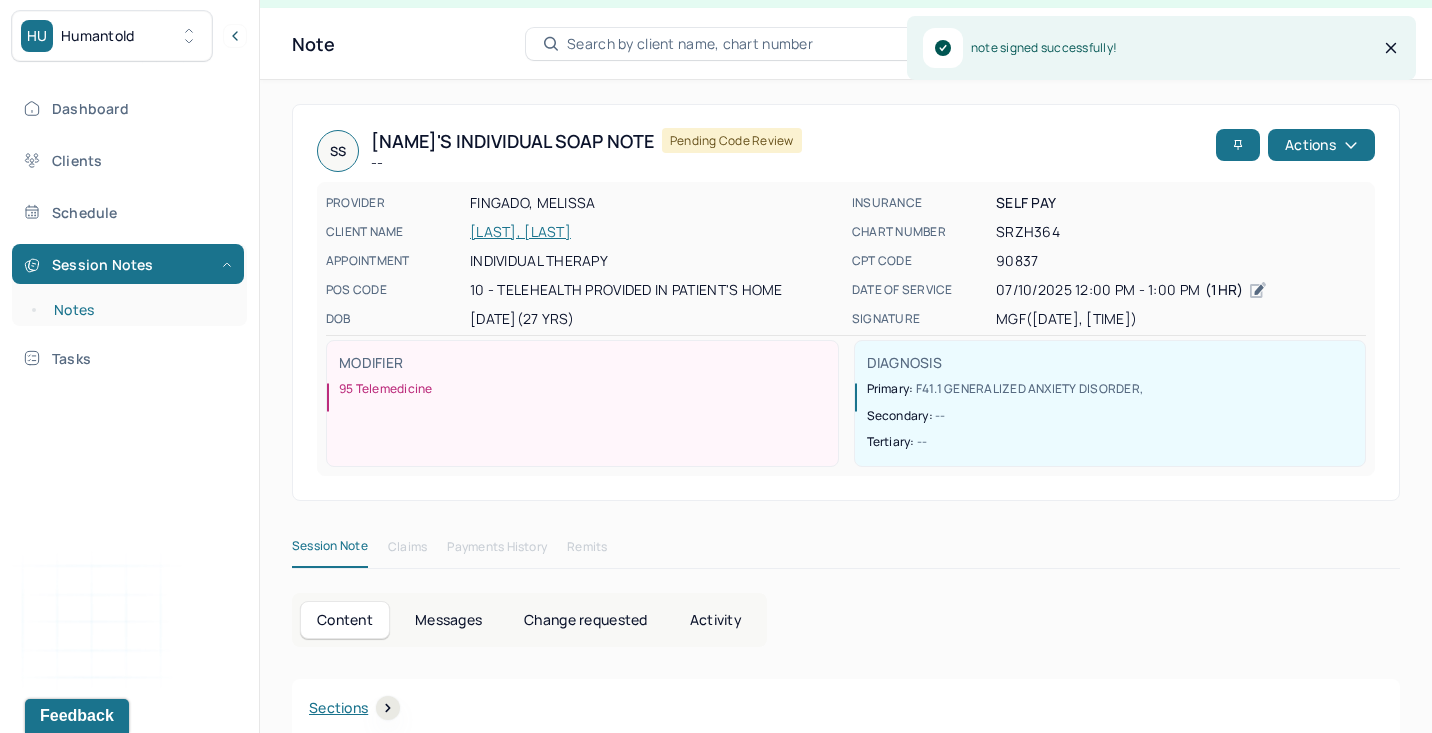 click on "Notes" at bounding box center (139, 310) 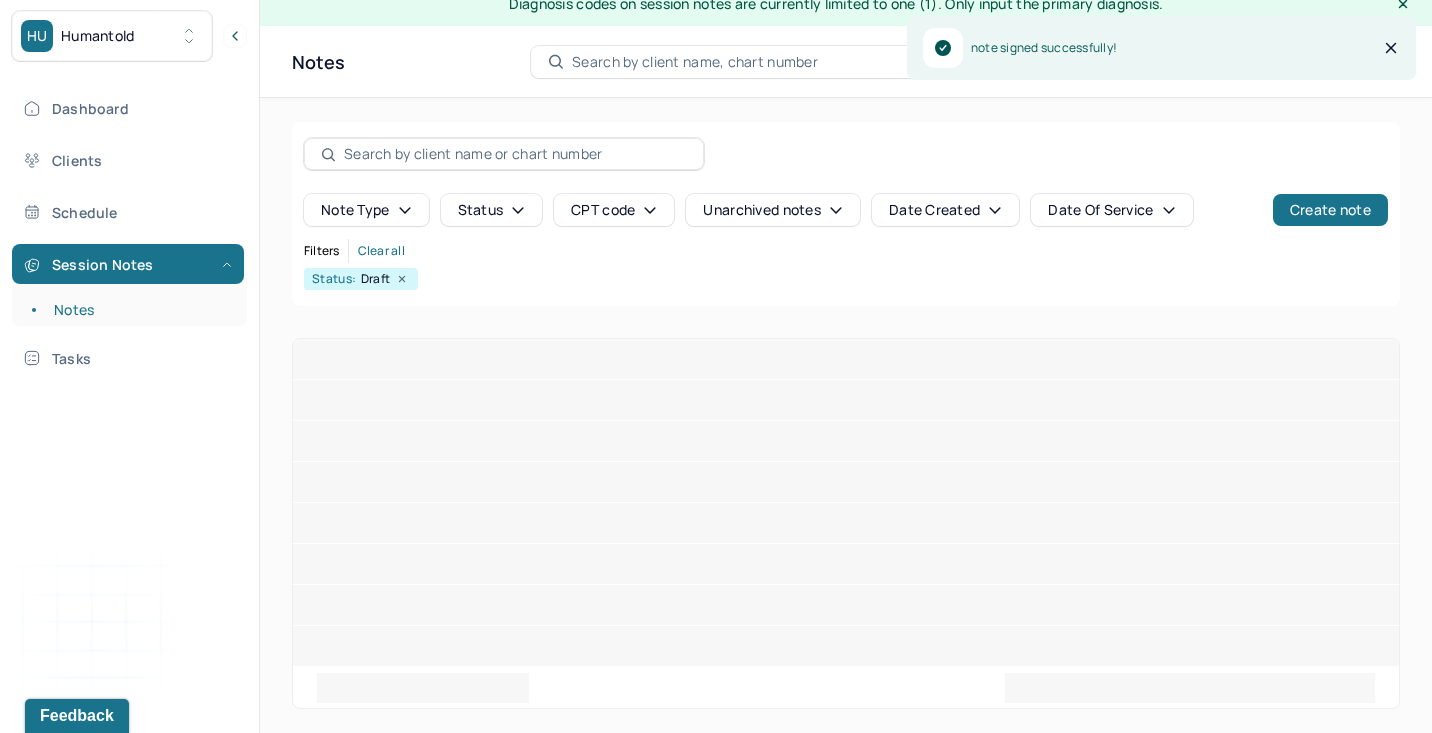 scroll, scrollTop: 0, scrollLeft: 0, axis: both 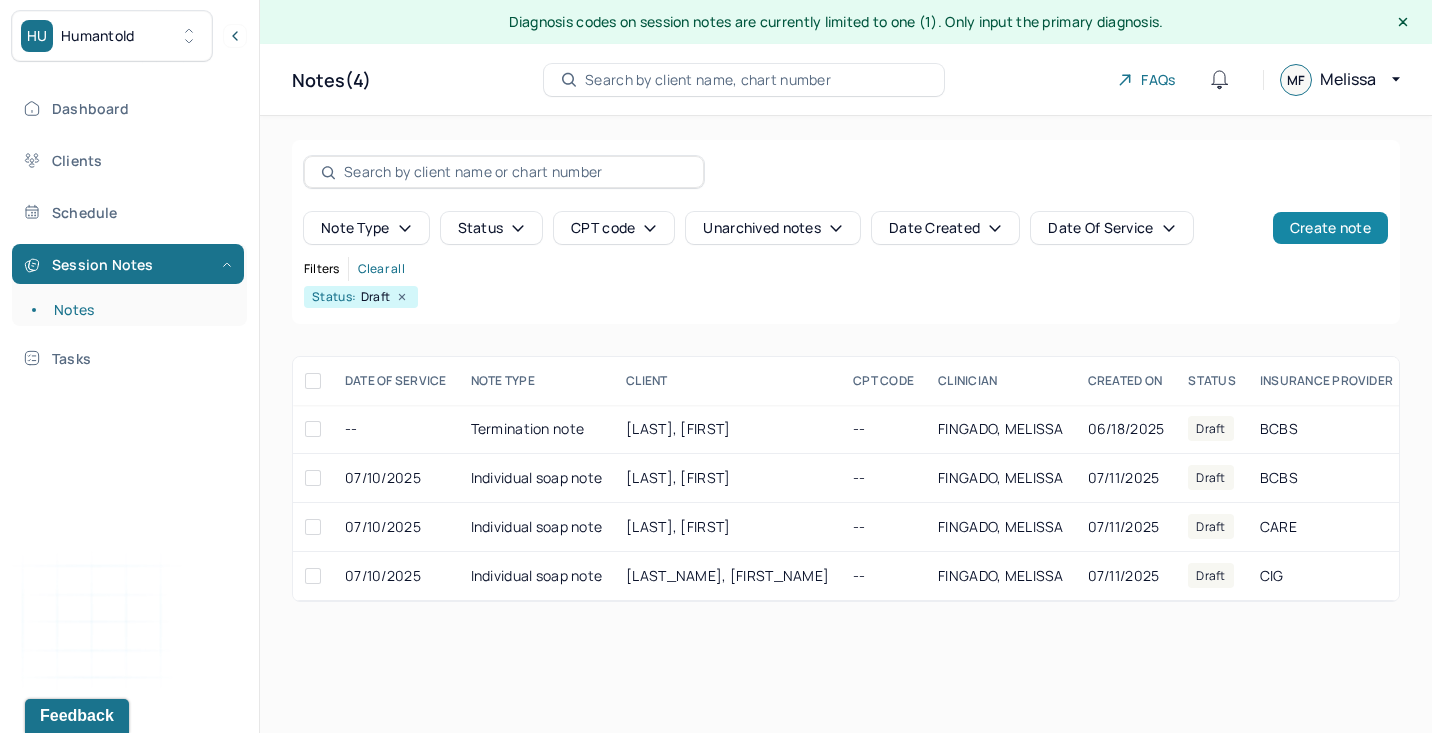 click on "Create note" at bounding box center (1330, 228) 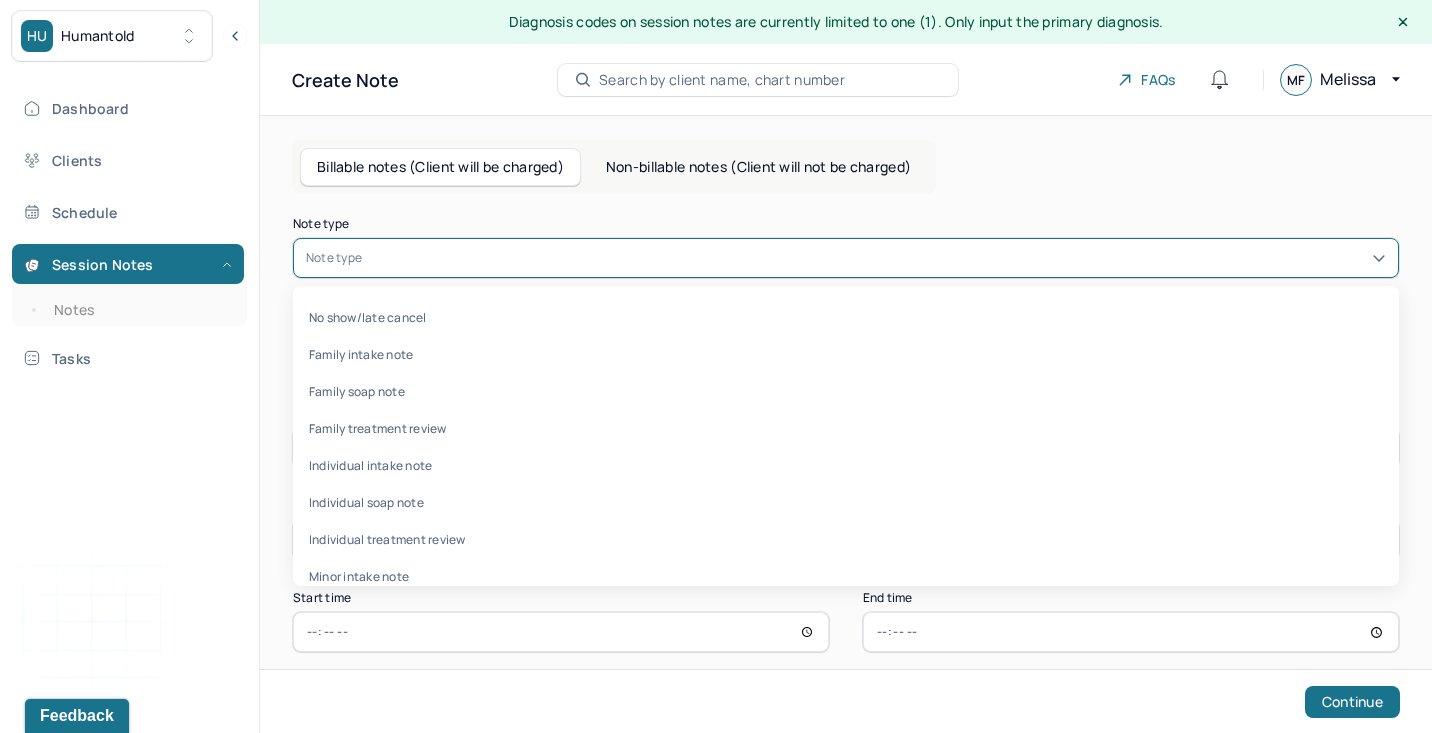 click at bounding box center [876, 258] 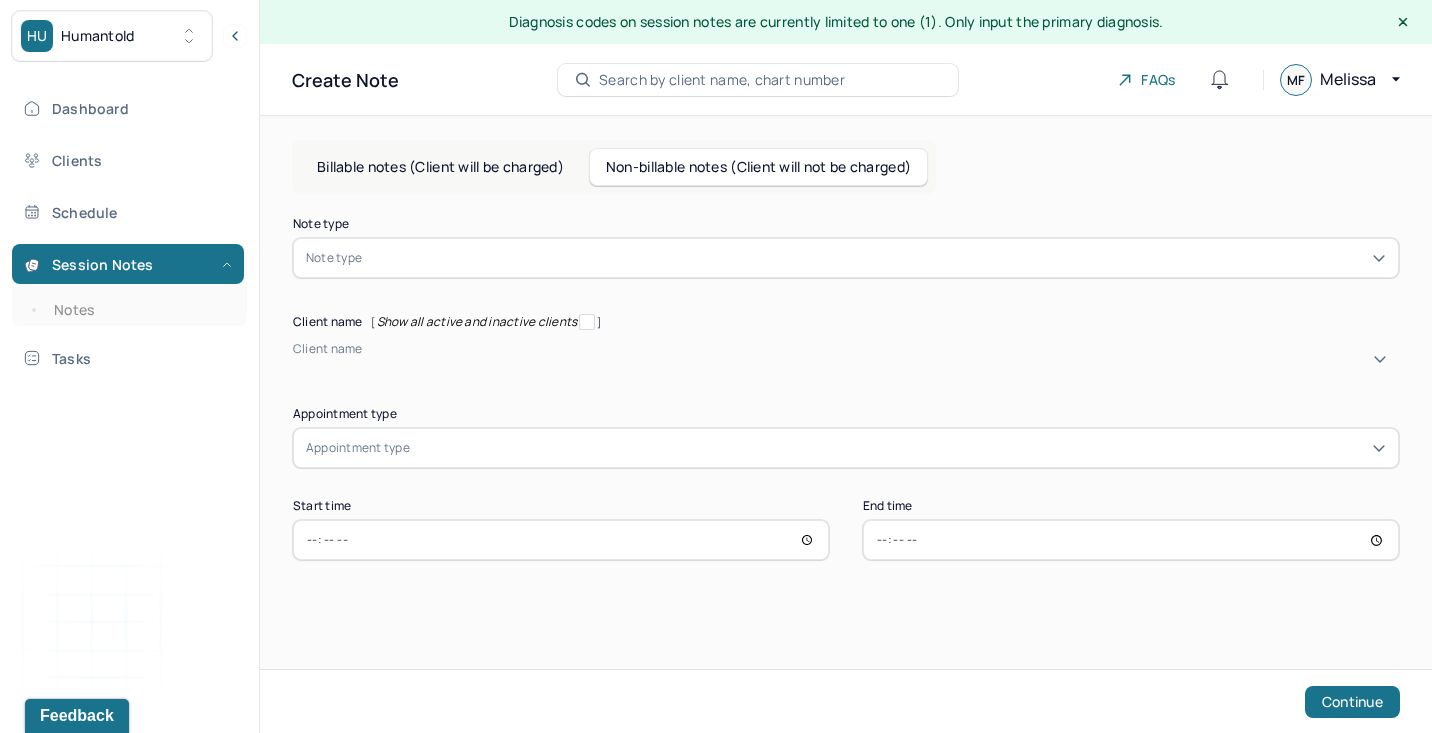 click on "Billable notes (Client will be charged)" at bounding box center [440, 167] 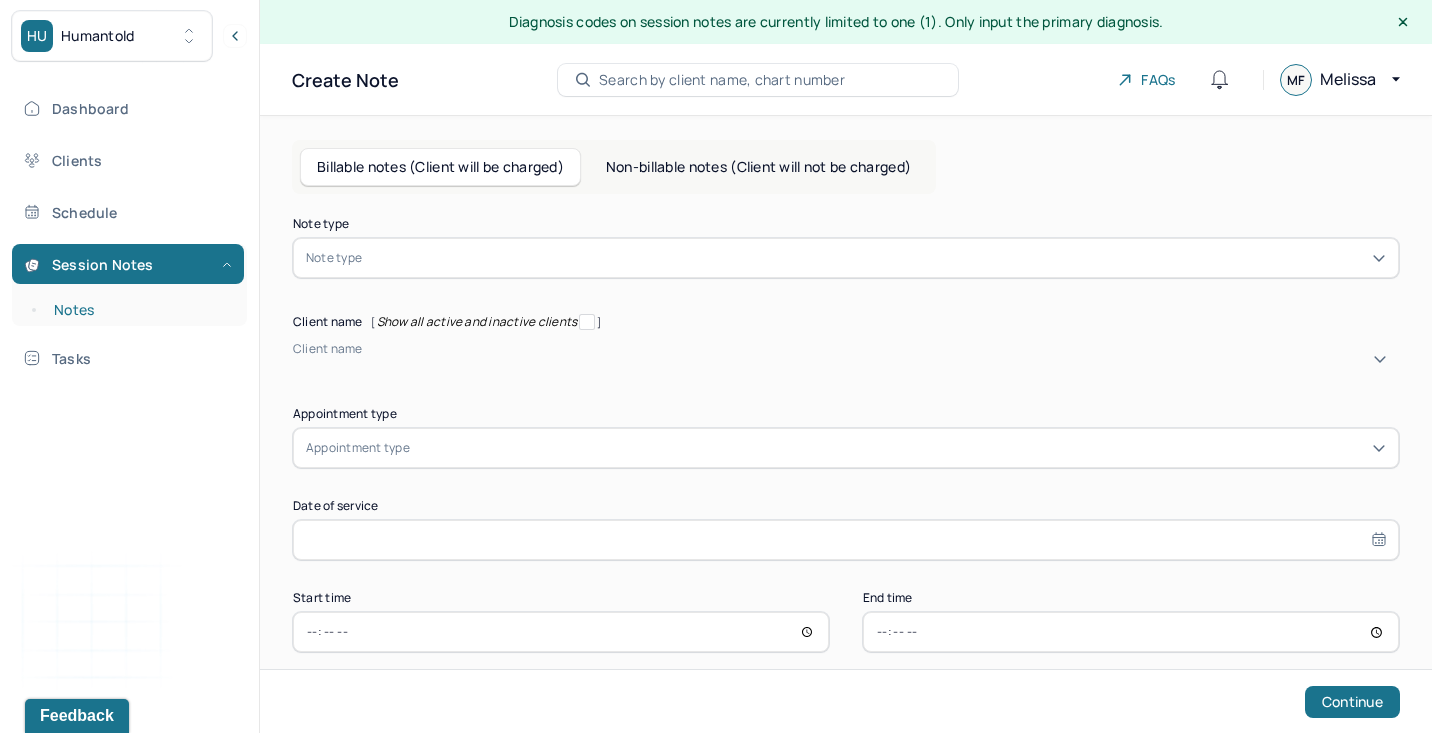 click on "Notes" at bounding box center (139, 310) 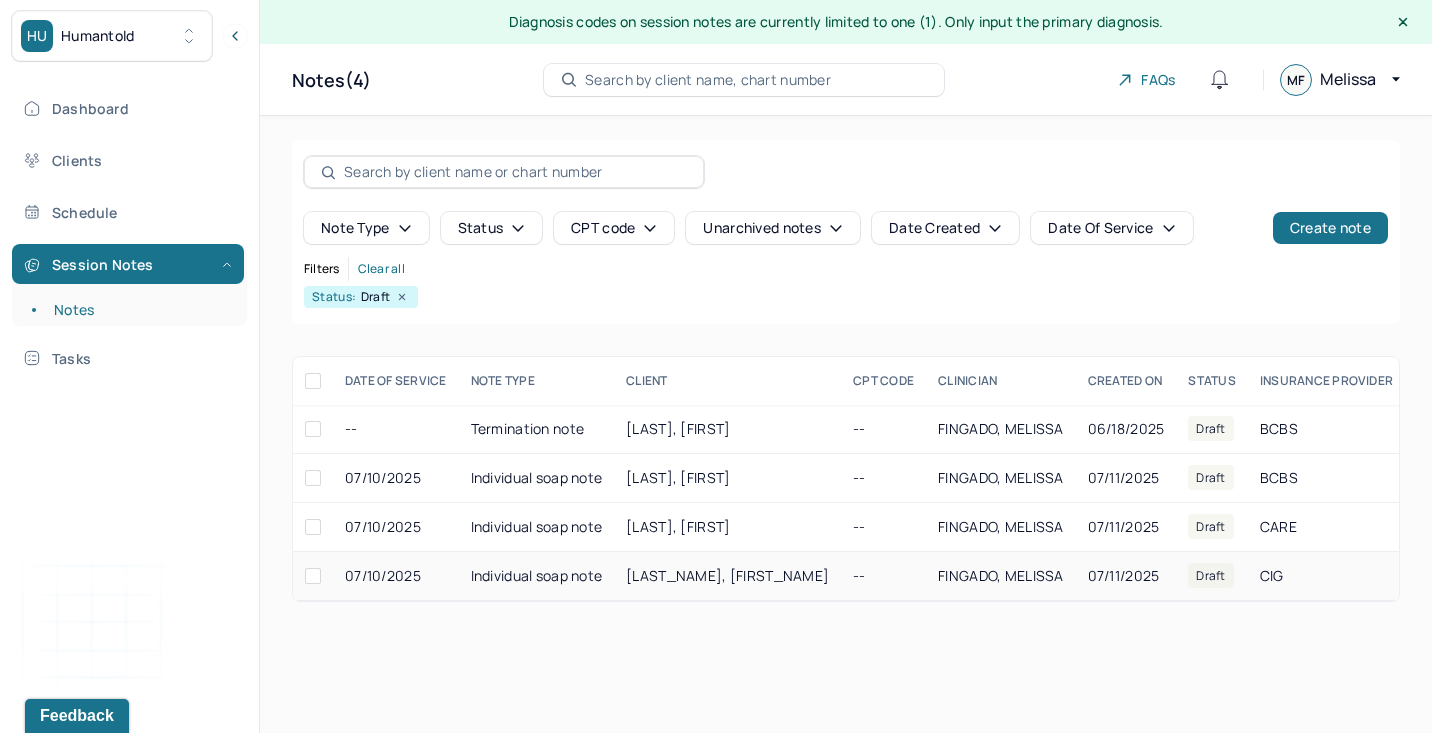 click on "[LAST_NAME], [FIRST_NAME]" at bounding box center [727, 575] 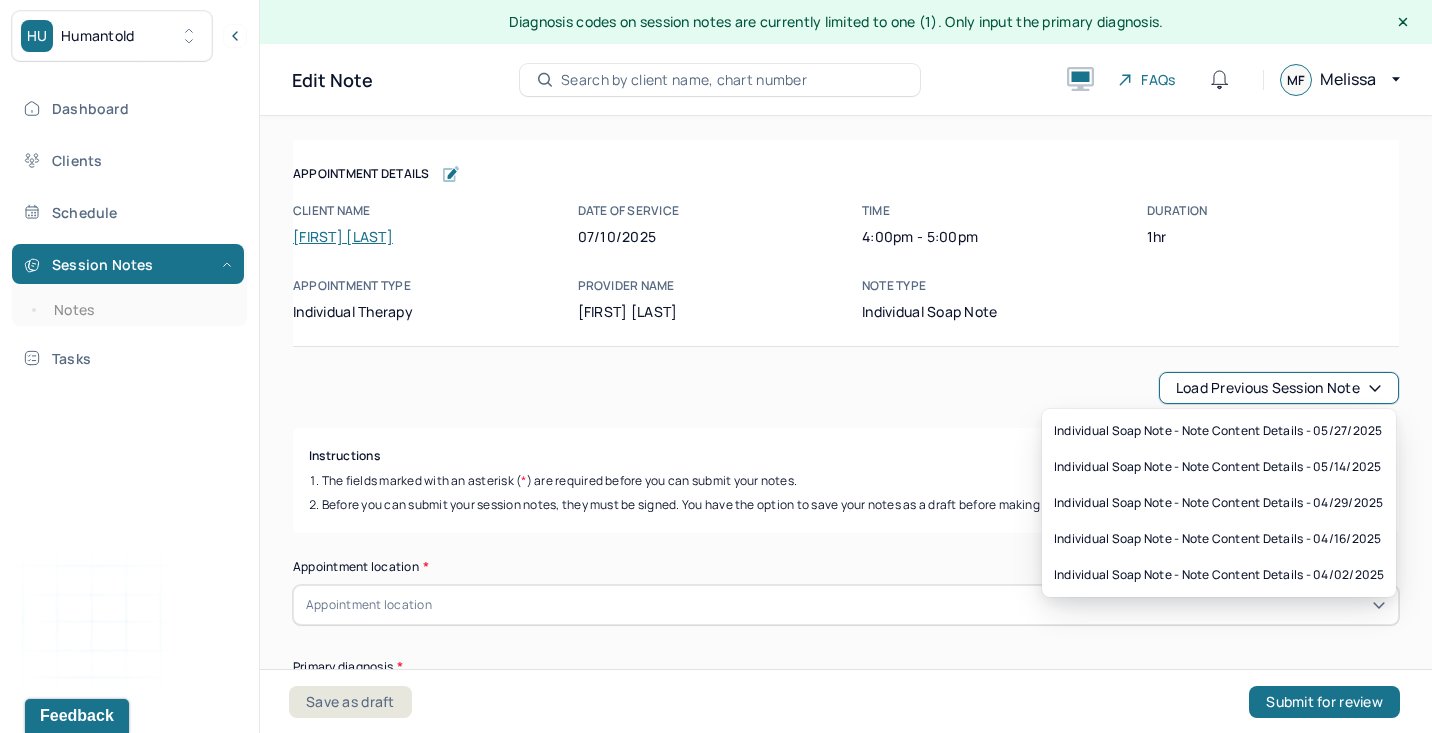 click on "Load previous session note" at bounding box center [1279, 388] 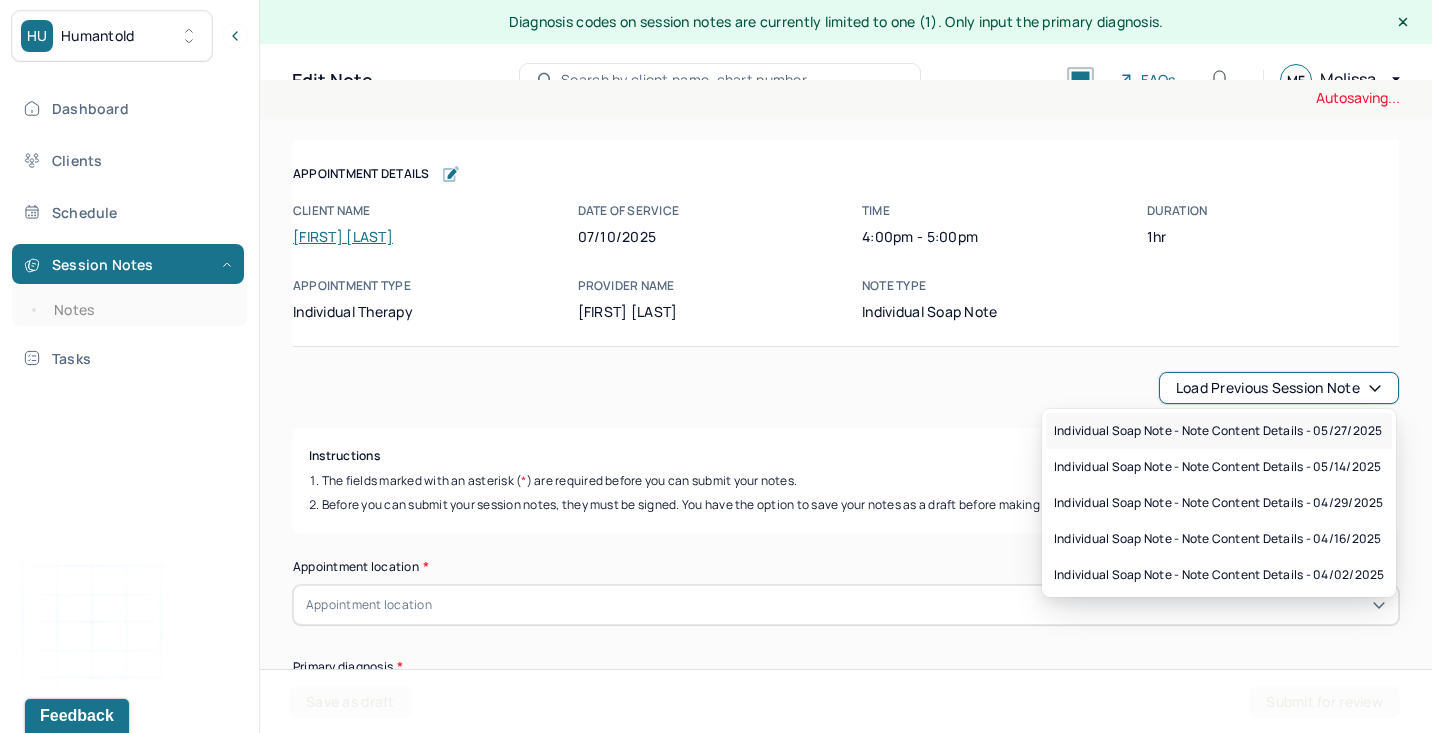 click on "Individual soap note - Note content Details - [DATE]" at bounding box center [1218, 431] 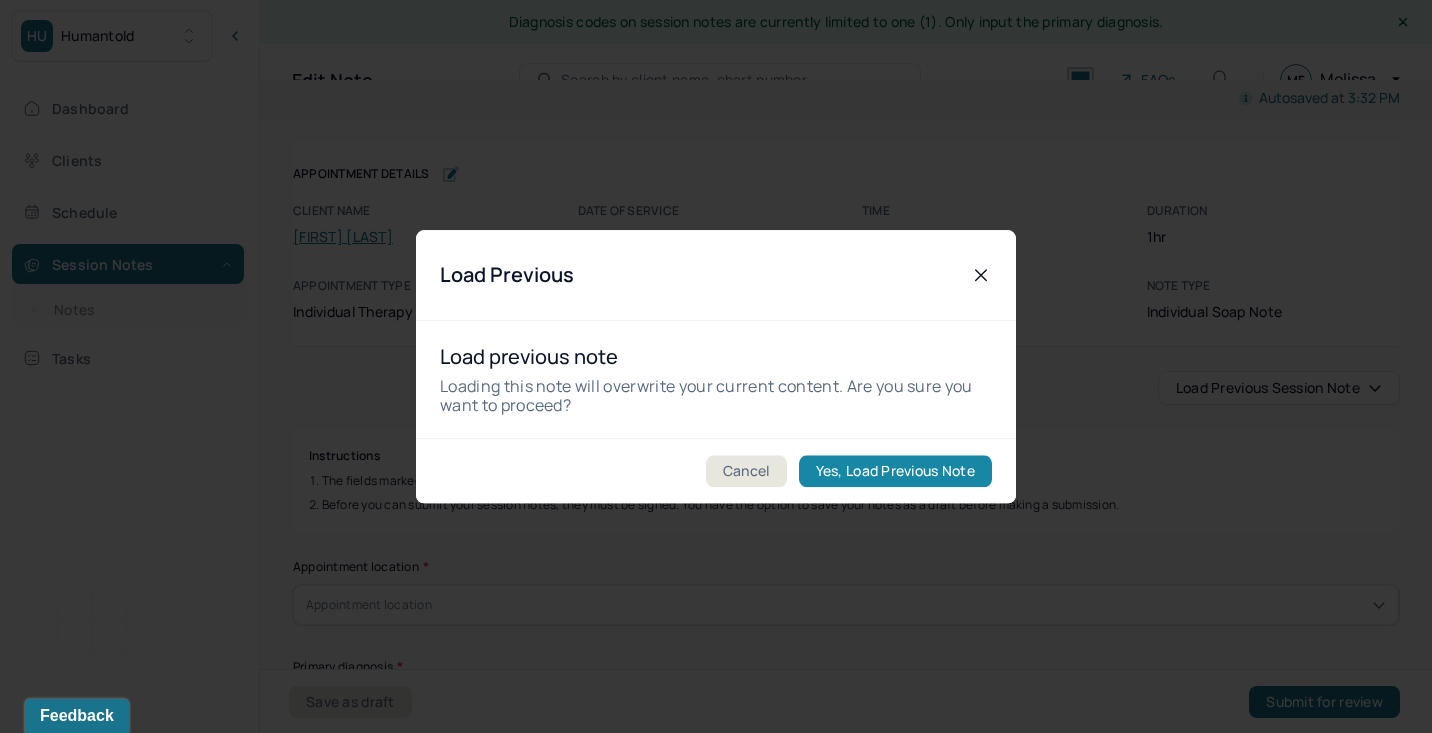 click on "Yes, Load Previous Note" at bounding box center [895, 471] 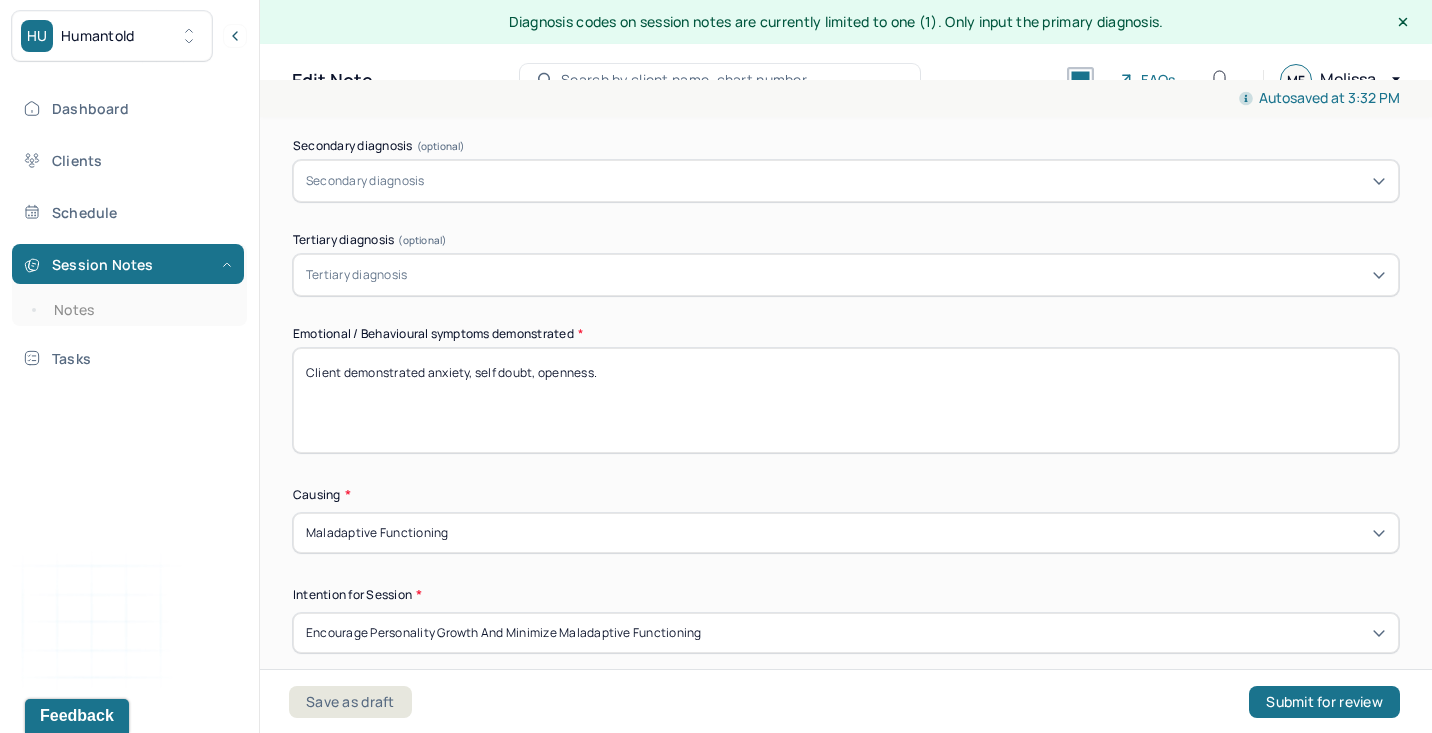 scroll, scrollTop: 621, scrollLeft: 0, axis: vertical 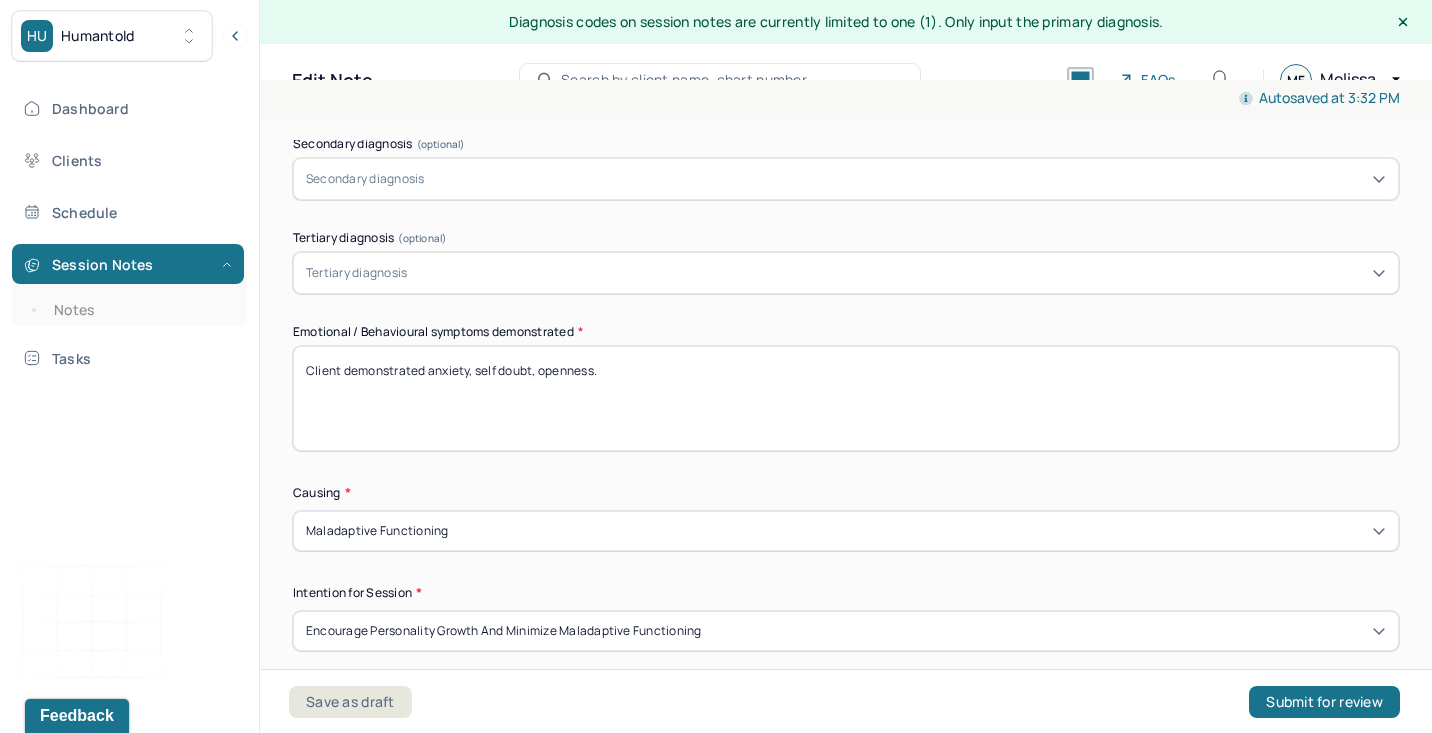 drag, startPoint x: 426, startPoint y: 372, endPoint x: 881, endPoint y: 375, distance: 455.0099 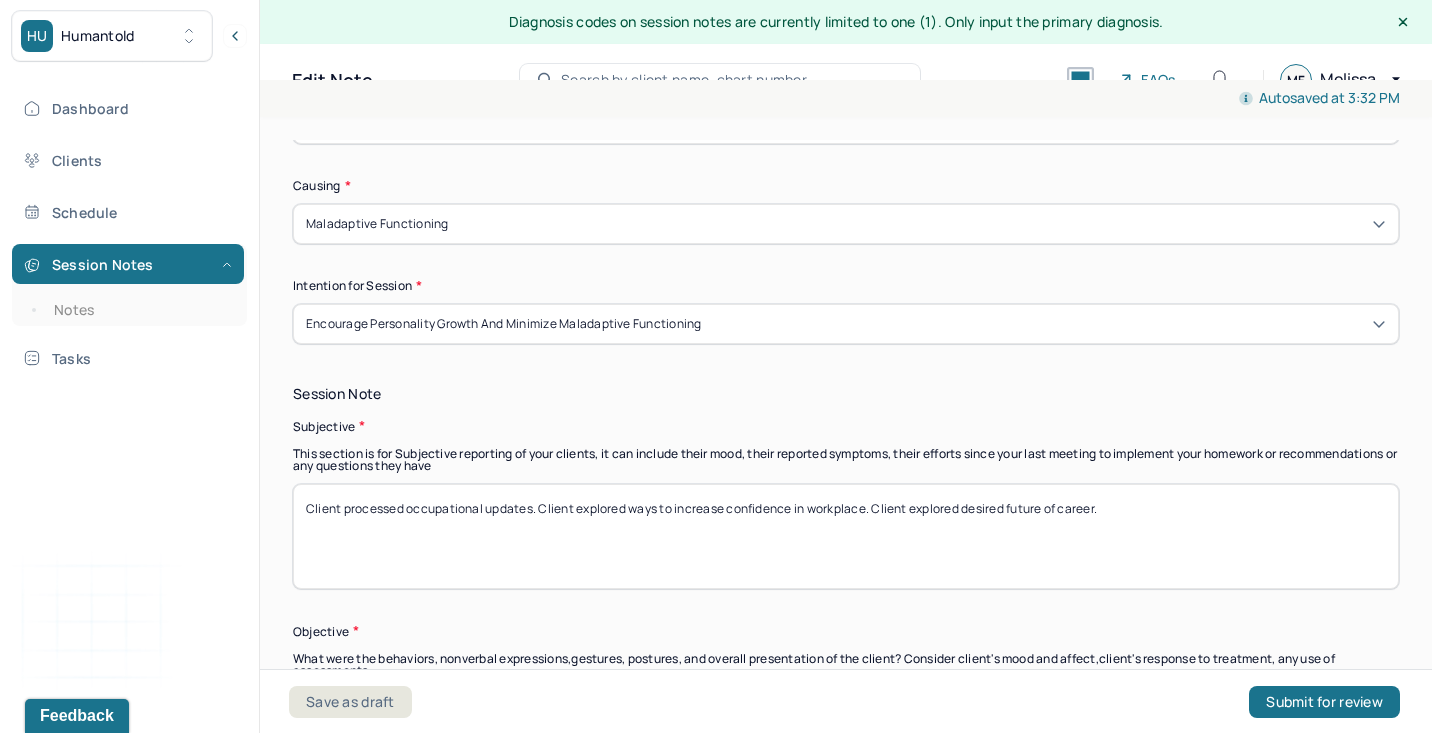 scroll, scrollTop: 936, scrollLeft: 0, axis: vertical 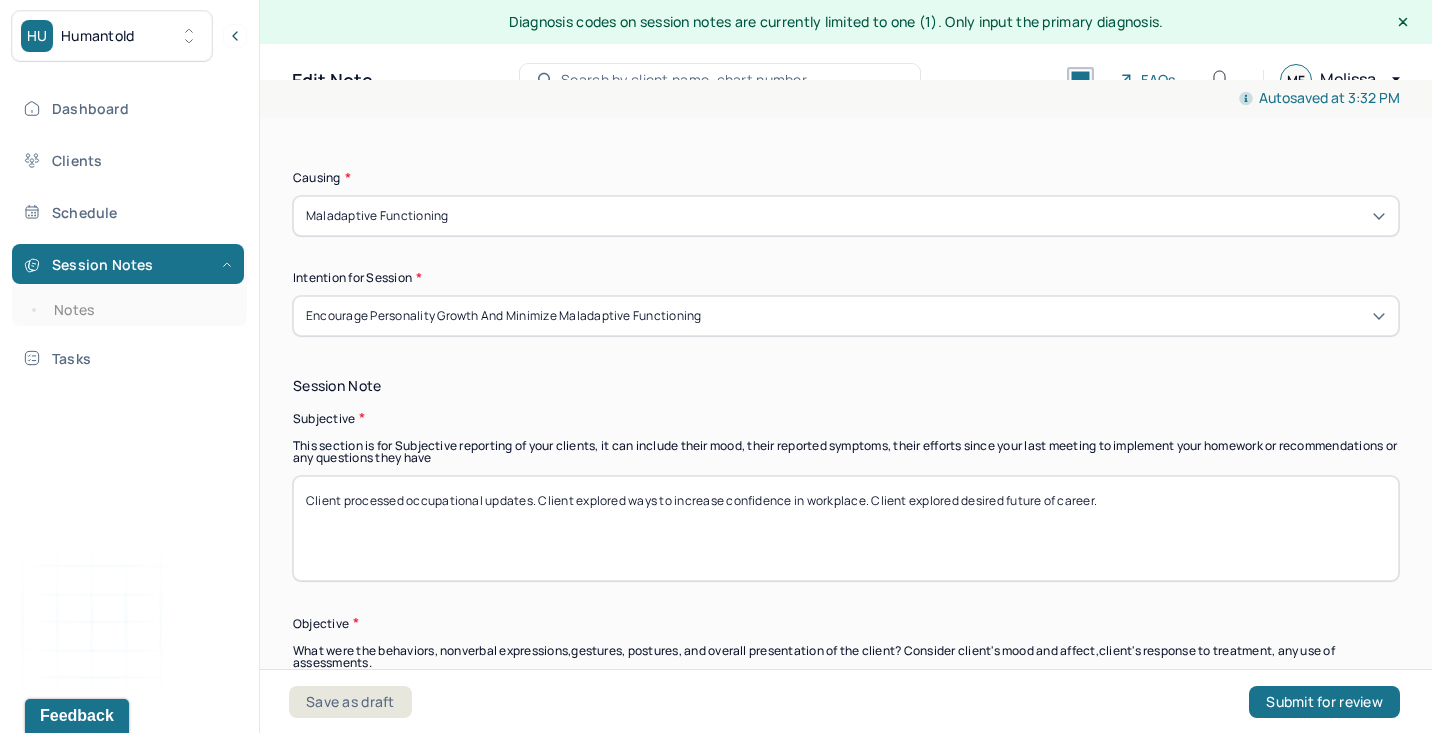 type on "Client demonstrated curiosity, vulnerability." 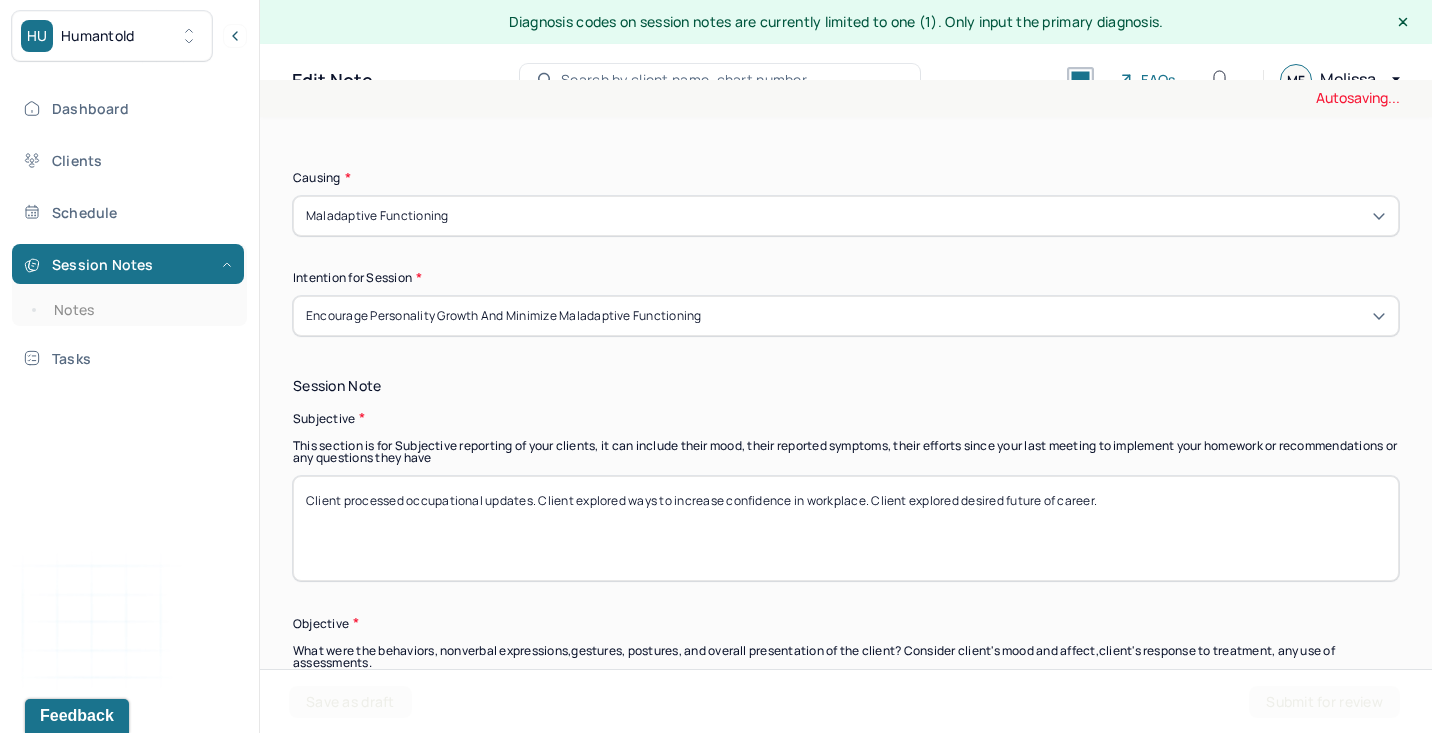 click on "Session Note Subjective This section is for Subjective reporting of your clients, it can include their mood, their reported symptoms, their efforts since your last meeting to implement your homework or recommendations or any questions they have Client processed occupational updates. Client explored ways to increase confidence in workplace. Client explored desired future of career. Objective What were the behaviors, nonverbal expressions,gestures, postures, and overall presentation of the client? Consider client's mood and affect,client's response to treatment, any use of assessments. How did they present themselves? Was there nervous talking or lack of eye contact? Client was alert, oriented, and engaged in session. Client maintained consistent eye contact and somewhat quiet speech. Client's posture became tense at times when exploring and challenging anxious thought patterns impacting self esteem. Assessment" at bounding box center (846, 699) 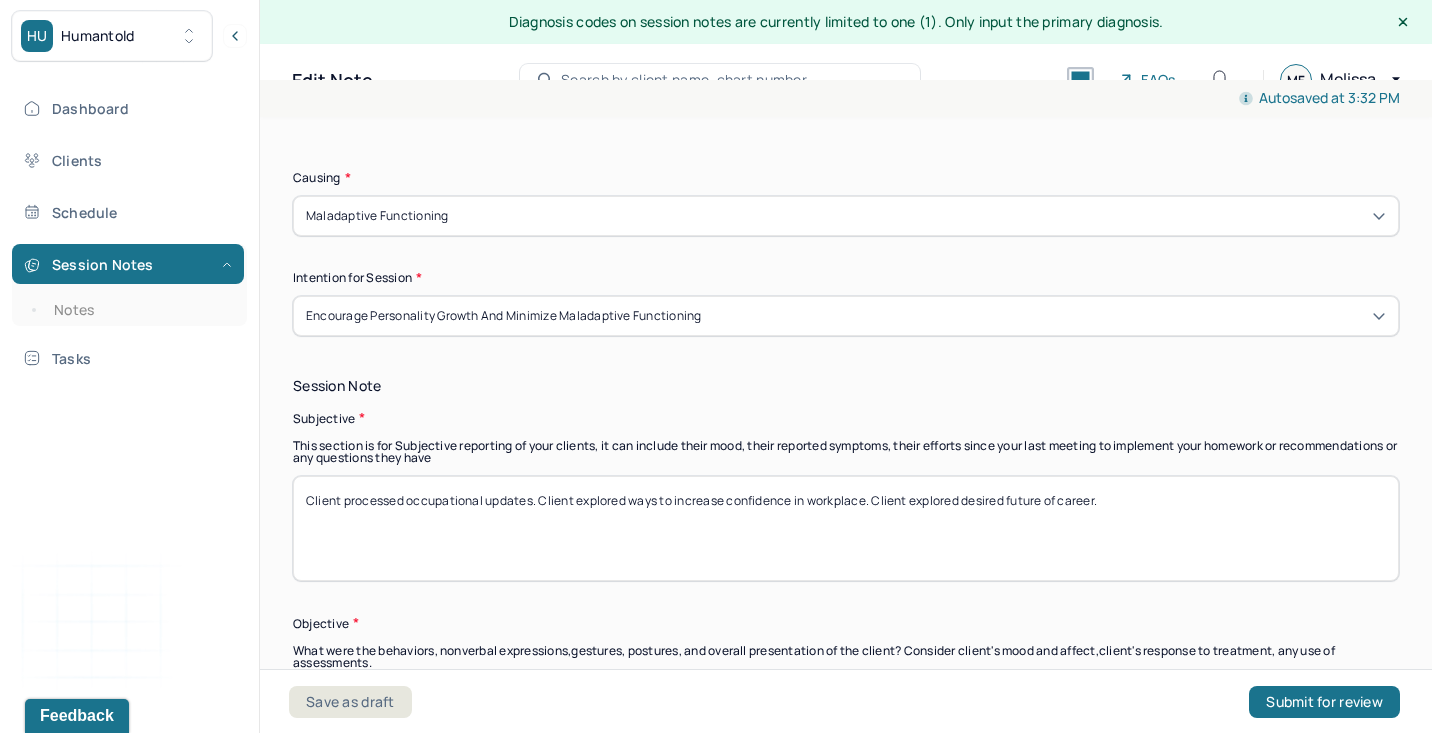 click on "Client processed occupational updates. Client explored ways to increase confidence in workplace. Client explored desired future of career." at bounding box center [846, 528] 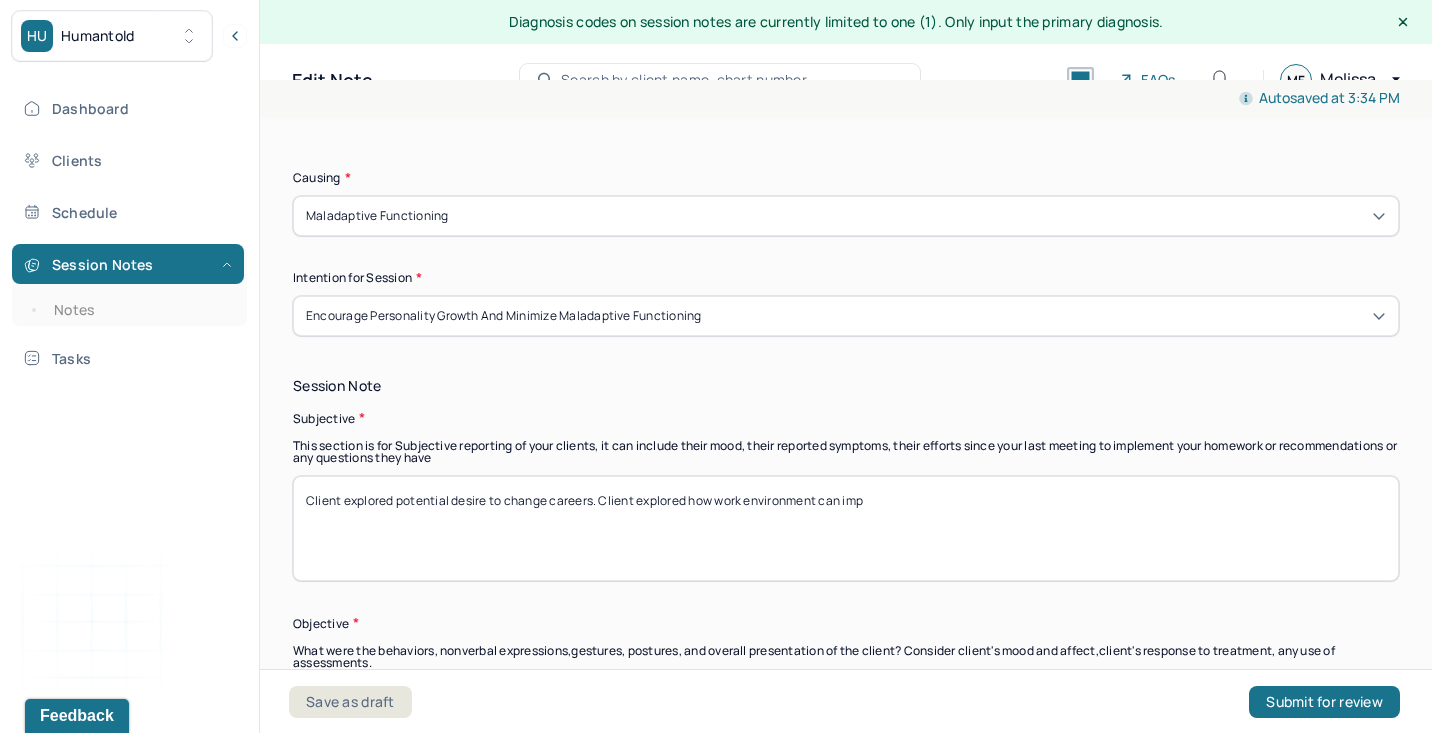 drag, startPoint x: 740, startPoint y: 496, endPoint x: 1356, endPoint y: 494, distance: 616.00323 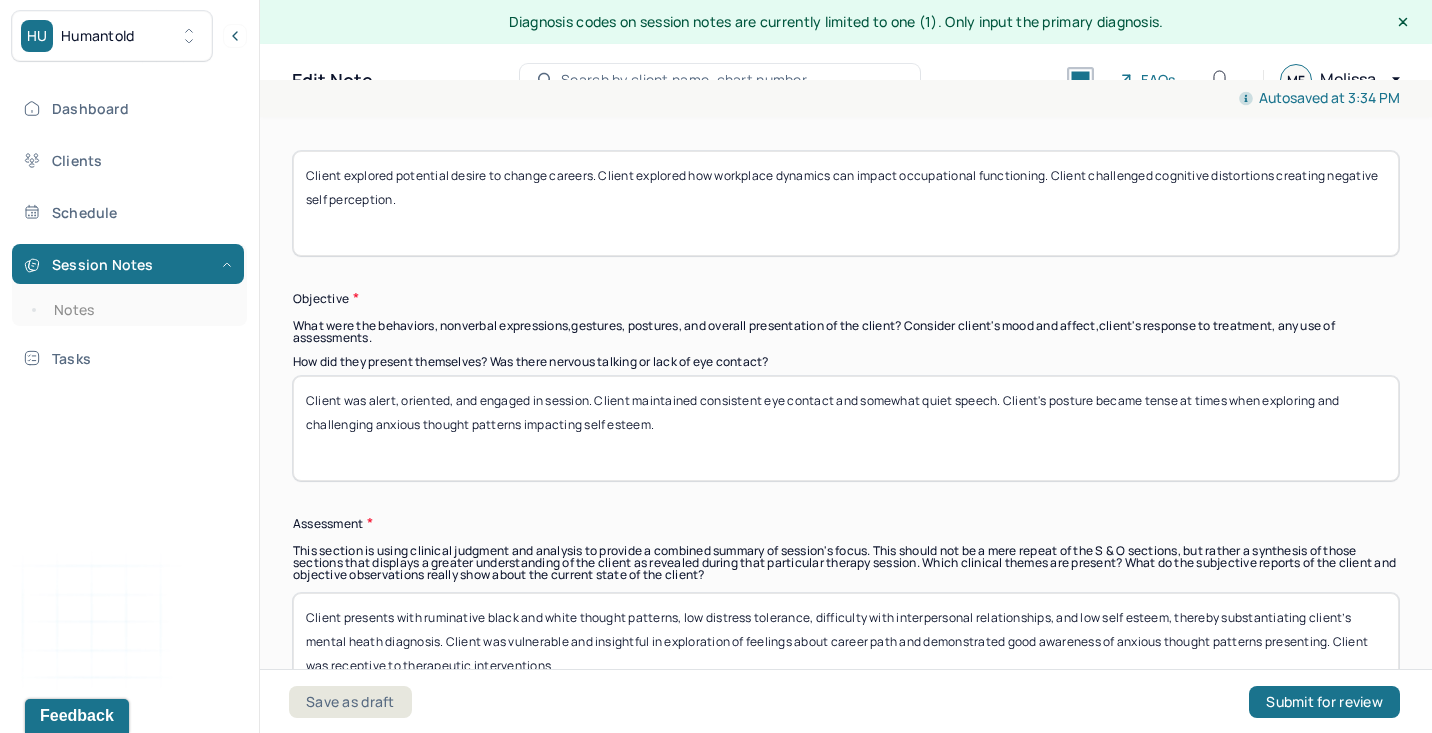 scroll, scrollTop: 1297, scrollLeft: 0, axis: vertical 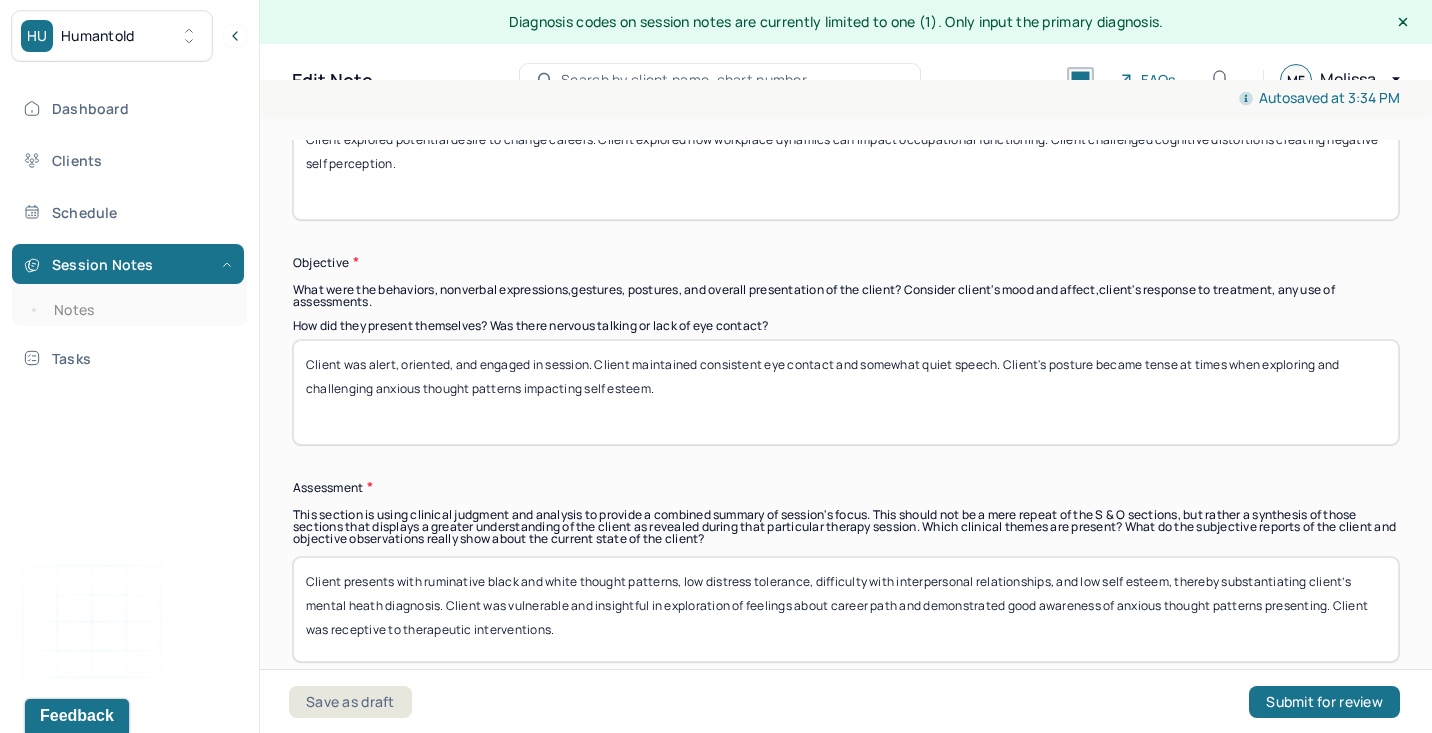 type on "Client explored potential desire to change careers. Client explored how workplace dynamics can impact occupational functioning. Client challenged cognitive distortions creating negative self perception." 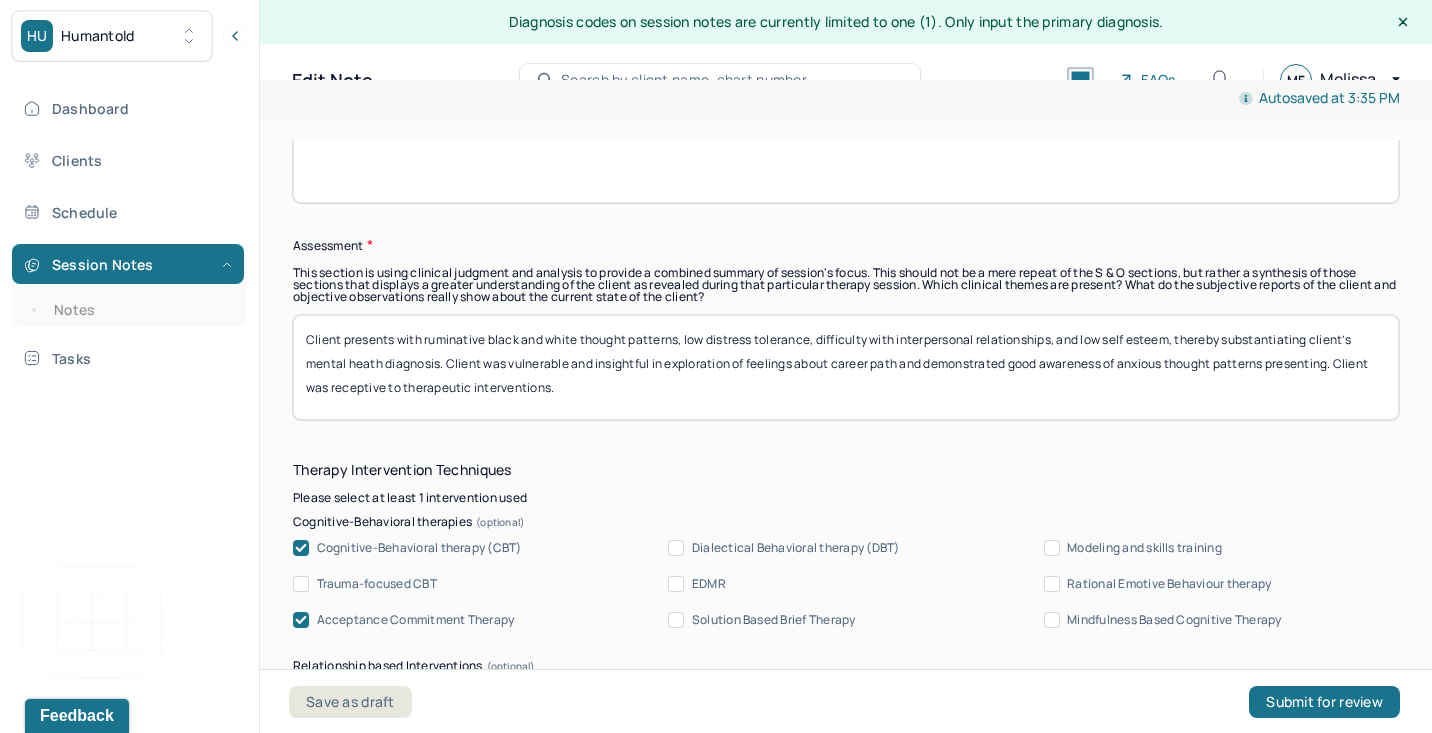 scroll, scrollTop: 1563, scrollLeft: 0, axis: vertical 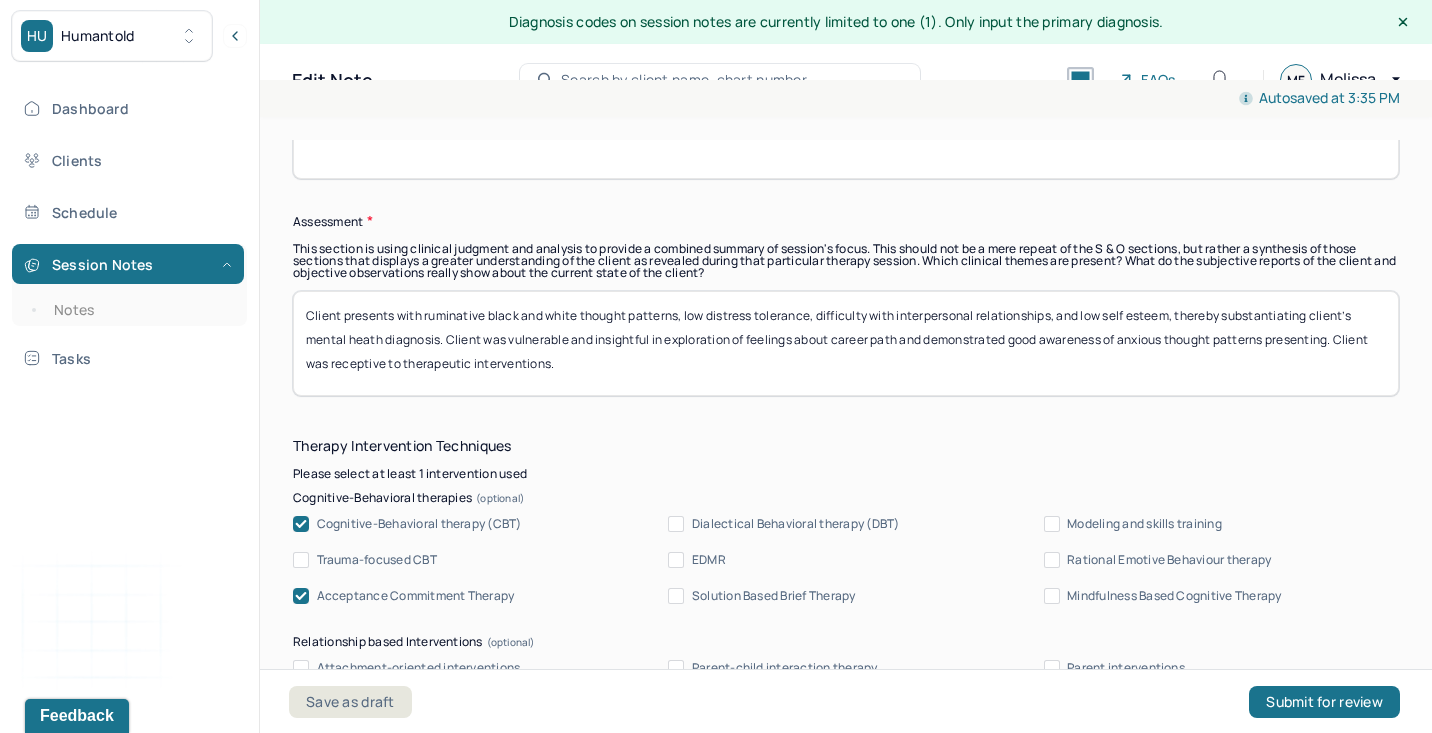 type on "Client was alert, oriented, and engaged in session. Client presented with open posture, normal speech, and consistent eye contact. Client's thought was tangential at times." 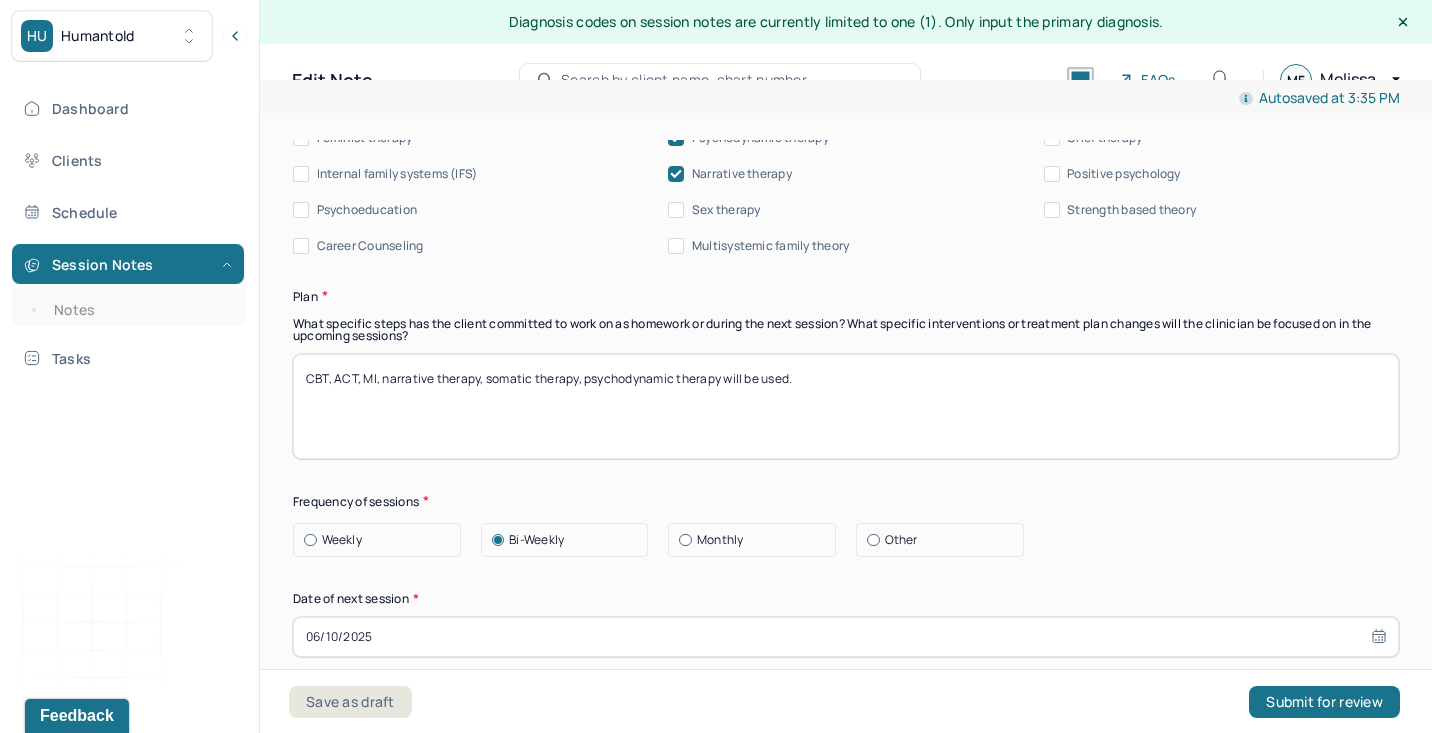 scroll, scrollTop: 2205, scrollLeft: 0, axis: vertical 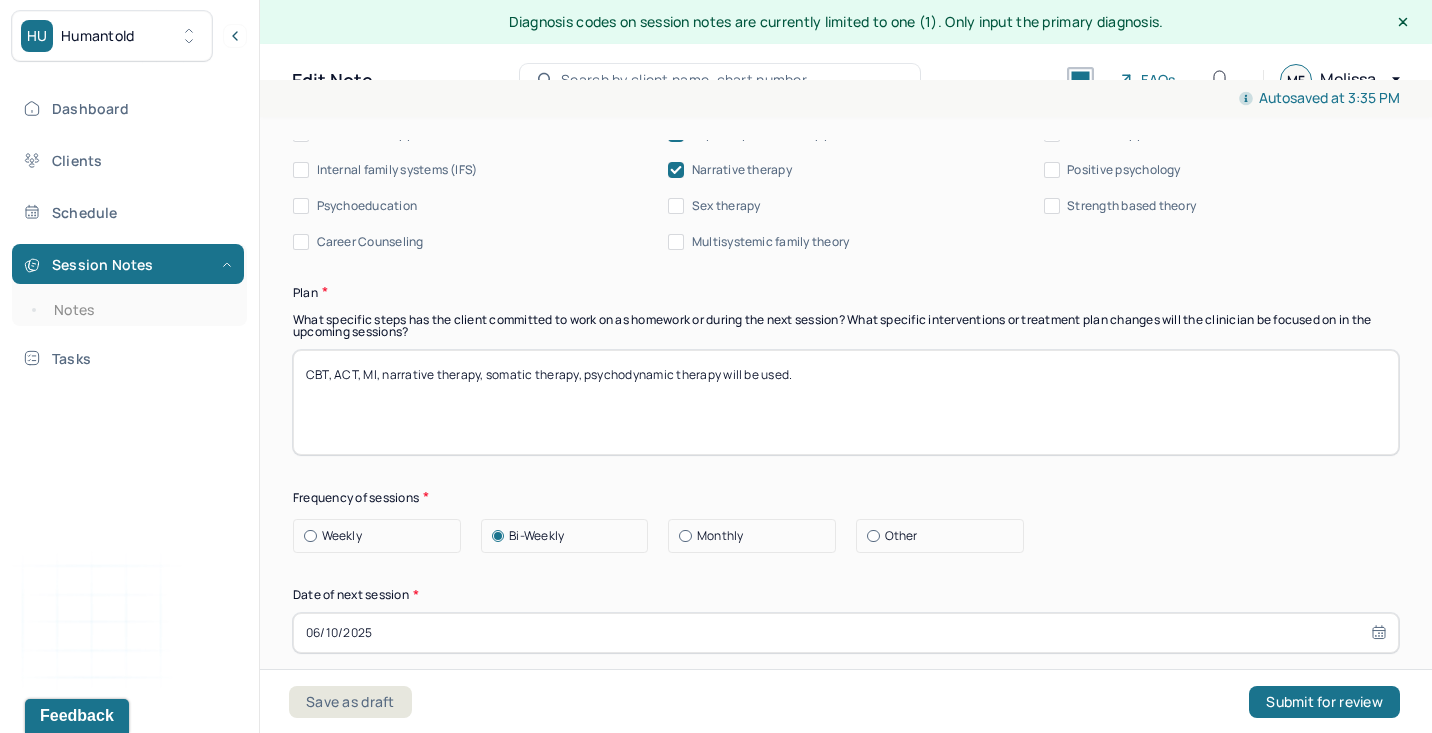 type on "Client presents with ruminative black and white thought patterns, low distress tolerance, difficulty with interpersonal relationships, and low self esteem, thereby substantiating client’s mental heath diagnosis. Client has improved identification and challenging of negative cognitive distortions impacting occupational functioning and has shown increased flexibility in thought patterns related to job. Client was receptive to therapeutic interventions." 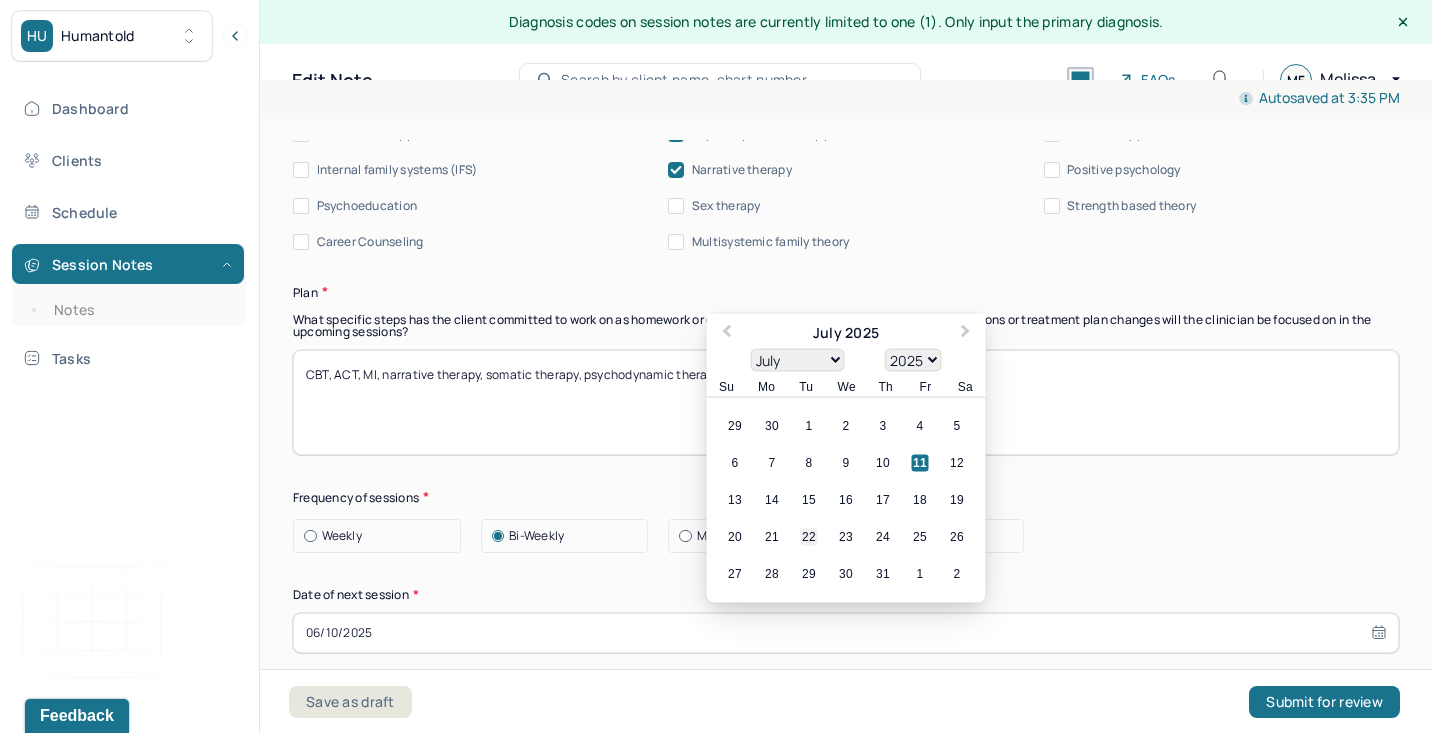 click on "22" at bounding box center (809, 536) 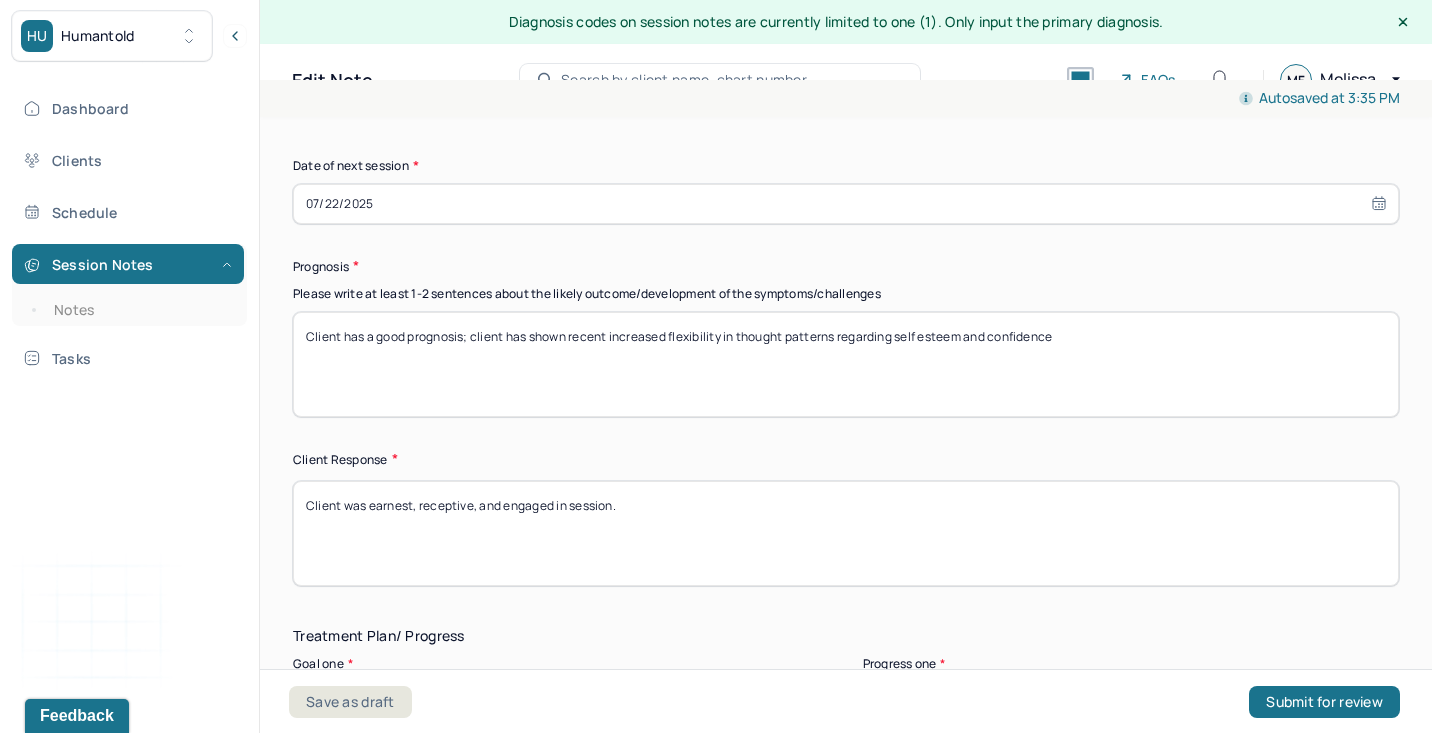 scroll, scrollTop: 2638, scrollLeft: 0, axis: vertical 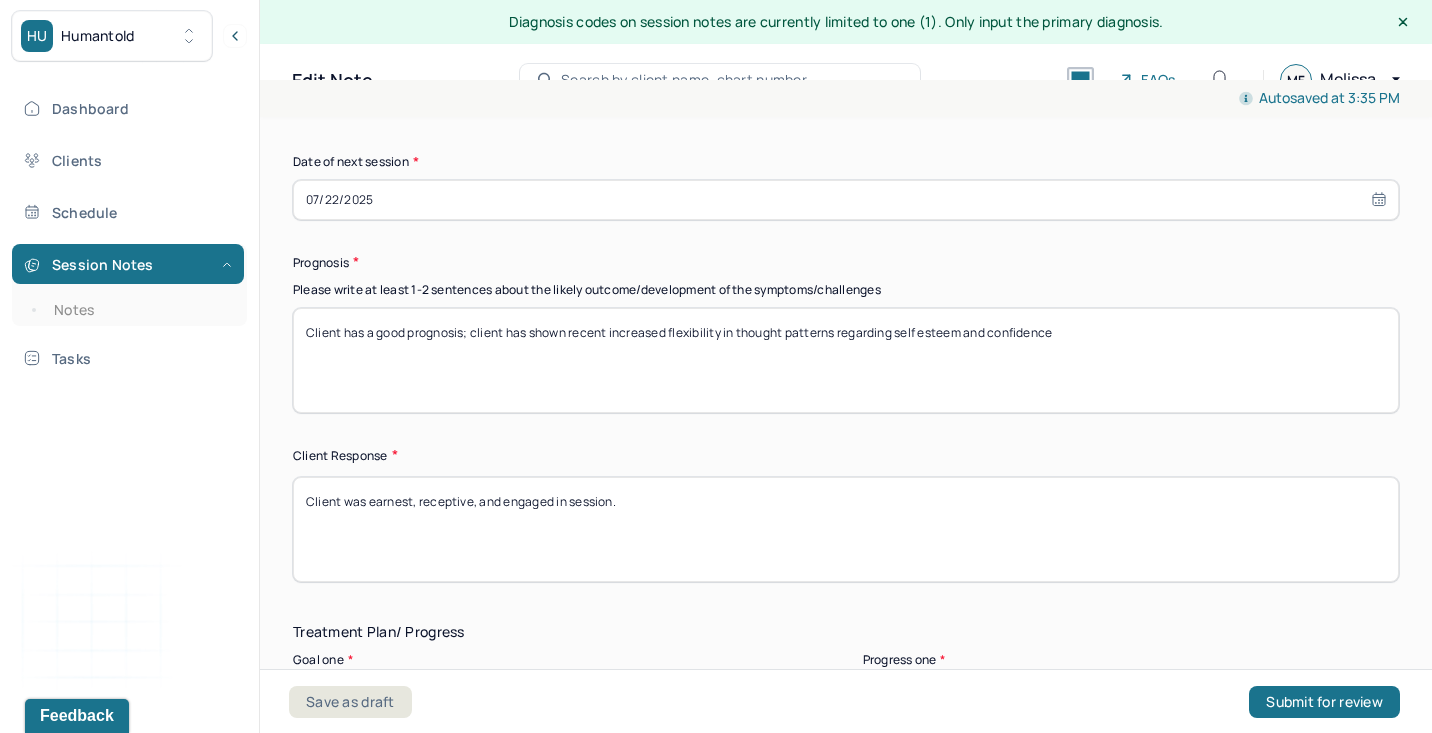 click on "Client has a good prognosis; client has shown recent increased flexibility in thought patterns regarding self esteem and confidence" at bounding box center [846, 360] 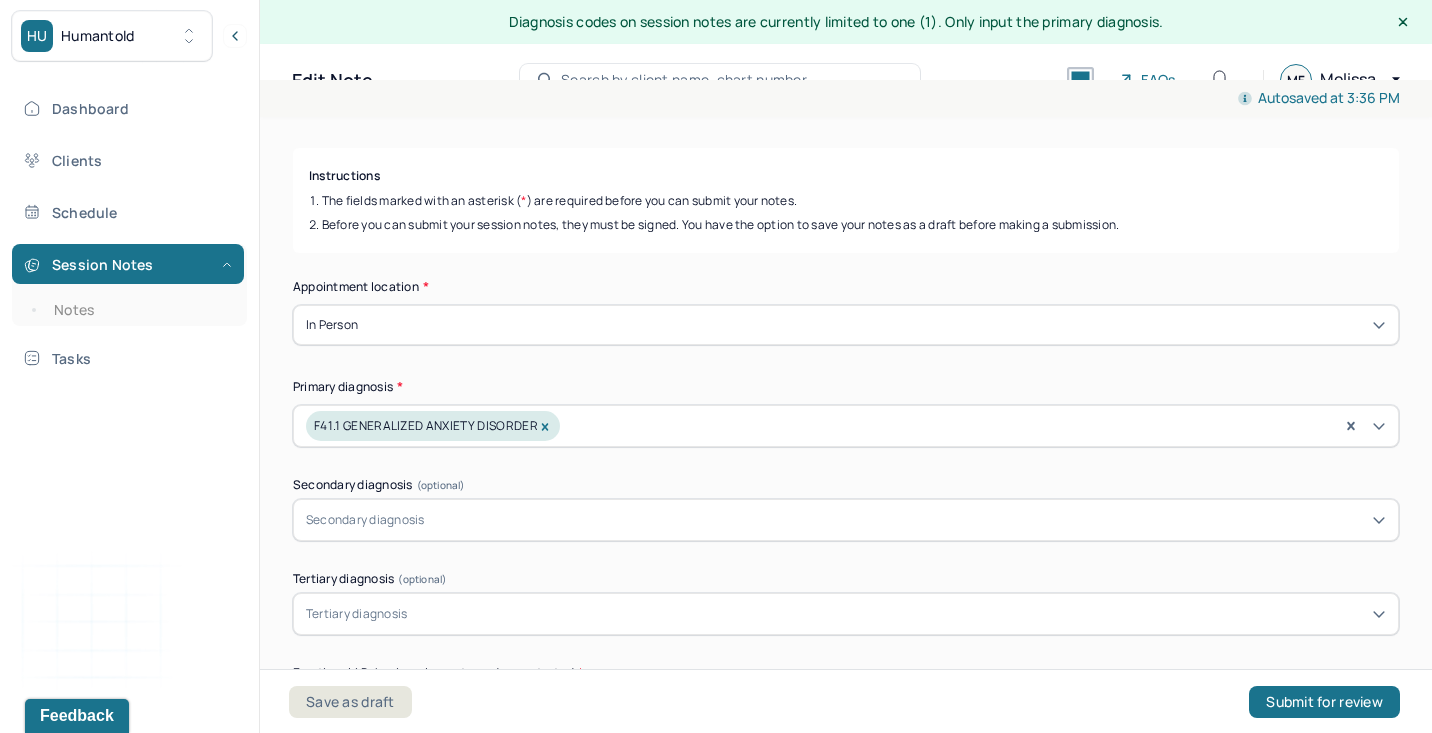 scroll, scrollTop: 0, scrollLeft: 0, axis: both 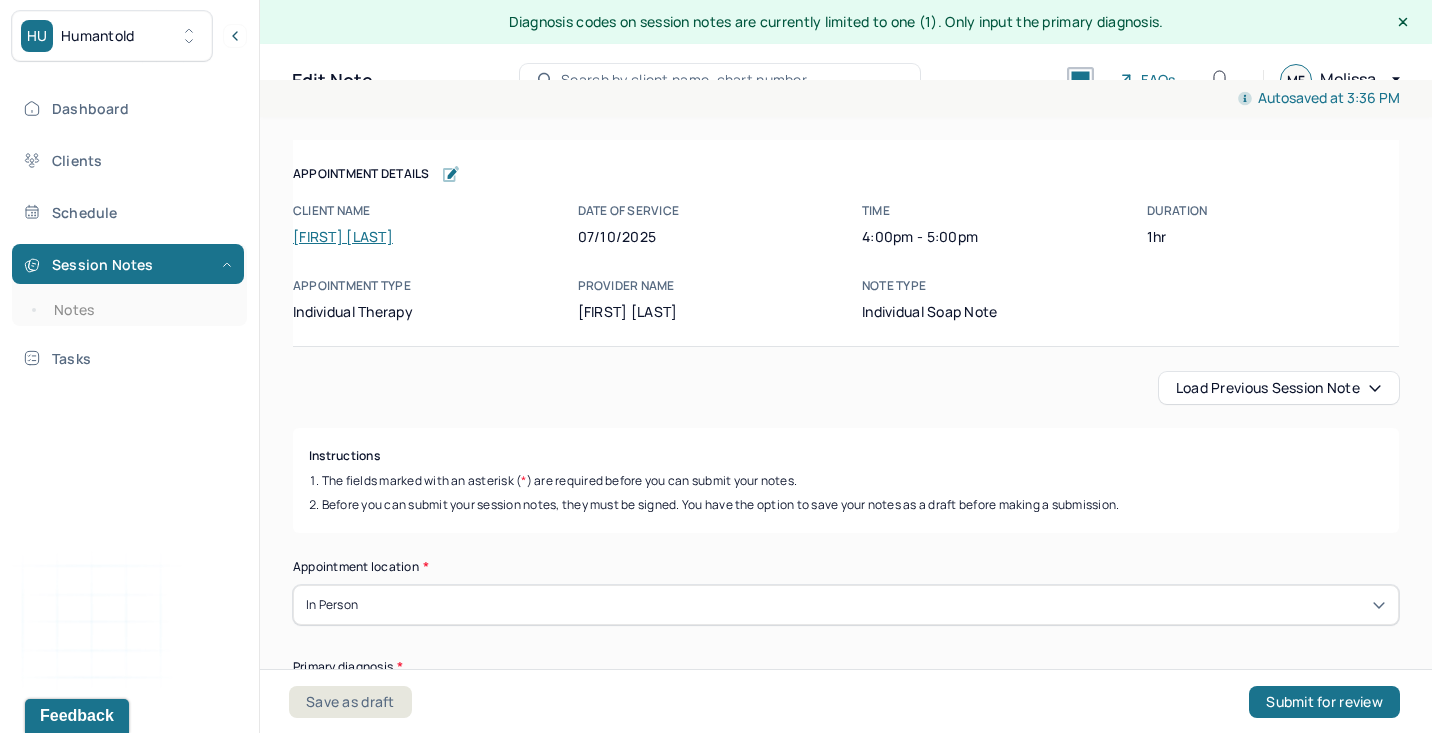 type on "Prognosis remains same as previous session [DATE].
Client has a good prognosis; client has shown recent increased flexibility in thought patterns regarding self esteem and confidence" 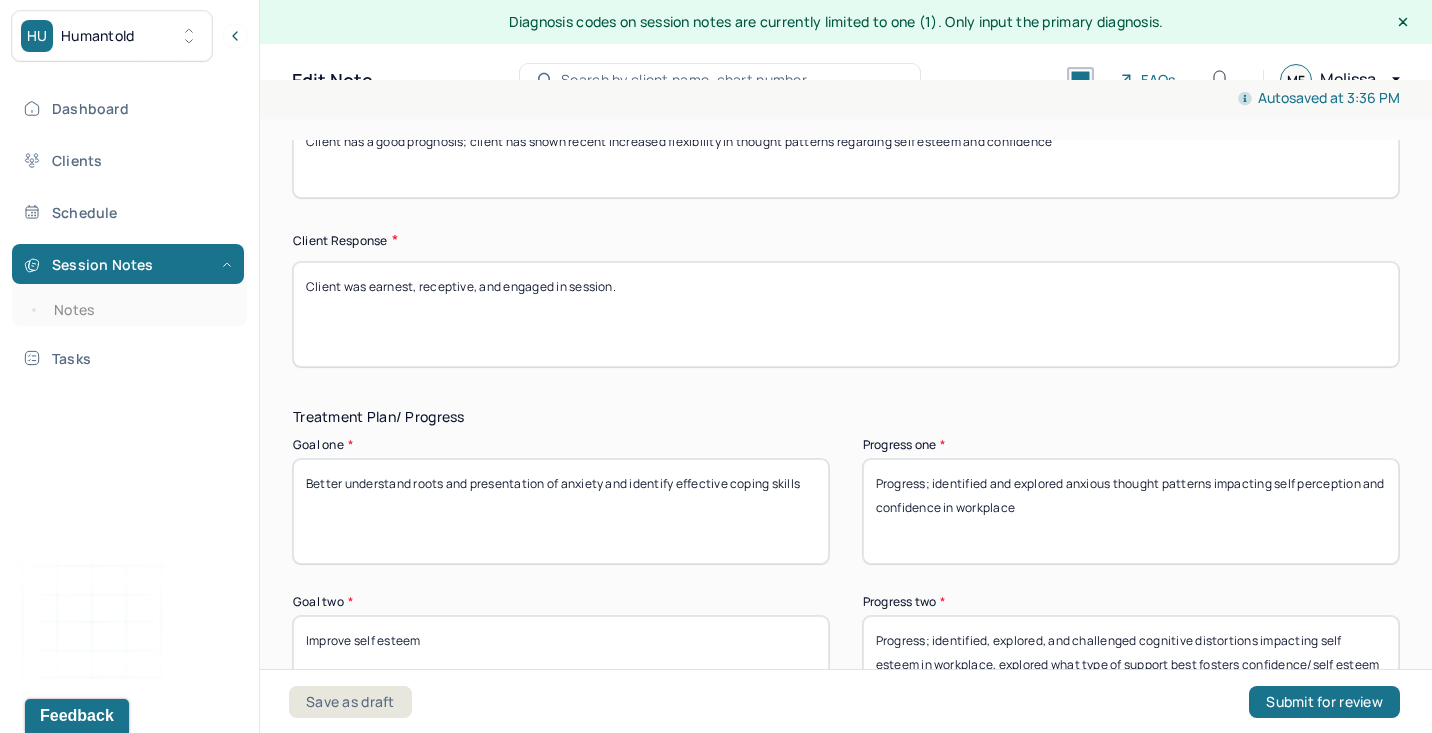 scroll, scrollTop: 2855, scrollLeft: 0, axis: vertical 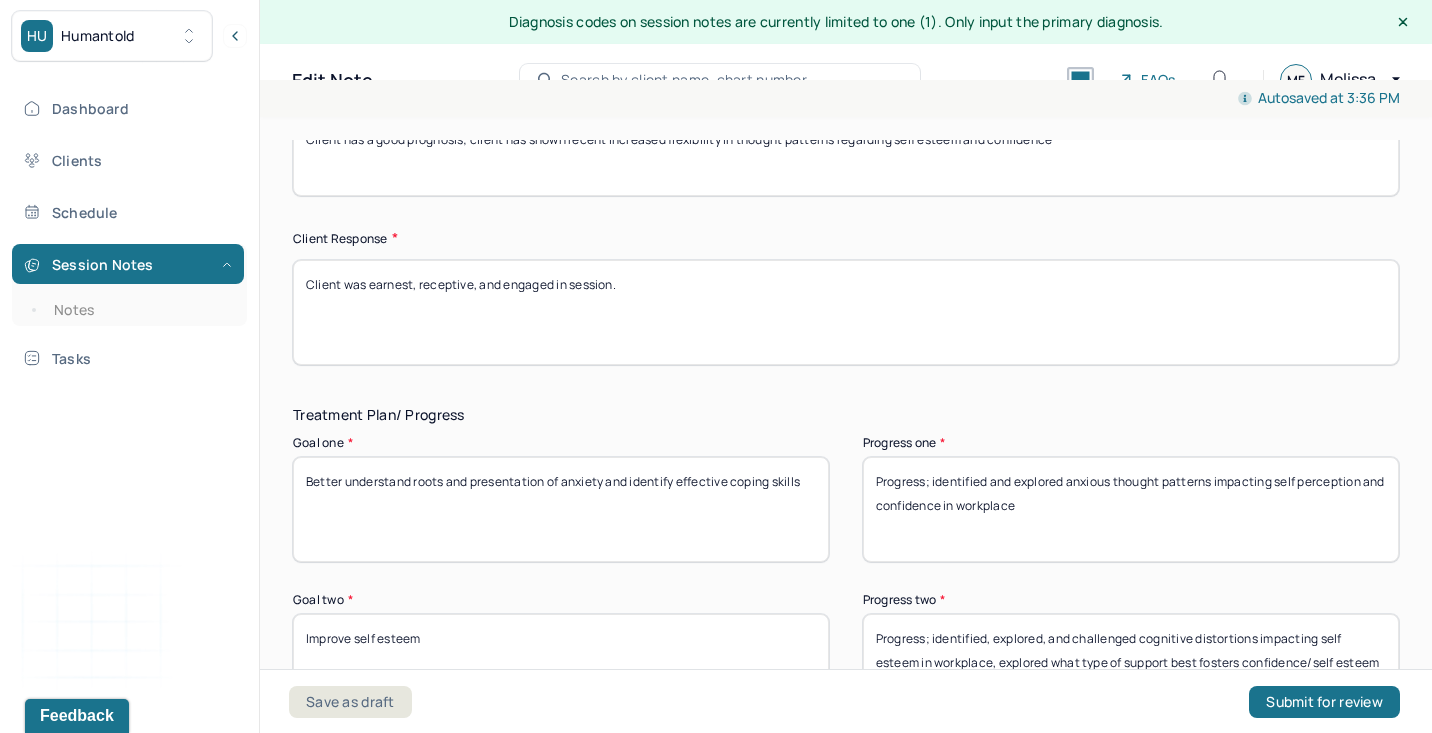 drag, startPoint x: 369, startPoint y: 281, endPoint x: 810, endPoint y: 310, distance: 441.95248 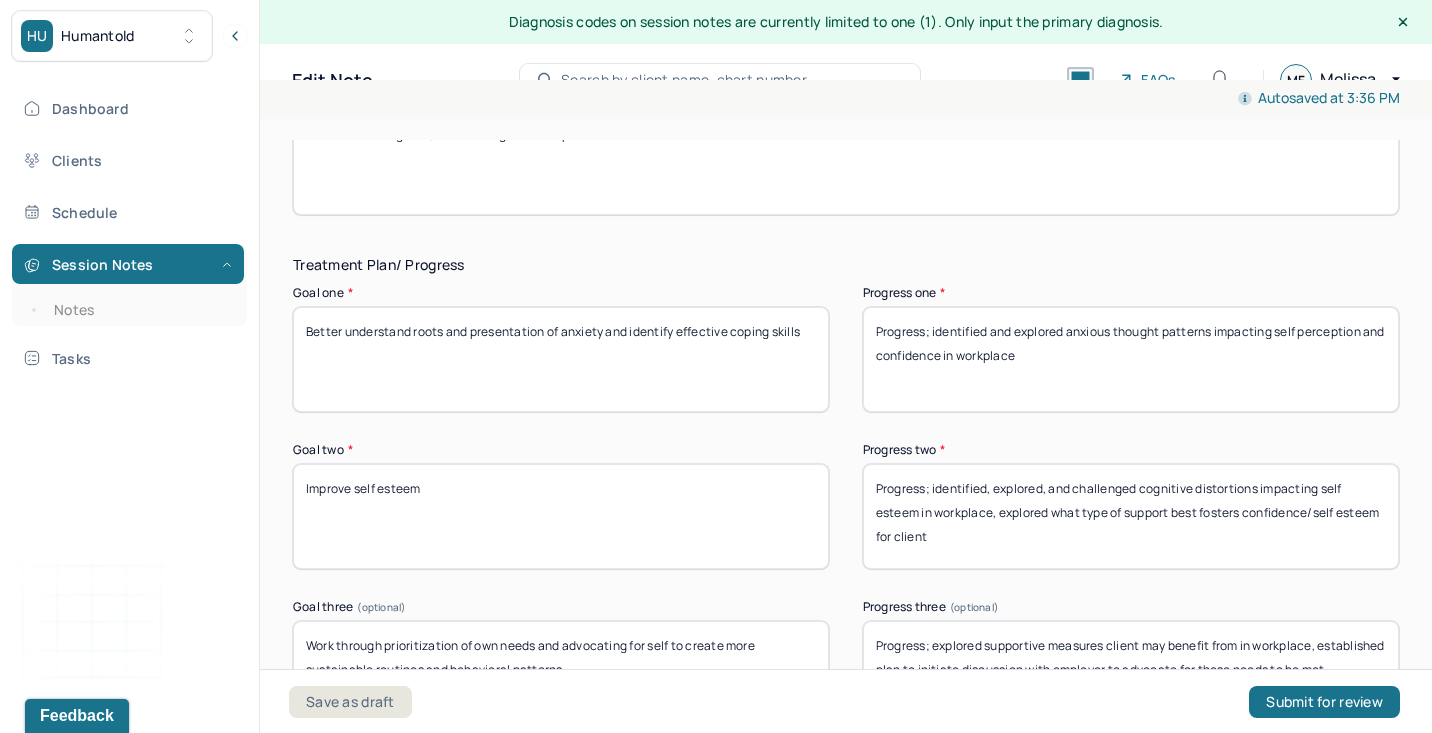 scroll, scrollTop: 3010, scrollLeft: 0, axis: vertical 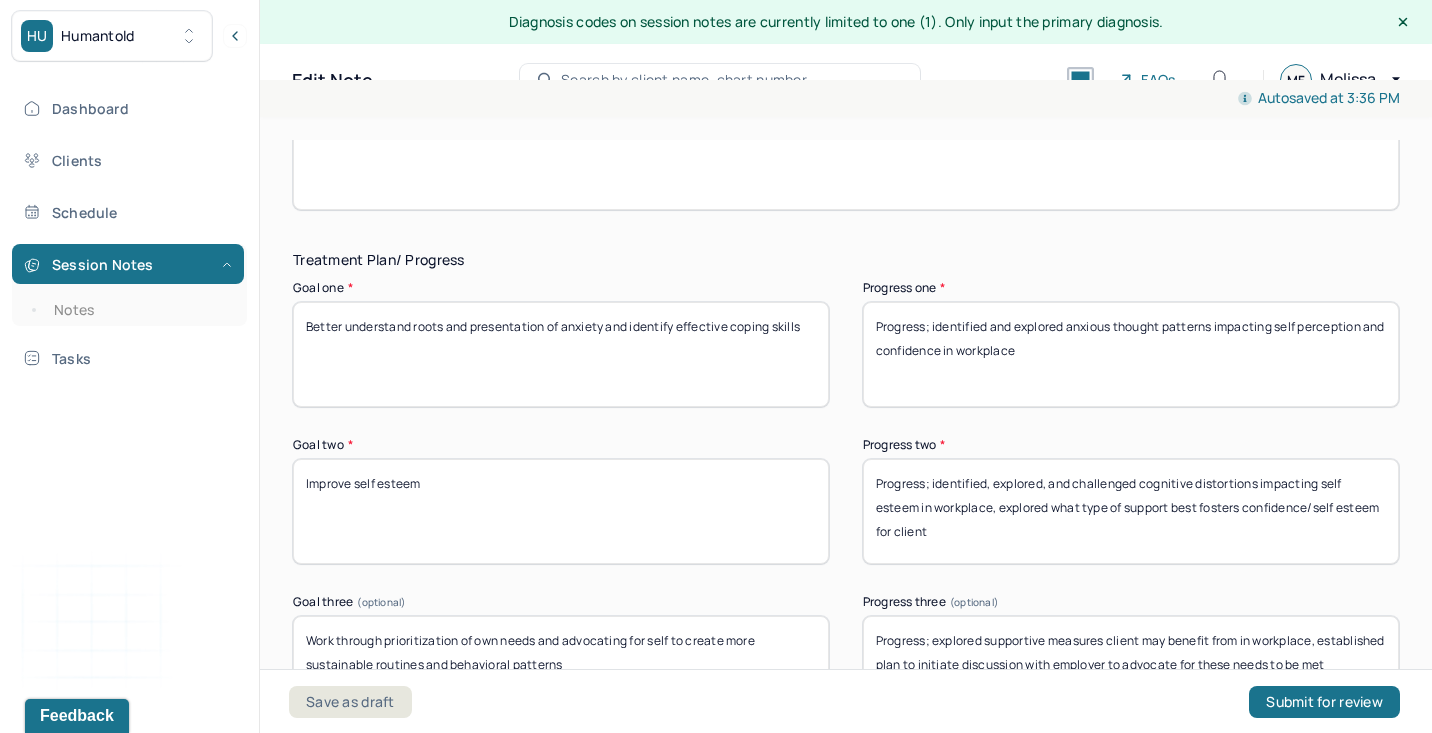 type on "Client was thoughtful, forthcoming, and receptive in session." 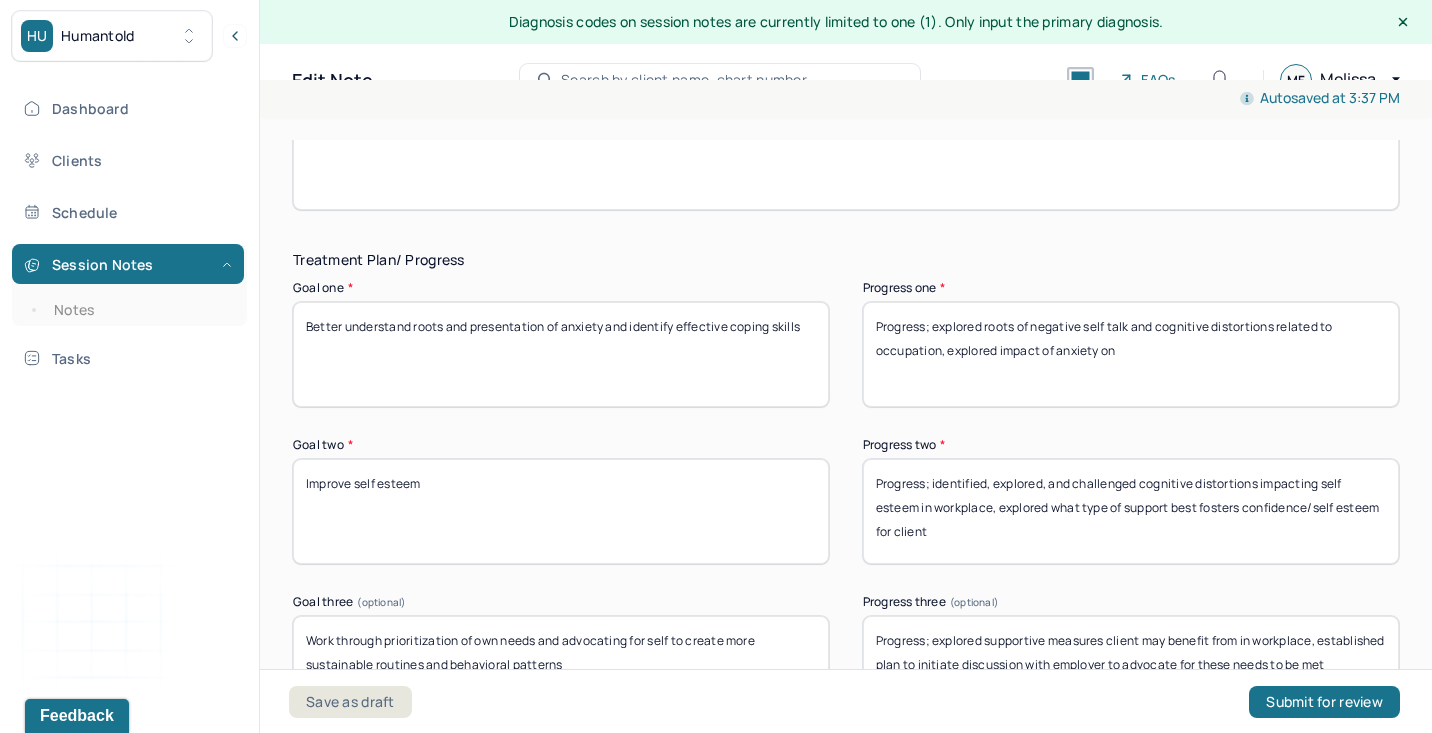 drag, startPoint x: 947, startPoint y: 350, endPoint x: 1298, endPoint y: 417, distance: 357.33737 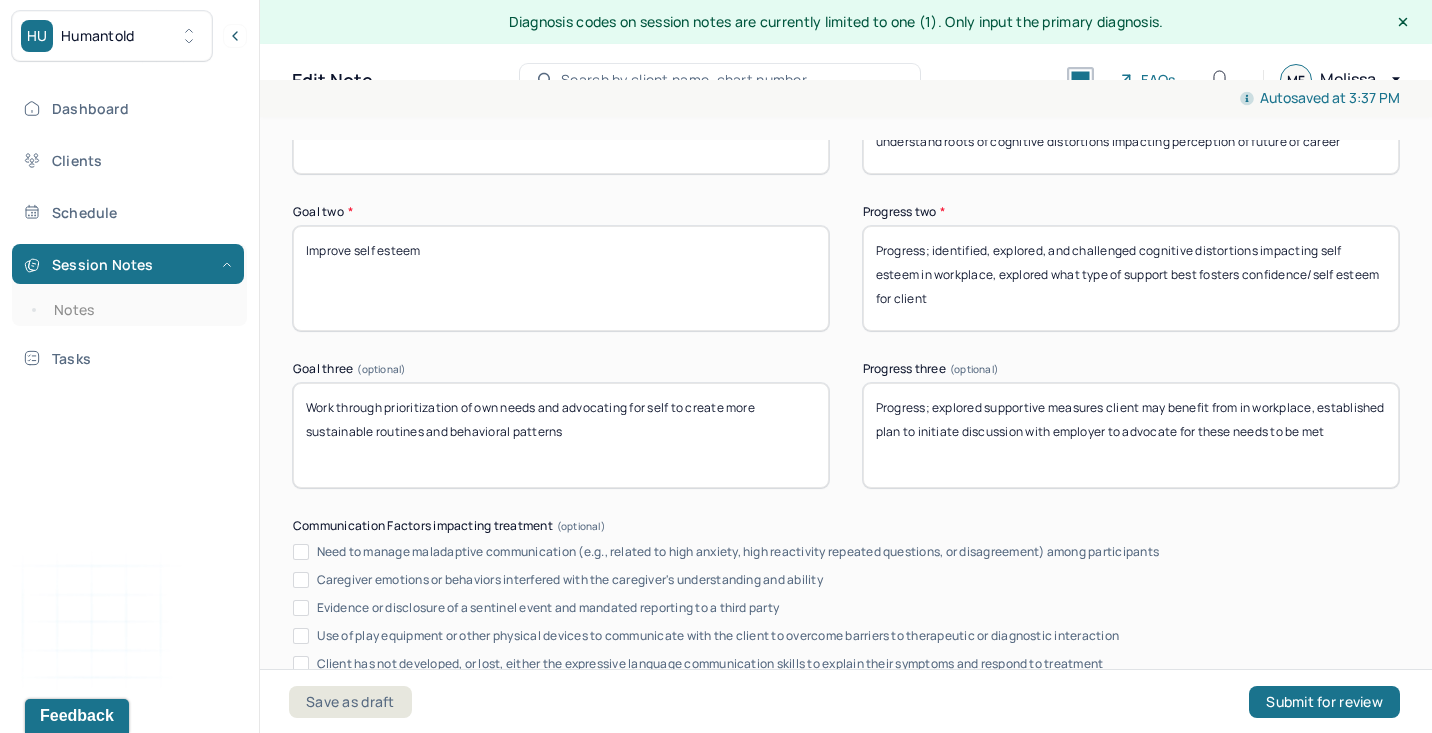 scroll, scrollTop: 3260, scrollLeft: 0, axis: vertical 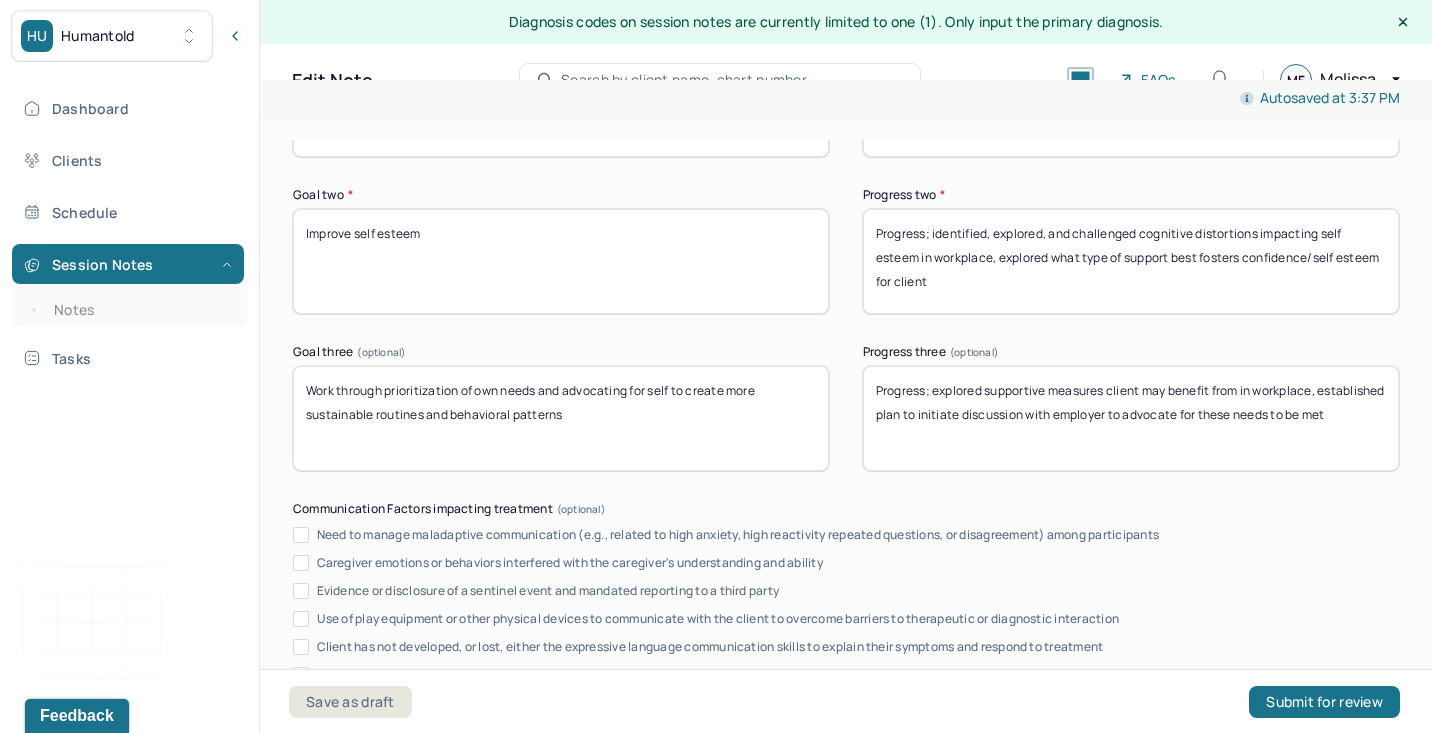 type on "Progress; explored roots of negative self talk and cognitive distortions related to occupation, identified CBT and narrative based coping skills to help client begin to better understand roots of cognitive distortions impacting perception of future of career" 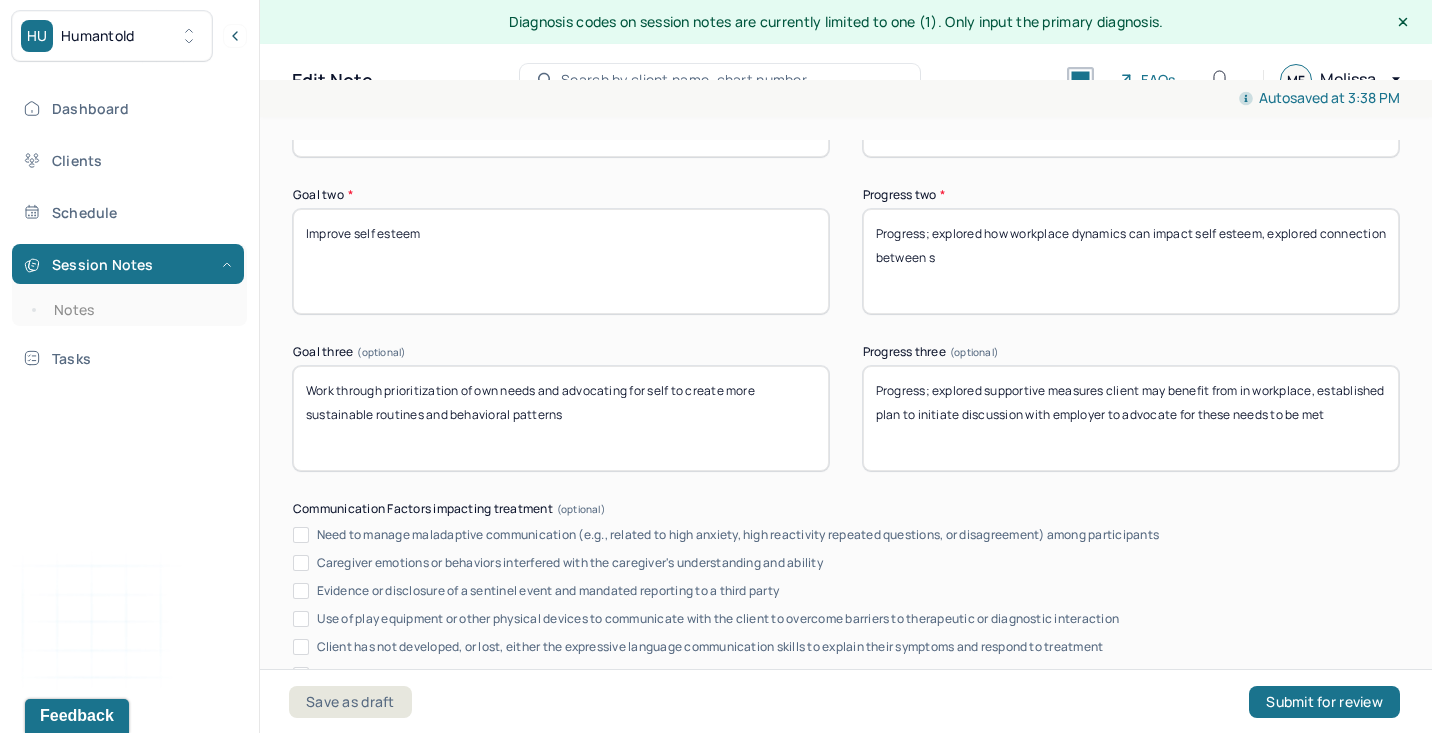 drag, startPoint x: 1271, startPoint y: 230, endPoint x: 1415, endPoint y: 364, distance: 196.70282 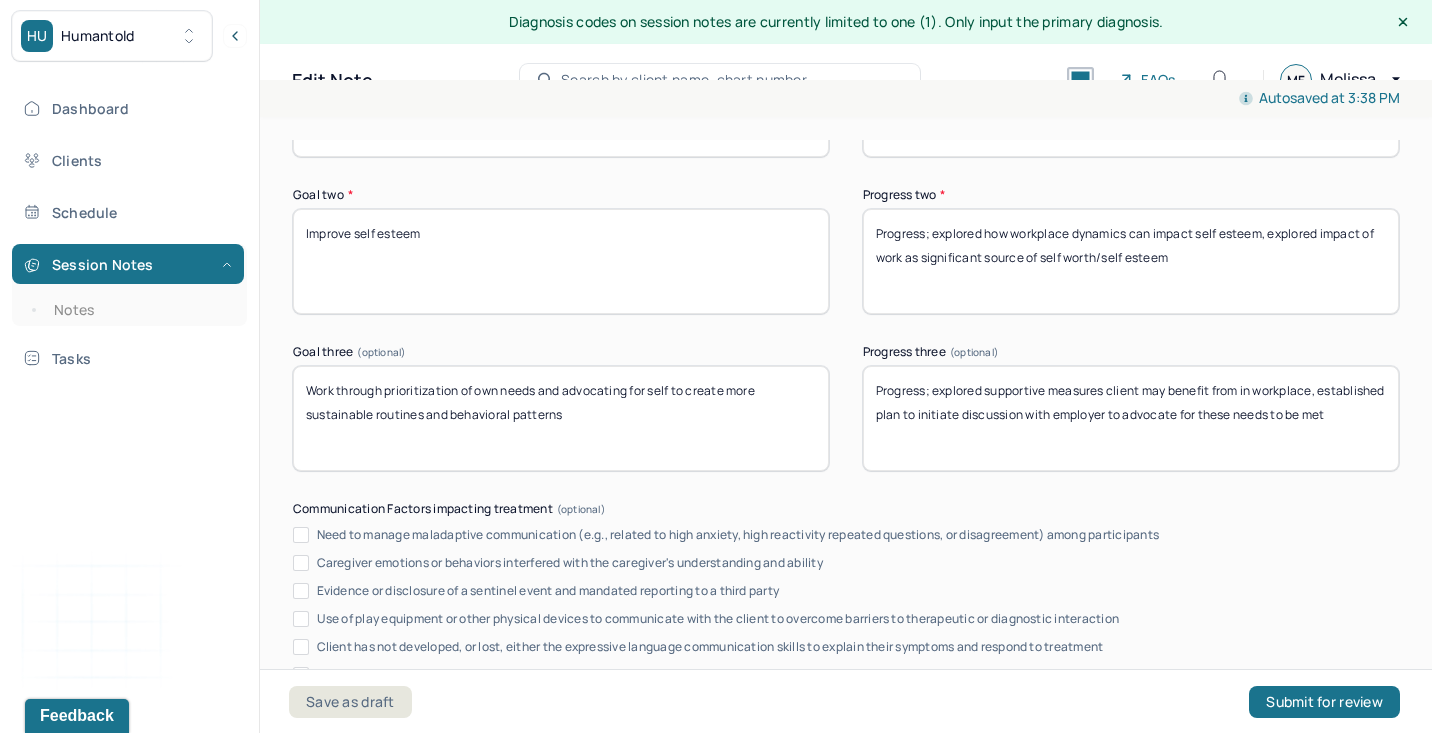 type on "Progress; explored how workplace dynamics can impact self esteem, explored impact of work as significant source of self worth/self esteem" 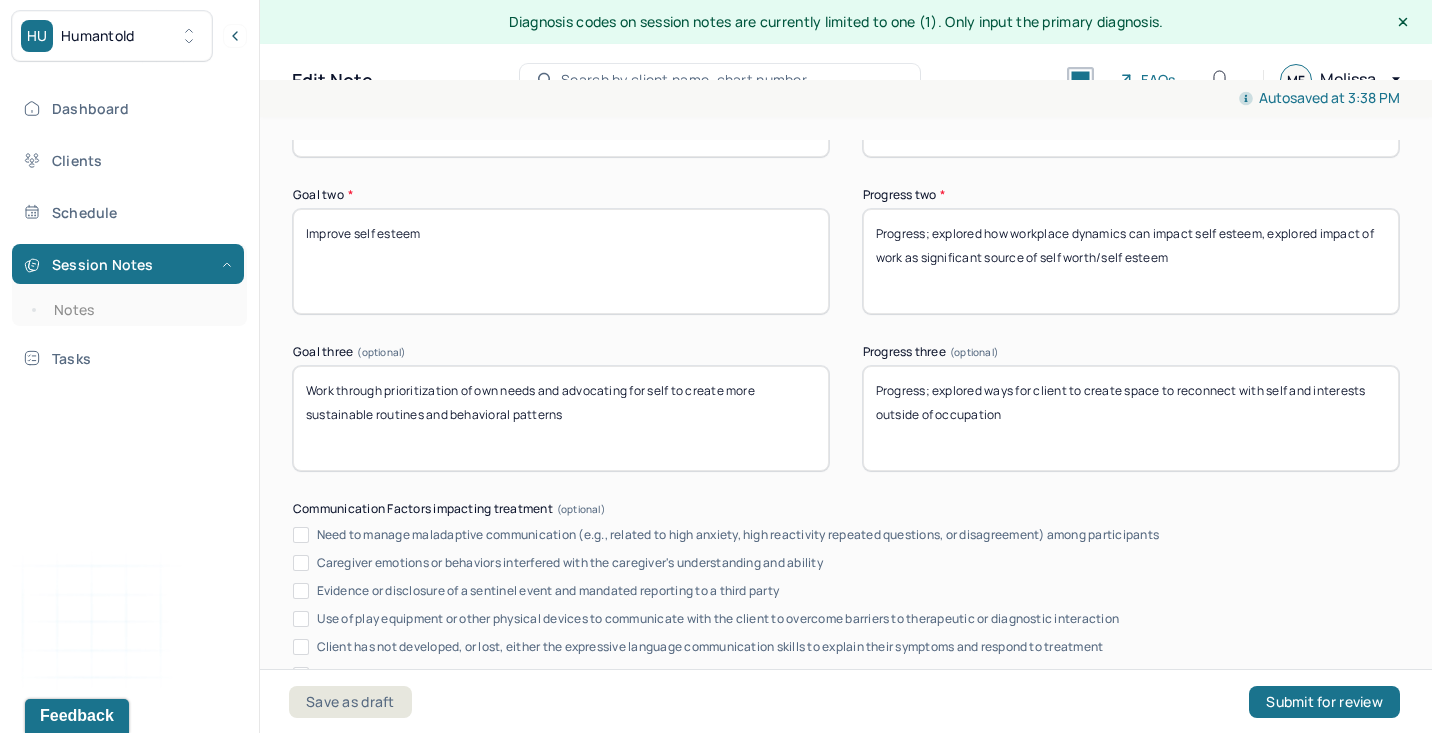 scroll, scrollTop: 3673, scrollLeft: 0, axis: vertical 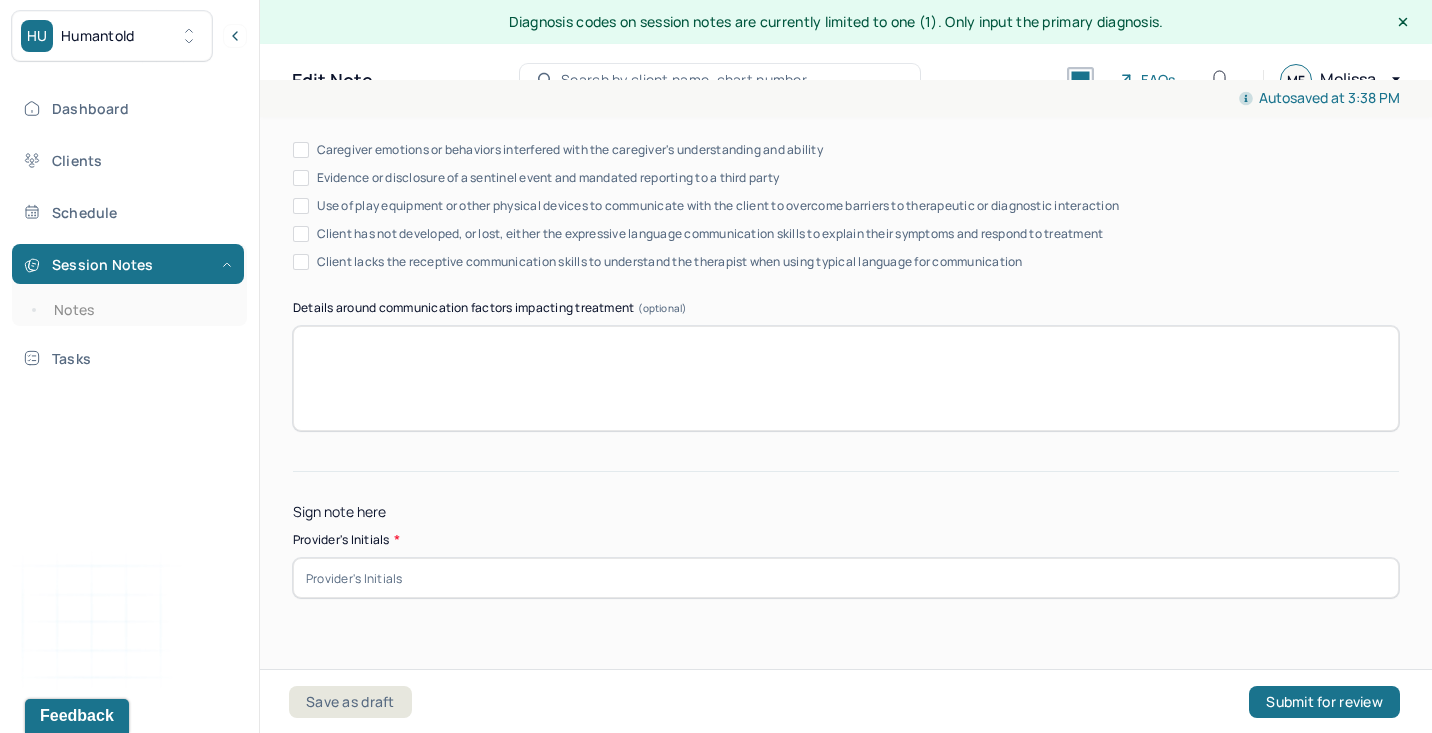 type on "Progress; explored ways for client to create space to reconnect with self and interests outside of occupation" 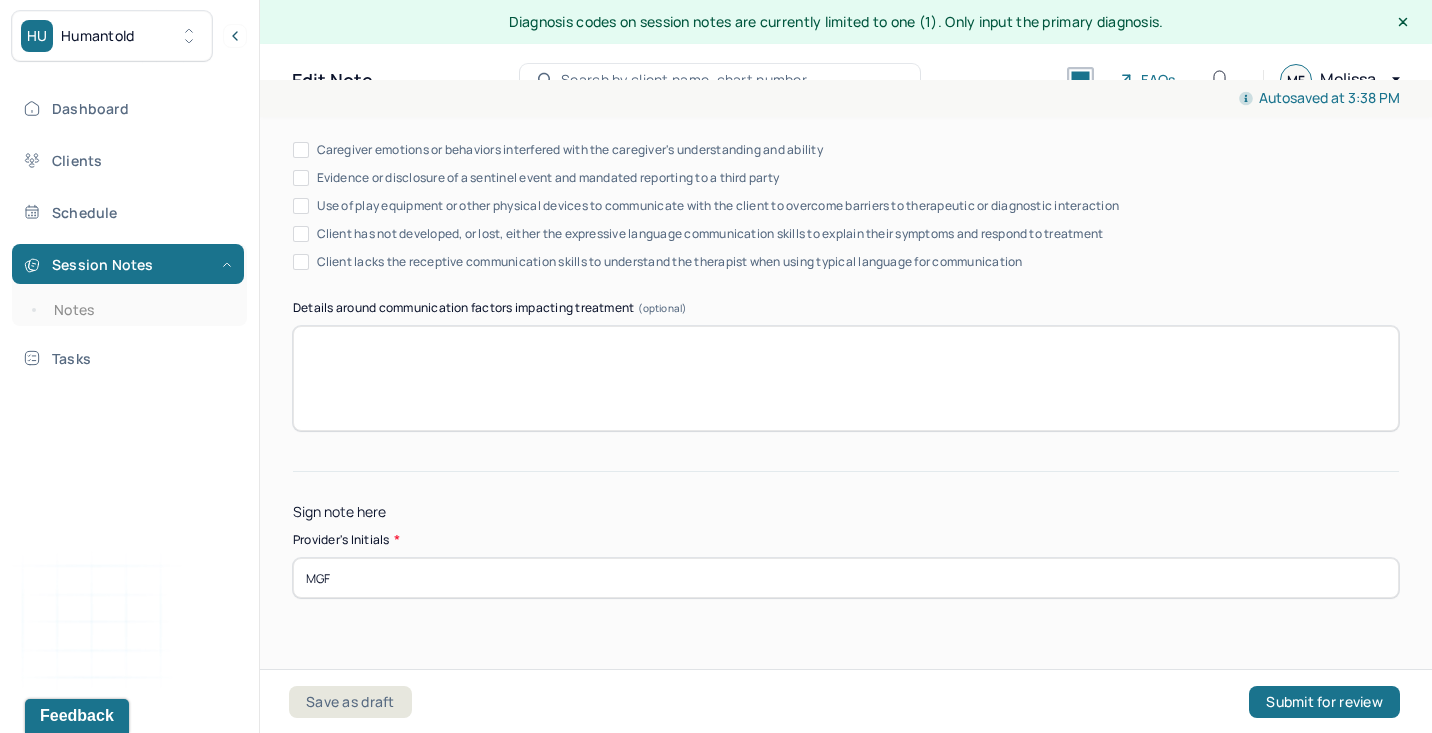 type on "MGF" 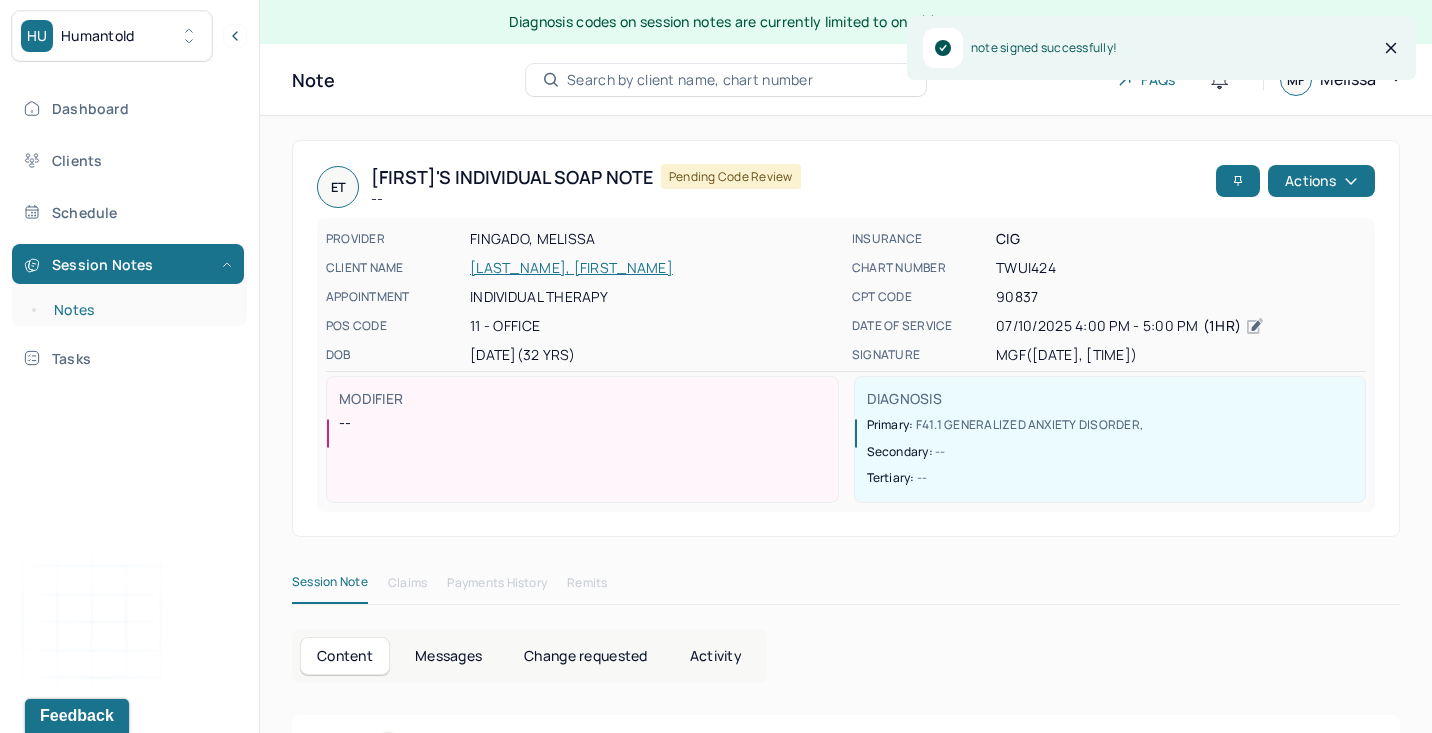 click on "Notes" at bounding box center [139, 310] 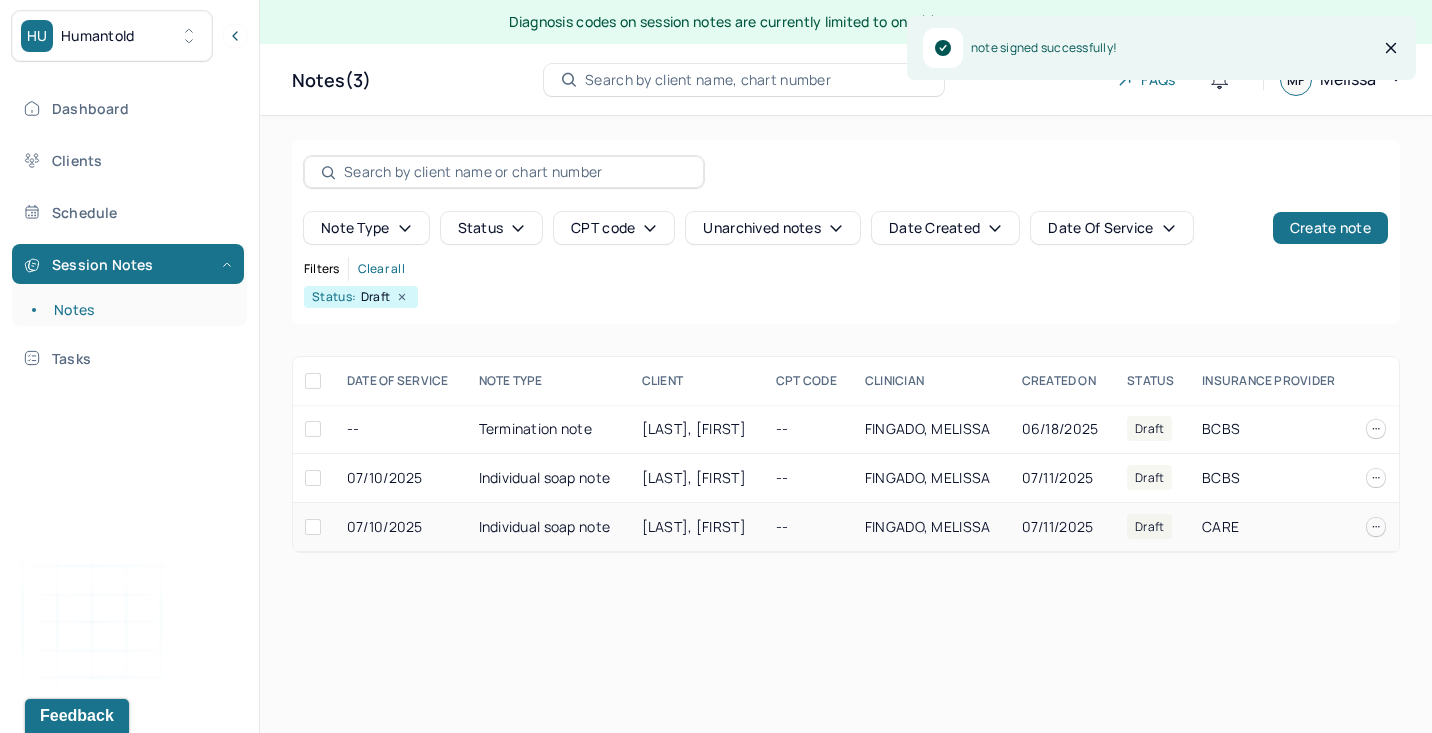 click on "--" at bounding box center (808, 527) 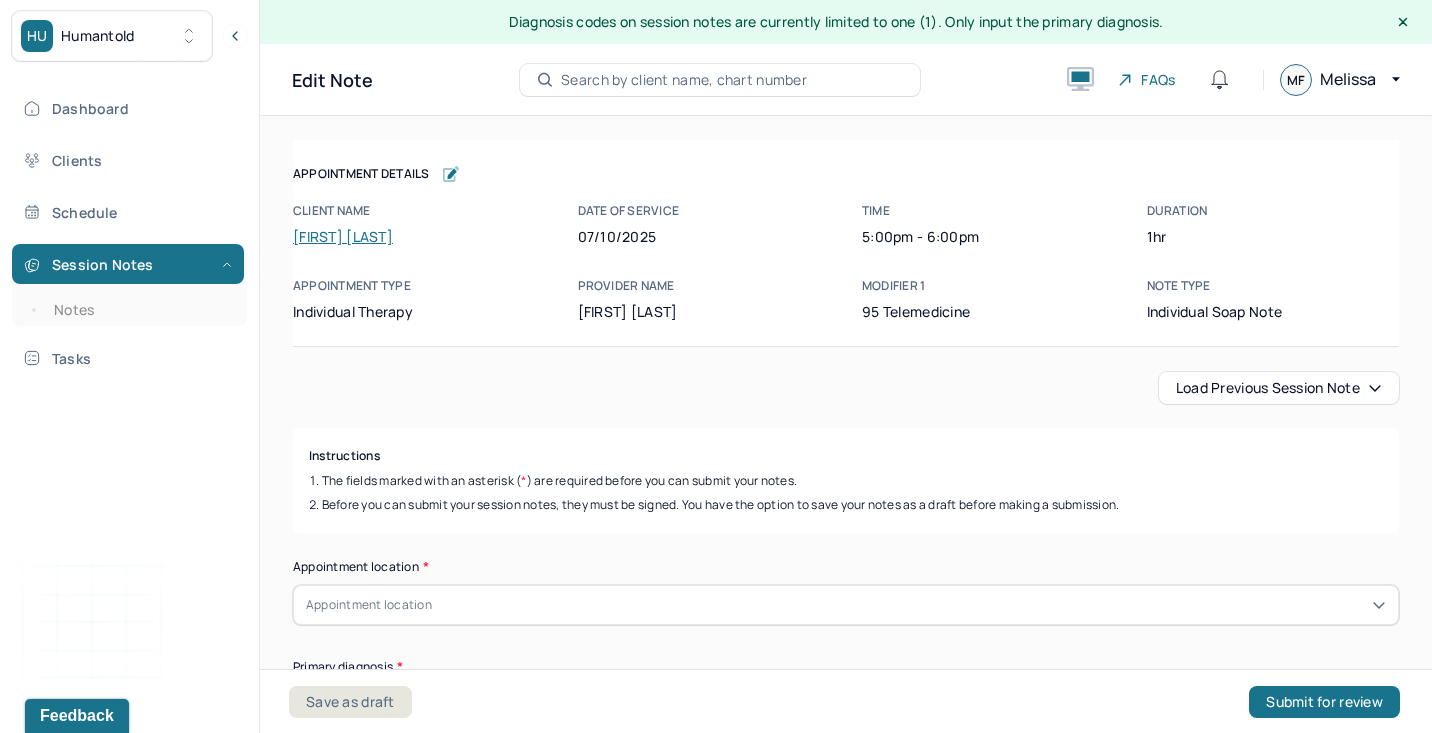 click on "Load previous session note" at bounding box center [1279, 388] 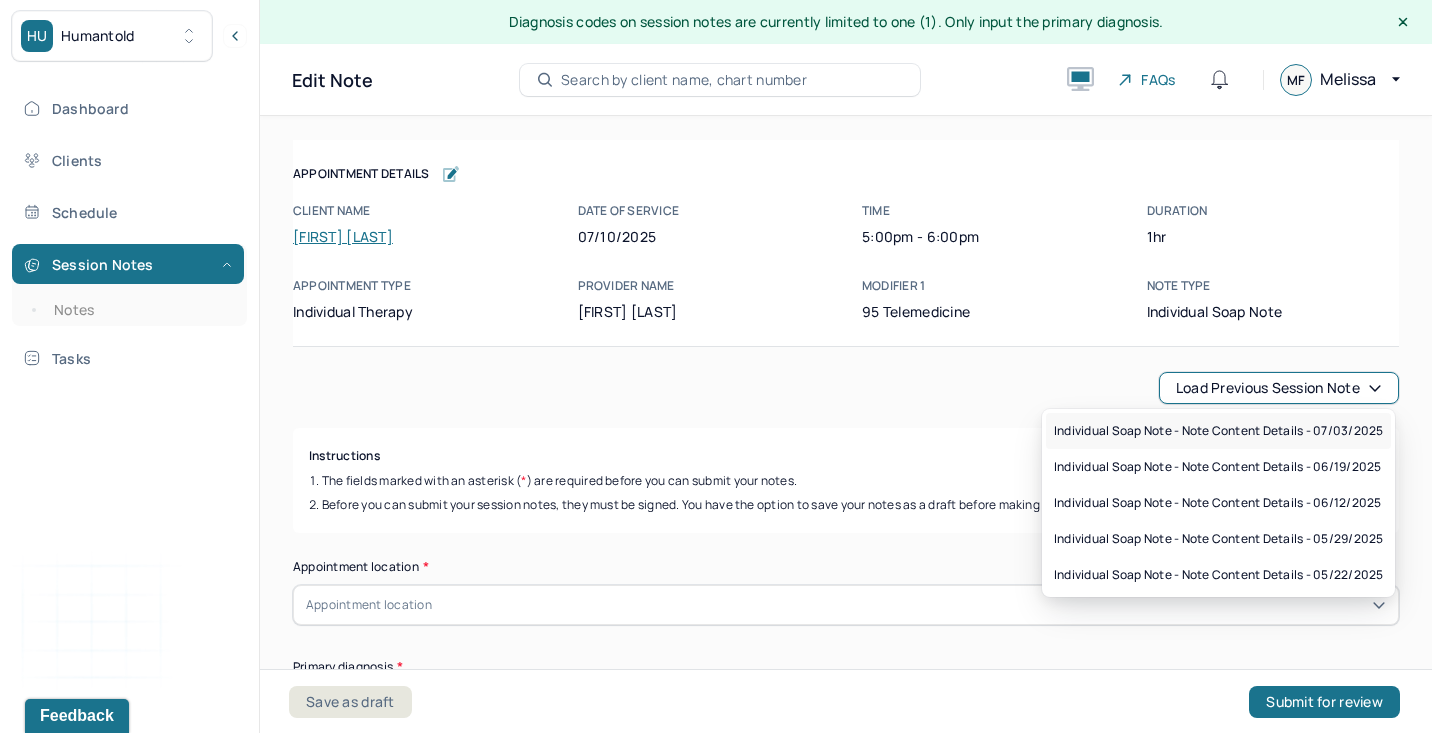 click on "Individual soap note   - Note content Details -   07/03/2025" at bounding box center (1218, 431) 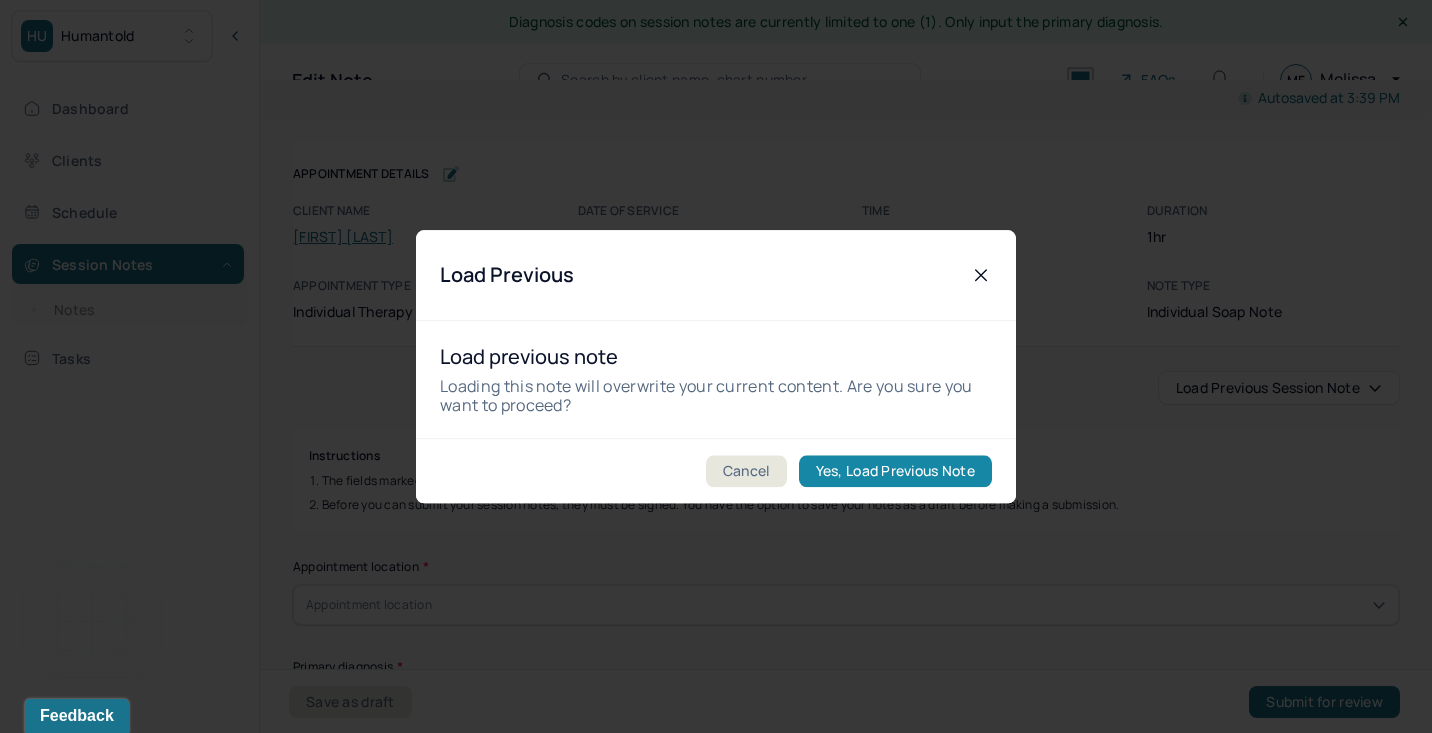 click on "Yes, Load Previous Note" at bounding box center (895, 471) 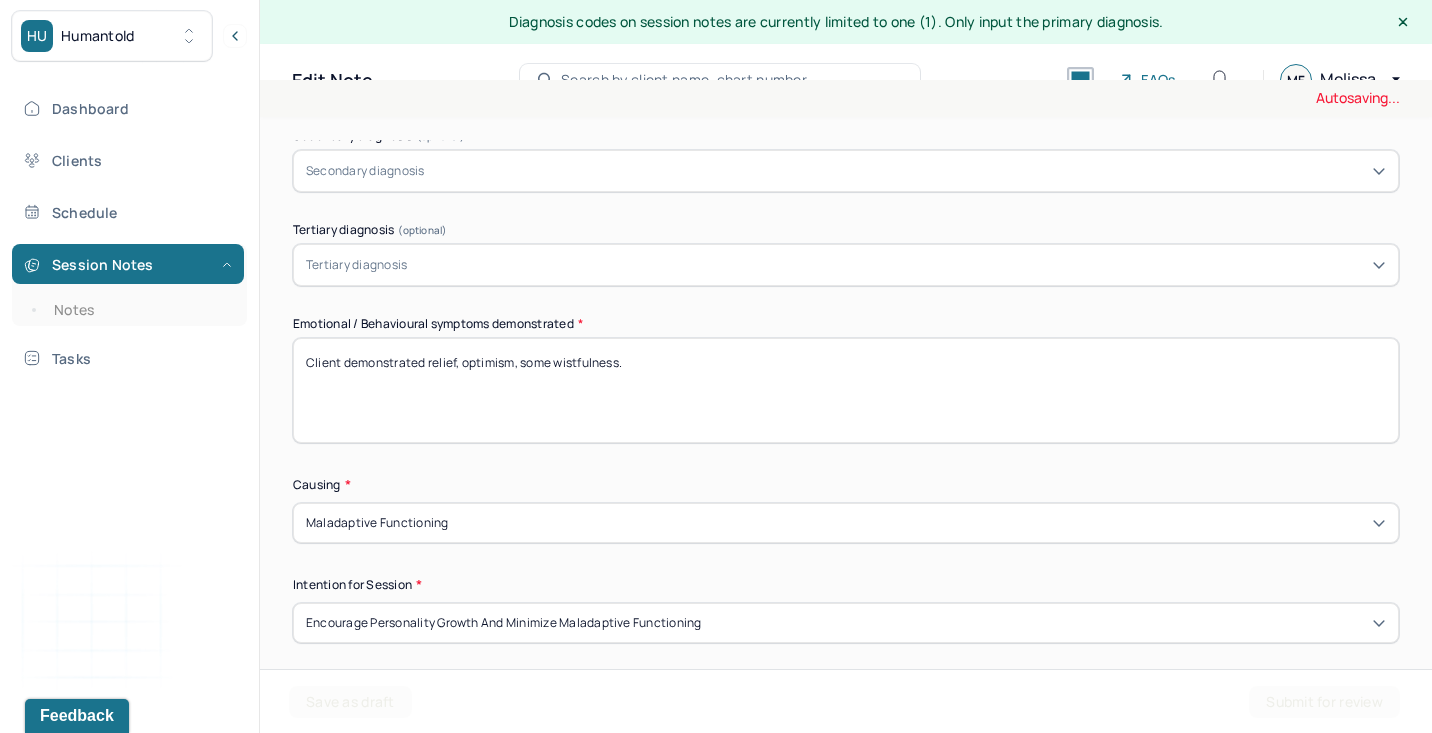 scroll, scrollTop: 657, scrollLeft: 0, axis: vertical 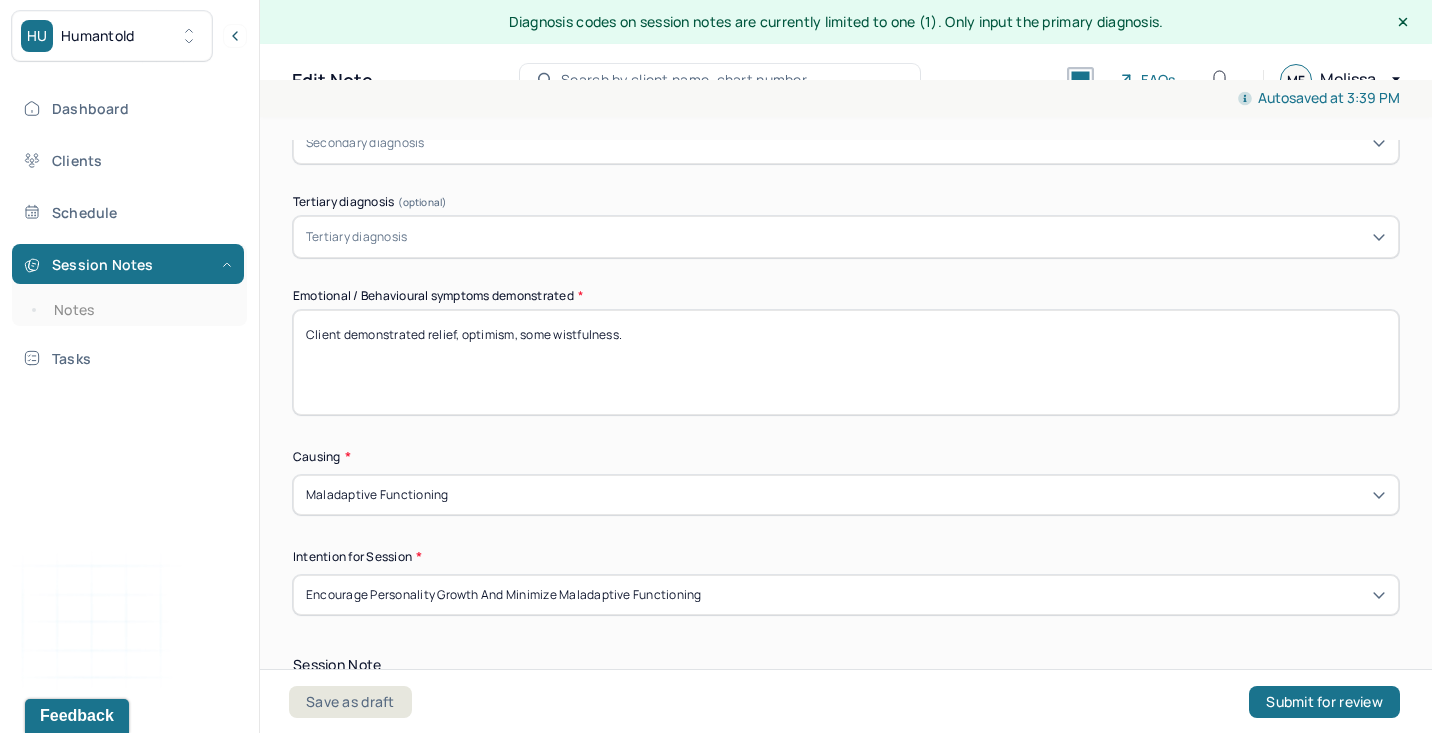 drag, startPoint x: 426, startPoint y: 334, endPoint x: 1116, endPoint y: 424, distance: 695.8448 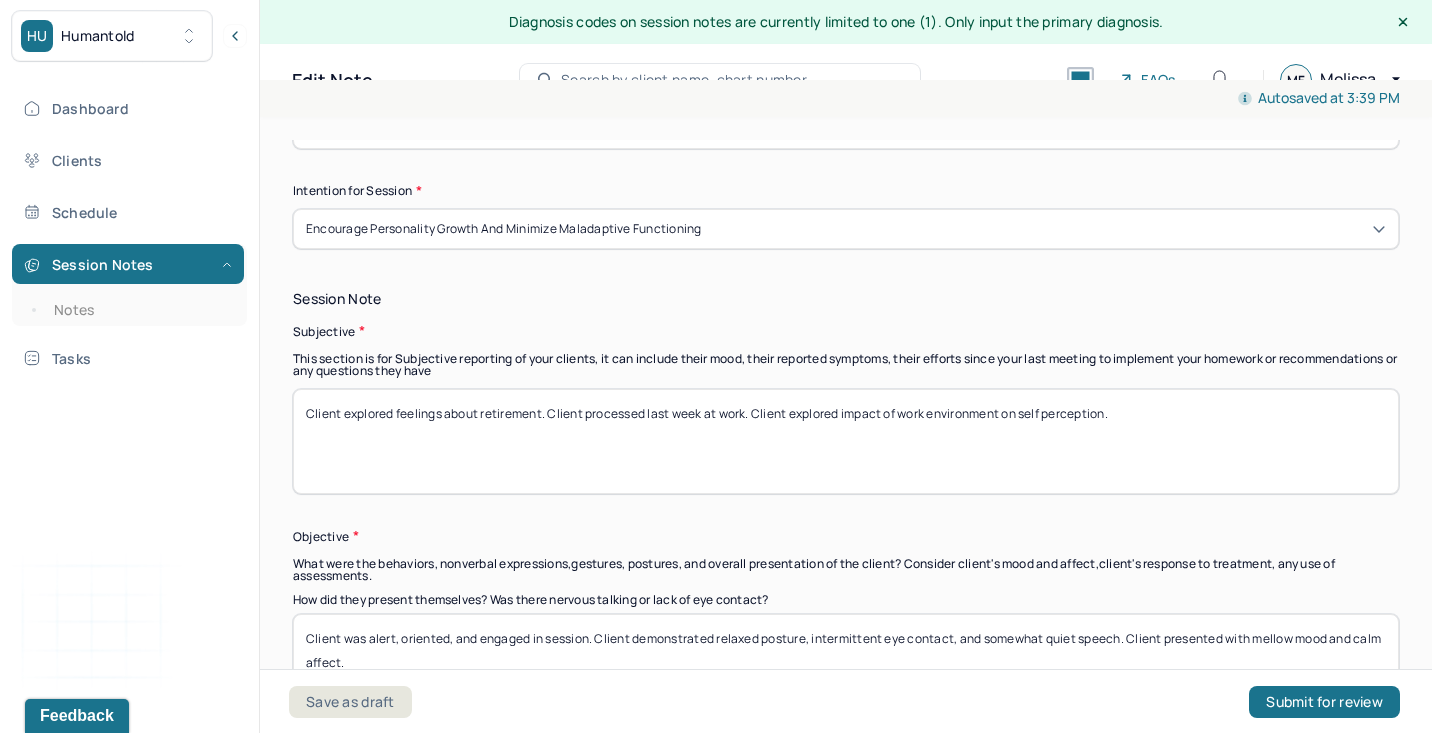 scroll, scrollTop: 1094, scrollLeft: 0, axis: vertical 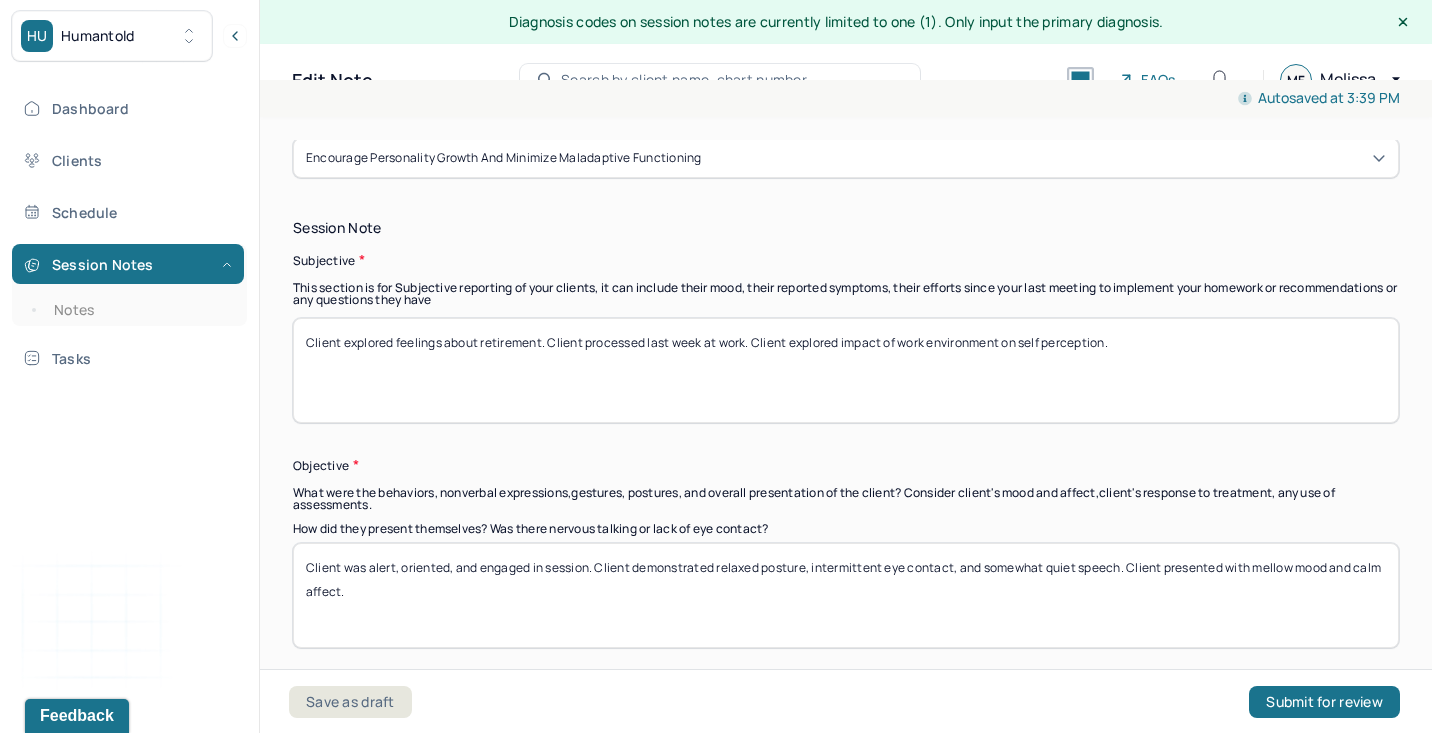 type on "Client demonstrated some loneliness, optimism." 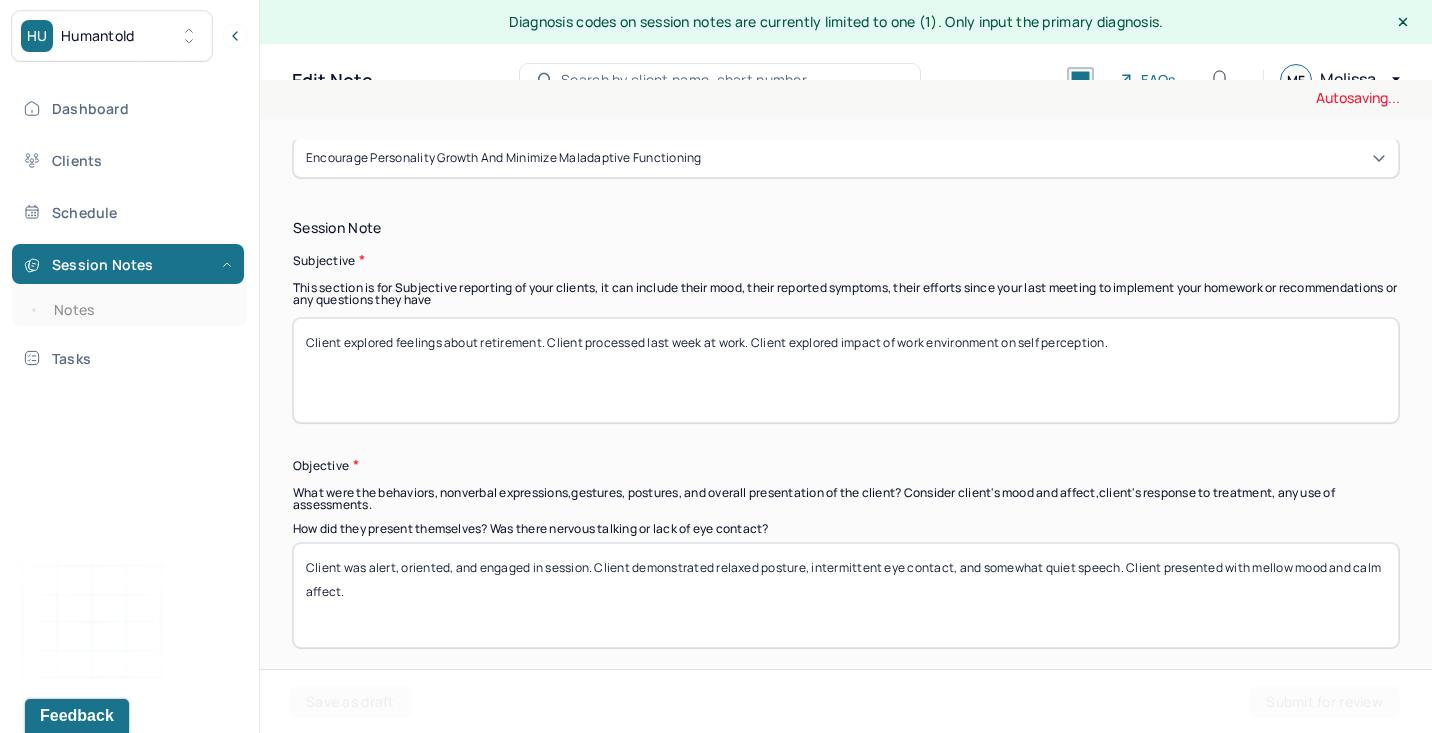 click on "Client explored feelings about retirement. Client processed last week at work. Client explored impact of work environment on self perception." at bounding box center (846, 370) 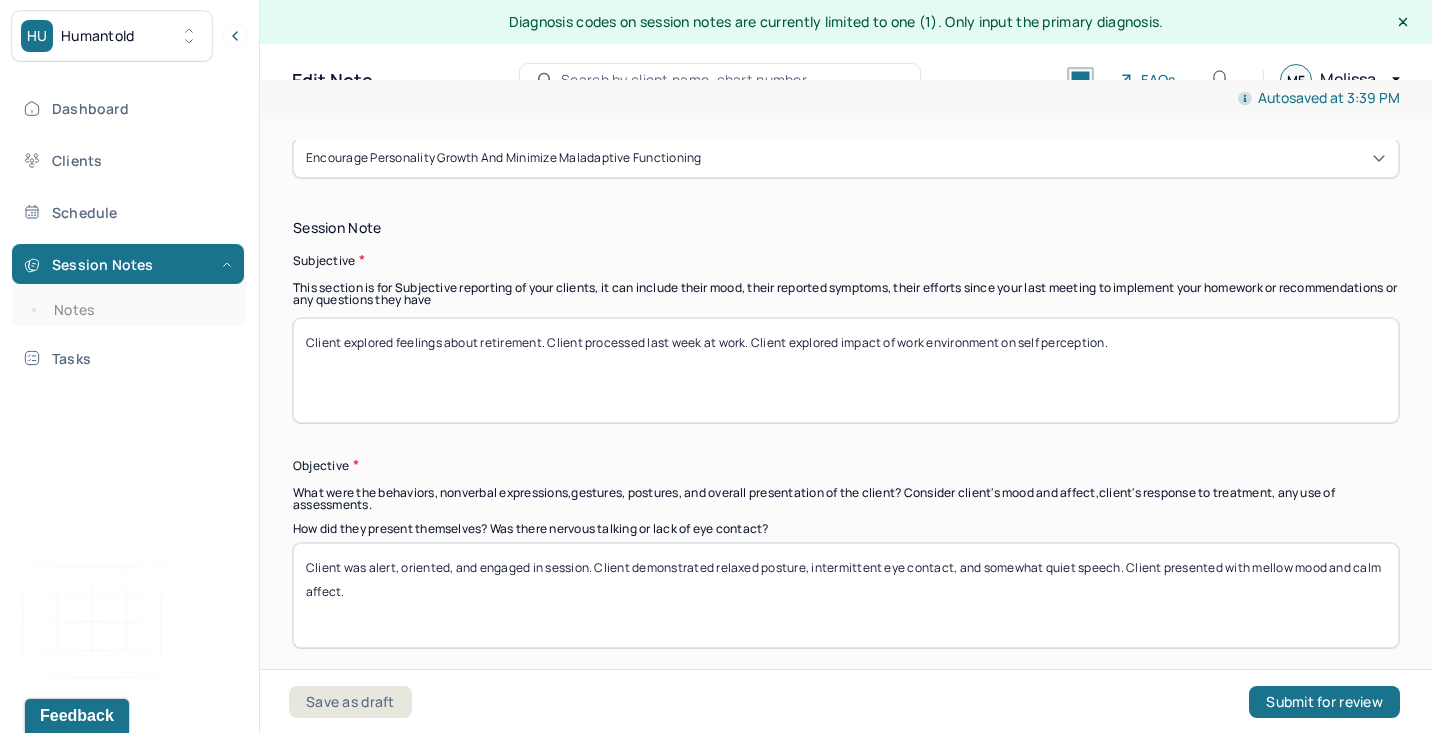 click on "Client explored feelings about retirement. Client processed last week at work. Client explored impact of work environment on self perception." at bounding box center (846, 370) 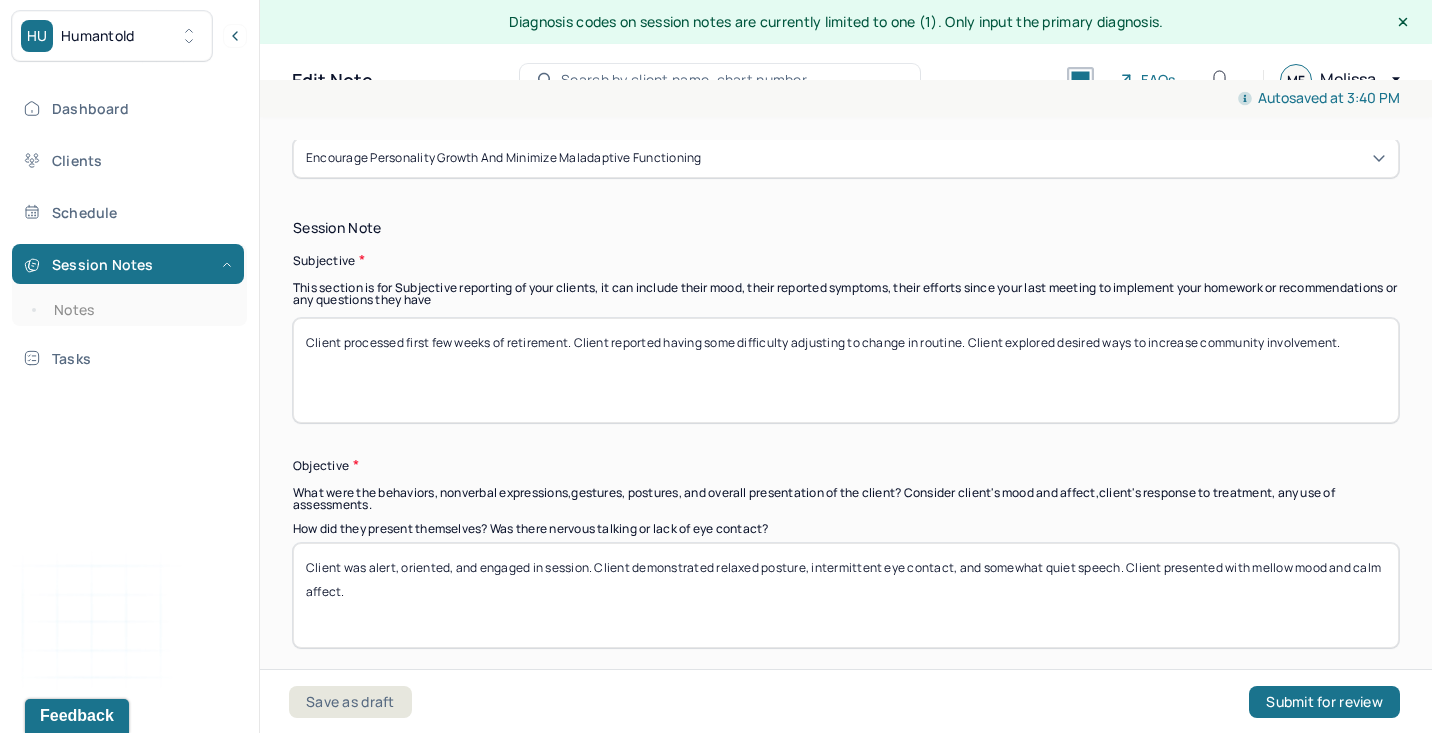 type on "Client processed first few weeks of retirement. Client reported having some difficulty adjusting to change in routine. Client explored desired ways to increase community involvement." 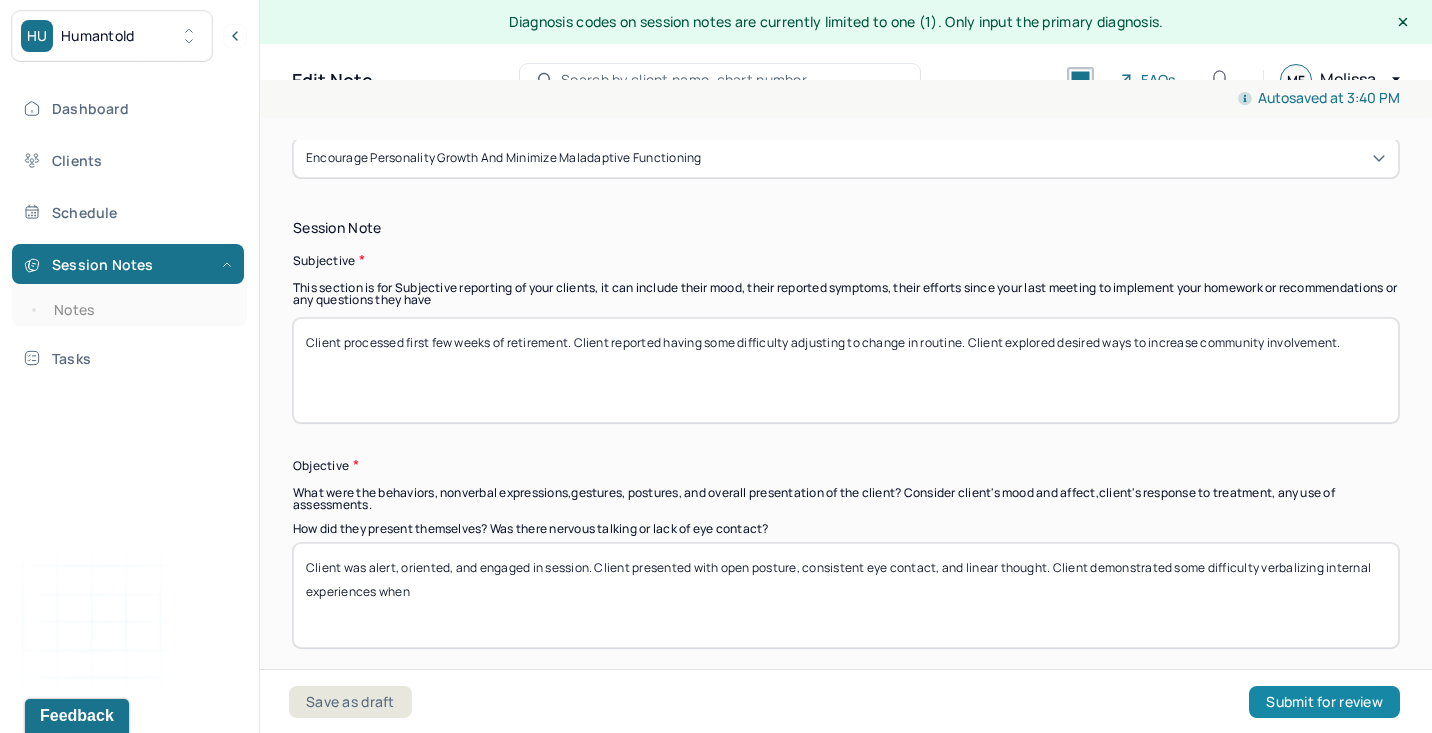 drag, startPoint x: 1332, startPoint y: 563, endPoint x: 1385, endPoint y: 712, distance: 158.14551 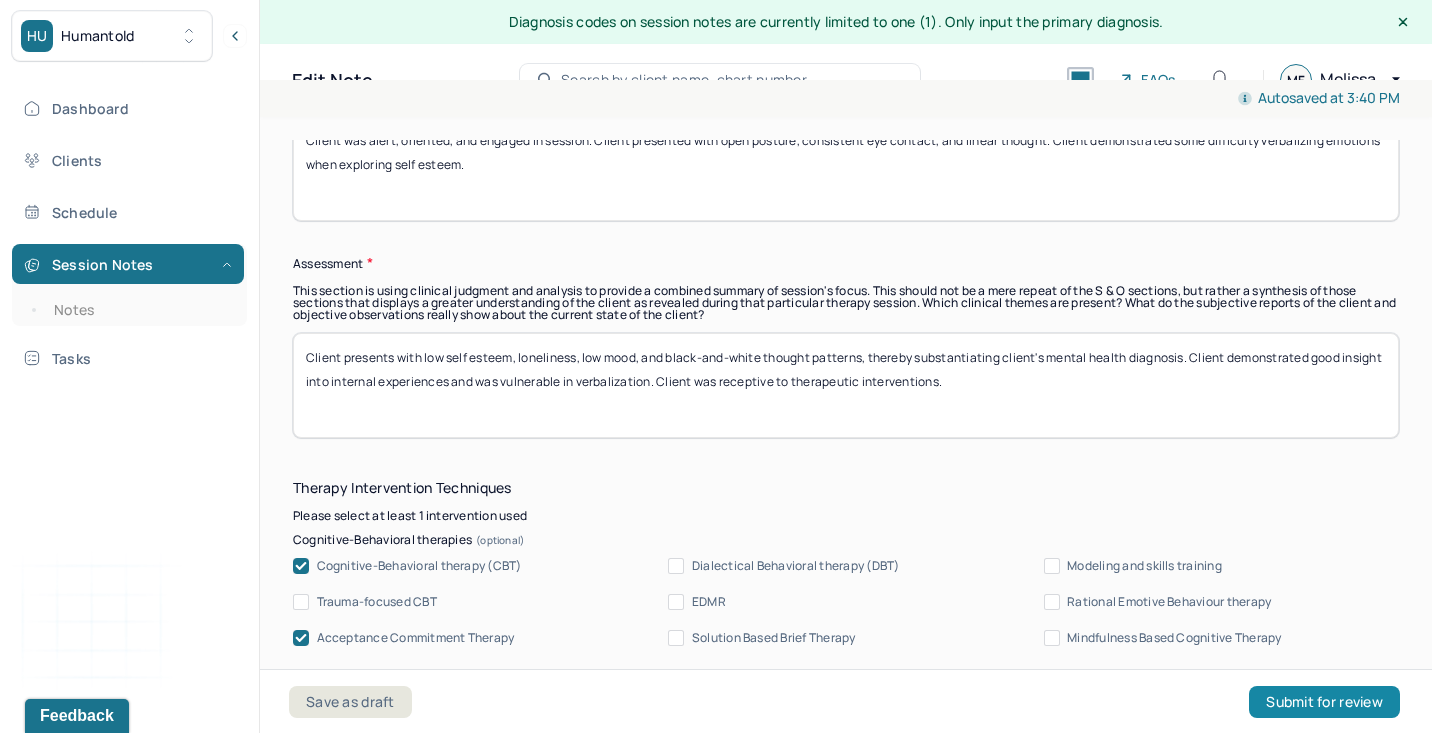 scroll, scrollTop: 1535, scrollLeft: 0, axis: vertical 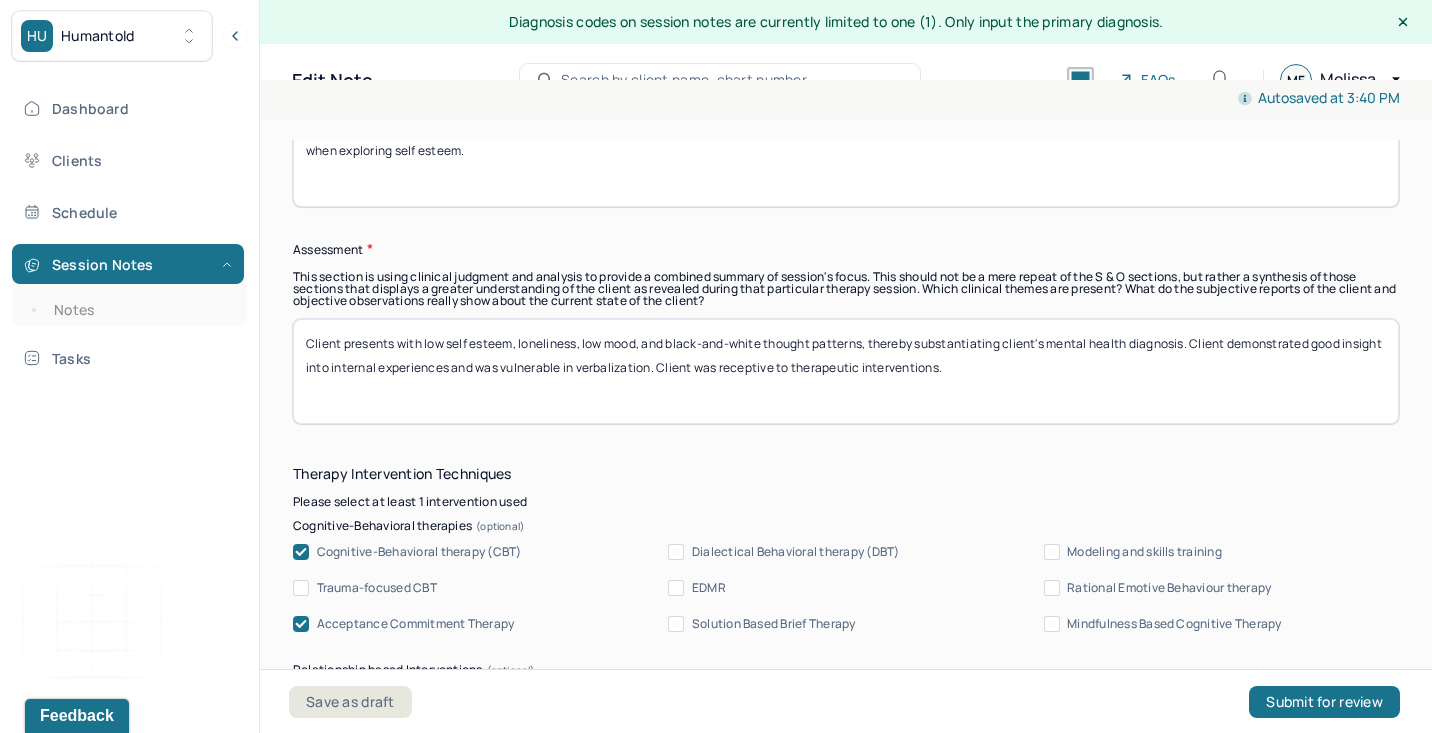 type on "Client was alert, oriented, and engaged in session. Client presented with open posture, consistent eye contact, and linear thought. Client demonstrated some difficulty verbalizing emotions when exploring self esteem." 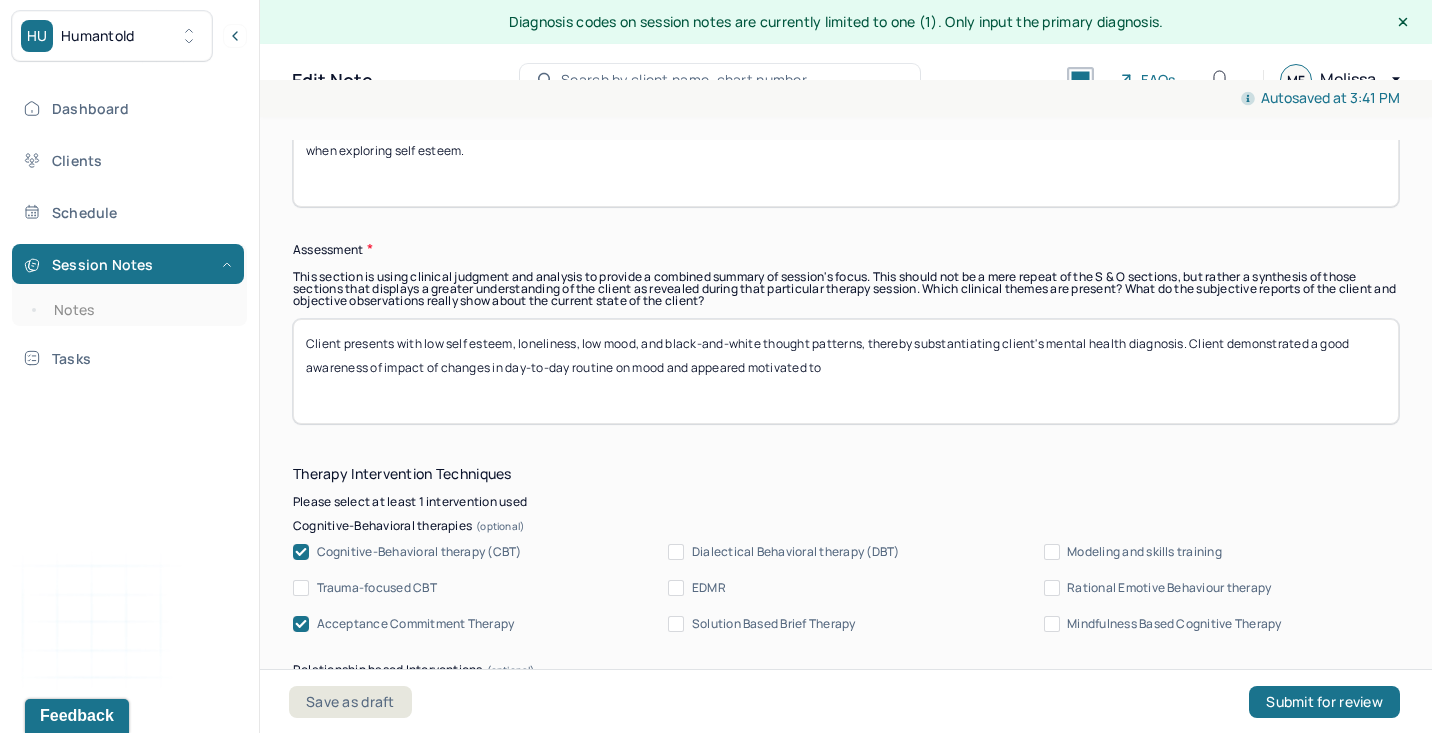 drag, startPoint x: 694, startPoint y: 369, endPoint x: 1017, endPoint y: 399, distance: 324.3902 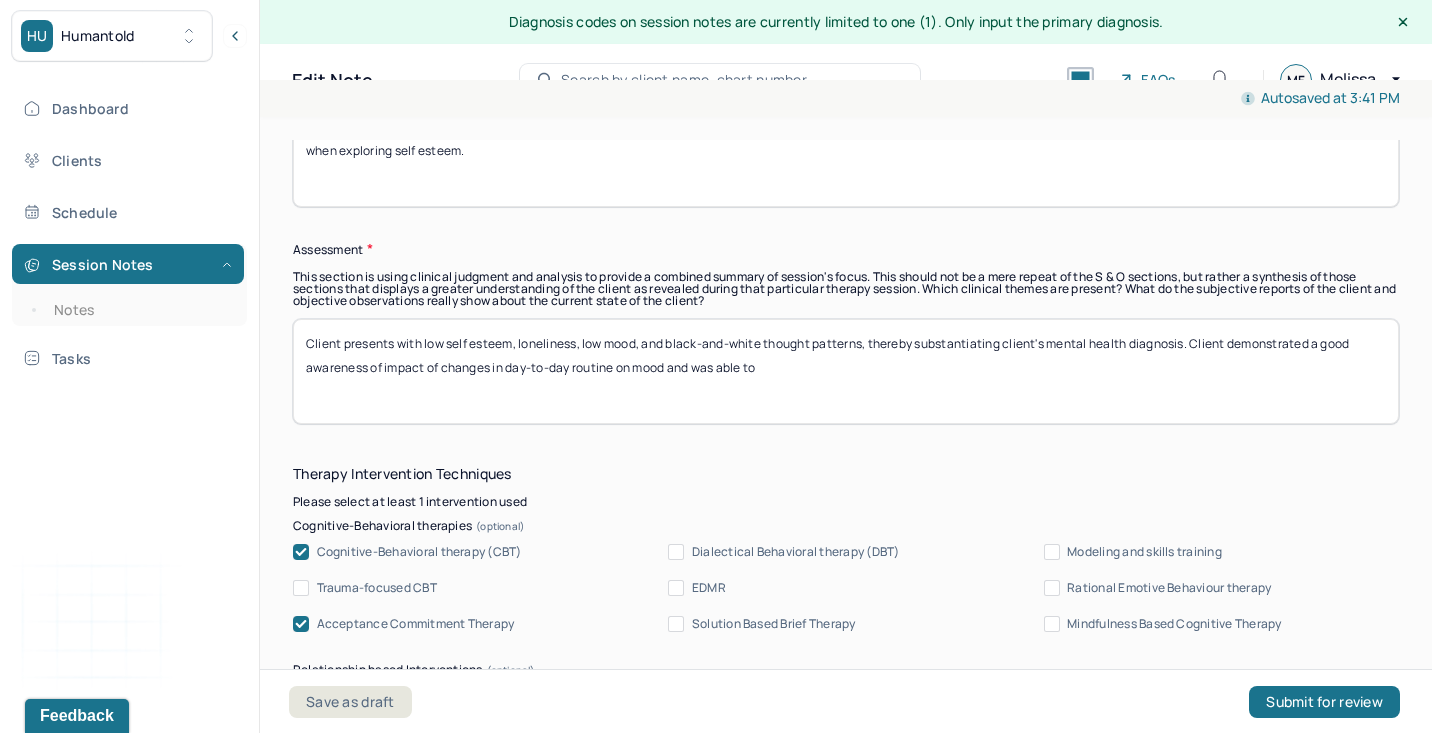 click on "Client presents with low self esteem, loneliness, low mood, and black-and-white thought patterns, thereby substantiating client's mental health diagnosis. Client demonstrated a good awareness of impact of changes in day-to-day routine on mood and was able to" at bounding box center [846, 371] 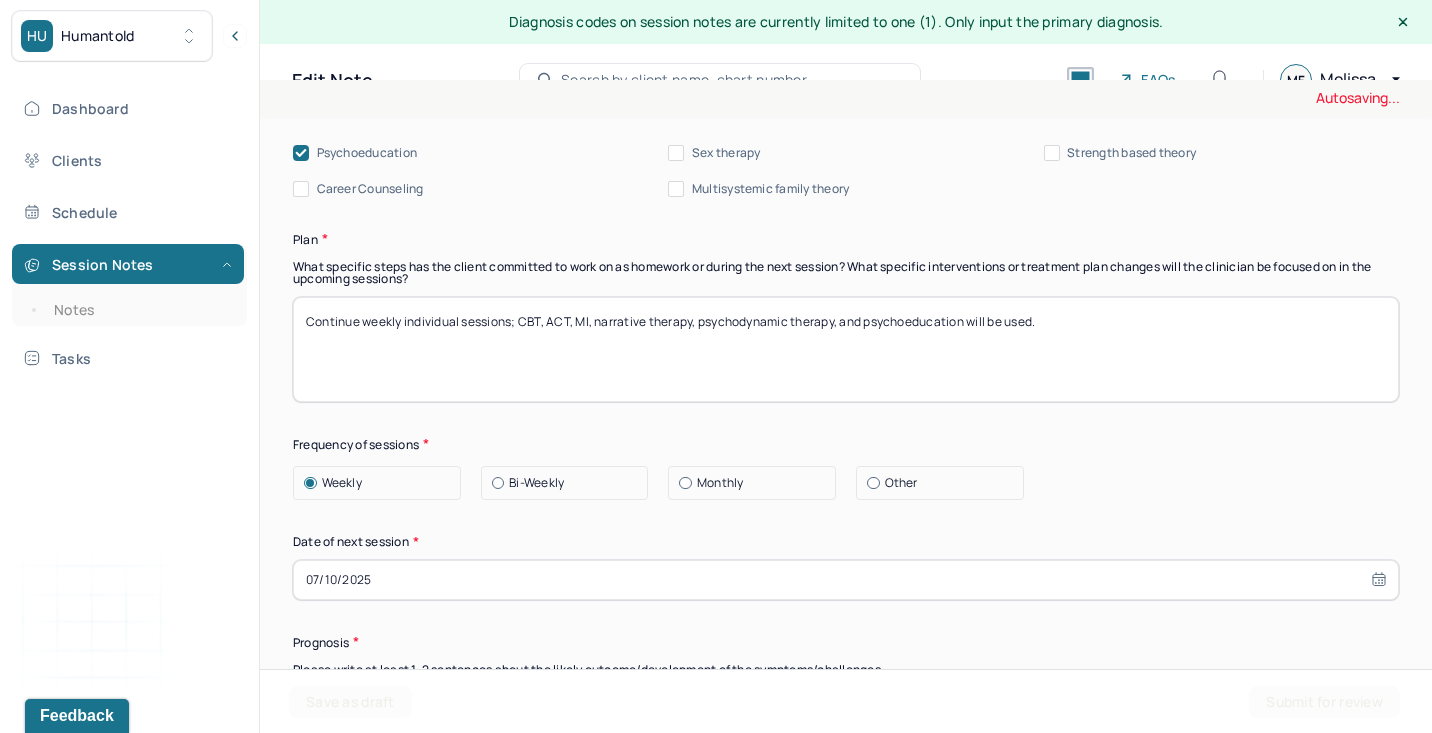 scroll, scrollTop: 2261, scrollLeft: 0, axis: vertical 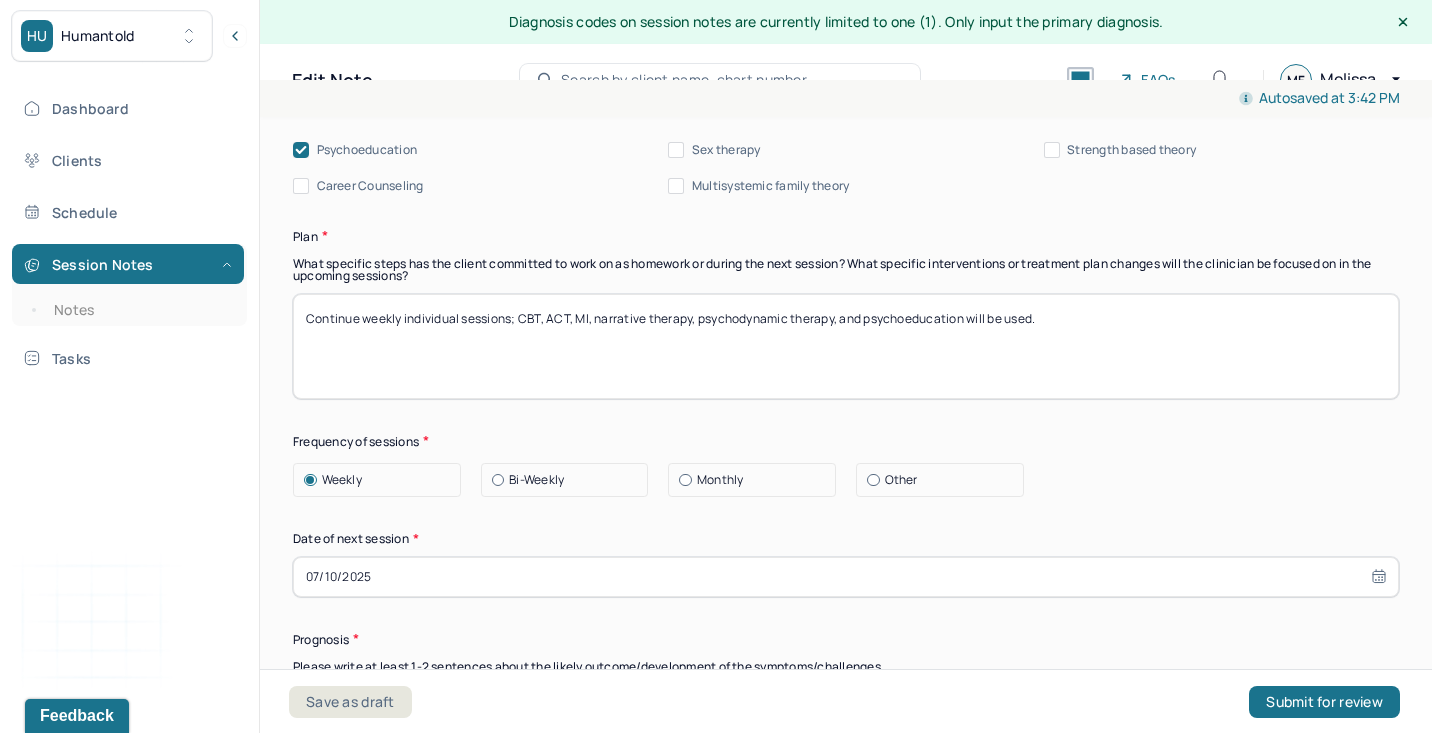 type on "Client presents with low self esteem, loneliness, low mood, and black-and-white thought patterns, thereby substantiating client's mental health diagnosis. Client demonstrated a good awareness of impact of changes in day-to-day routine on mood. Client was receptive to therapeutic interventions." 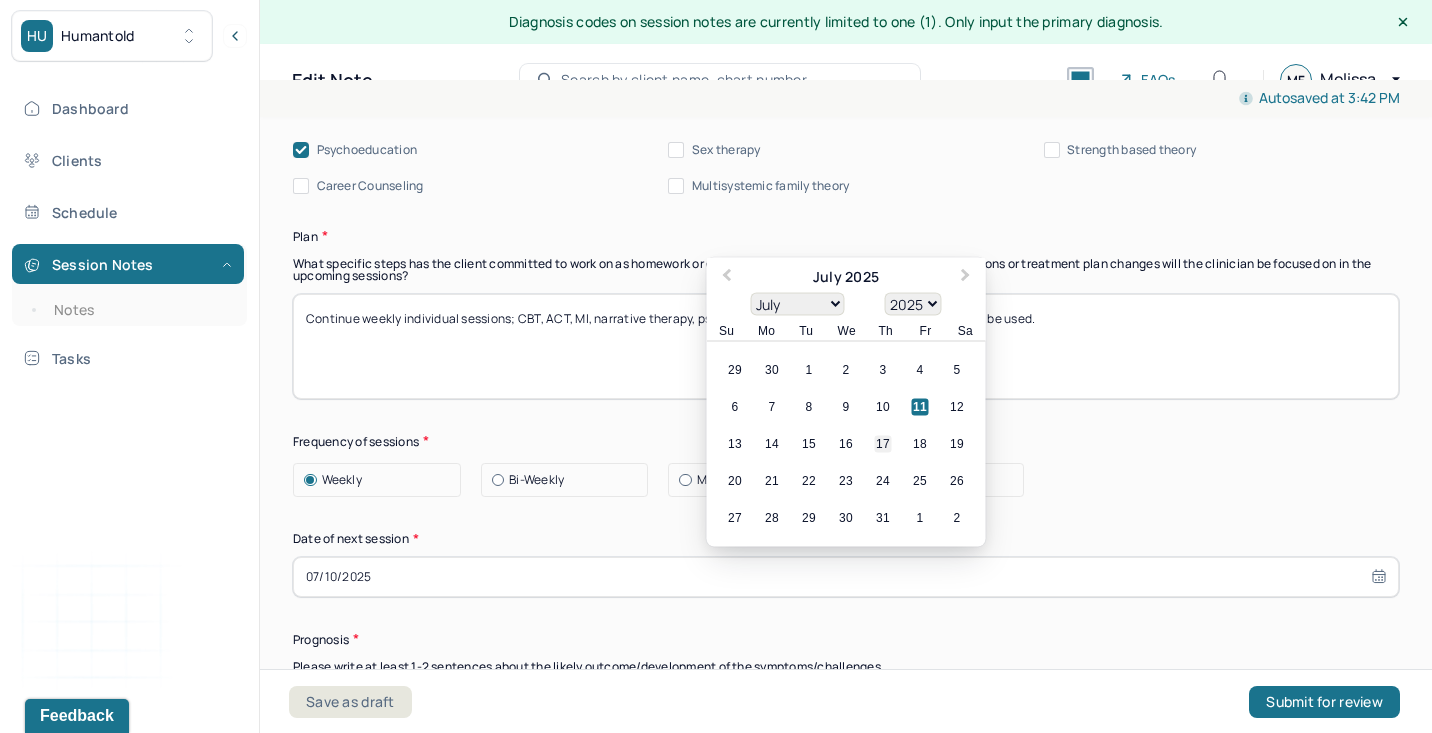click on "17" at bounding box center [883, 443] 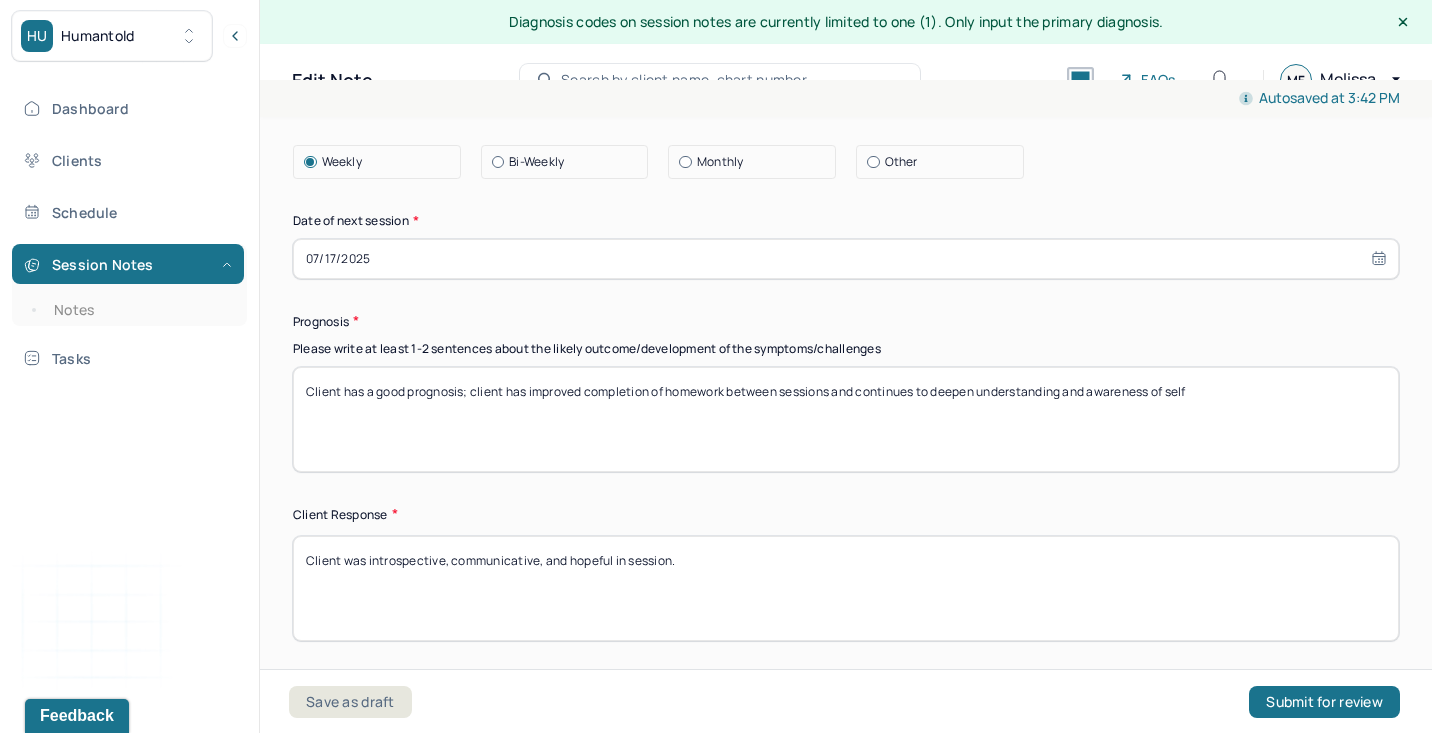 scroll, scrollTop: 2579, scrollLeft: 0, axis: vertical 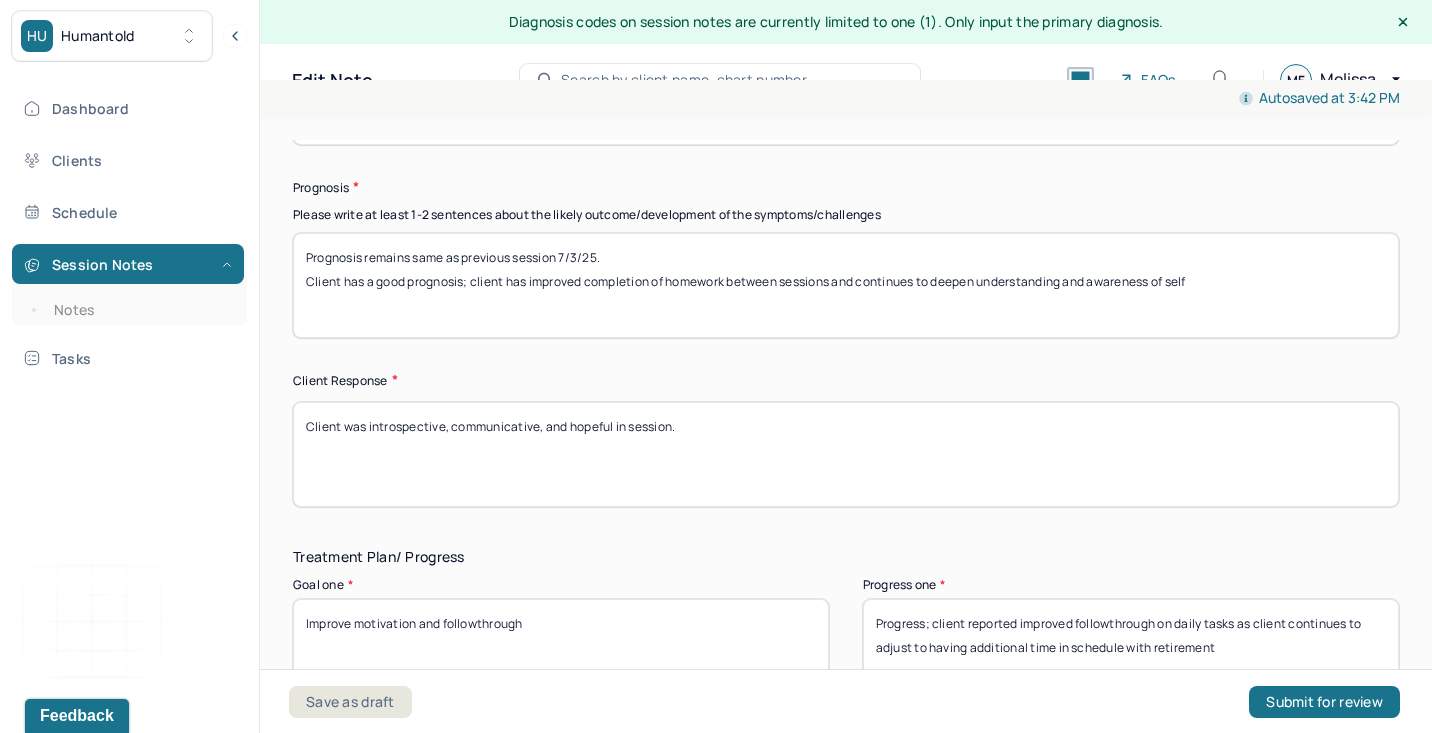 type on "Prognosis remains same as previous session 7/3/25.
Client has a good prognosis; client has improved completion of homework between sessions and continues to deepen understanding and awareness of self" 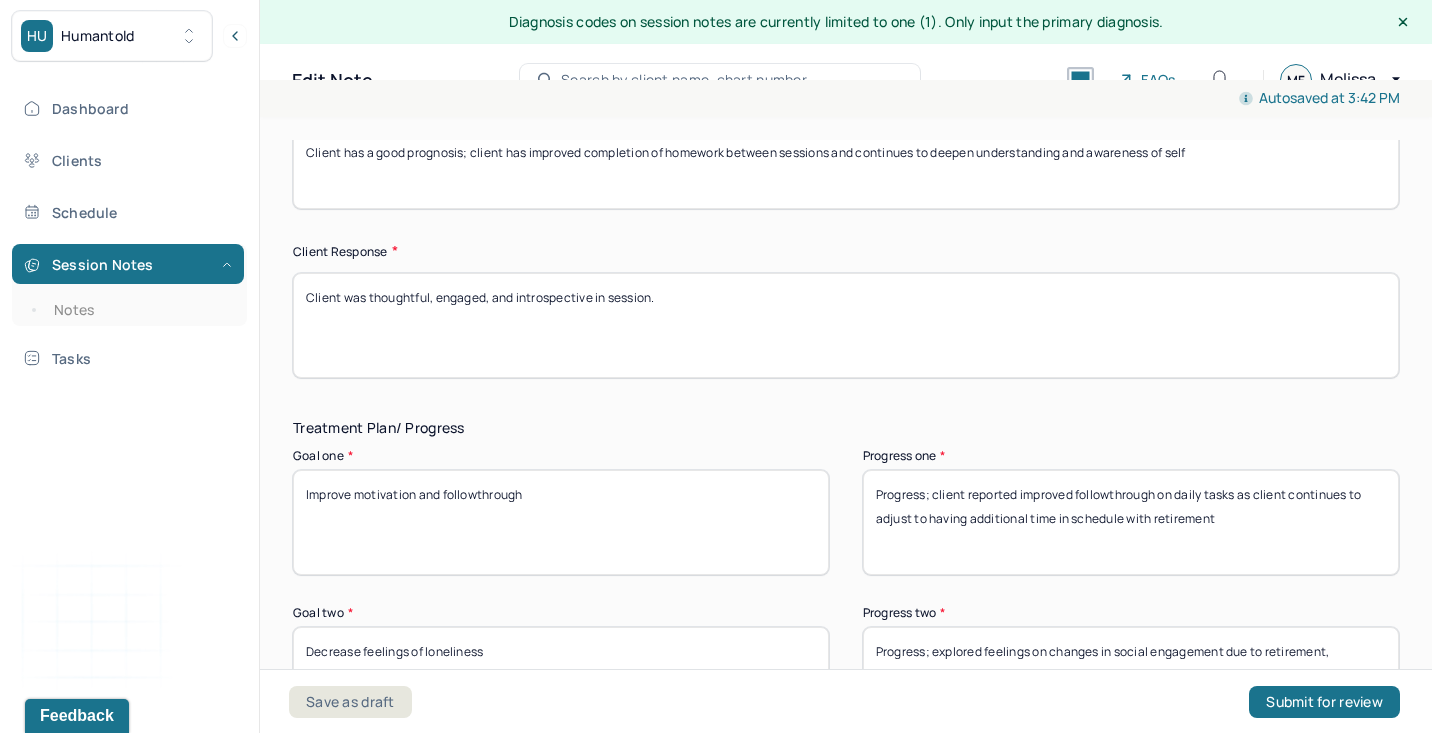 scroll, scrollTop: 2852, scrollLeft: 0, axis: vertical 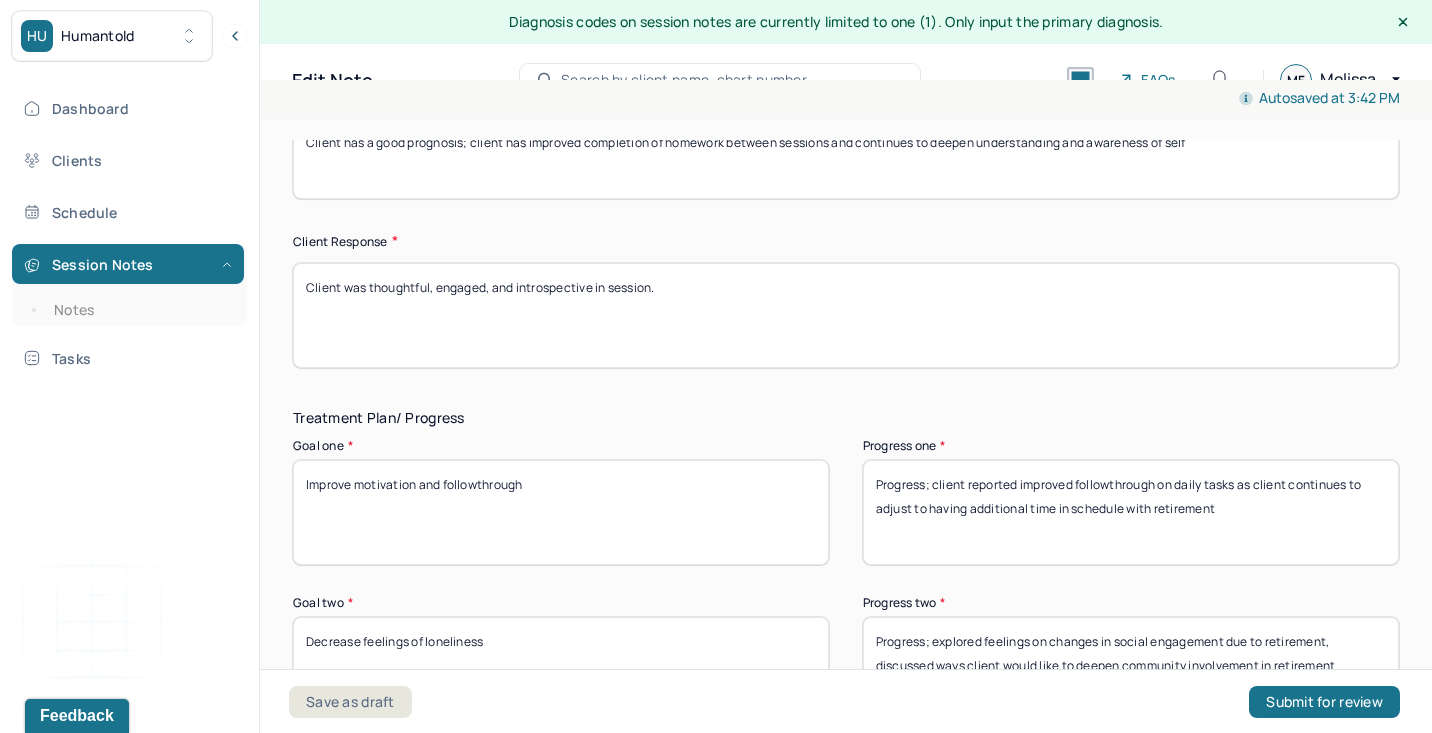 type on "Client was thoughtful, engaged, and introspective in session." 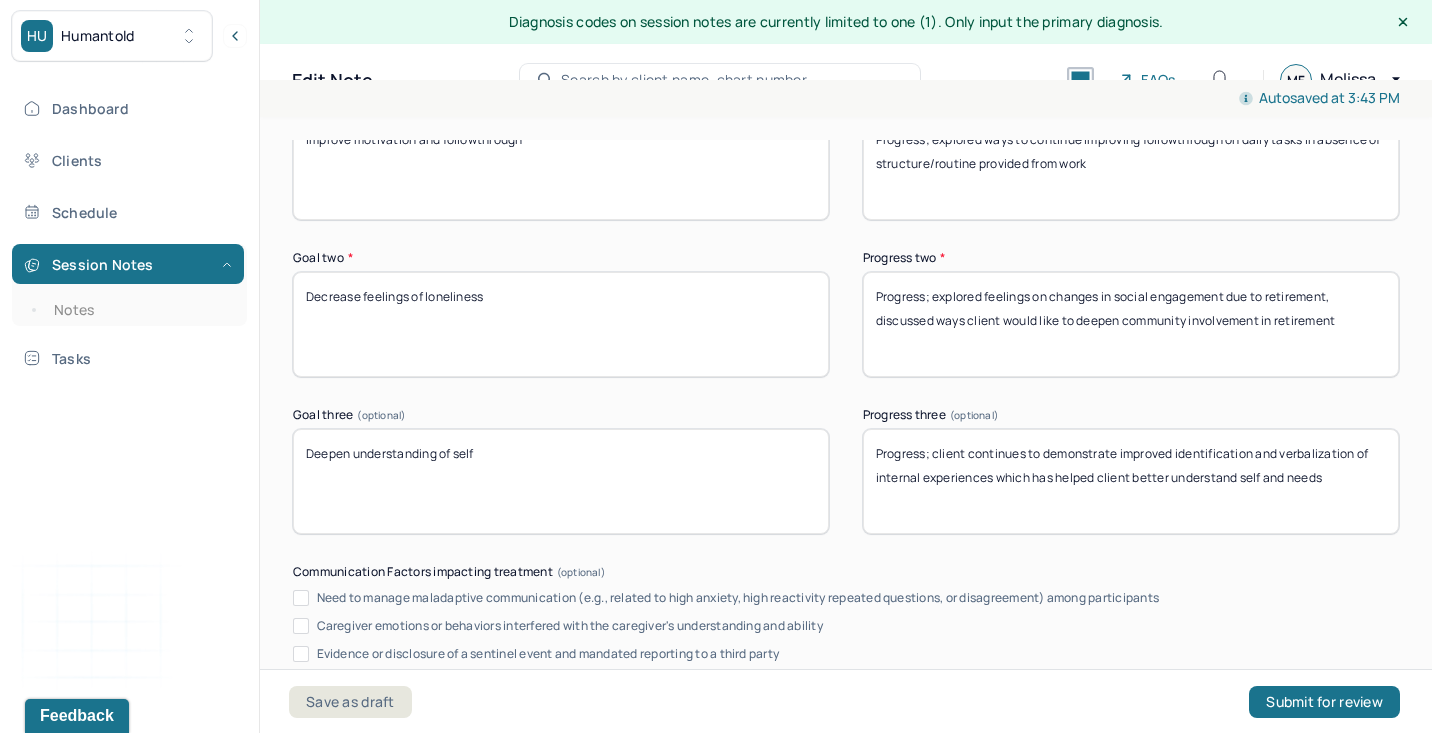 scroll, scrollTop: 3216, scrollLeft: 0, axis: vertical 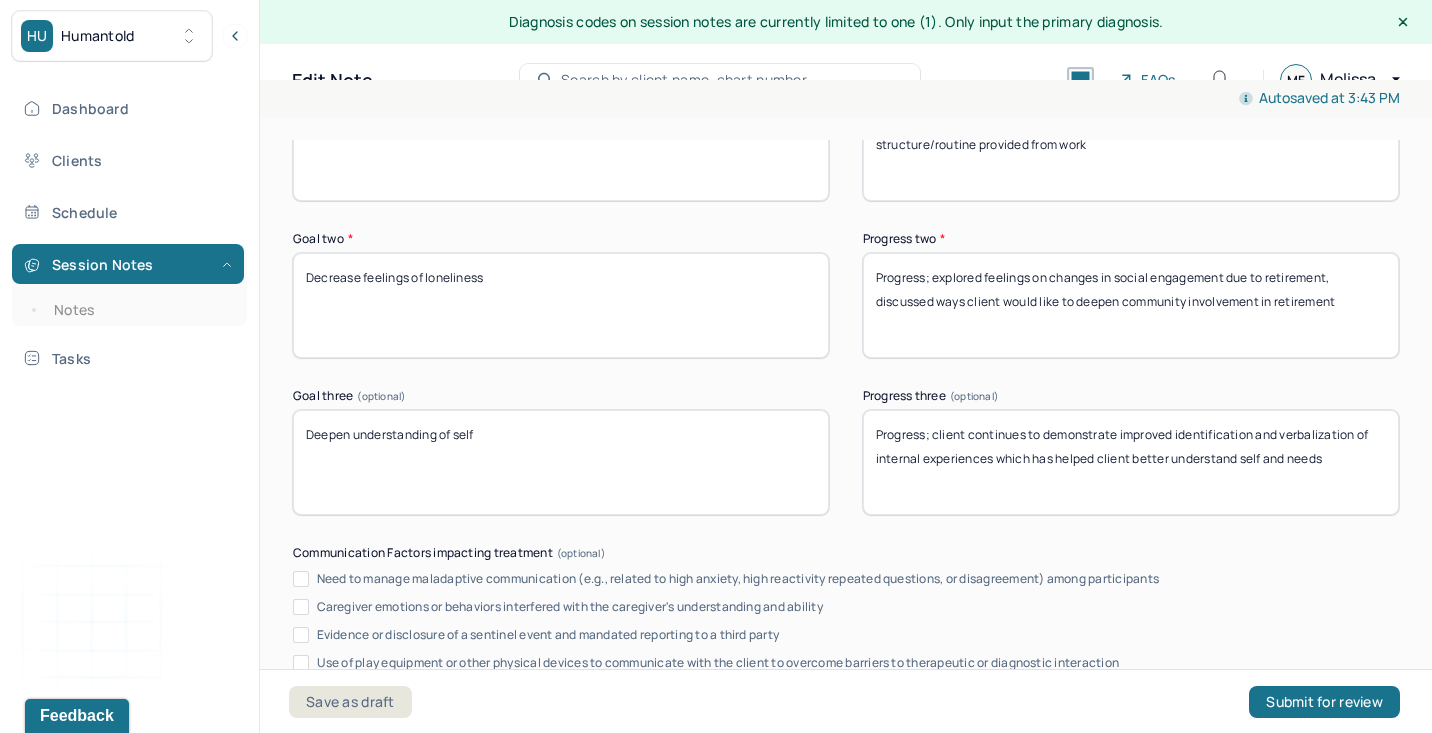 type on "Progress; explored ways to continue improving followthrough on daily tasks in absence of structure/routine provided from work" 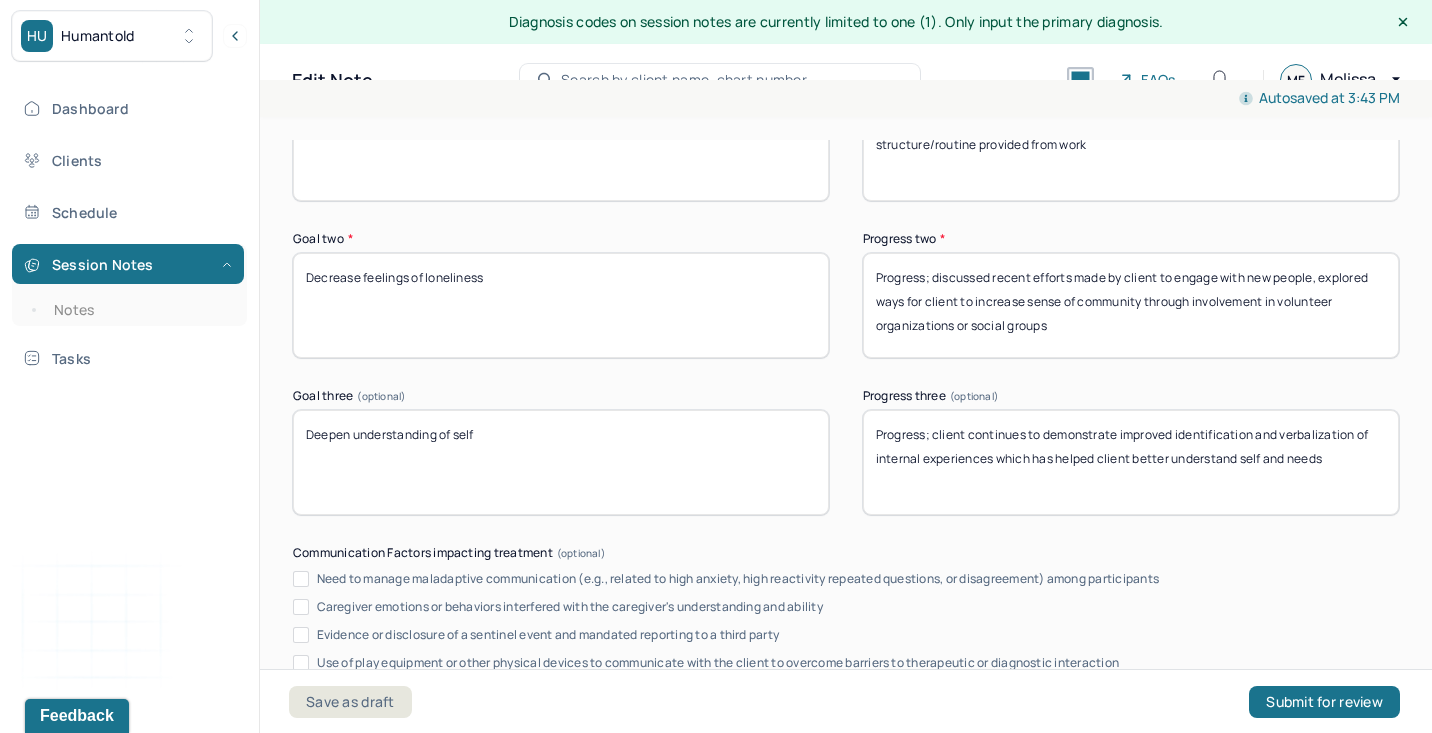 type on "Progress; discussed recent efforts made by client to engage with new people, explored ways for client to increase sense of community through involvement in volunteer organizations or social groups" 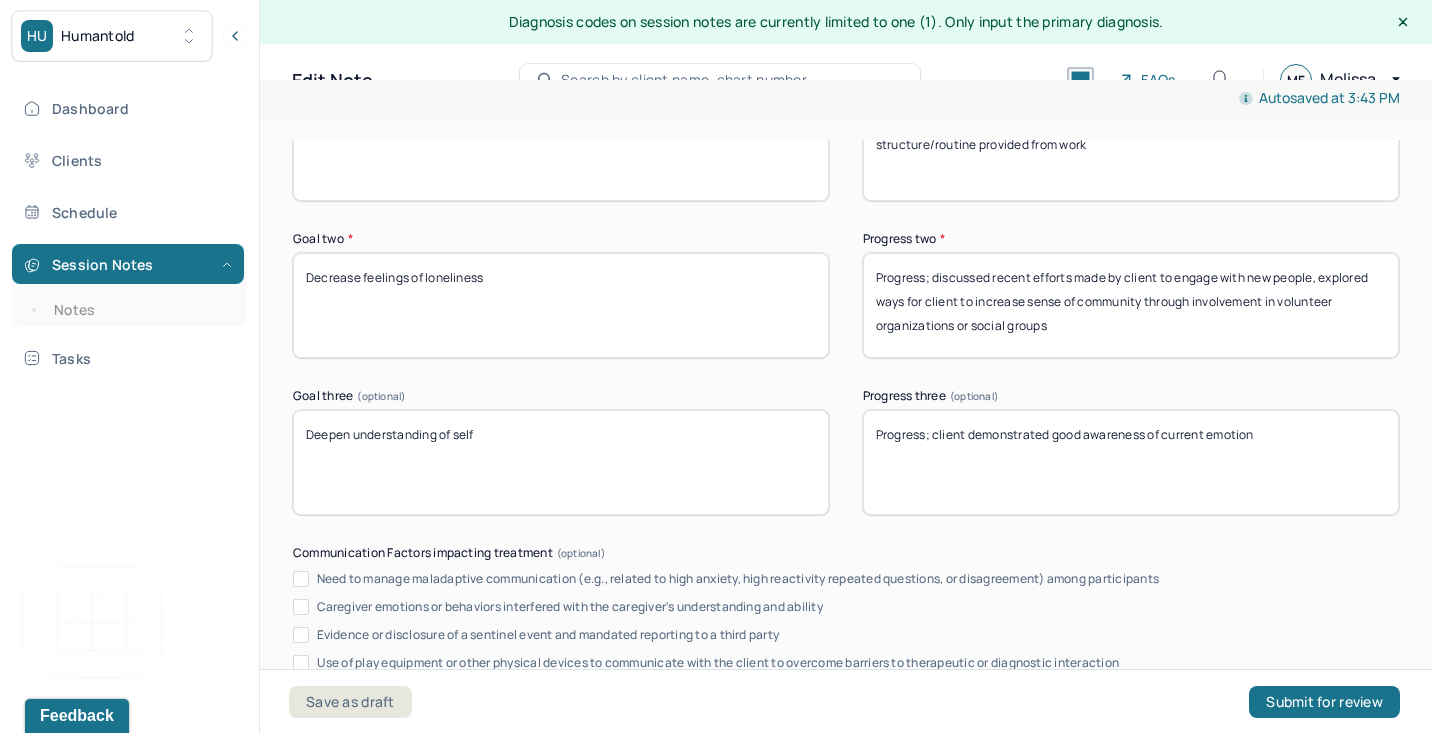 drag, startPoint x: 1163, startPoint y: 429, endPoint x: 1434, endPoint y: 469, distance: 273.93613 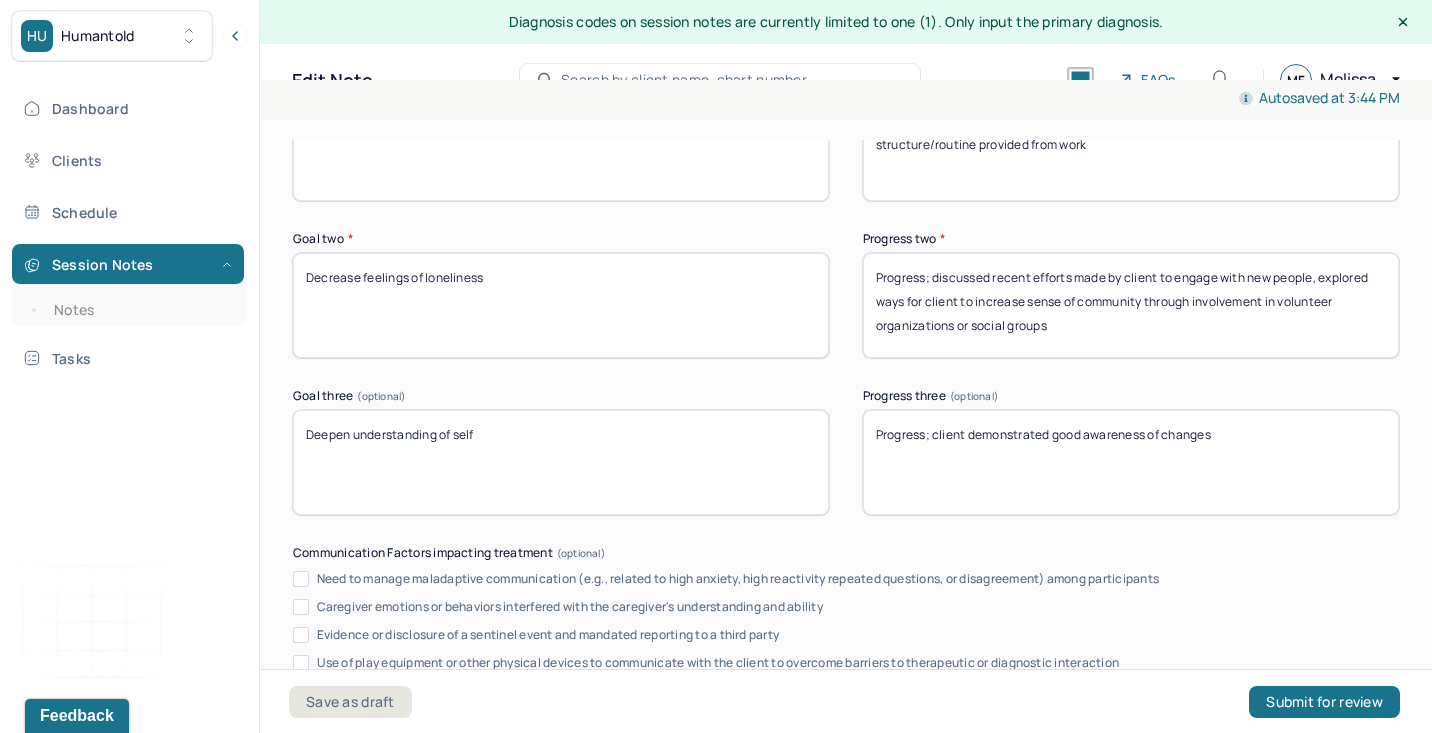 click on "Progress; client demonstrated good awareness of changes" at bounding box center (1131, 462) 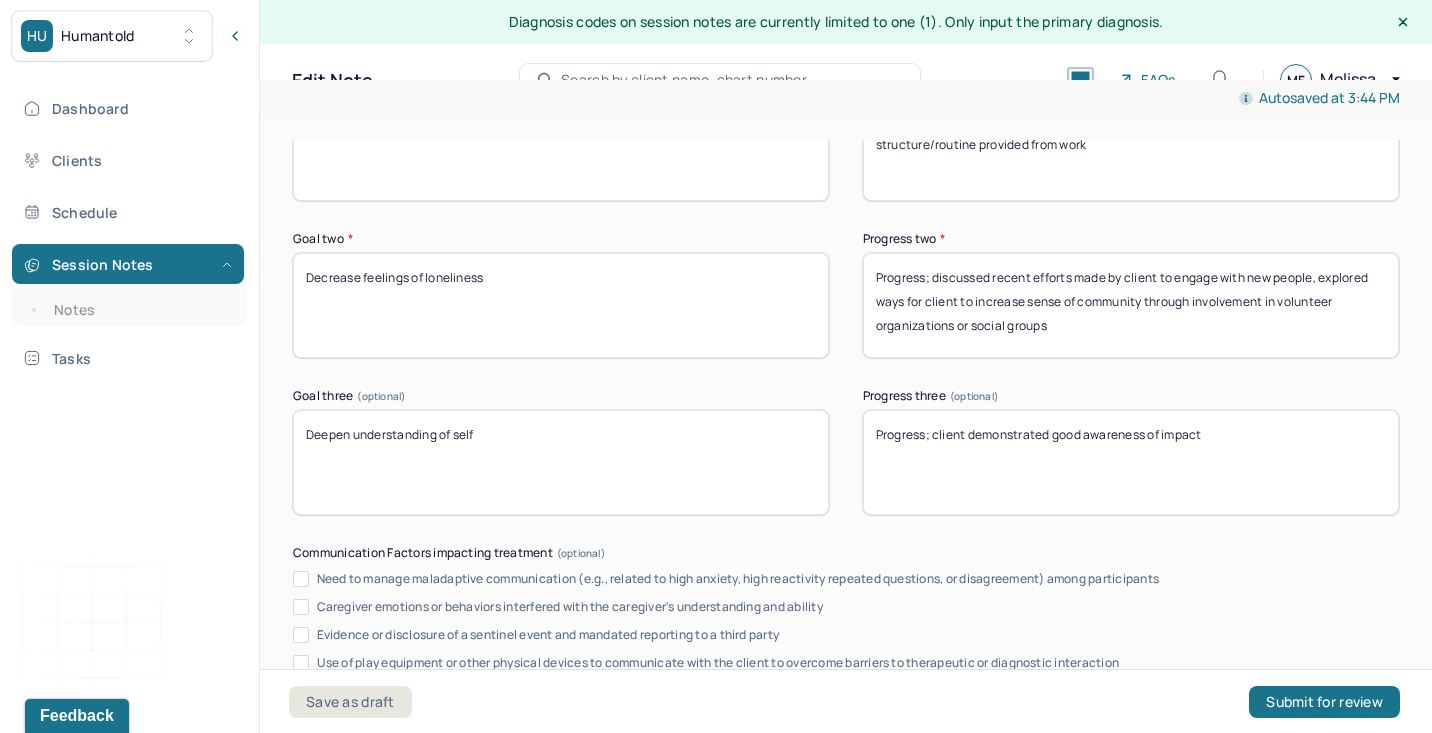 drag, startPoint x: 933, startPoint y: 432, endPoint x: 1434, endPoint y: 507, distance: 506.58267 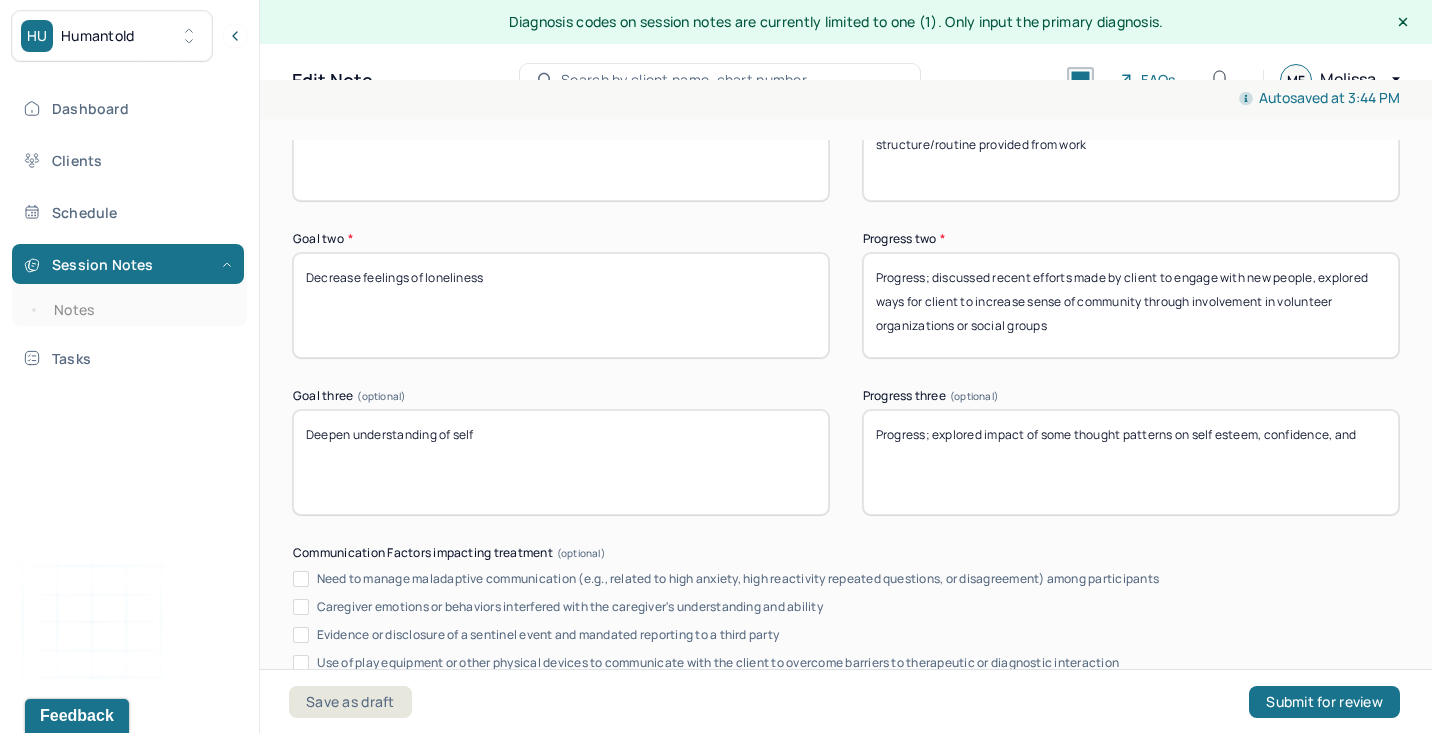 drag, startPoint x: 1262, startPoint y: 437, endPoint x: 1434, endPoint y: 437, distance: 172 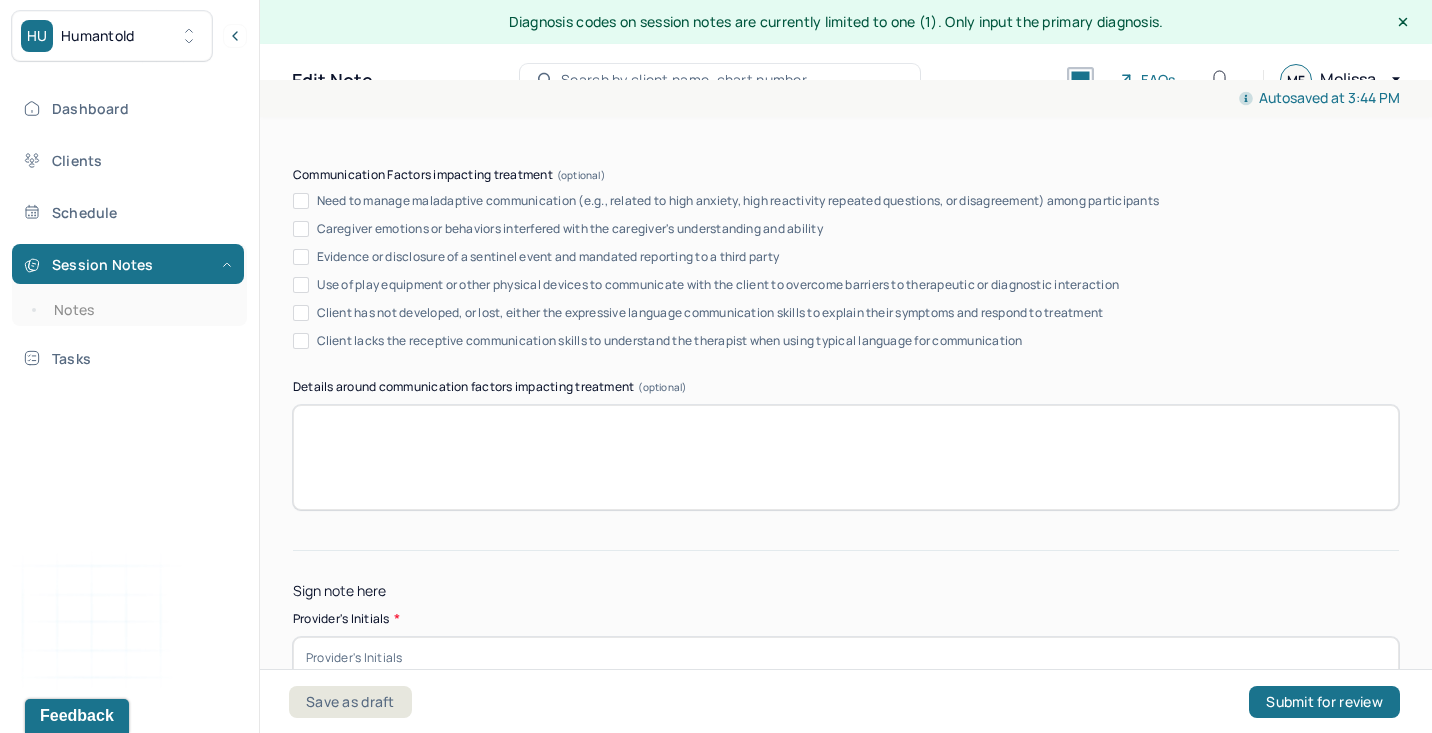 scroll, scrollTop: 3673, scrollLeft: 0, axis: vertical 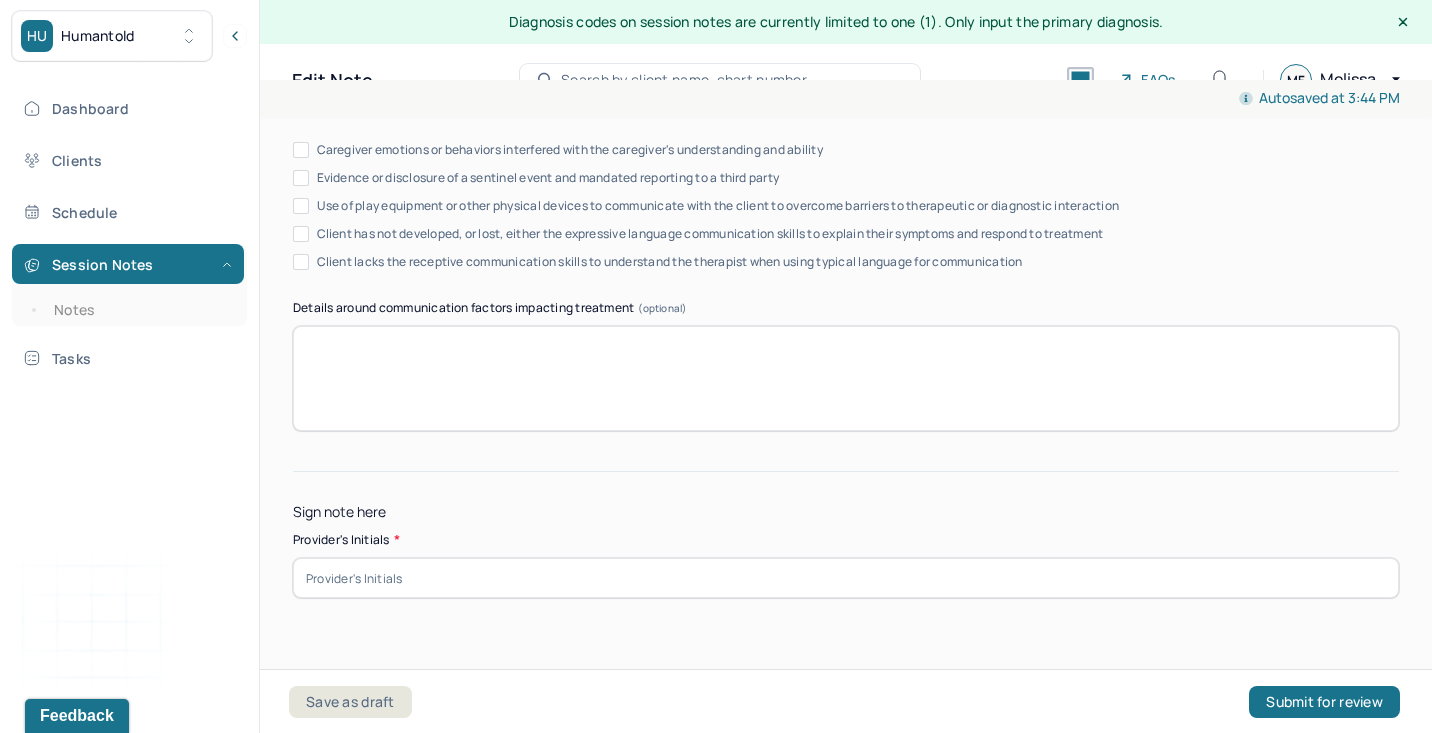 type on "Progress; explored impact of some thought patterns on self esteem and confidence" 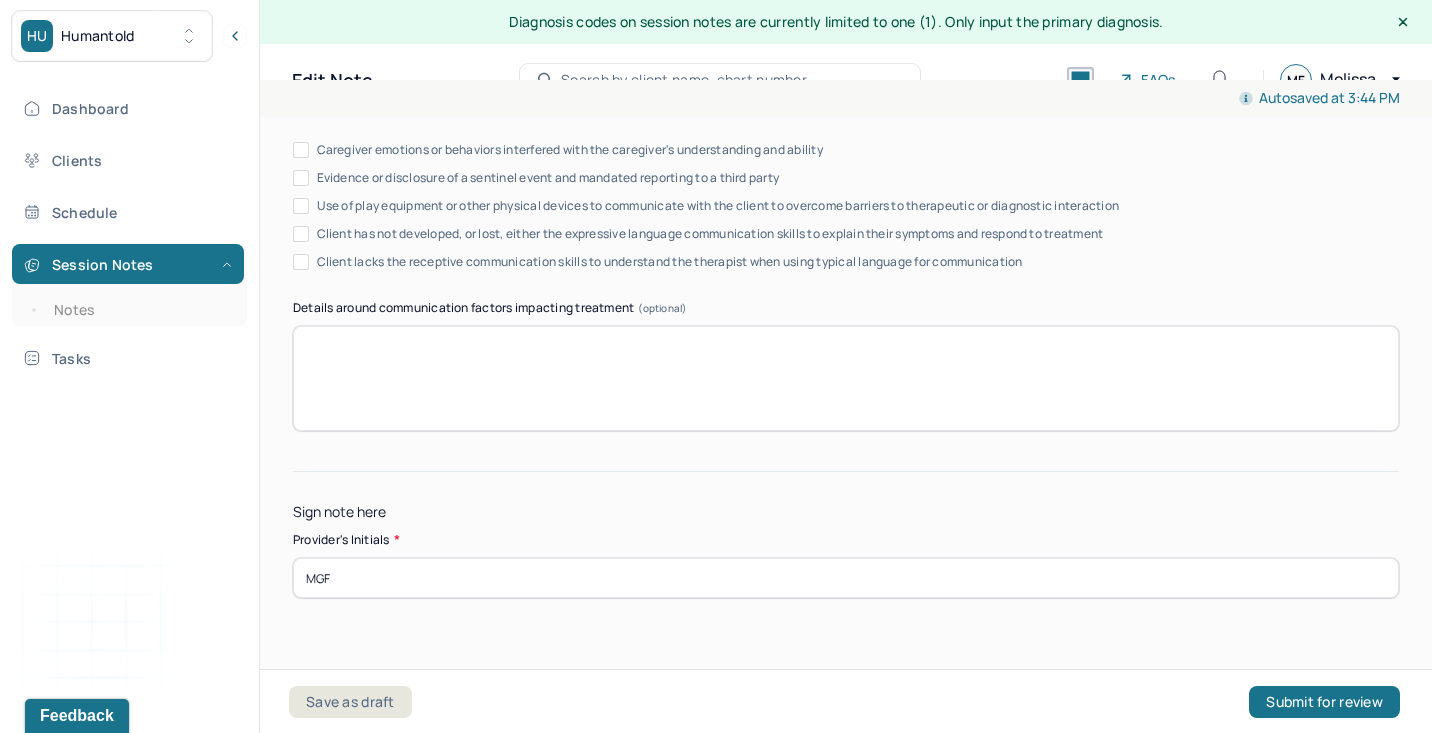 type on "MGF" 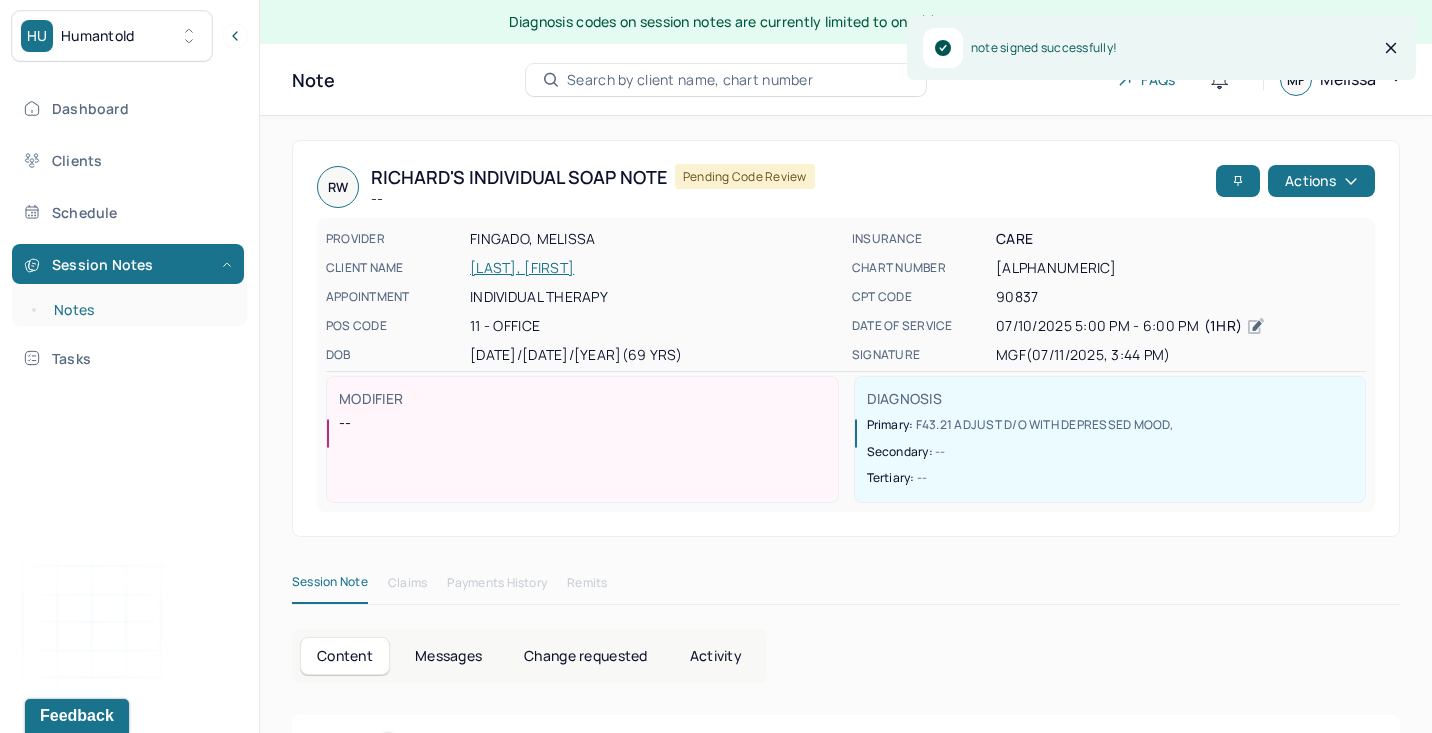 click on "Notes" at bounding box center [139, 310] 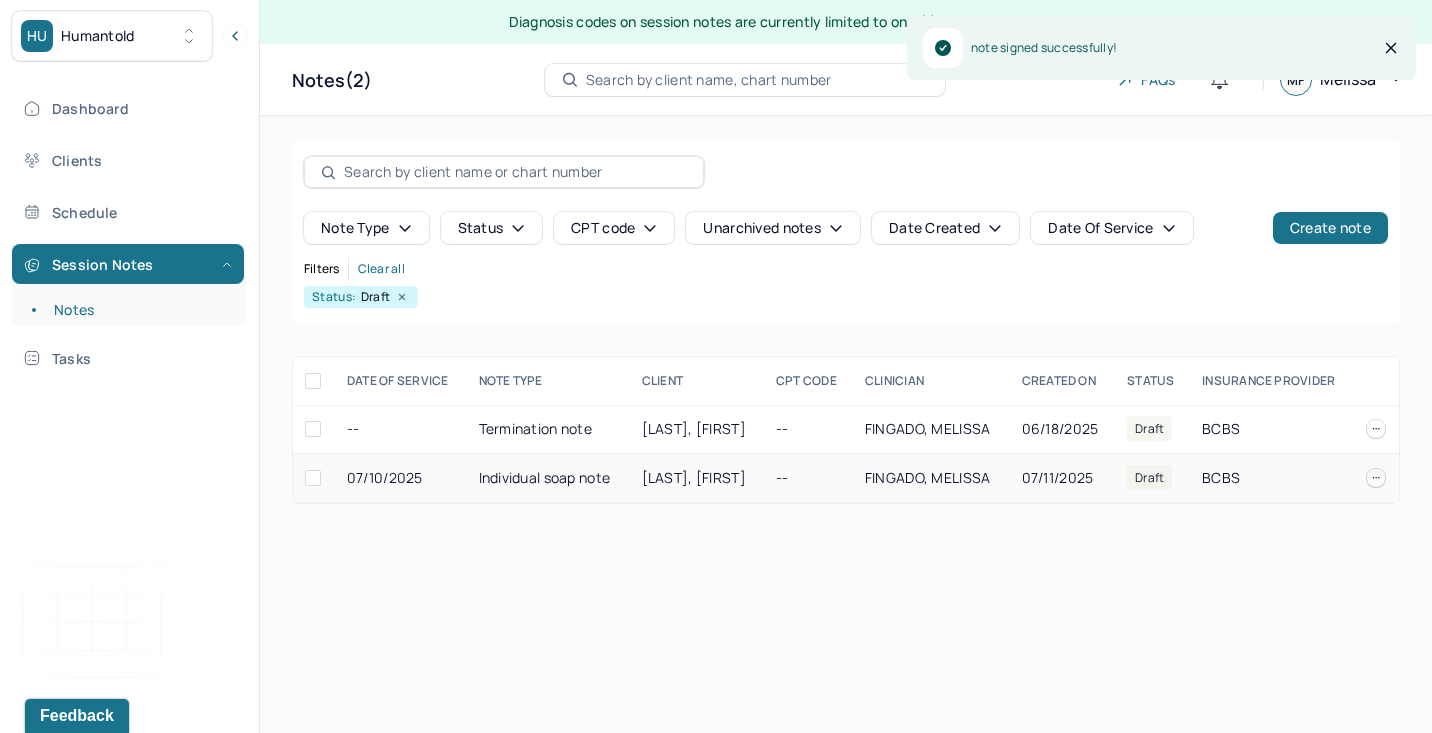 click on "[LAST], [FIRST]" at bounding box center [694, 477] 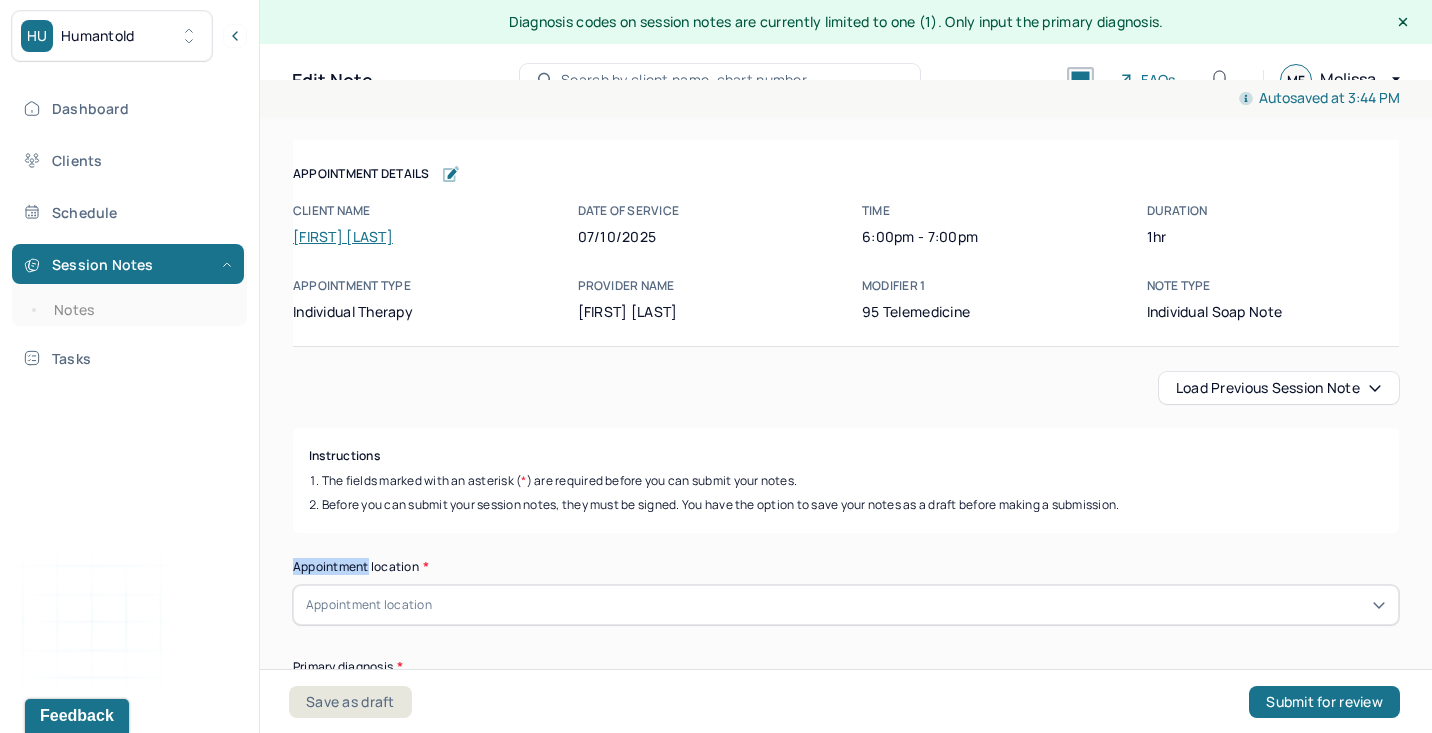 click on "Load previous session note" at bounding box center [1279, 388] 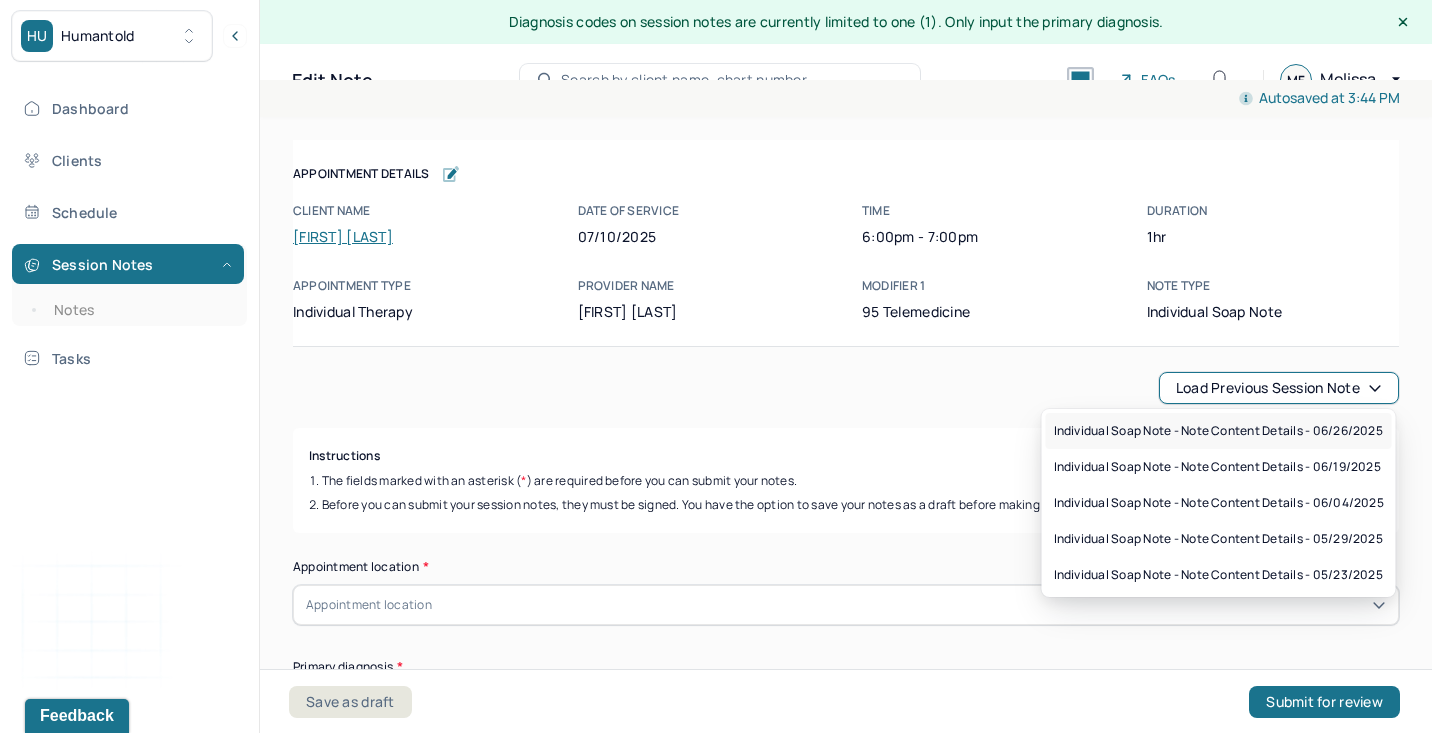 click on "Individual soap note   - Note content Details -   06/26/2025" at bounding box center [1218, 431] 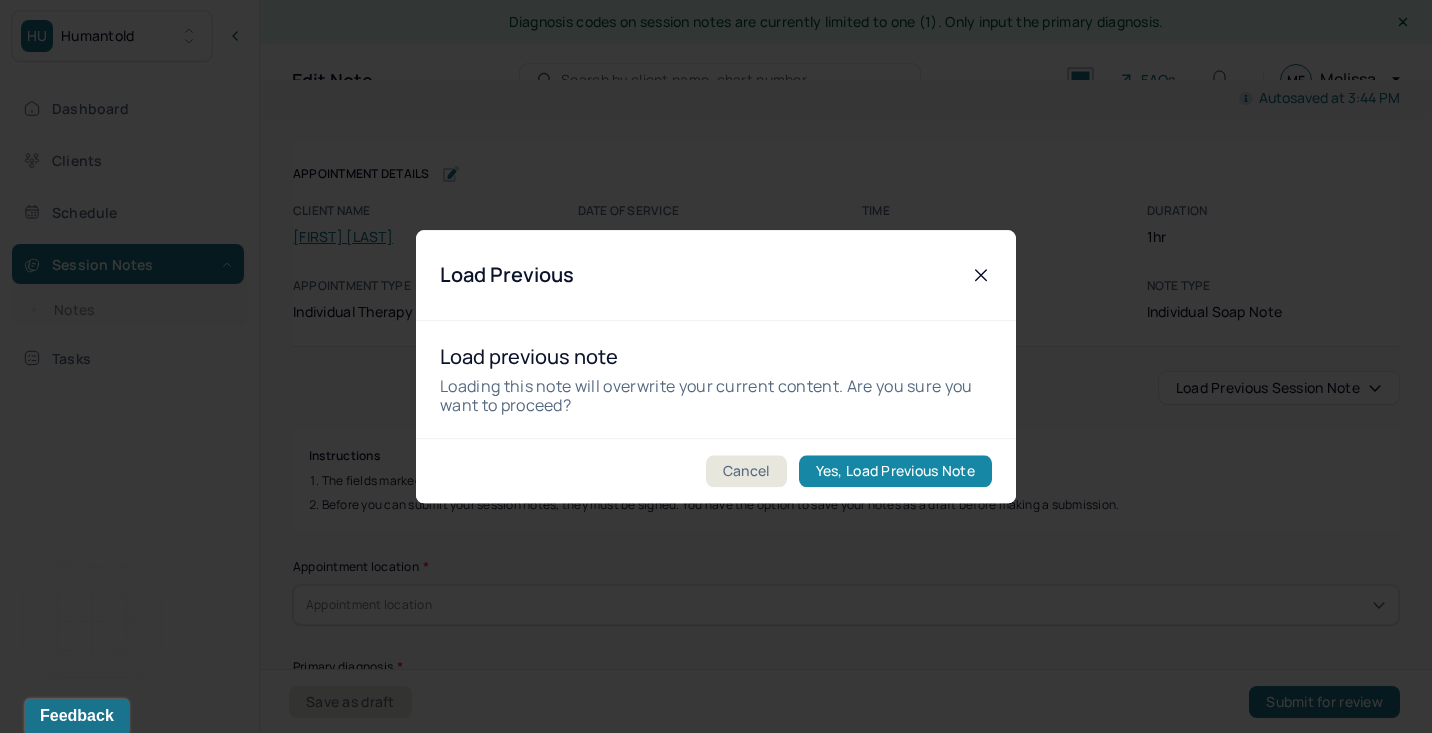 click on "Yes, Load Previous Note" at bounding box center (895, 471) 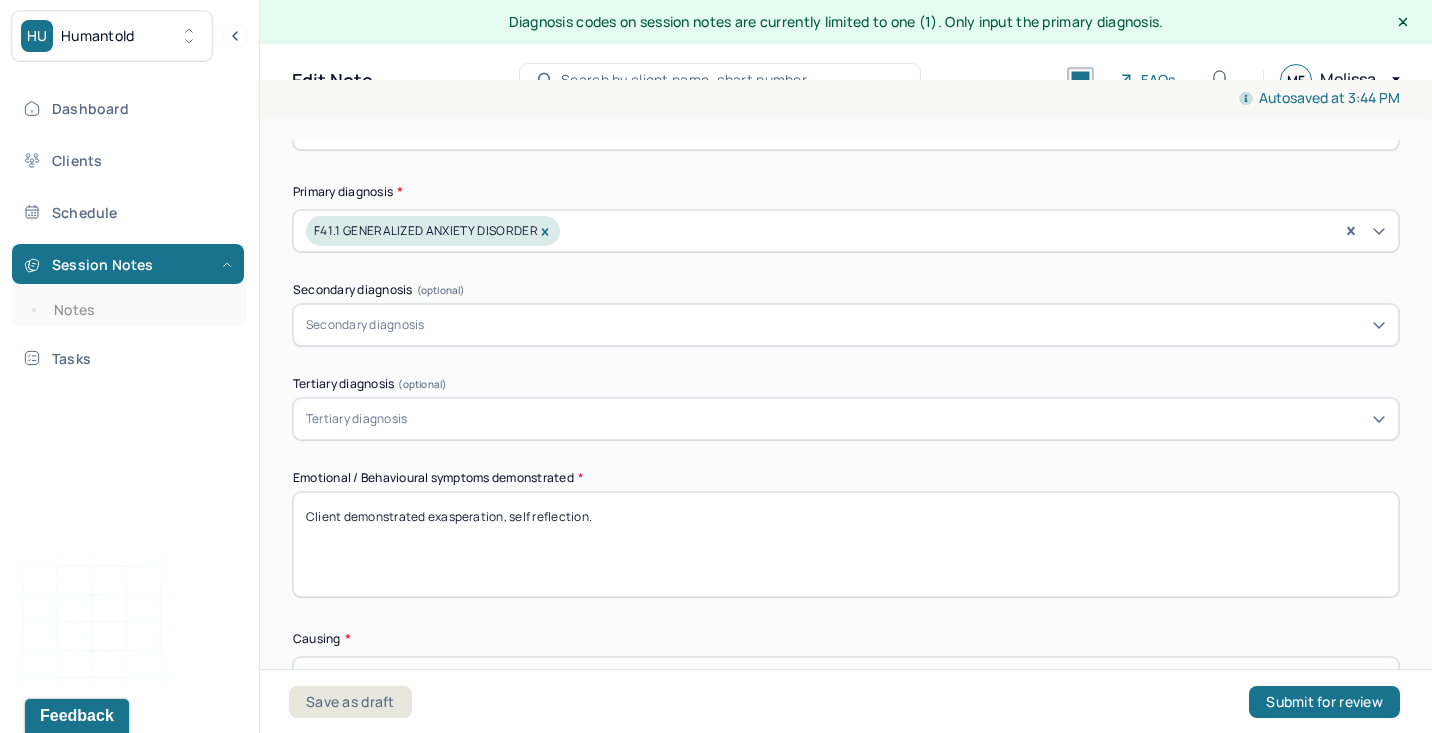 scroll, scrollTop: 520, scrollLeft: 0, axis: vertical 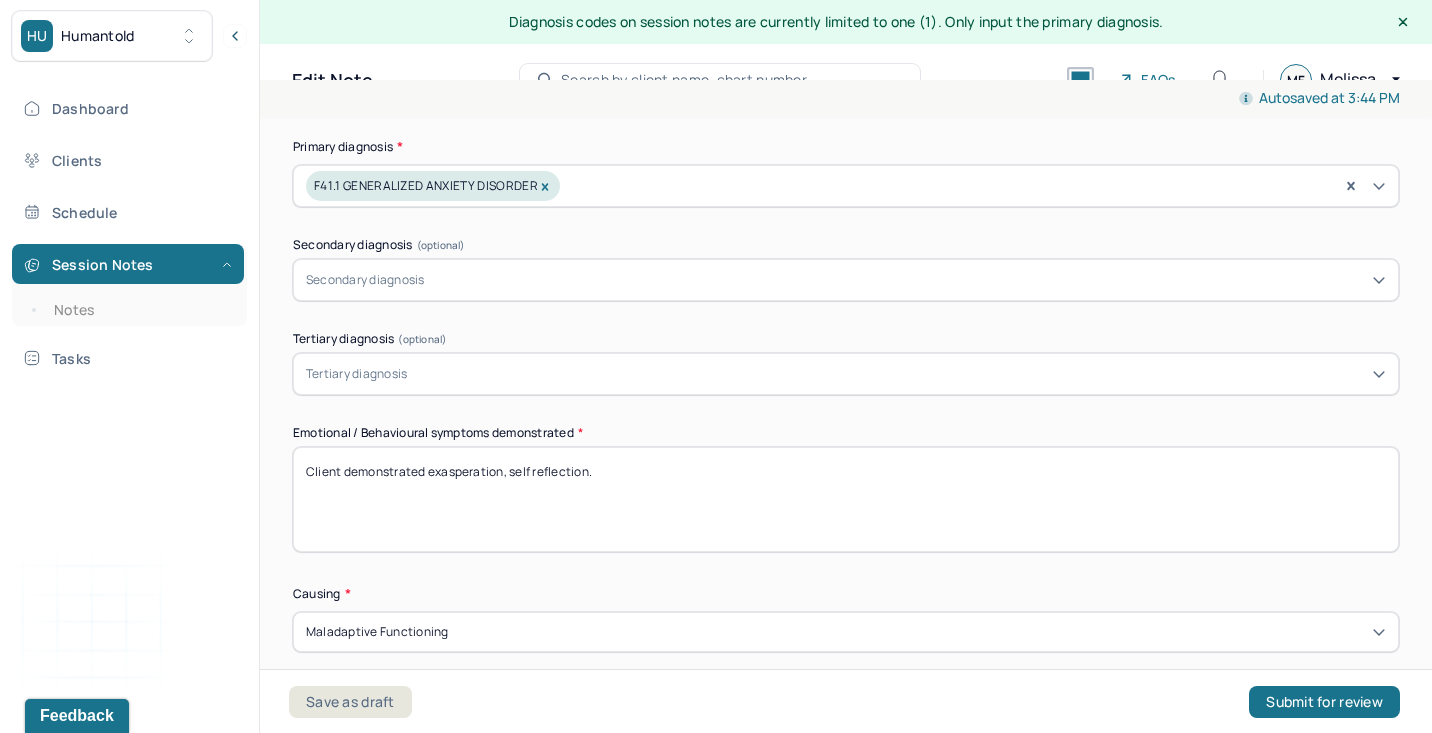 drag, startPoint x: 428, startPoint y: 473, endPoint x: 995, endPoint y: 479, distance: 567.03174 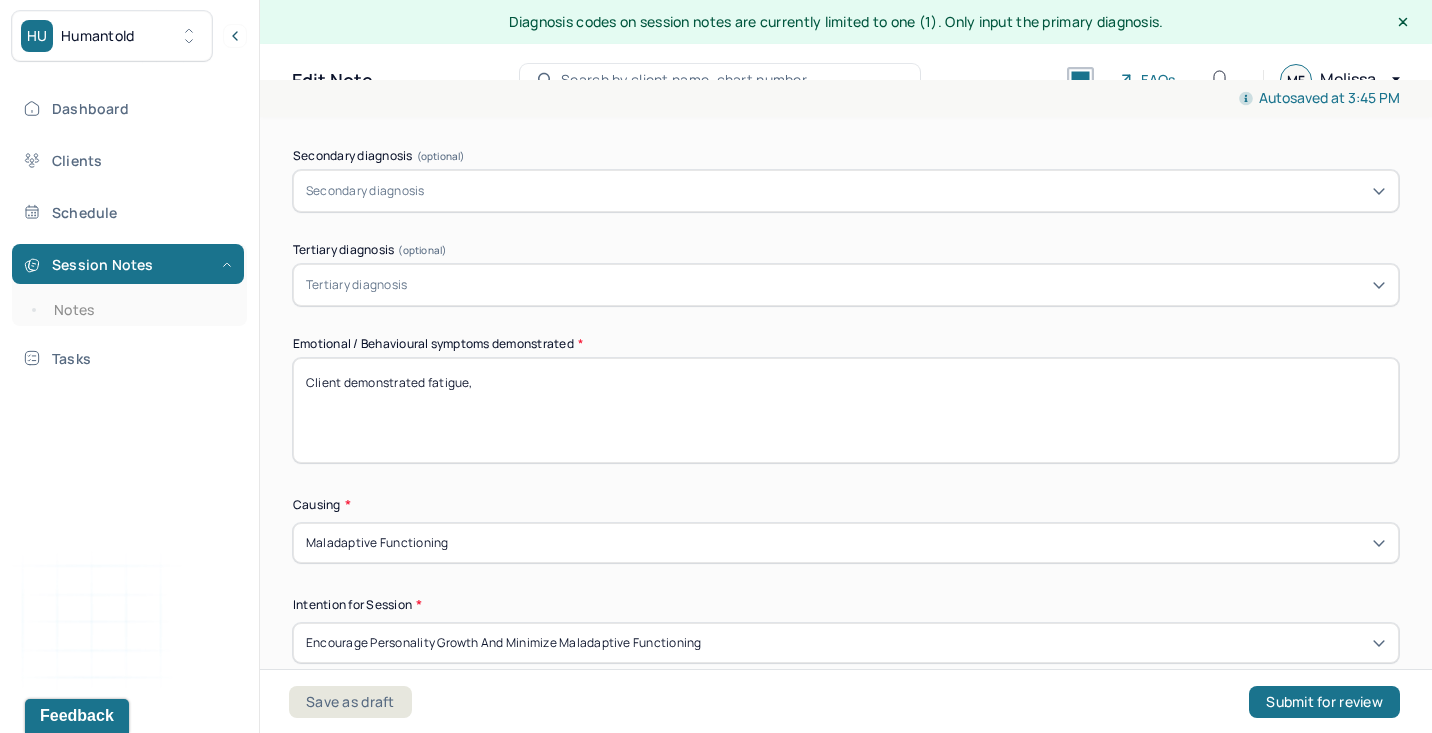 scroll, scrollTop: 610, scrollLeft: 0, axis: vertical 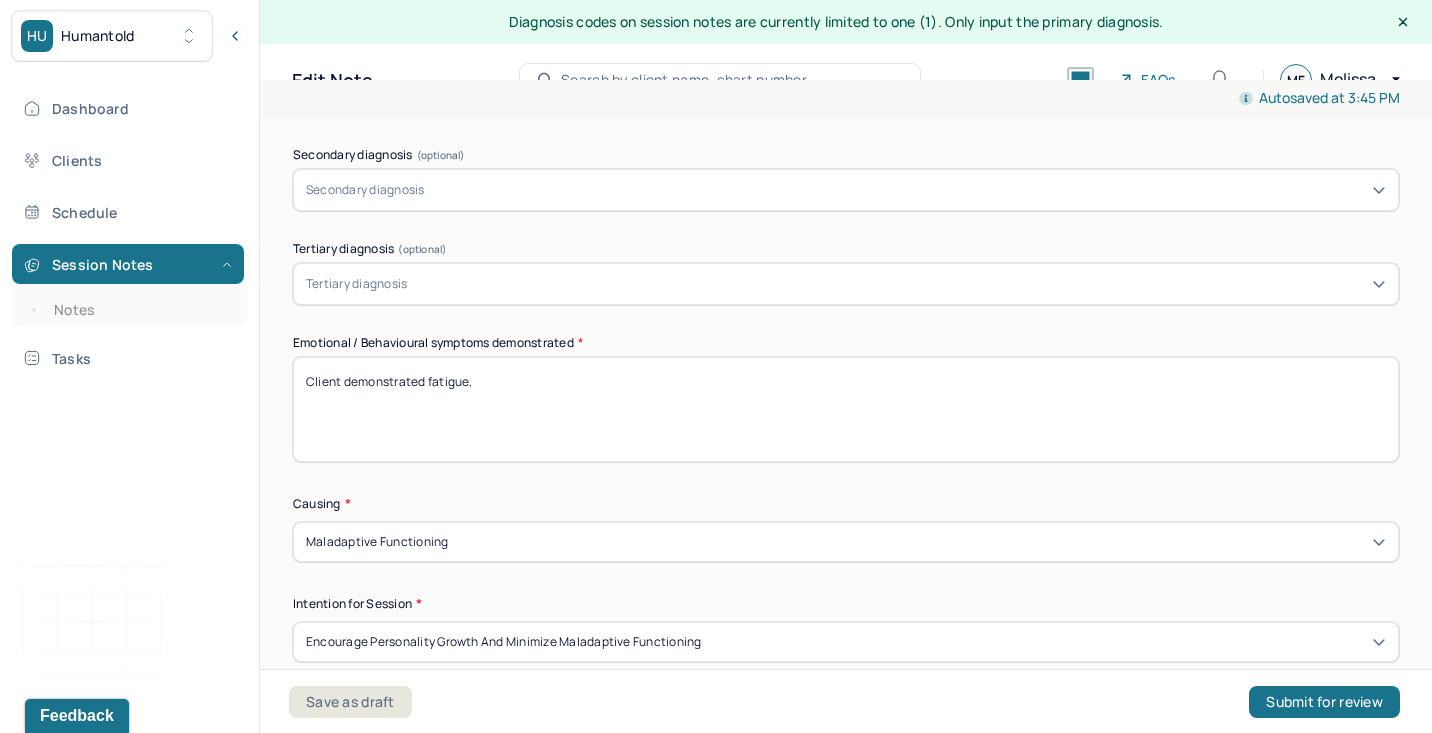 click on "Appointment location * In person Primary diagnosis * F41.1 GENERALIZED ANXIETY DISORDER Secondary diagnosis (optional) Secondary diagnosis Tertiary diagnosis (optional) Tertiary diagnosis Emotional / Behavioural symptoms demonstrated * Client demonstrated fatigue, Causing * Maladaptive Functioning Intention for Session * Encourage personality growth and minimize maladaptive functioning" at bounding box center (846, 304) 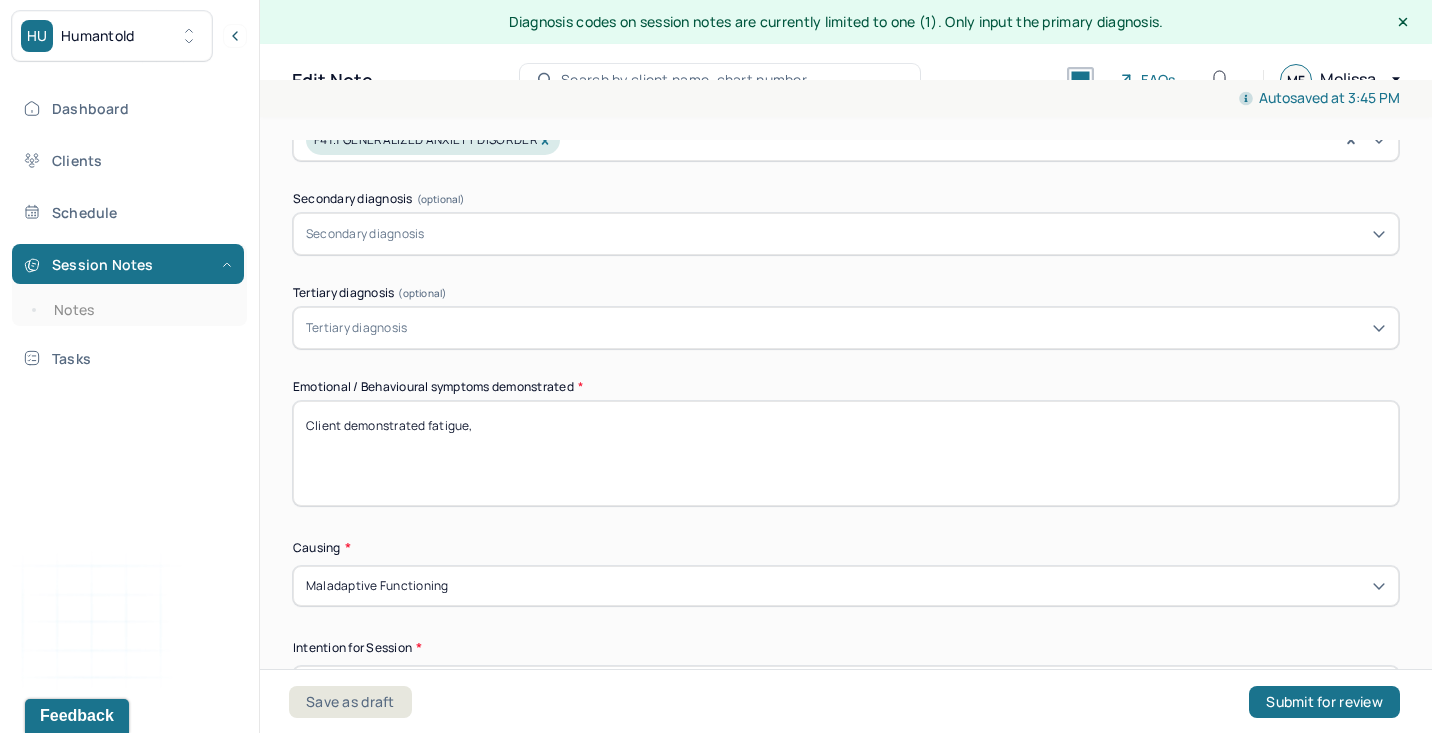 scroll, scrollTop: 0, scrollLeft: 0, axis: both 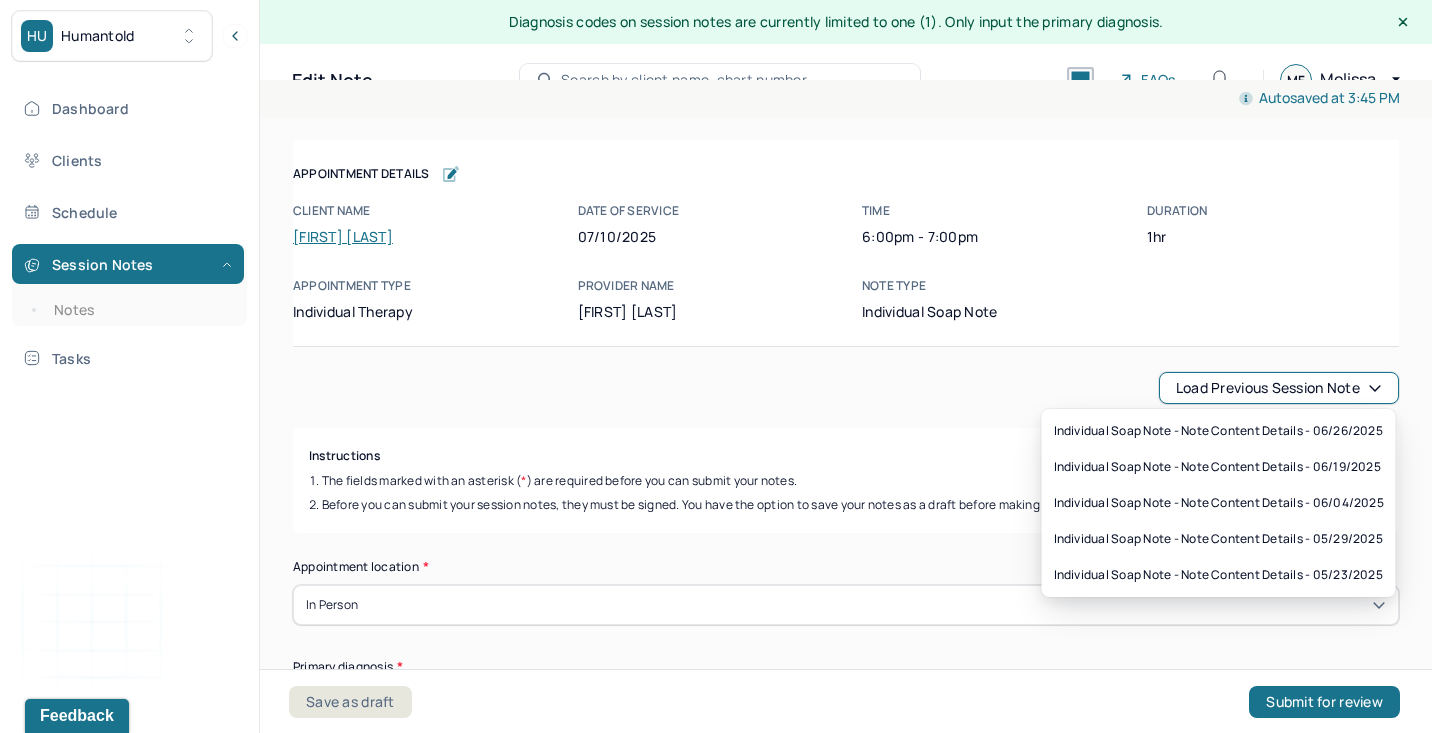 click on "Load previous session note" at bounding box center (1279, 388) 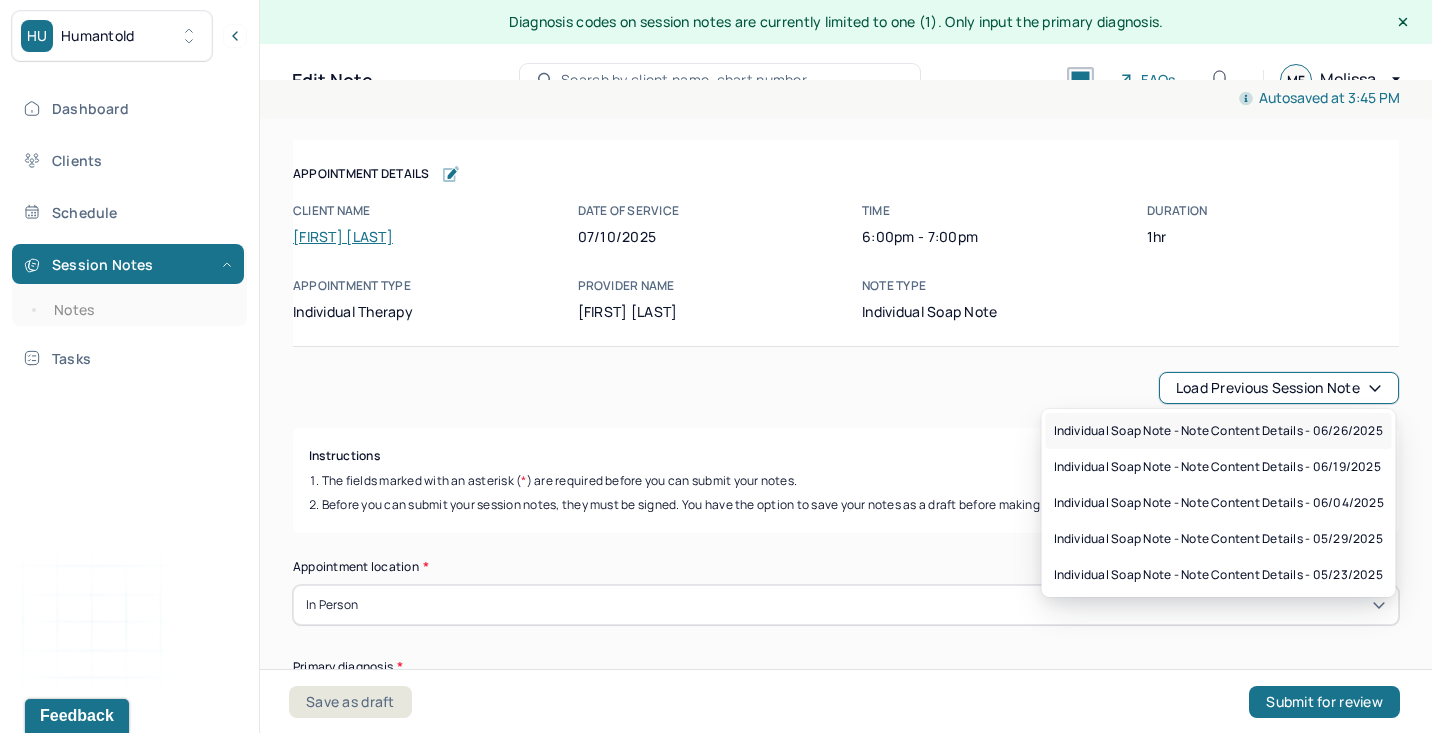 click on "Individual soap note   - Note content Details -   06/26/2025" at bounding box center (1218, 431) 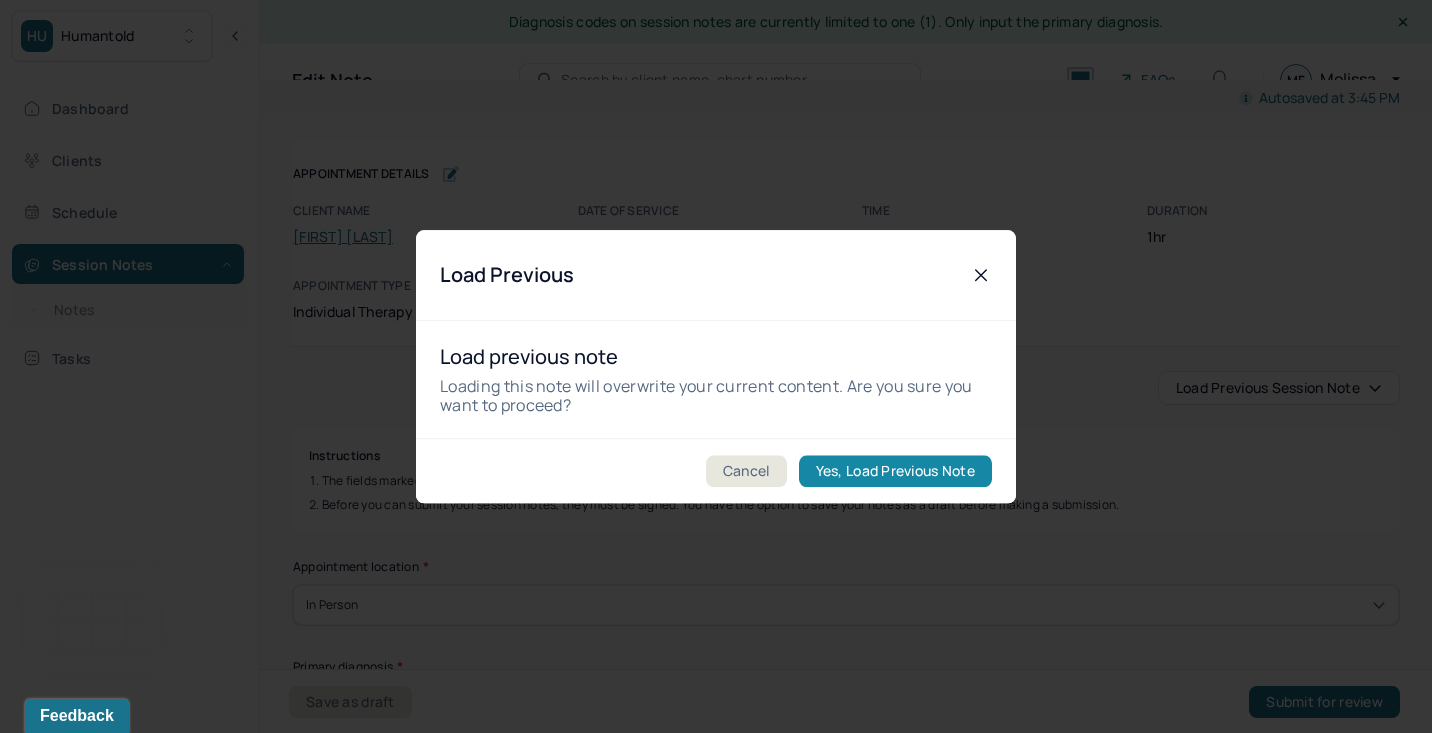 click on "Yes, Load Previous Note" at bounding box center [895, 471] 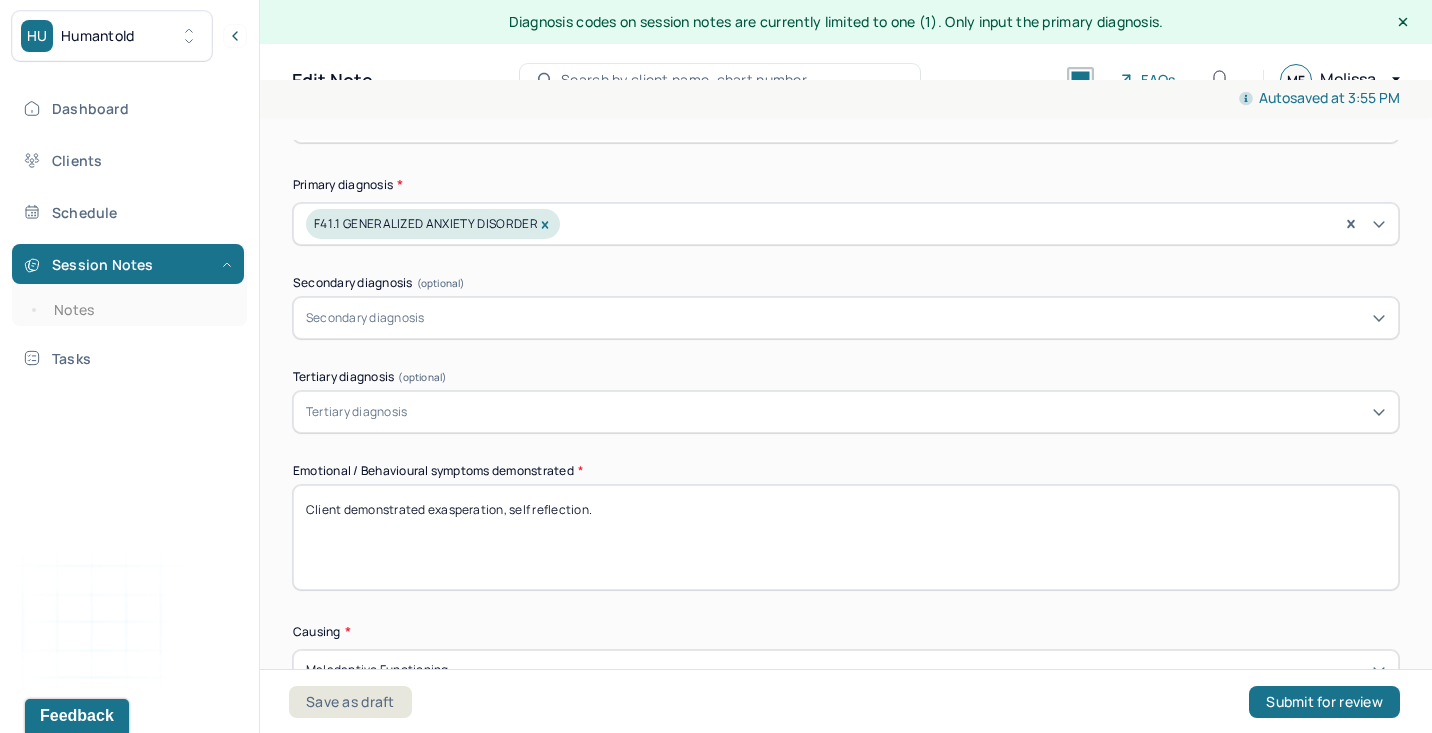 scroll, scrollTop: 483, scrollLeft: 0, axis: vertical 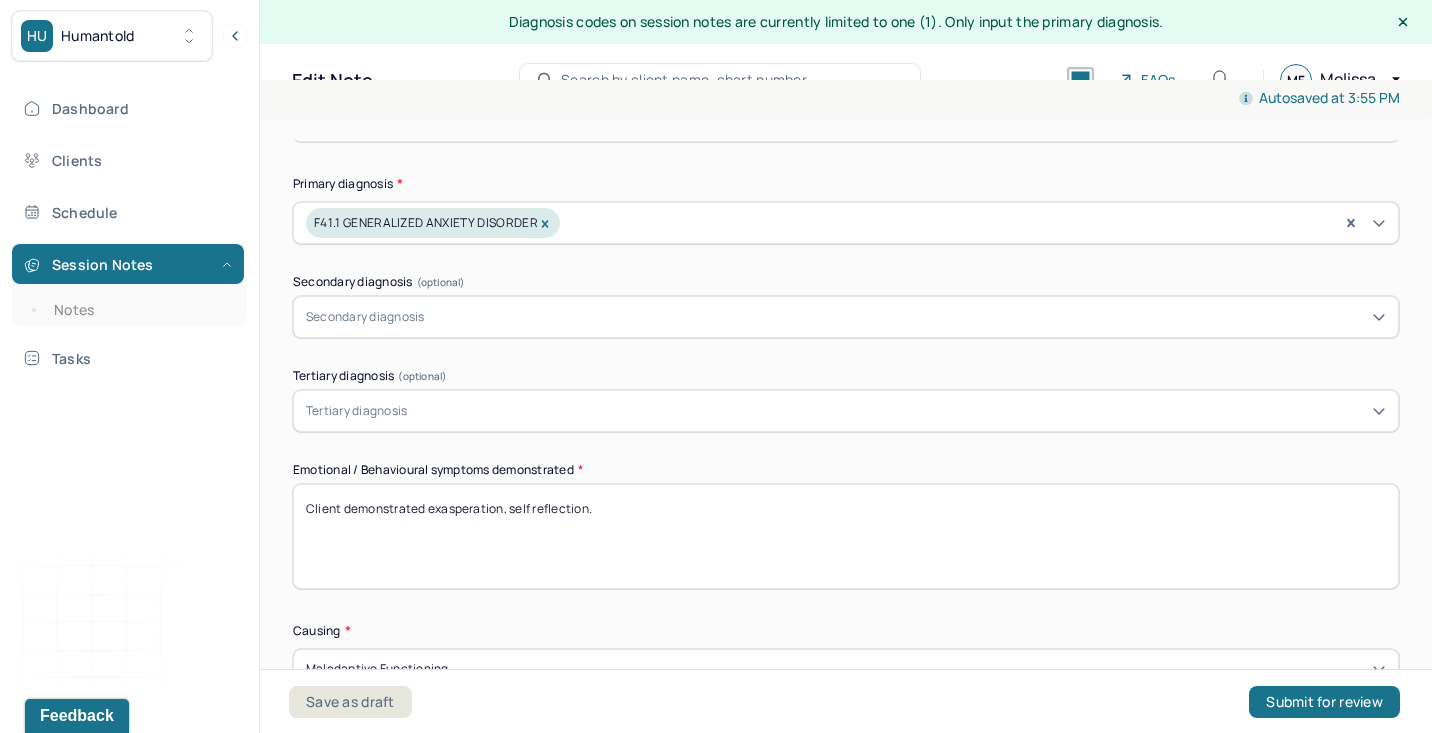 drag, startPoint x: 426, startPoint y: 507, endPoint x: 1035, endPoint y: 568, distance: 612.04736 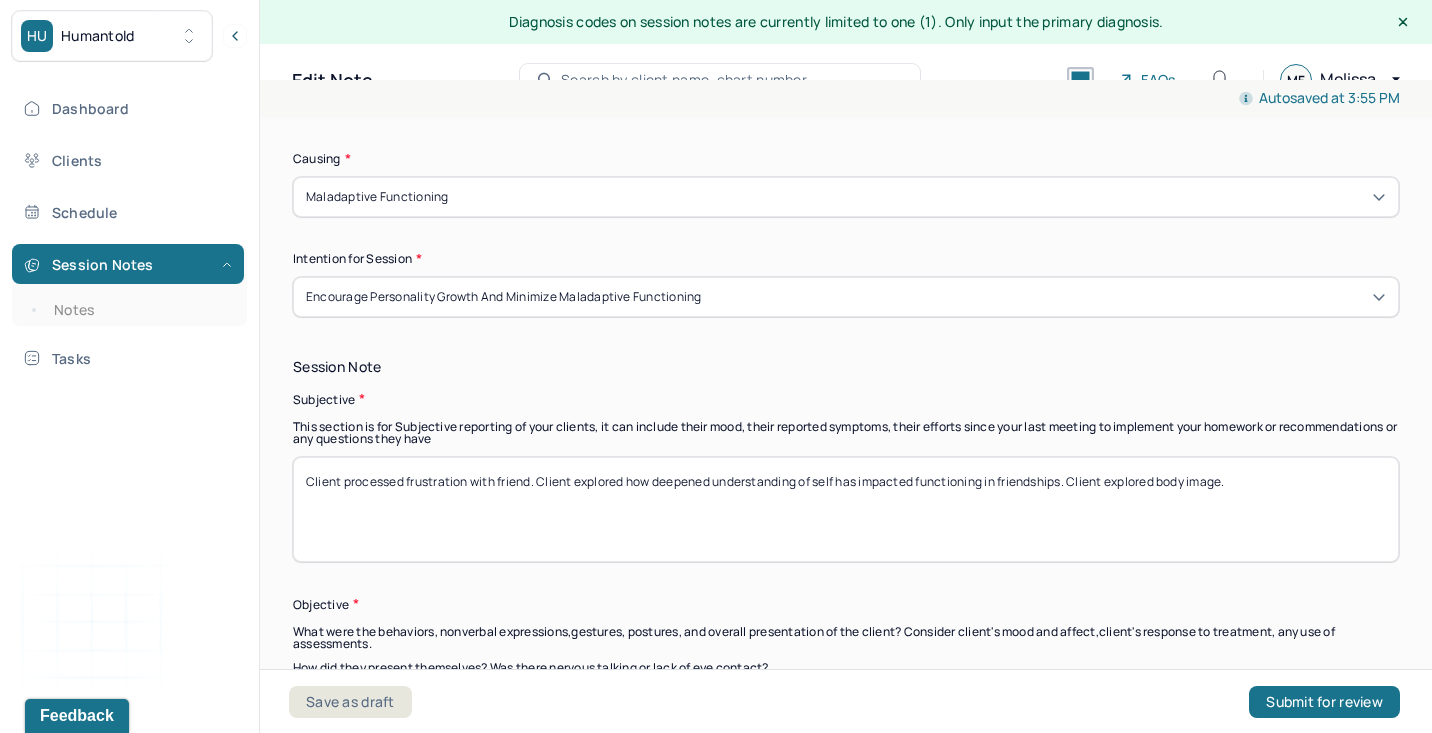 scroll, scrollTop: 956, scrollLeft: 0, axis: vertical 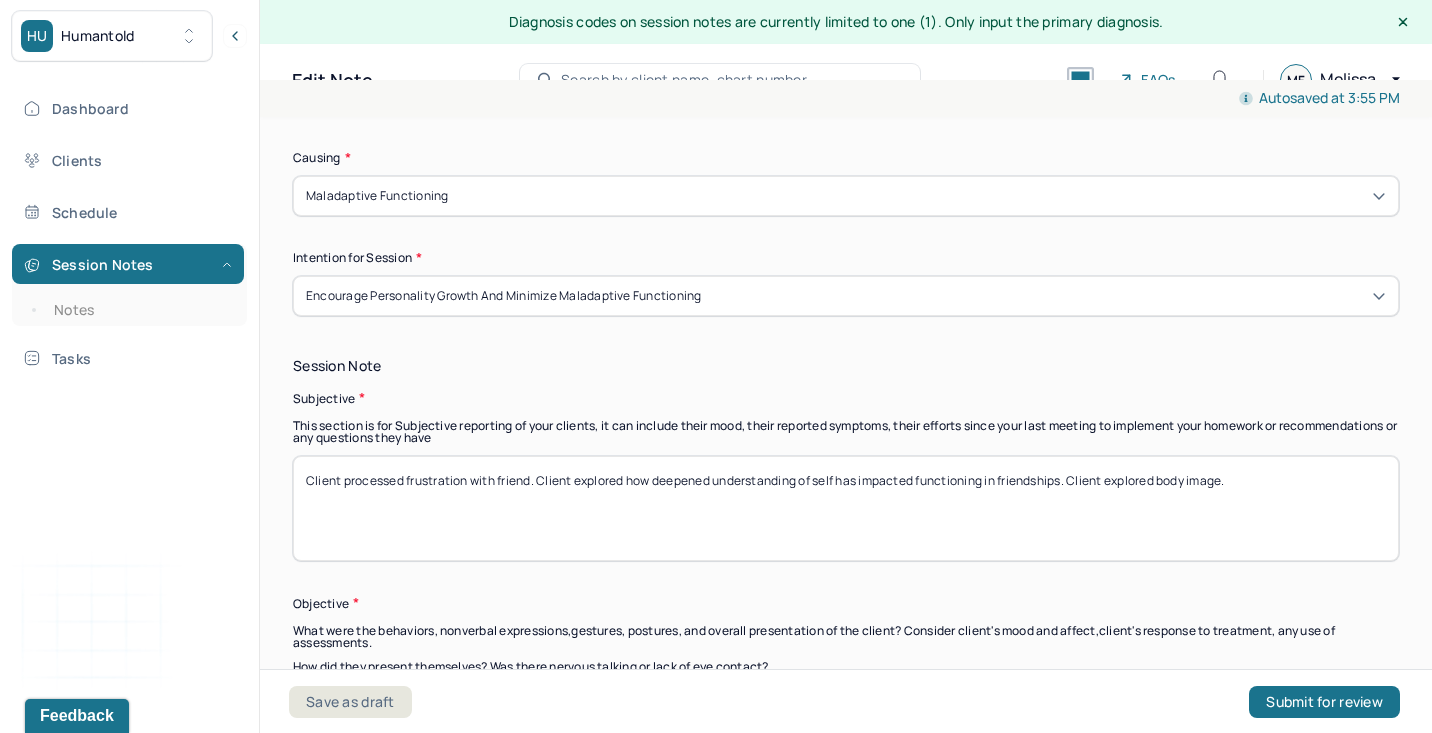 type on "Client demonstrated fatigue, frustration." 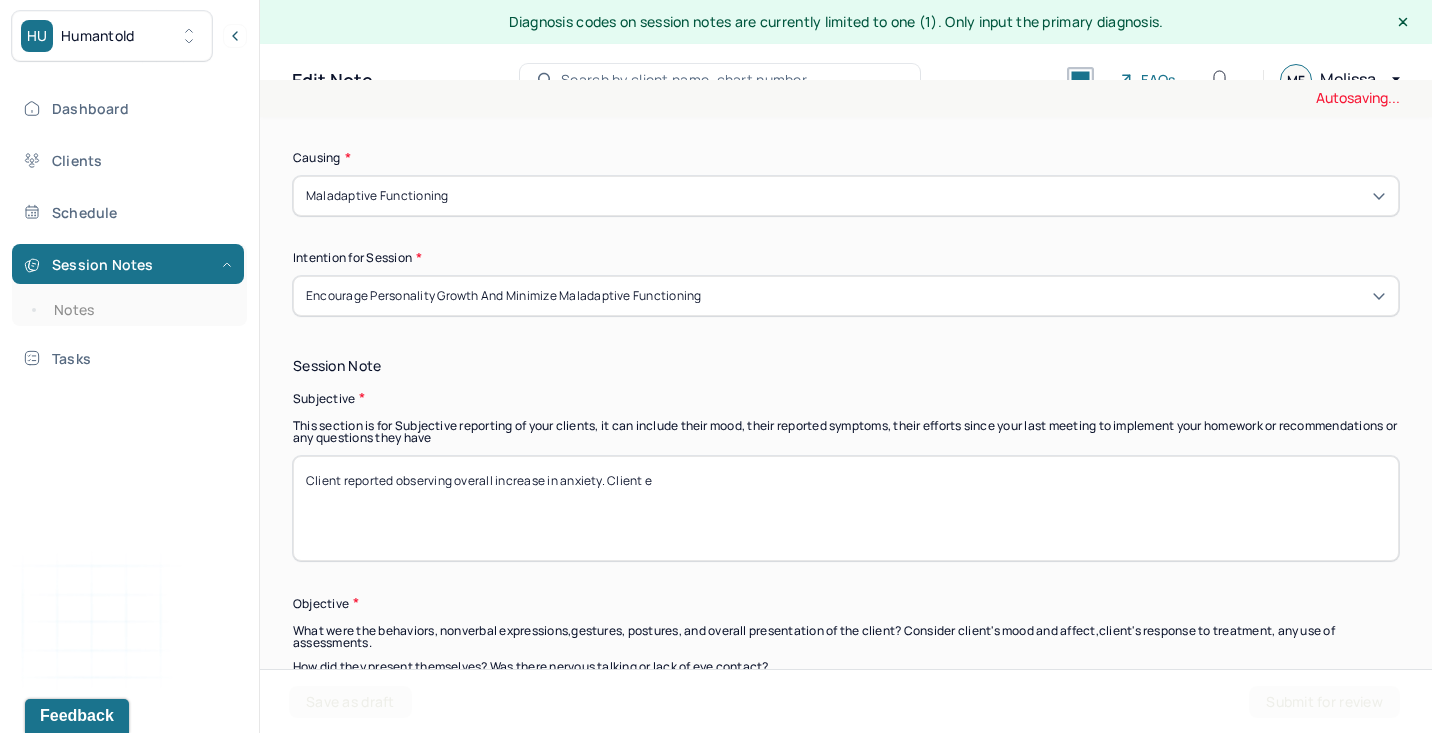 scroll, scrollTop: 956, scrollLeft: 0, axis: vertical 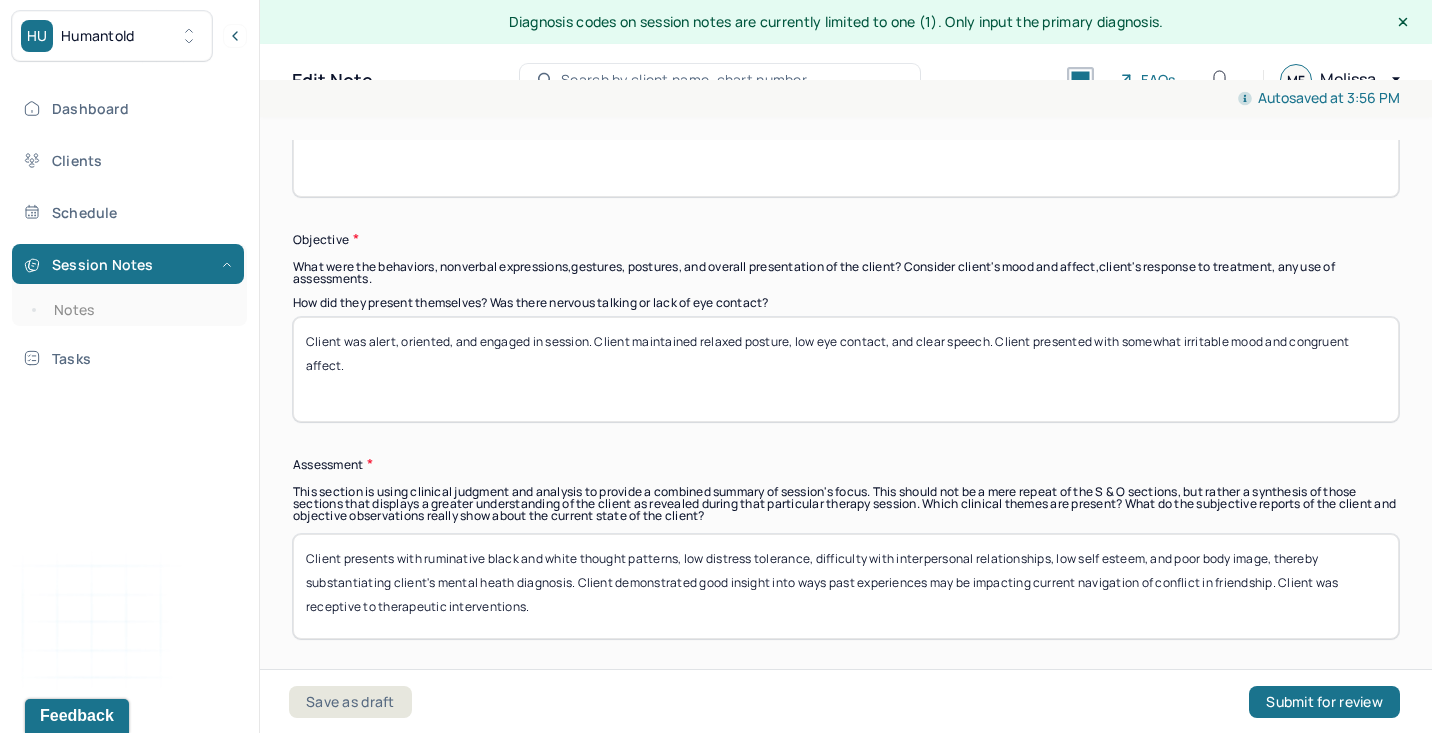 type on "Client reported observing overall increase in anxiety. Client explored factors potentially contributing to this change. Client explored impact of workplace dynamics on mental health." 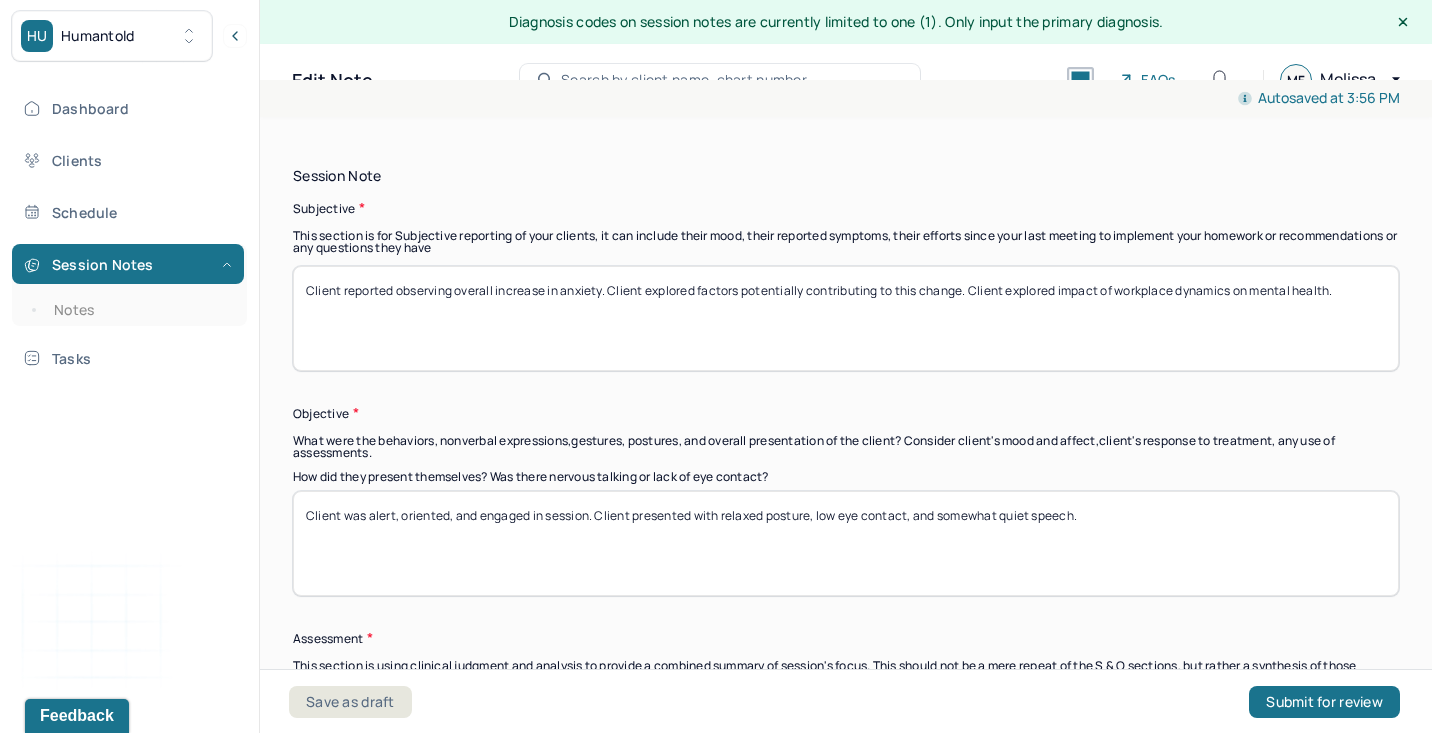 scroll, scrollTop: 1089, scrollLeft: 0, axis: vertical 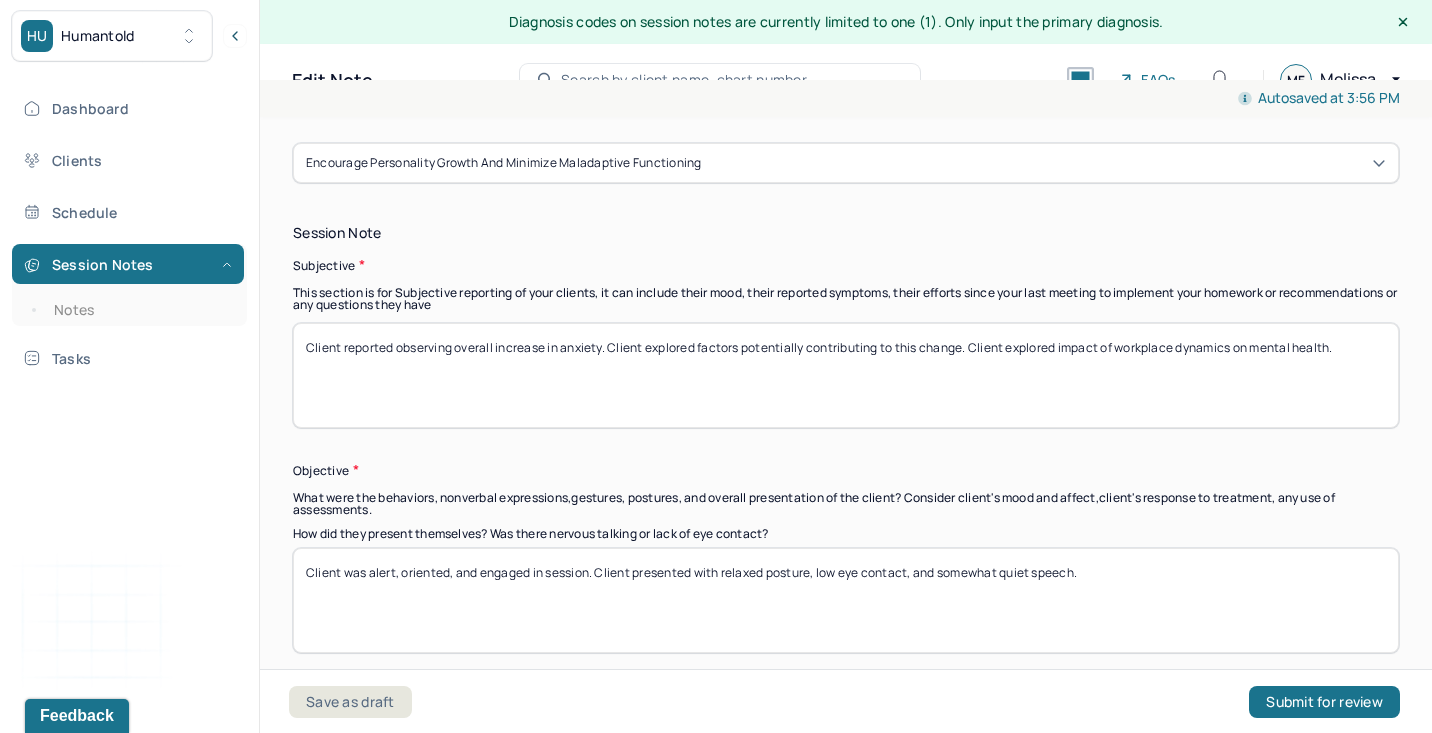 type on "Client was alert, oriented, and engaged in session. Client presented with relaxed posture, low eye contact, and somewhat quiet speech." 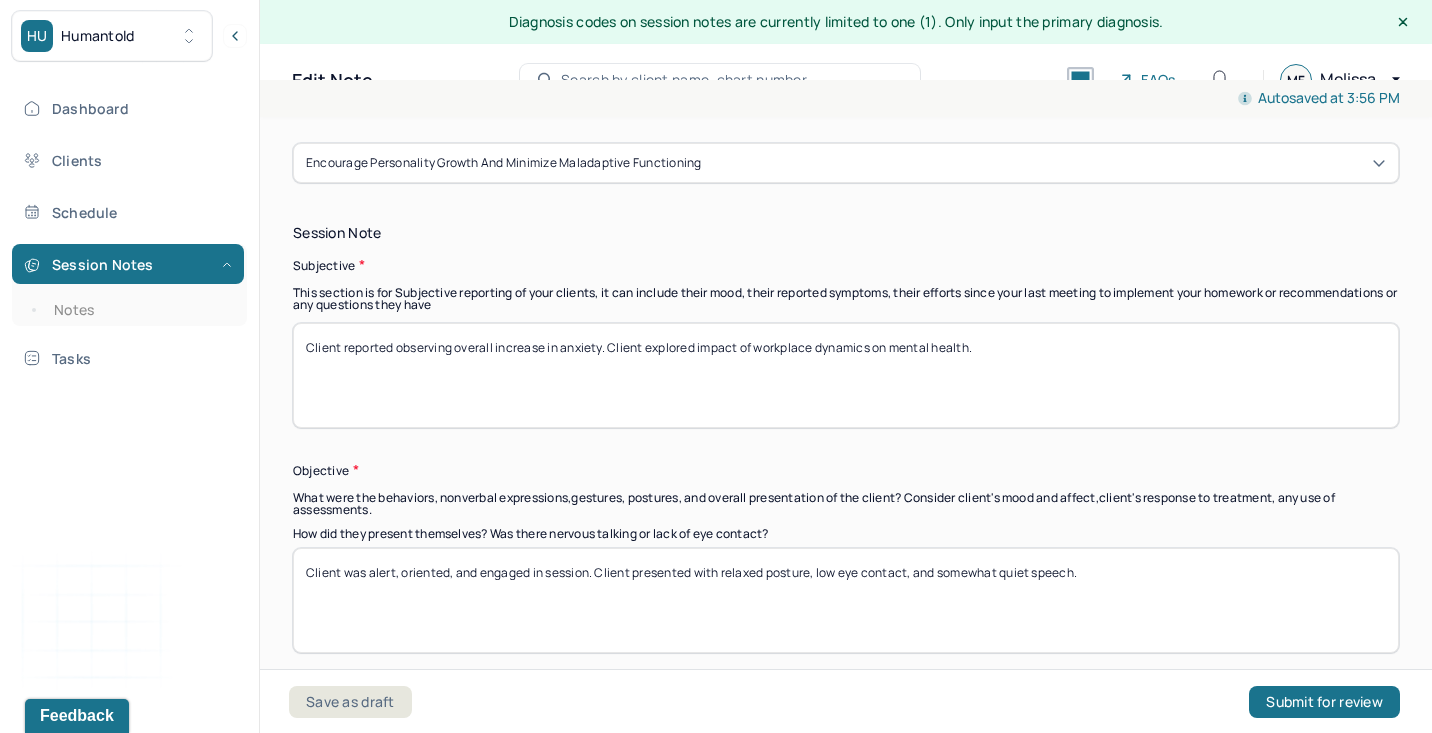 click on "Client reported observing overall increase in anxiety. Client explored factors potentially contributing to this change. Client explored impact of workplace dynamics on mental health." at bounding box center (846, 375) 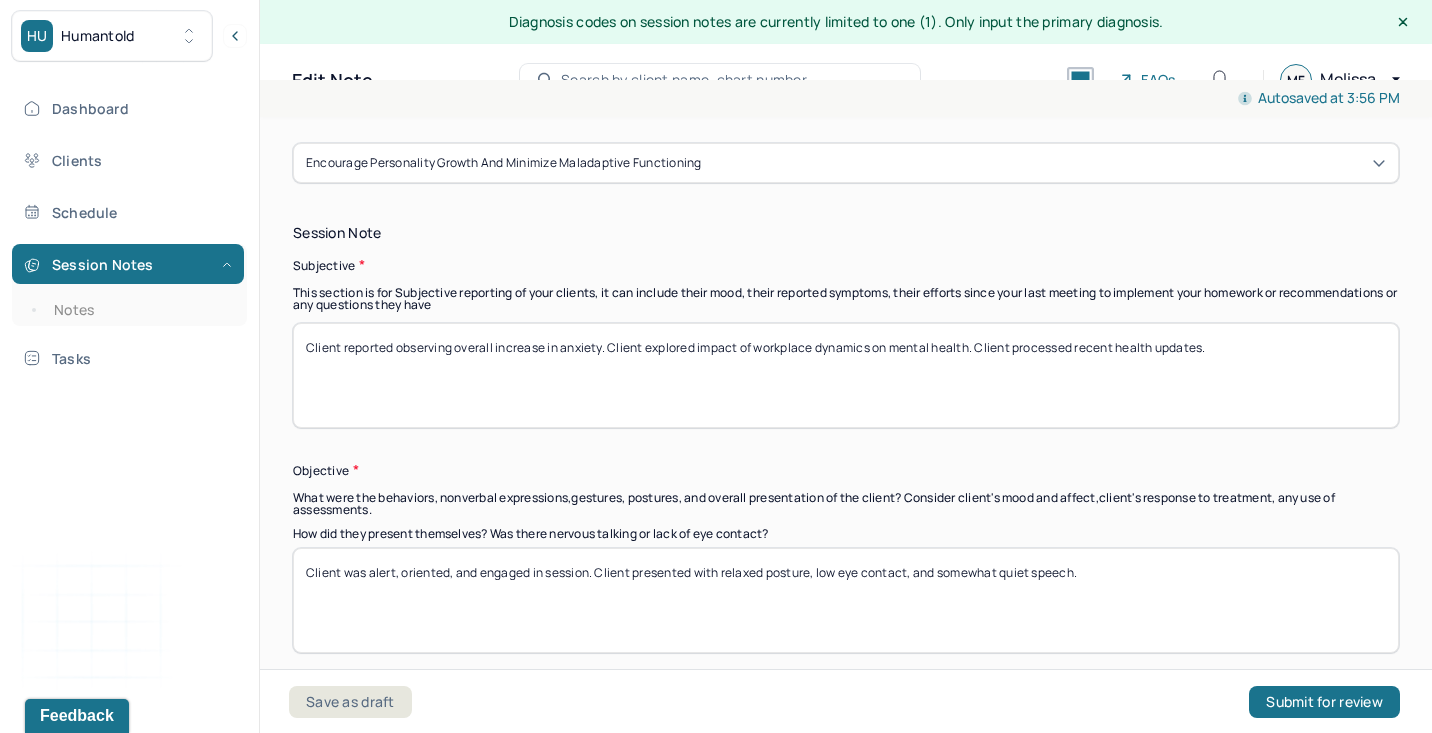 scroll, scrollTop: 1269, scrollLeft: 0, axis: vertical 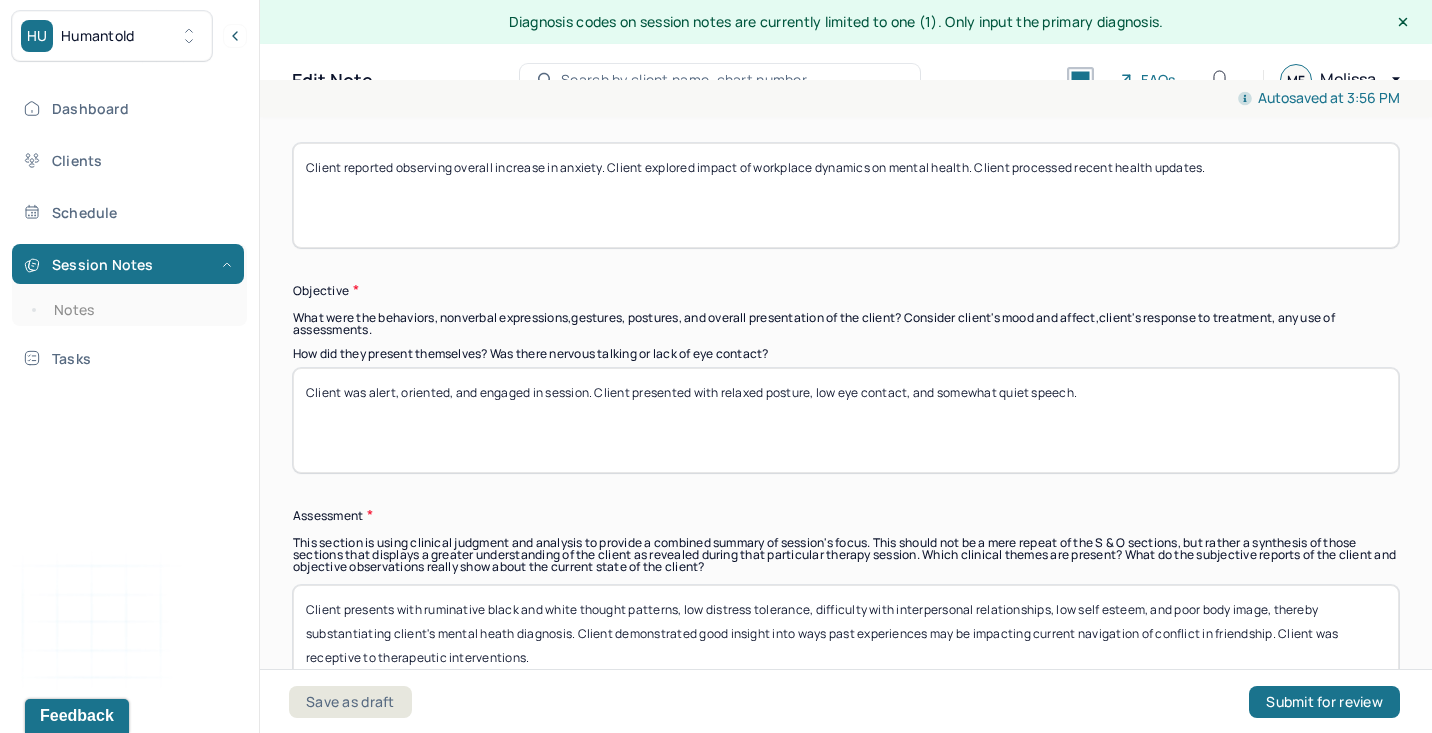 type on "Client reported observing overall increase in anxiety. Client explored impact of workplace dynamics on mental health. Client processed recent health updates." 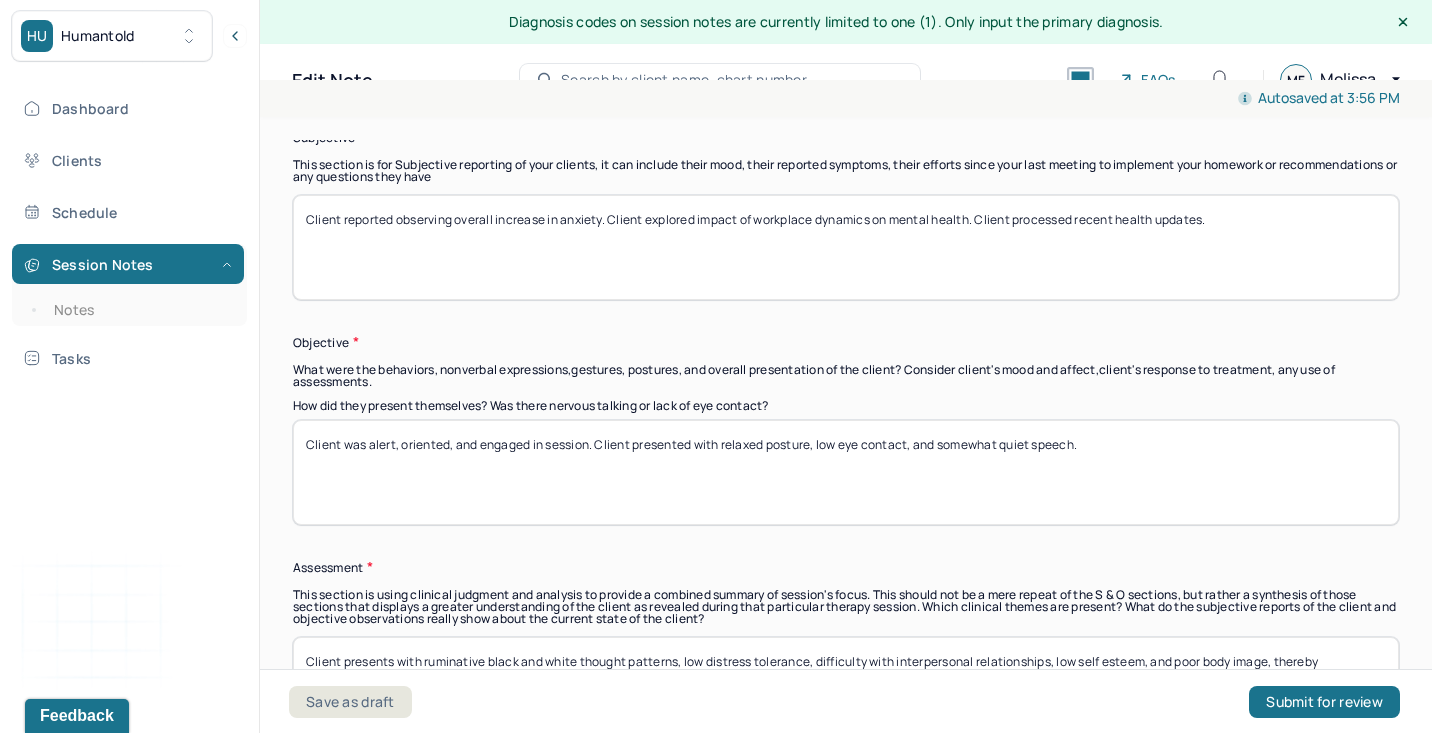scroll, scrollTop: 1218, scrollLeft: 0, axis: vertical 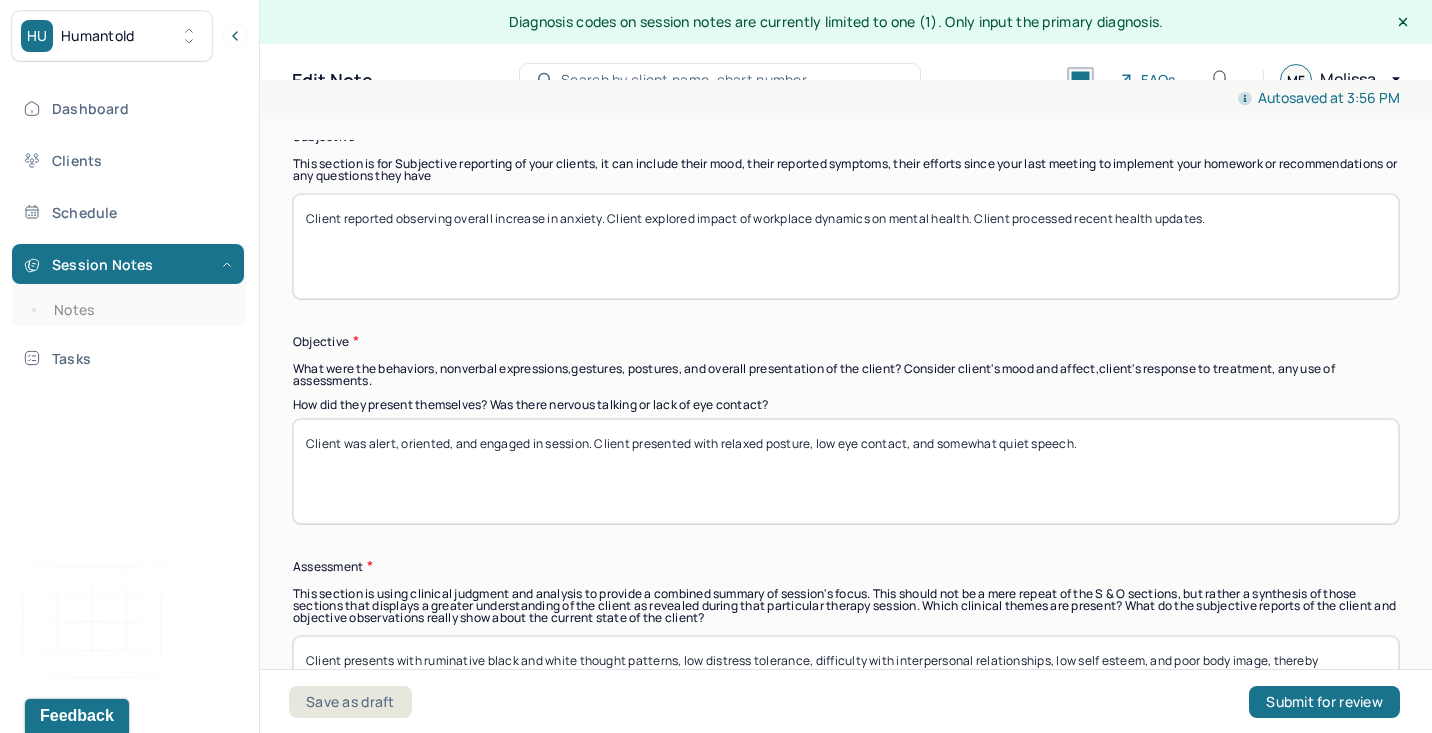 click on "Client was alert, oriented, and engaged in session. Client presented with relaxed posture, low eye contact, and somewhat quiet speech." at bounding box center [846, 471] 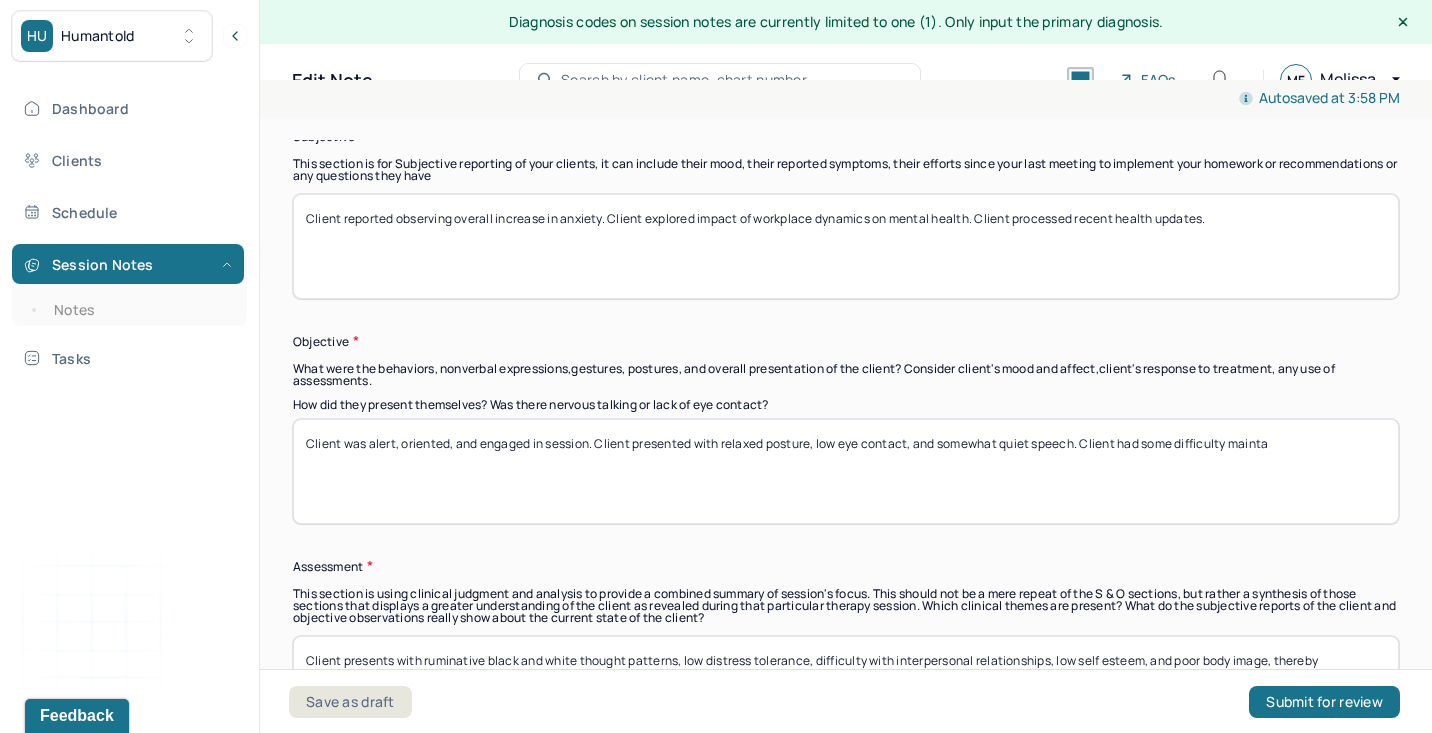 type on "Client was alert, oriented, and engaged in session. Client presented with relaxed posture, low eye contact, and somewhat quiet speech. Client had some difficulty maintai" 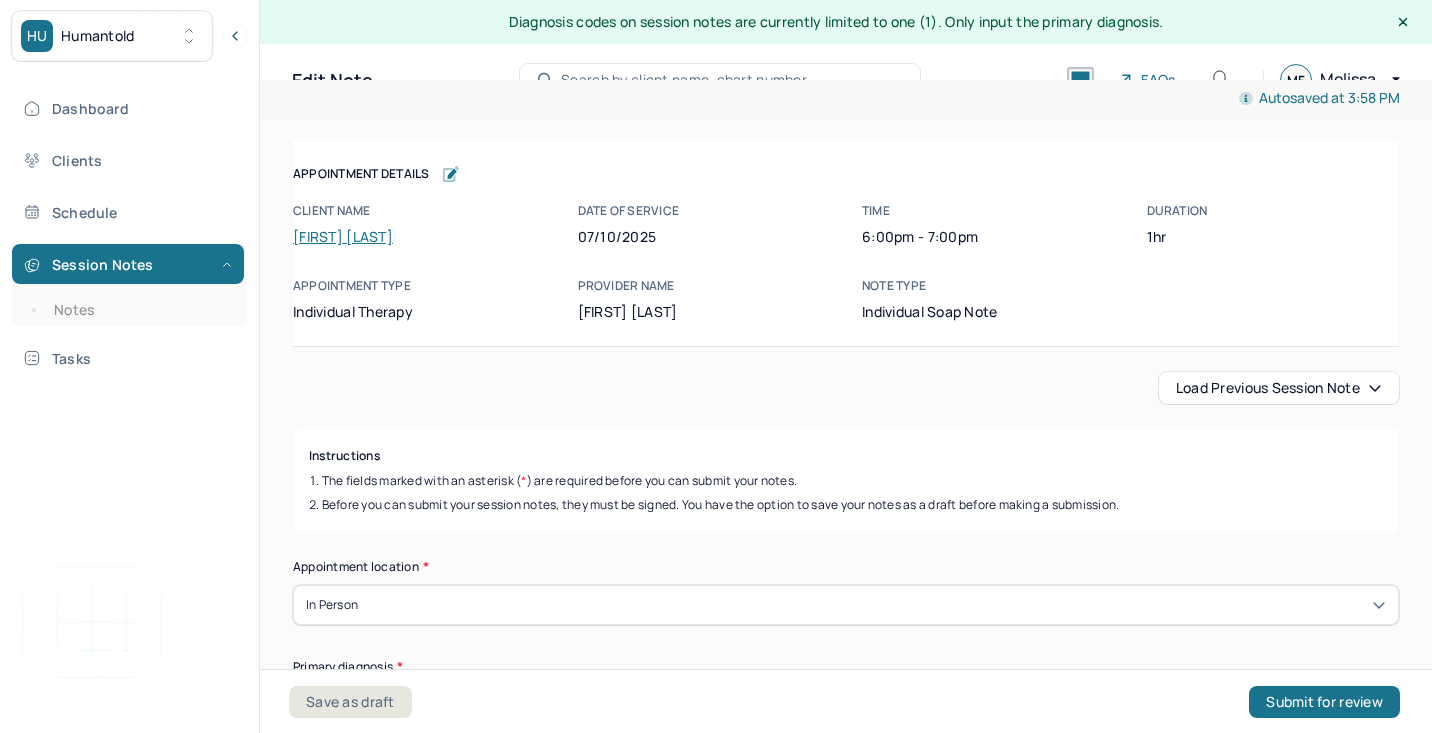 scroll, scrollTop: 0, scrollLeft: 0, axis: both 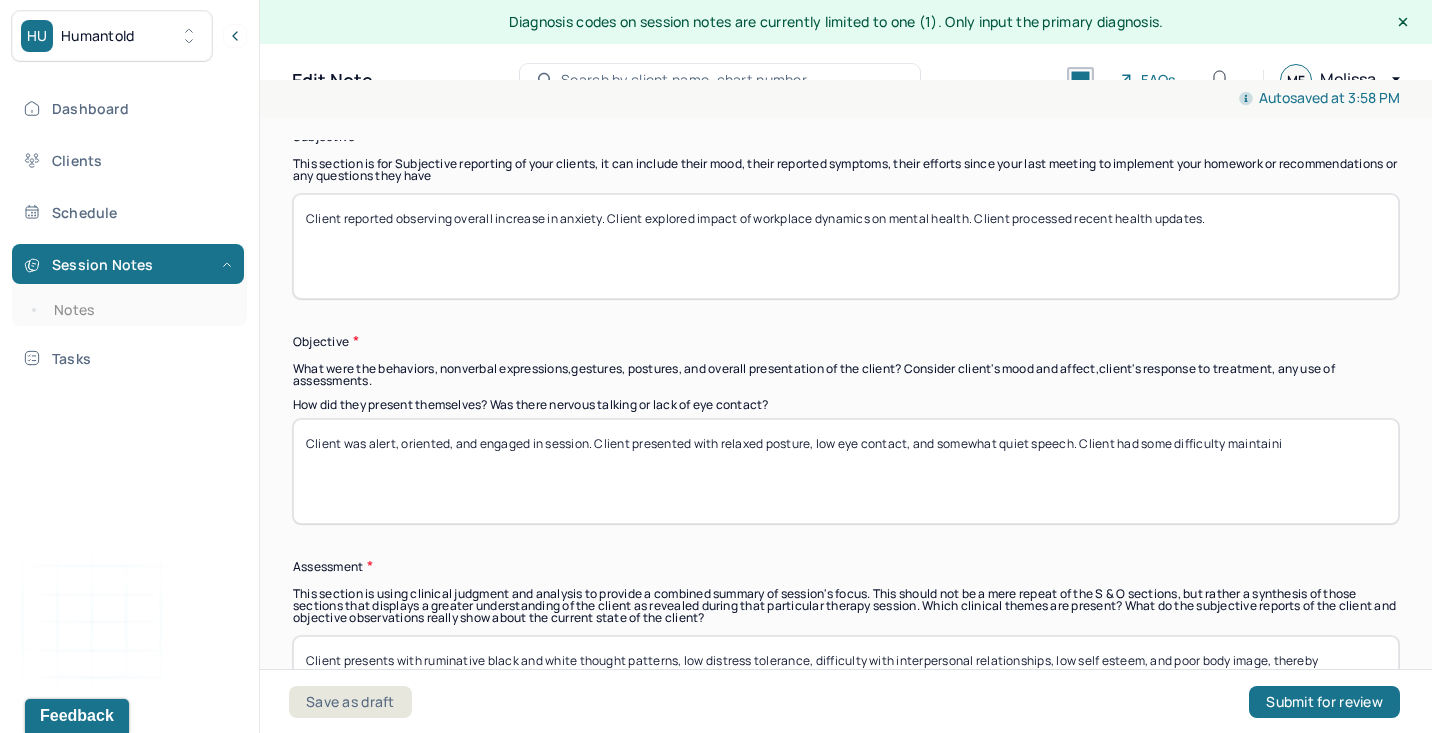 drag, startPoint x: 1086, startPoint y: 439, endPoint x: 1434, endPoint y: 440, distance: 348.00143 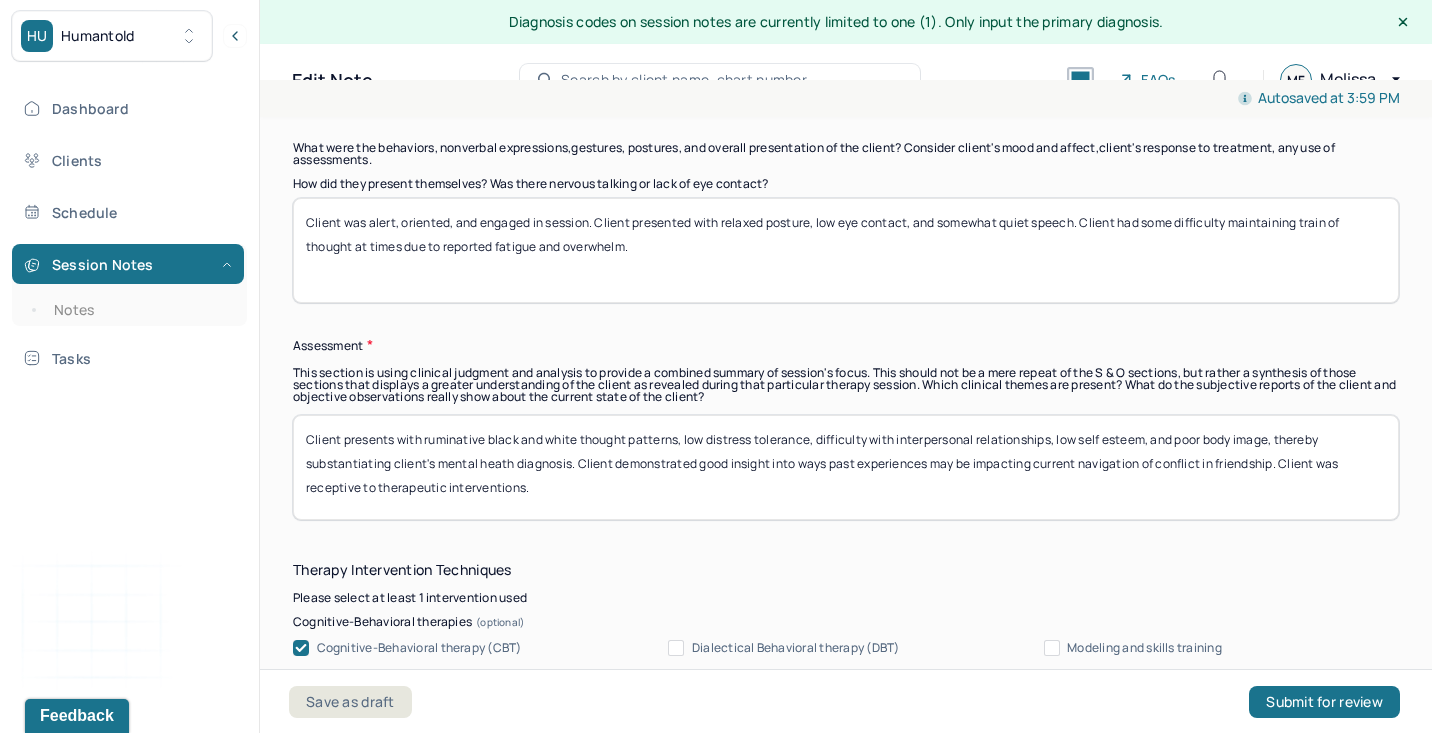 scroll, scrollTop: 1449, scrollLeft: 0, axis: vertical 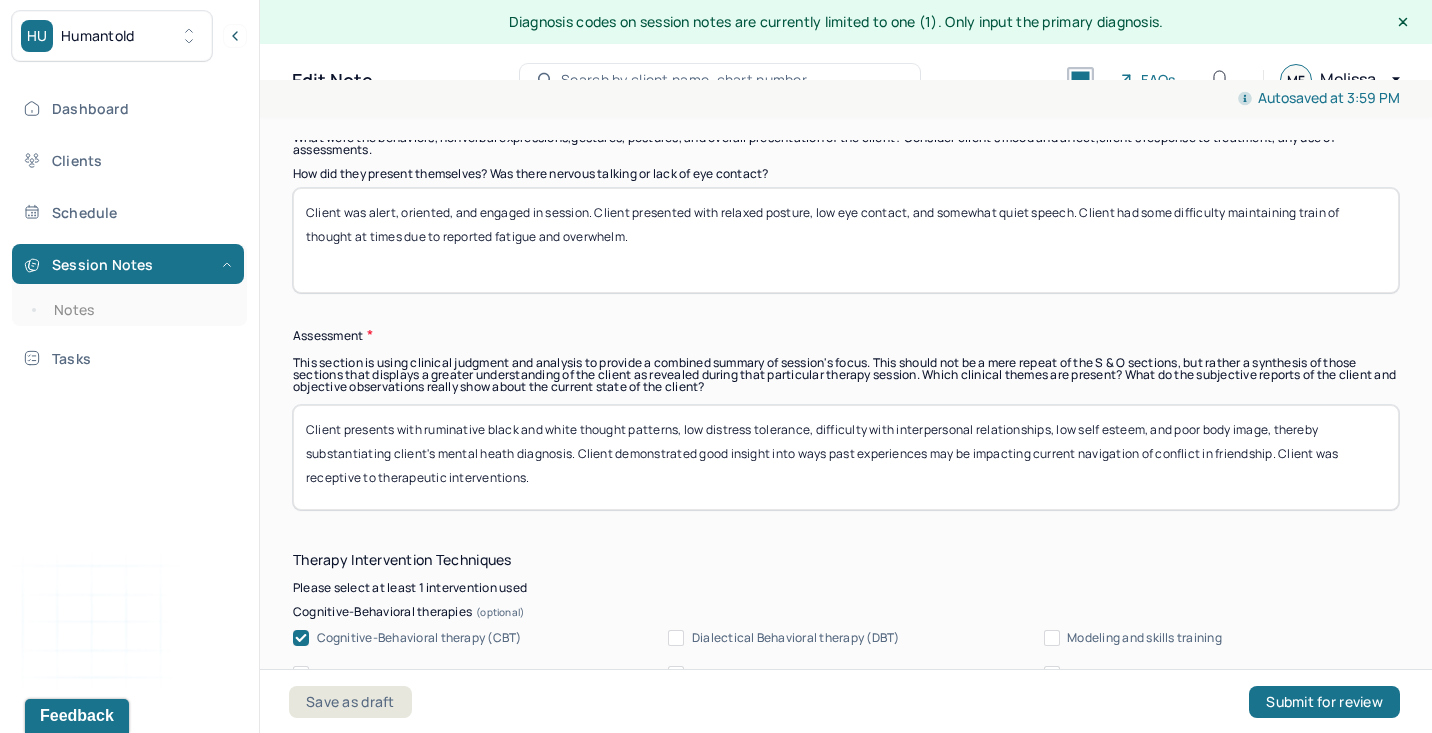 type on "Client was alert, oriented, and engaged in session. Client presented with relaxed posture, low eye contact, and somewhat quiet speech. Client had some difficulty maintaining train of thought at times due to reported fatigue and overwhelm." 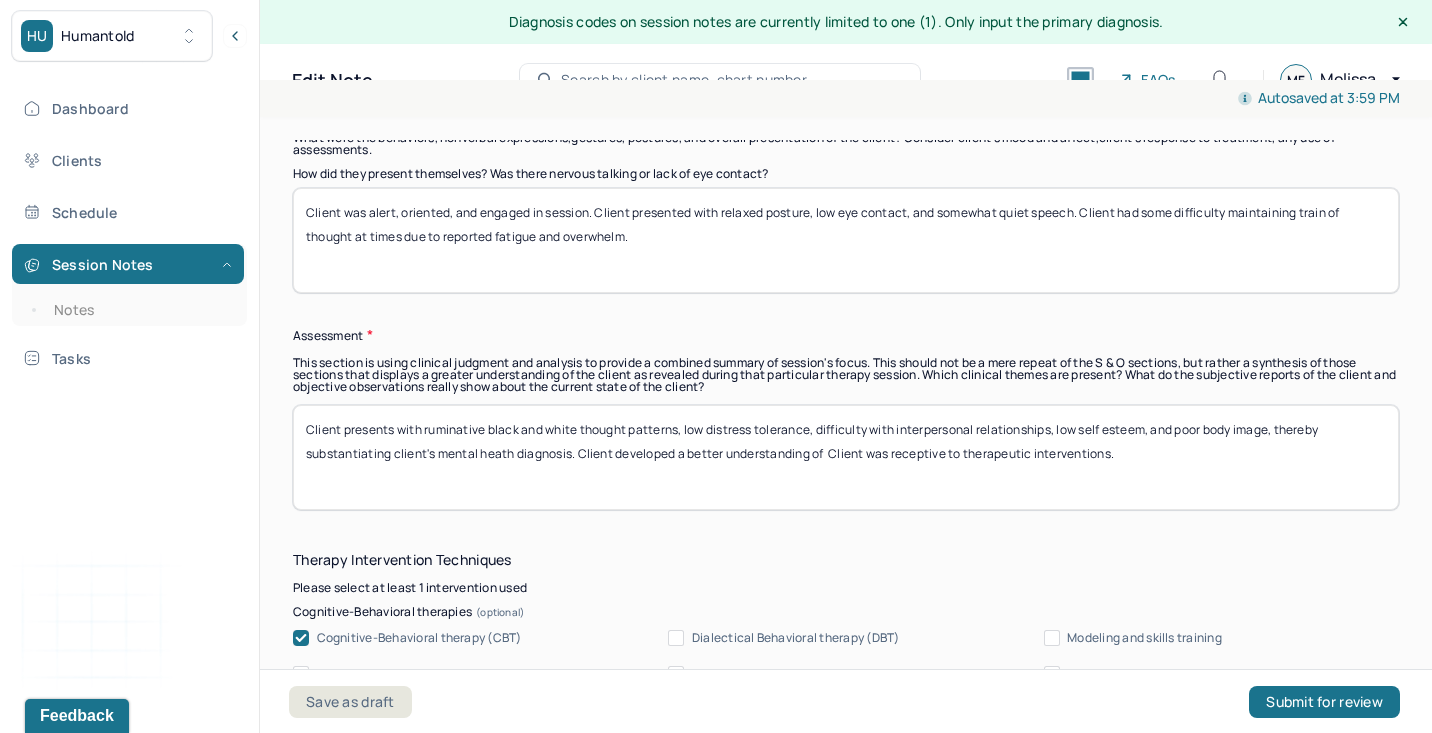 drag, startPoint x: 675, startPoint y: 452, endPoint x: 824, endPoint y: 457, distance: 149.08386 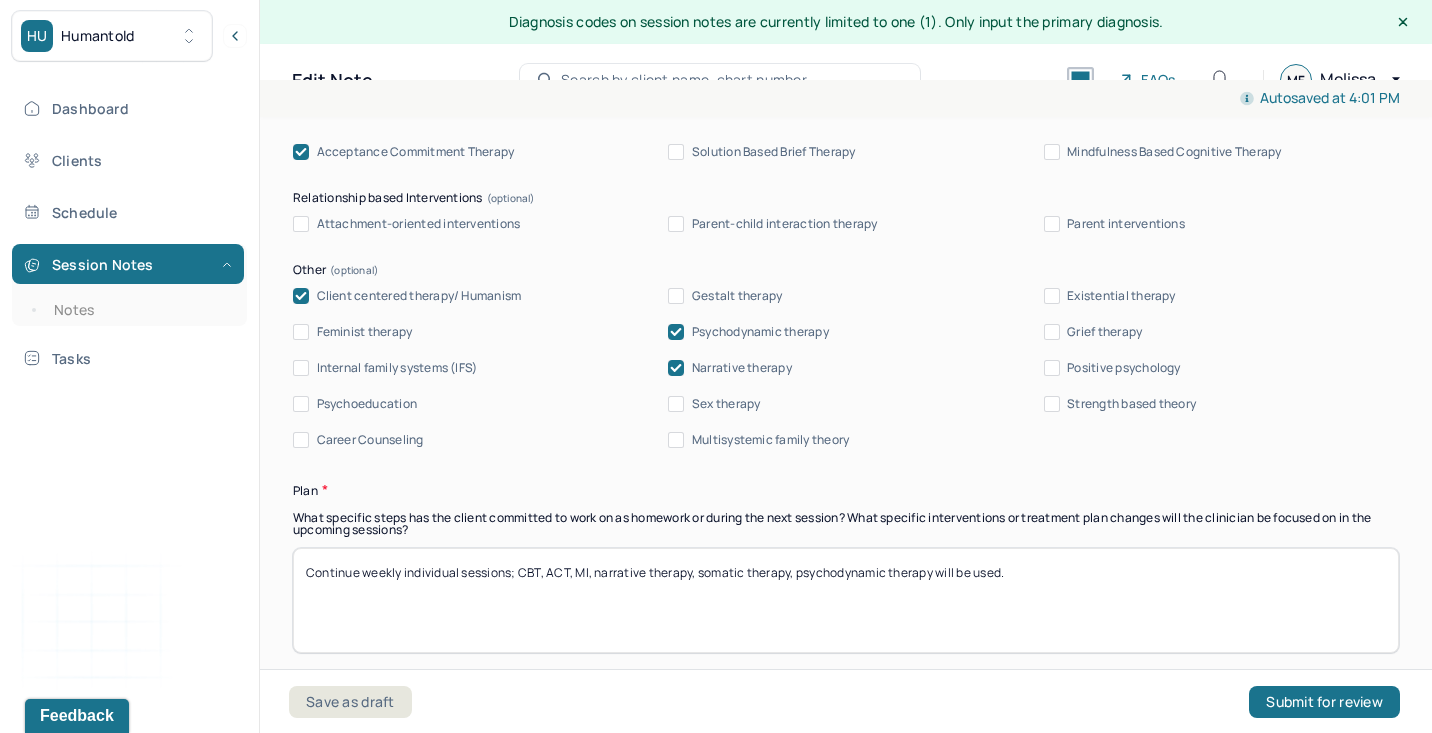 scroll, scrollTop: 2061, scrollLeft: 0, axis: vertical 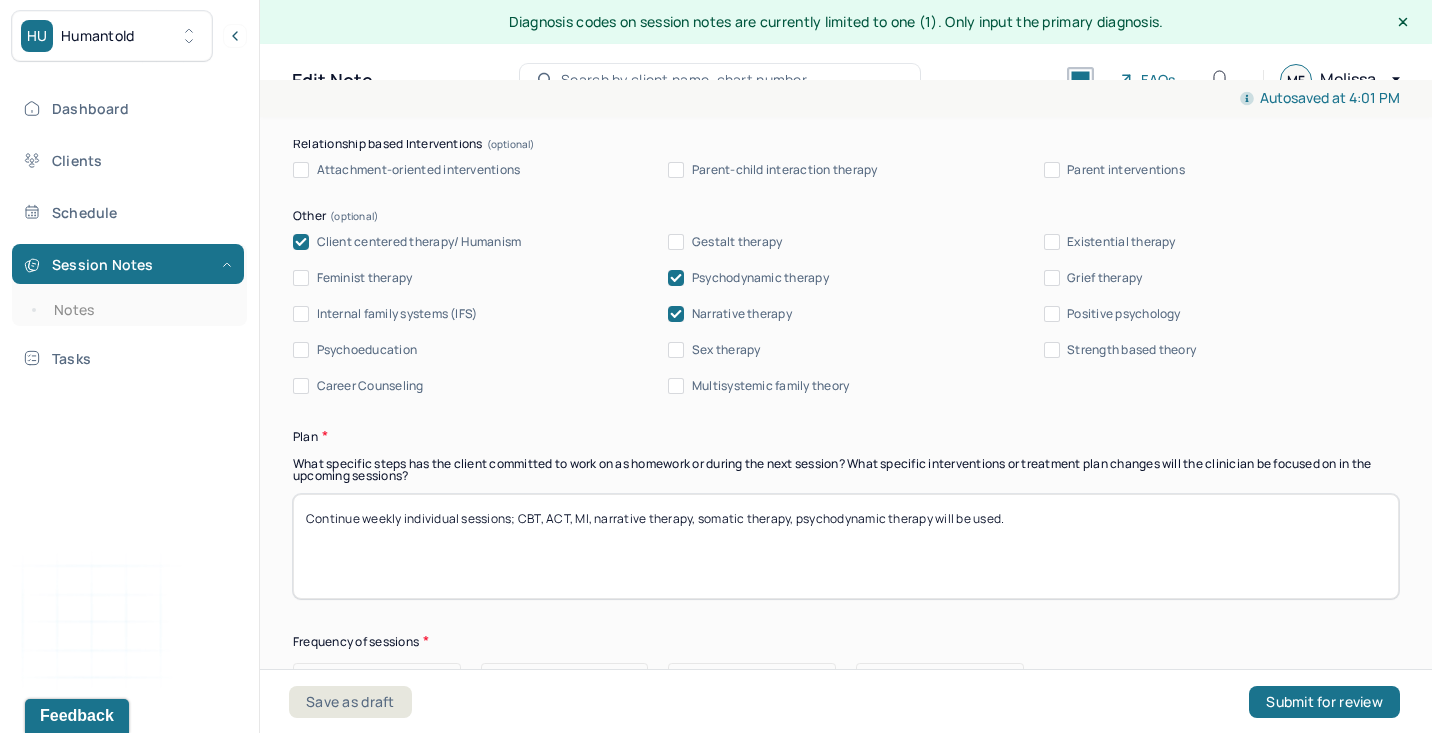 type on "Client presents with ruminative black and white thought patterns, low distress tolerance, difficulty with interpersonal relationships, low self esteem, and poor body image, thereby substantiating client's mental heath diagnosis. Client deepened understanding of current emotional experiences and has maintained use of coping skills and support system to help sustain functioning while navigating period of stress, overwhelm, and increased anxiety.  Client was receptive to therapeutic interventions." 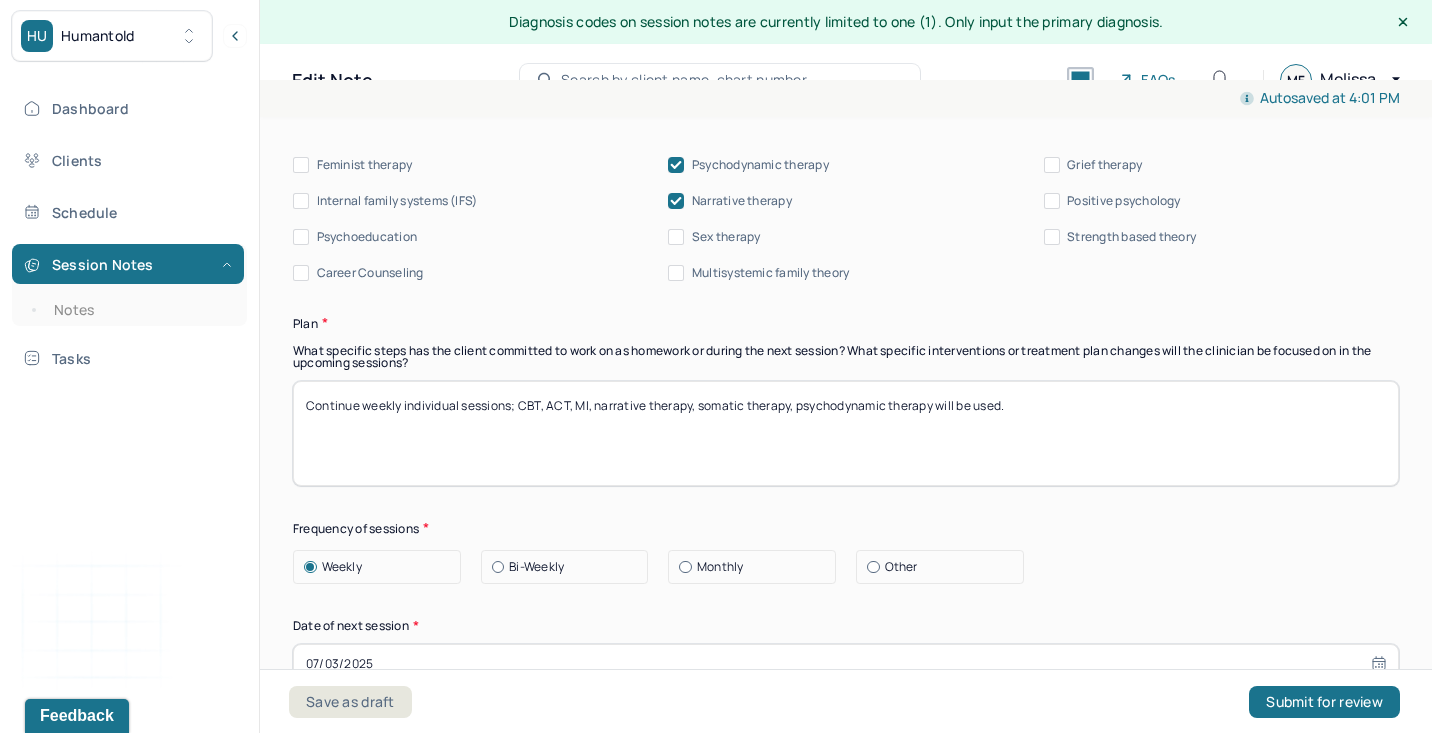 scroll, scrollTop: 2178, scrollLeft: 0, axis: vertical 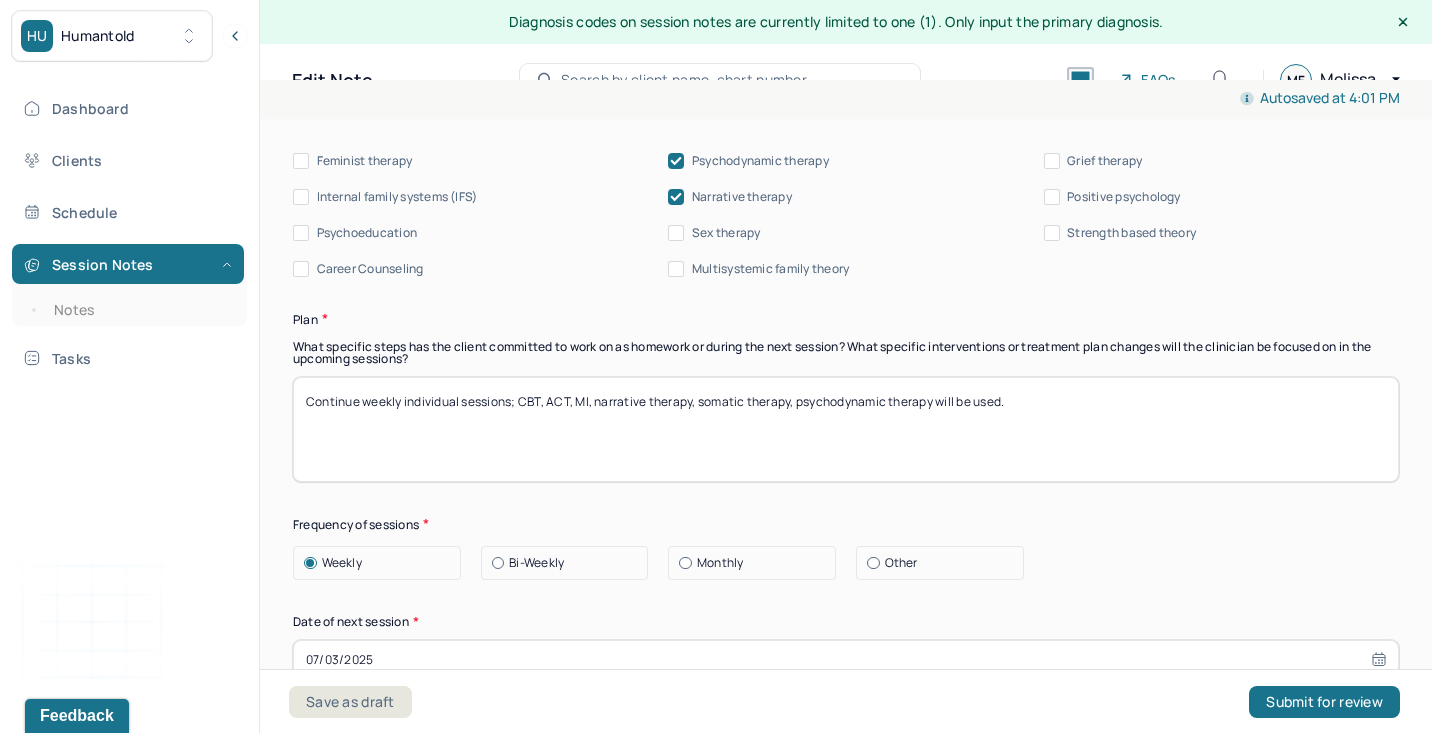 click on "Continue weekly individual sessions; CBT, ACT, MI, narrative therapy, somatic therapy, psychodynamic therapy will be used." at bounding box center (846, 429) 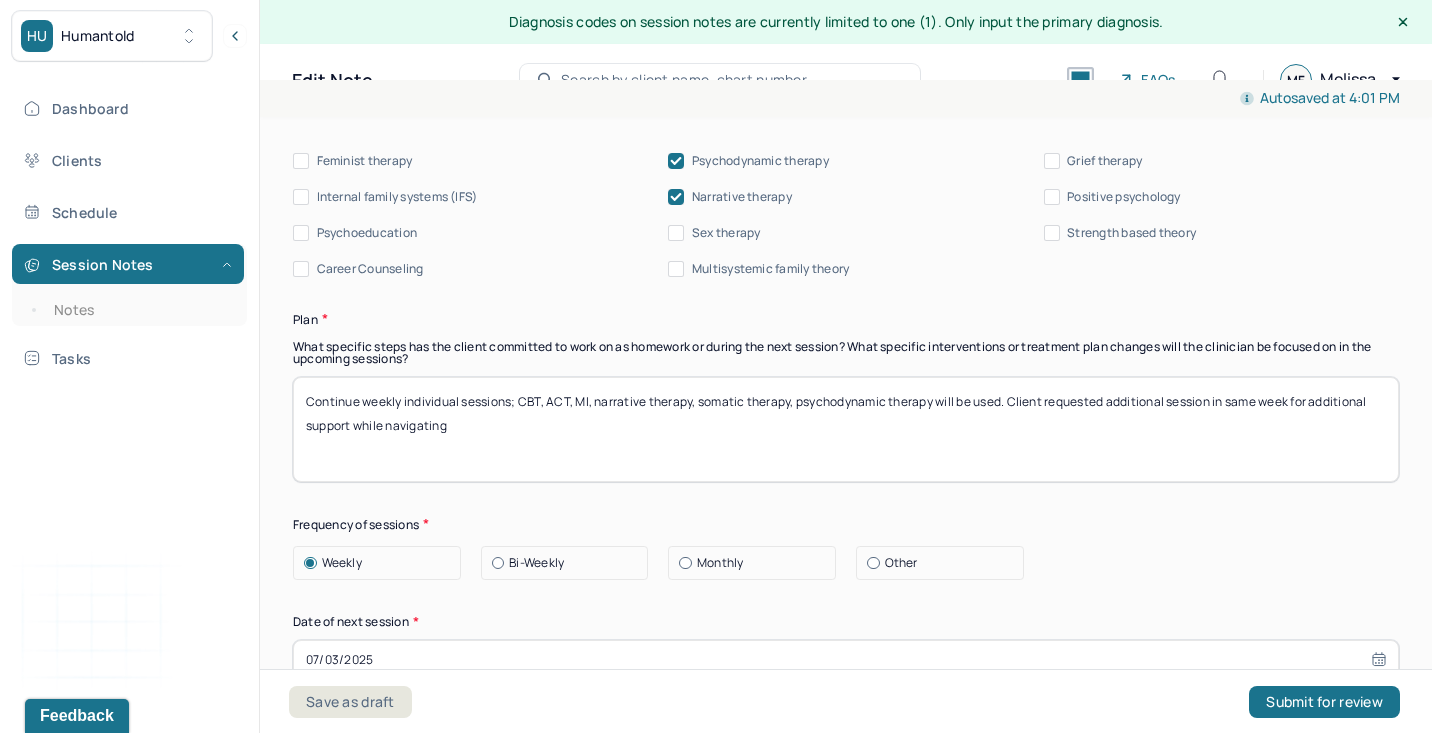 drag, startPoint x: 1010, startPoint y: 400, endPoint x: 1123, endPoint y: 514, distance: 160.5148 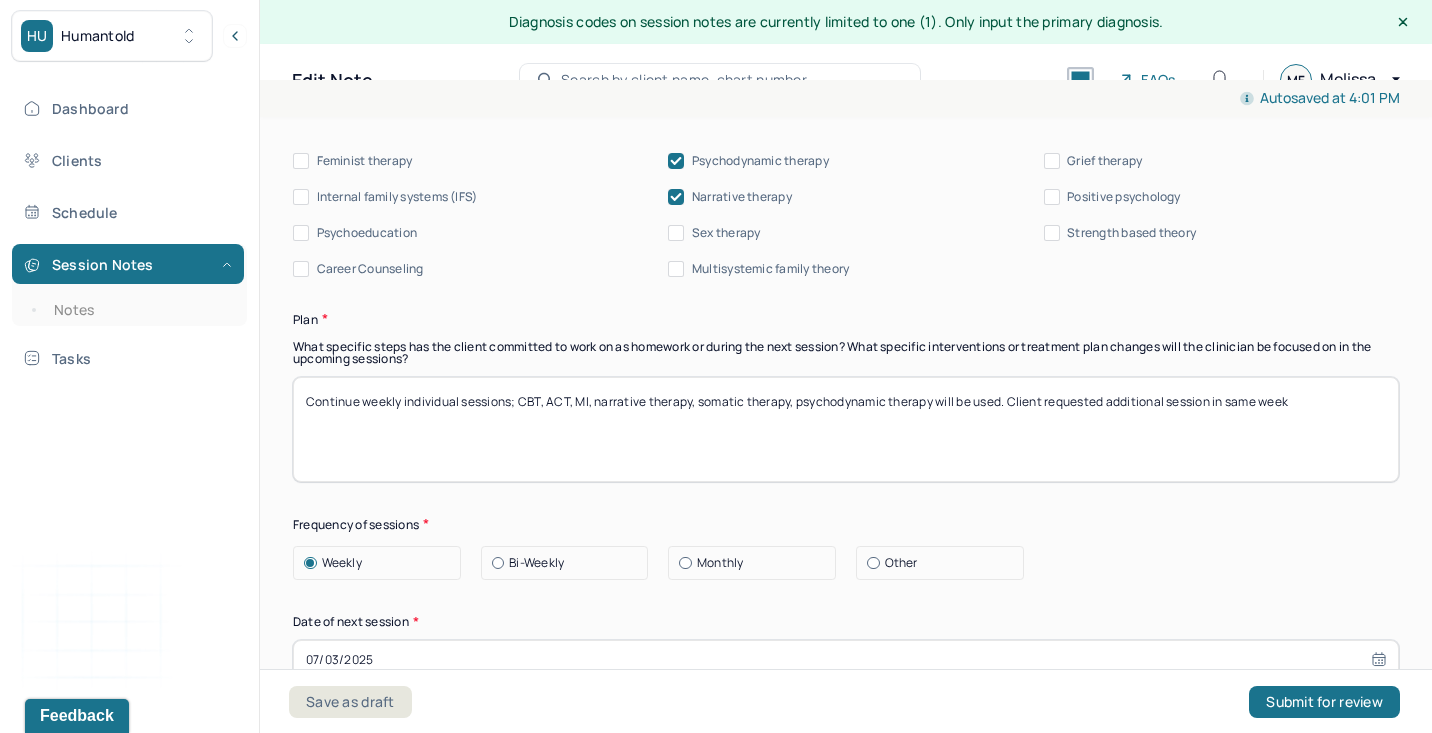 drag, startPoint x: 1010, startPoint y: 392, endPoint x: 1434, endPoint y: 374, distance: 424.3819 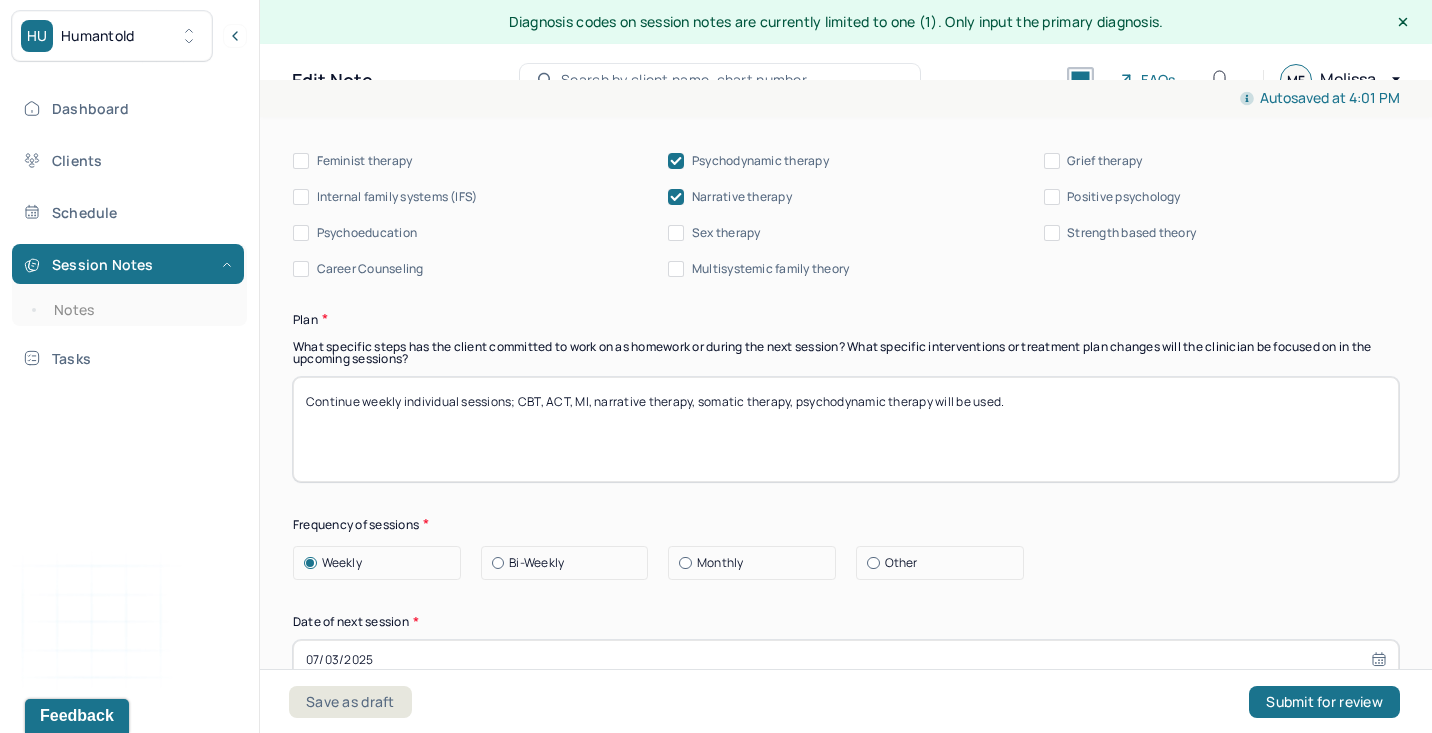 click on "Other" at bounding box center (901, 563) 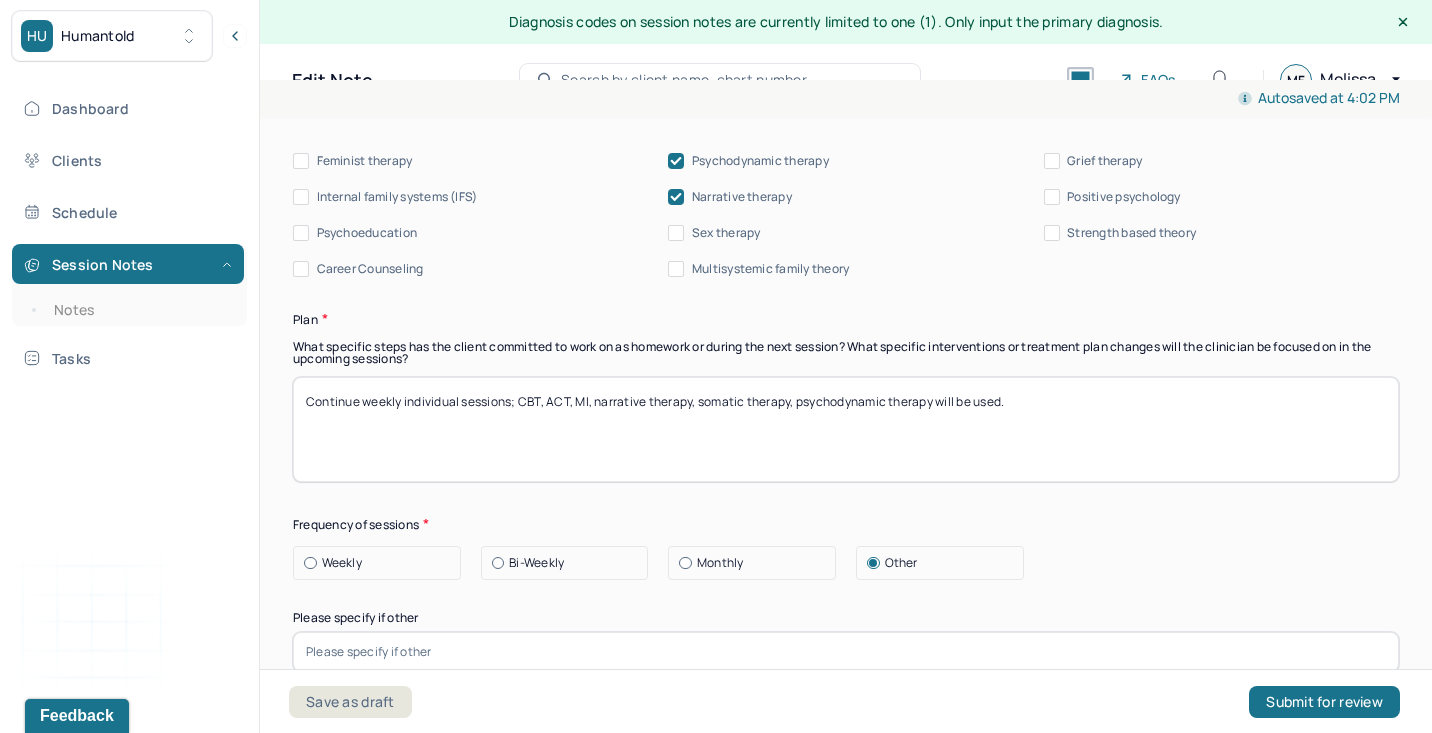 click at bounding box center (846, 652) 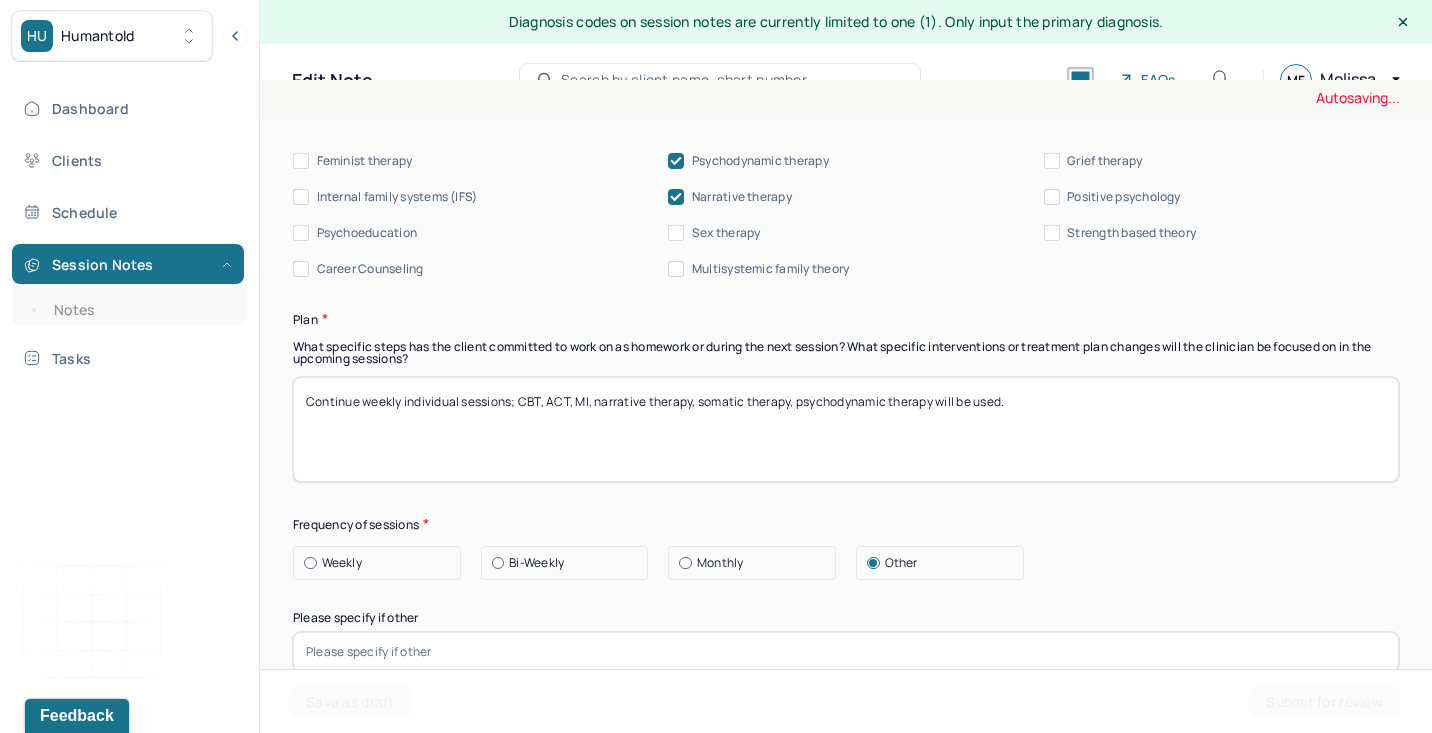 paste on "Client requested additional session in same week" 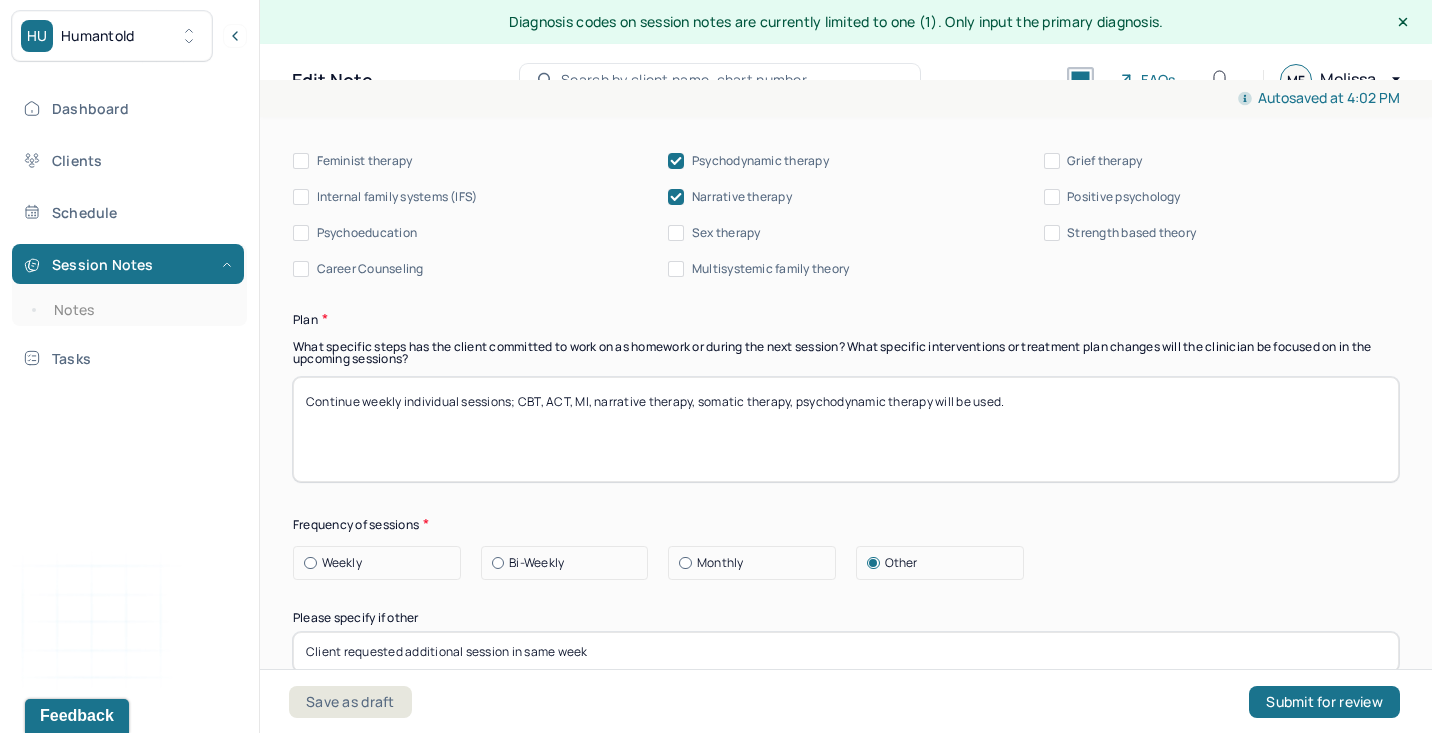 click on "Client requested additional session in same week" at bounding box center (846, 652) 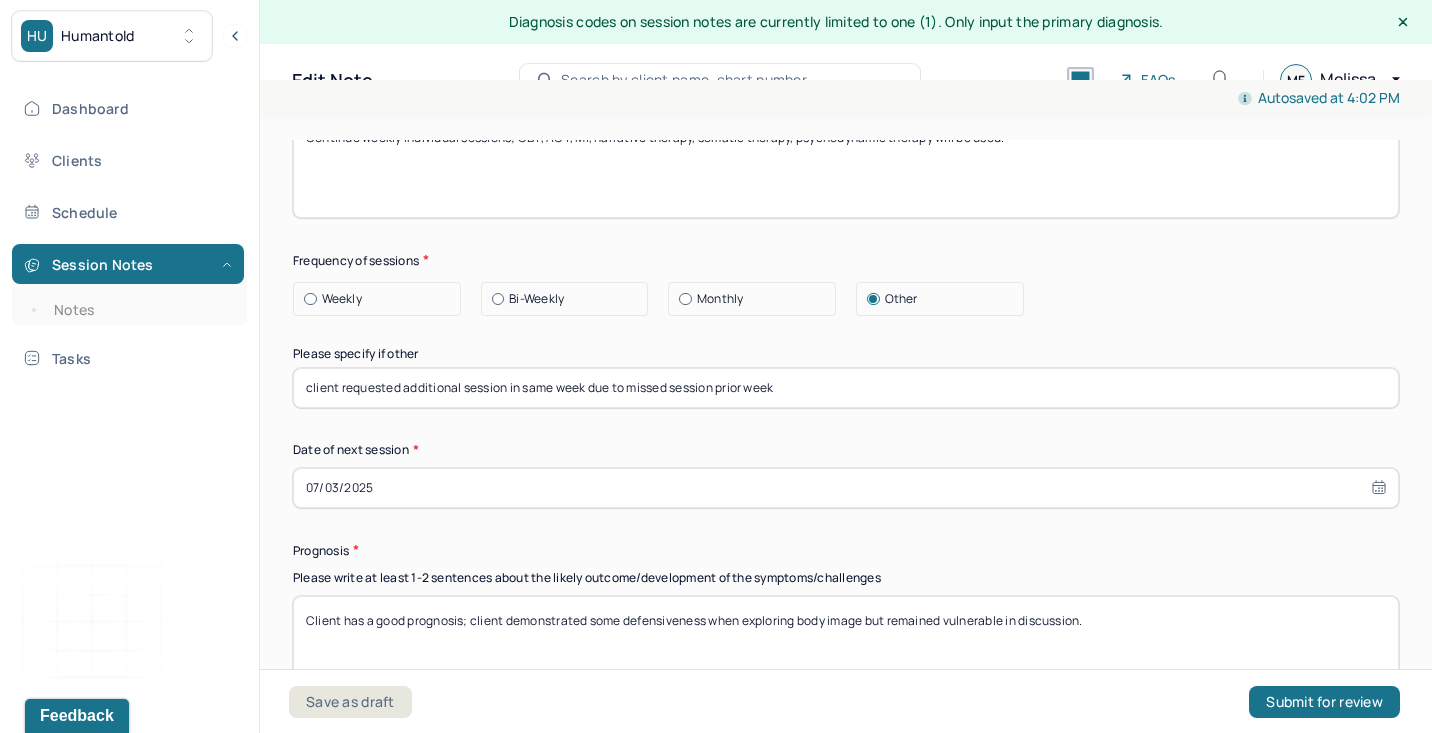 scroll, scrollTop: 2681, scrollLeft: 0, axis: vertical 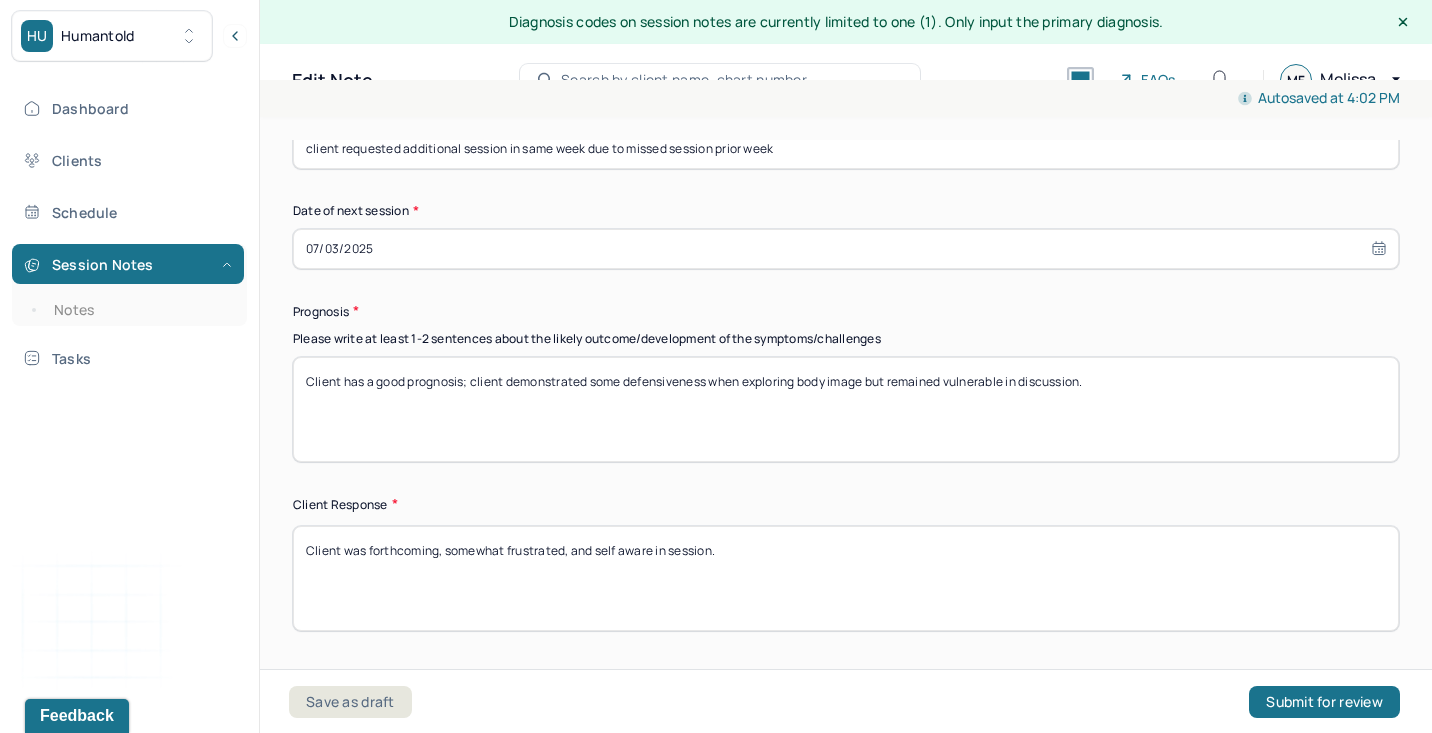 click on "Client has a good prognosis; client demonstrated some defensiveness when exploring body image but remained vulnerable in discussion." at bounding box center [846, 409] 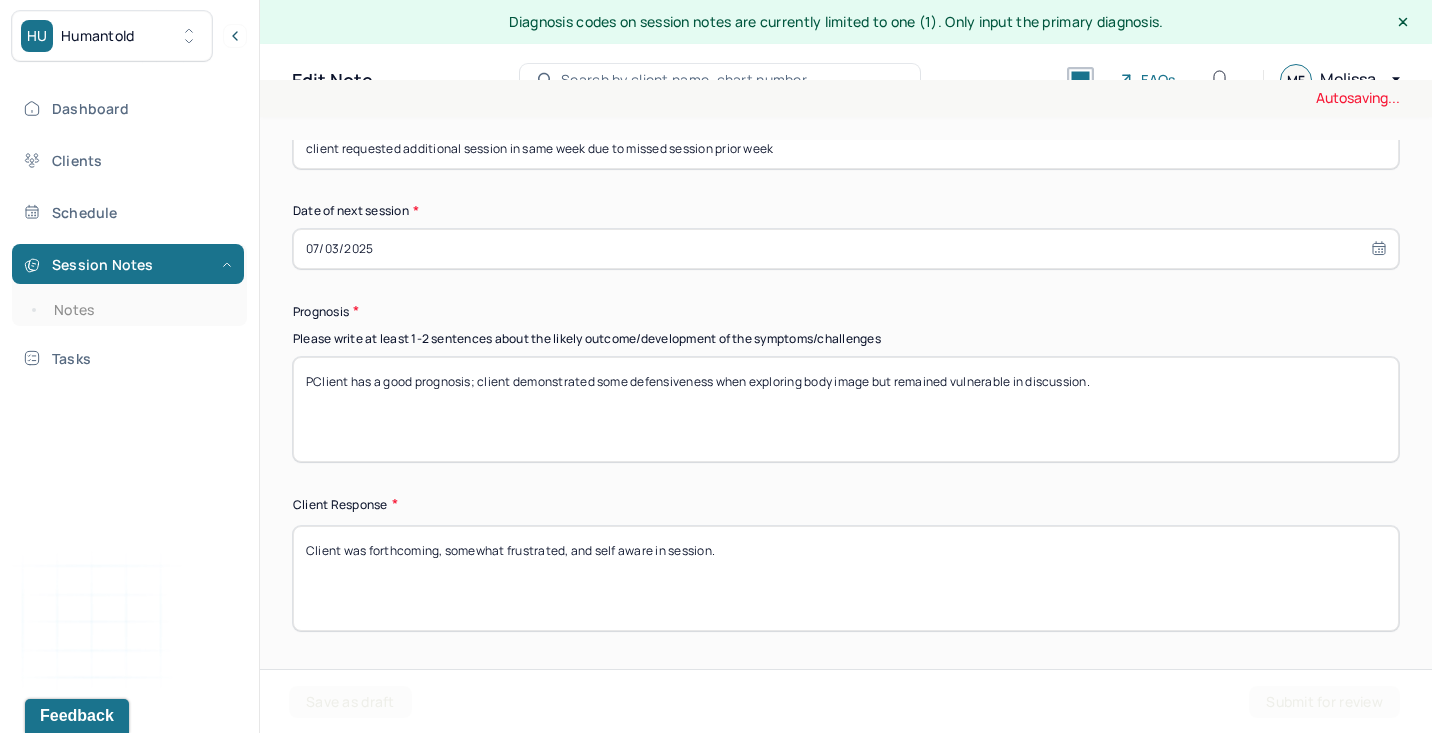 click on "Client has a good prognosis; client demonstrated some defensiveness when exploring body image but remained vulnerable in discussion." at bounding box center (846, 409) 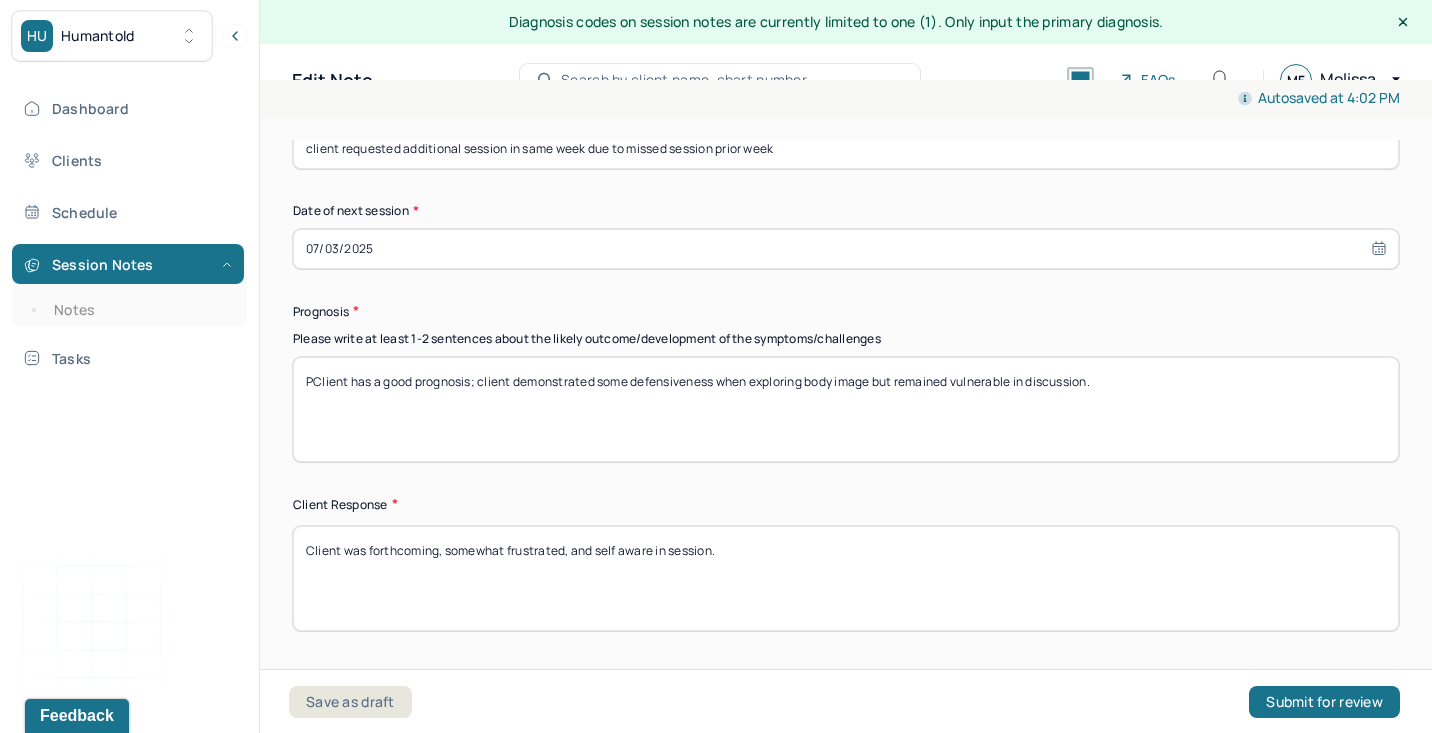 click on "Client has a good prognosis; client demonstrated some defensiveness when exploring body image but remained vulnerable in discussion." at bounding box center [846, 409] 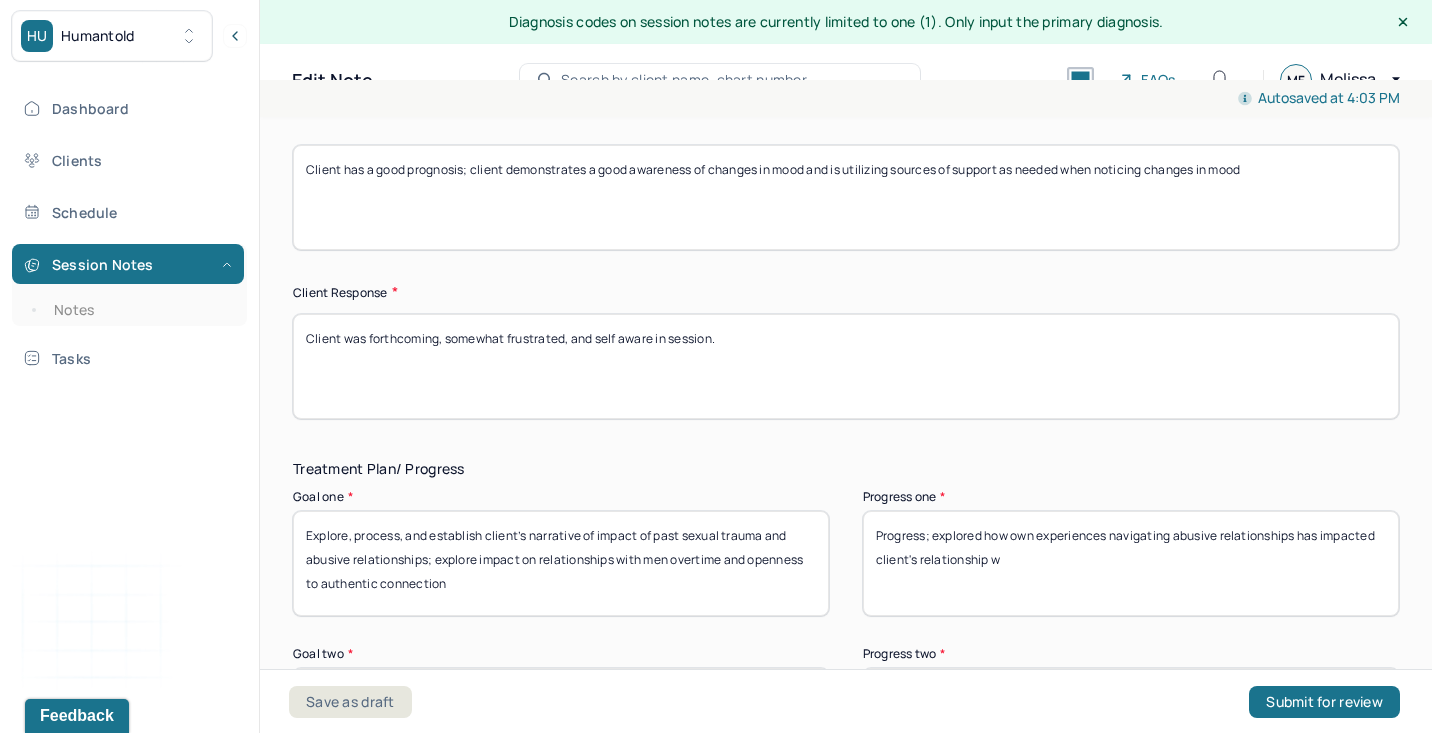 scroll, scrollTop: 2894, scrollLeft: 0, axis: vertical 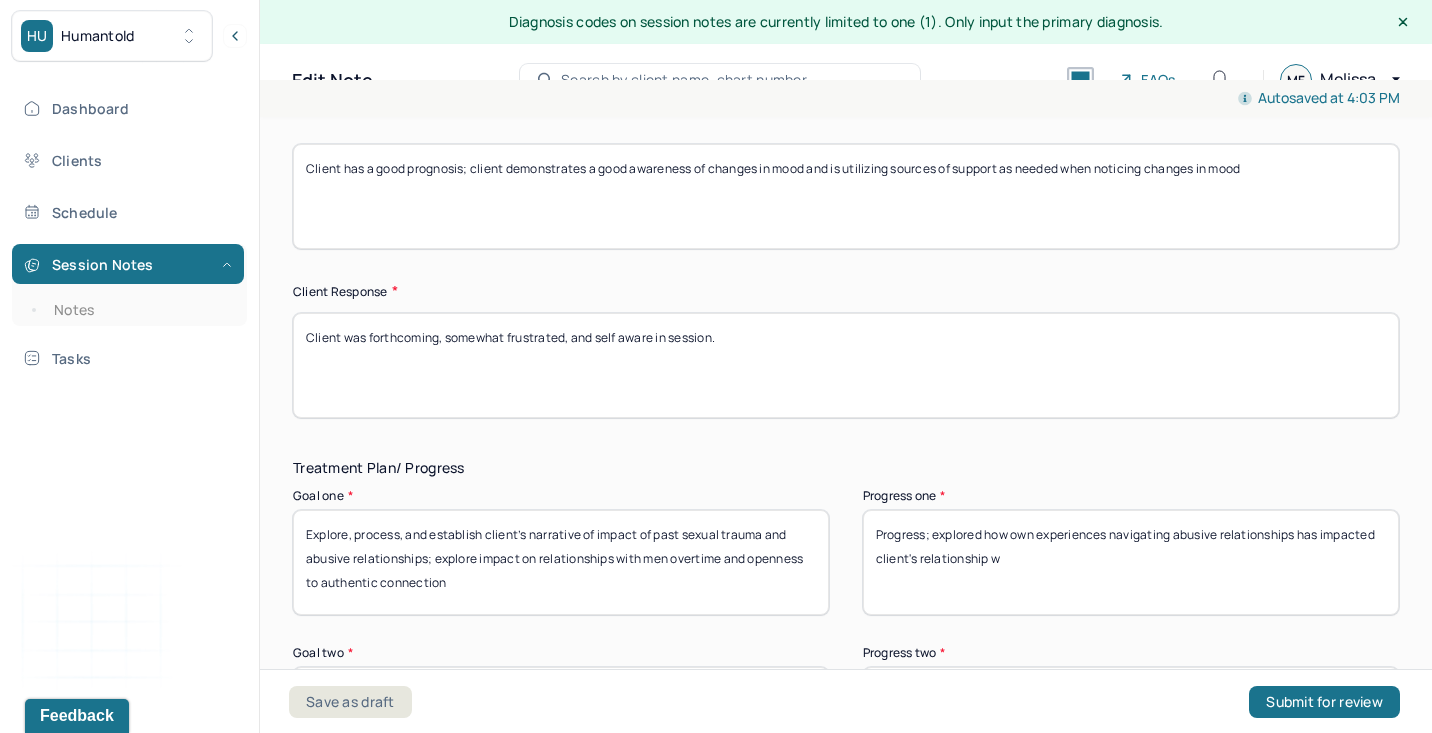 type on "Client has a good prognosis; client demonstrates a good awareness of changes in mood and is utilizing sources of support as needed when noticing changes in mood" 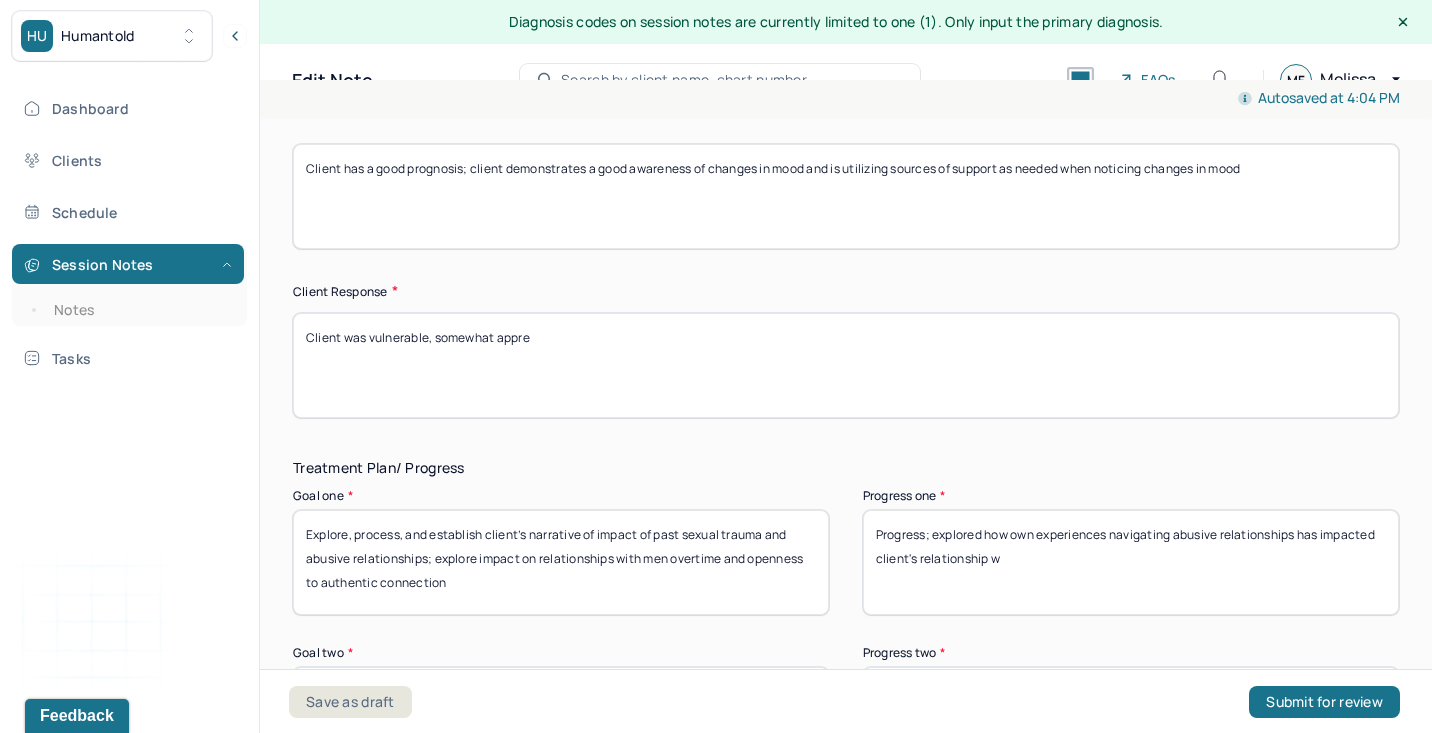 drag, startPoint x: 437, startPoint y: 336, endPoint x: 917, endPoint y: 346, distance: 480.10416 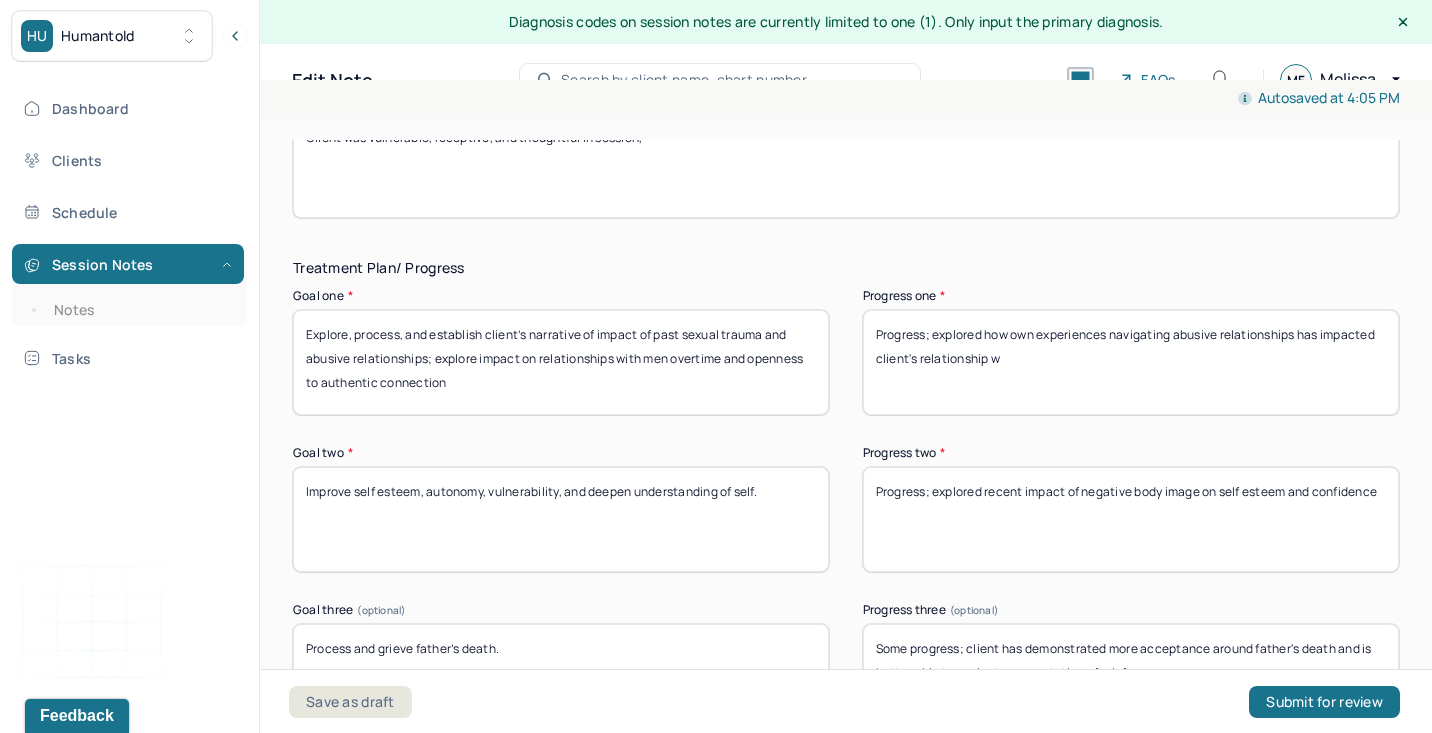 scroll, scrollTop: 3099, scrollLeft: 0, axis: vertical 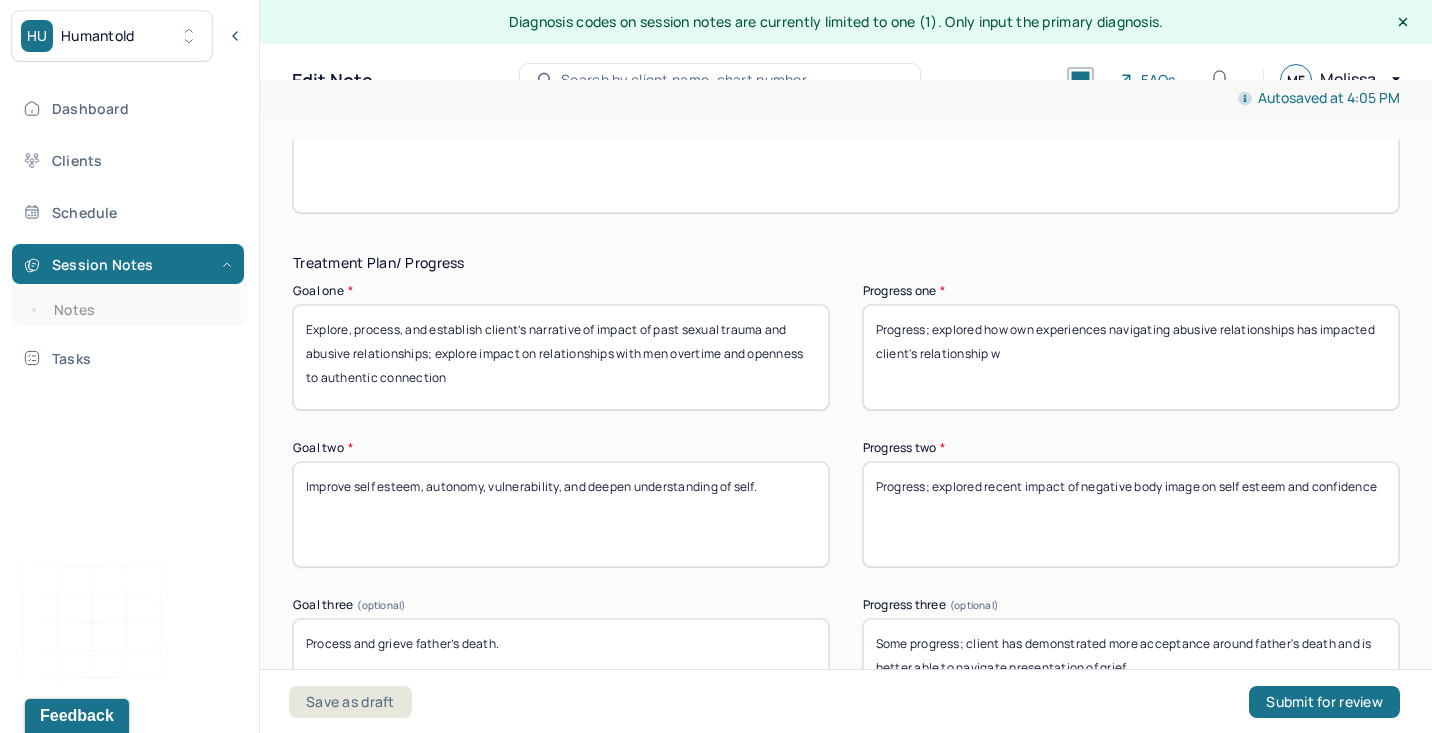 type on "Client was vulnerable, receptive, and thoughtful in session," 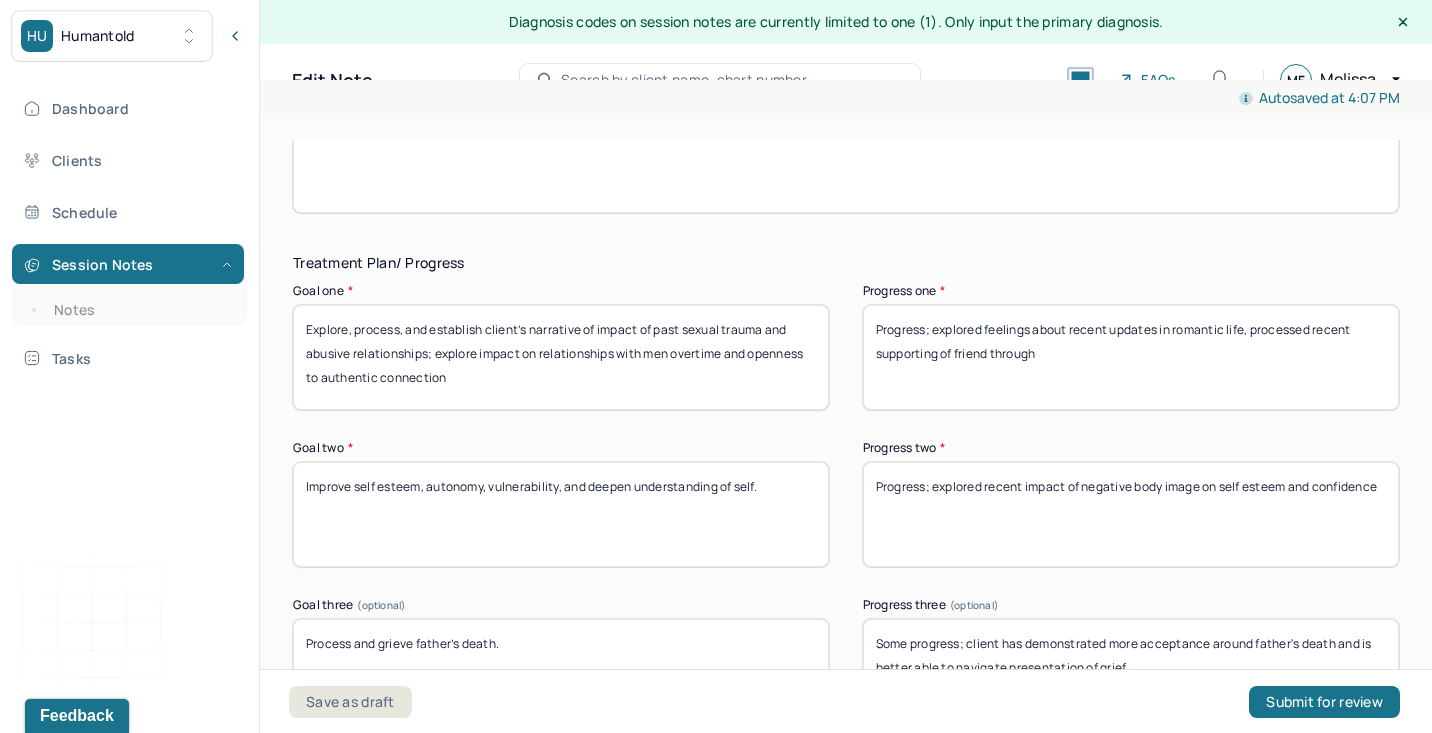drag, startPoint x: 1315, startPoint y: 326, endPoint x: 1385, endPoint y: 403, distance: 104.062485 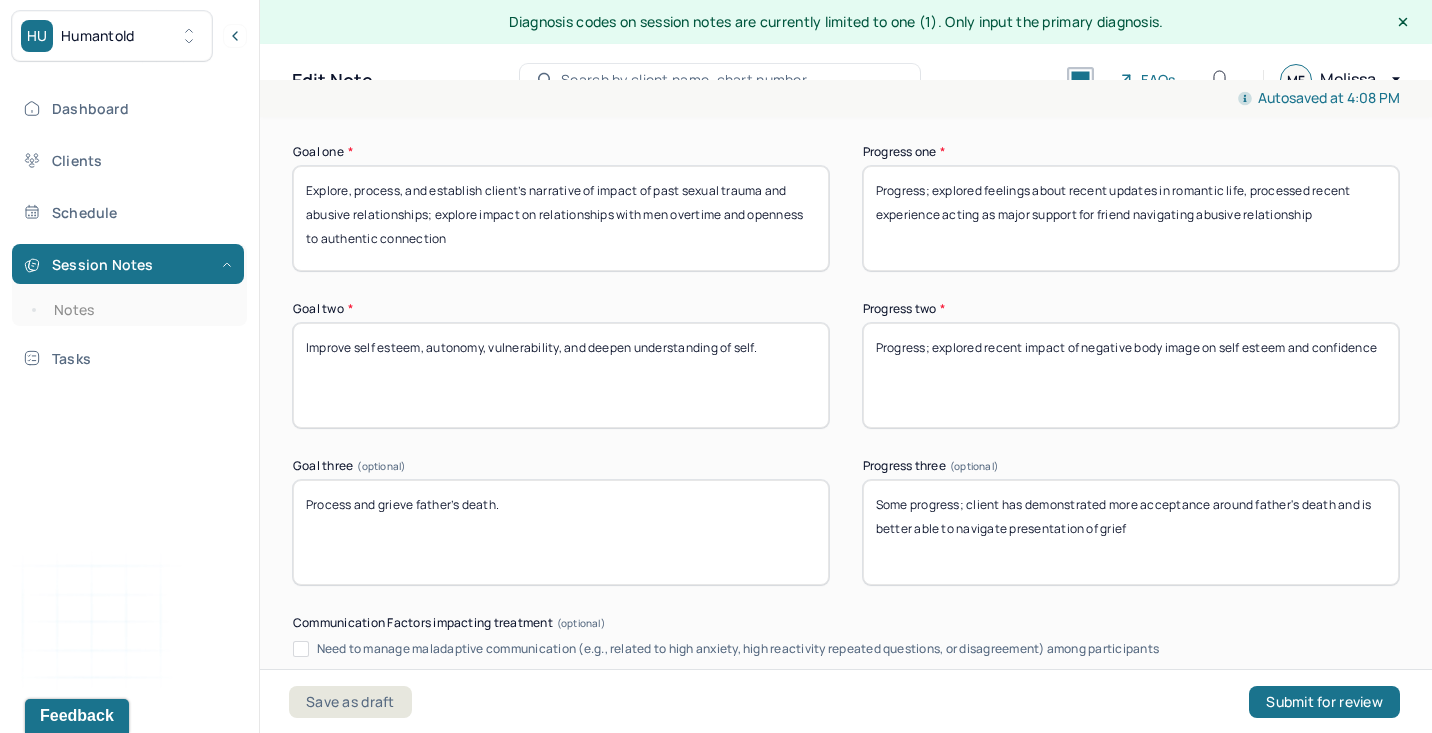 scroll, scrollTop: 3344, scrollLeft: 0, axis: vertical 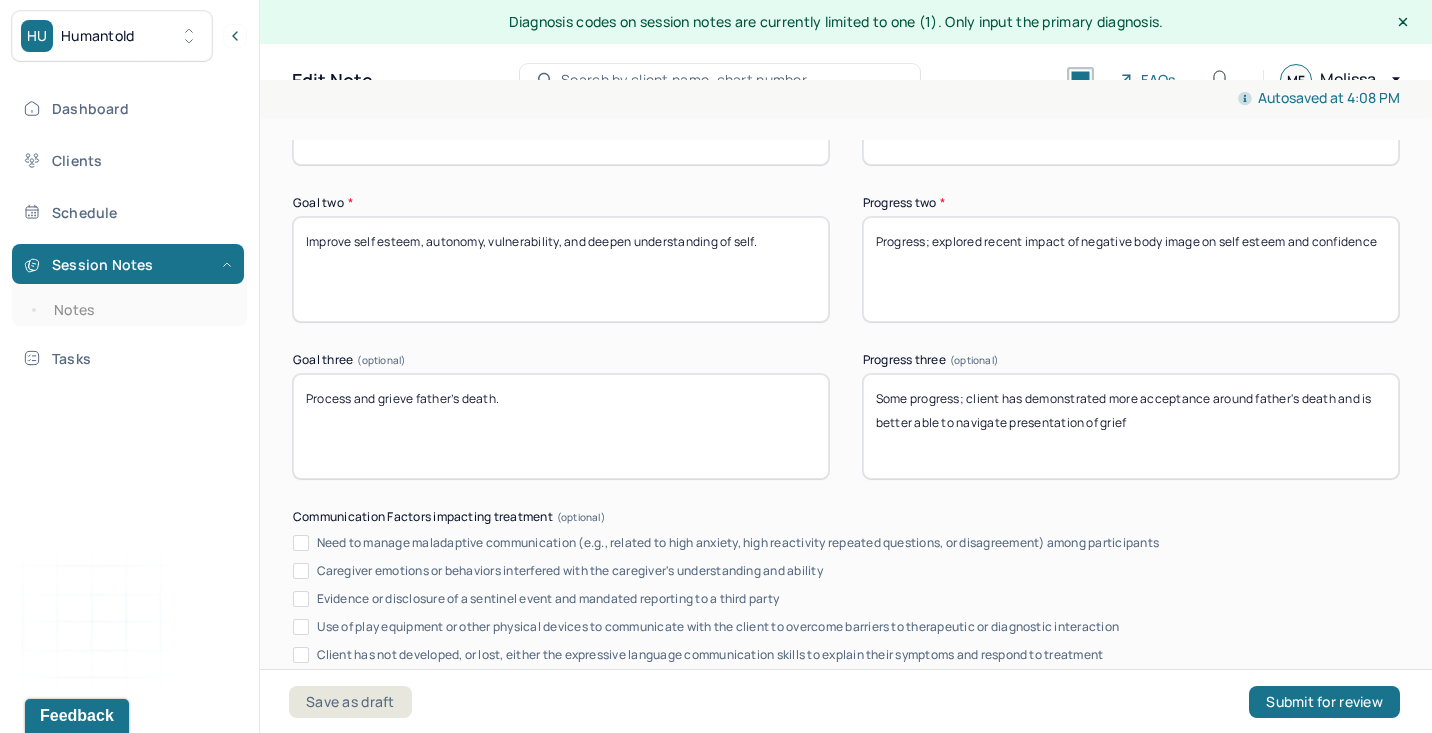 type on "Progress; explored feelings about recent updates in romantic life, processed recent experience acting as major support for friend navigating abusive relationship" 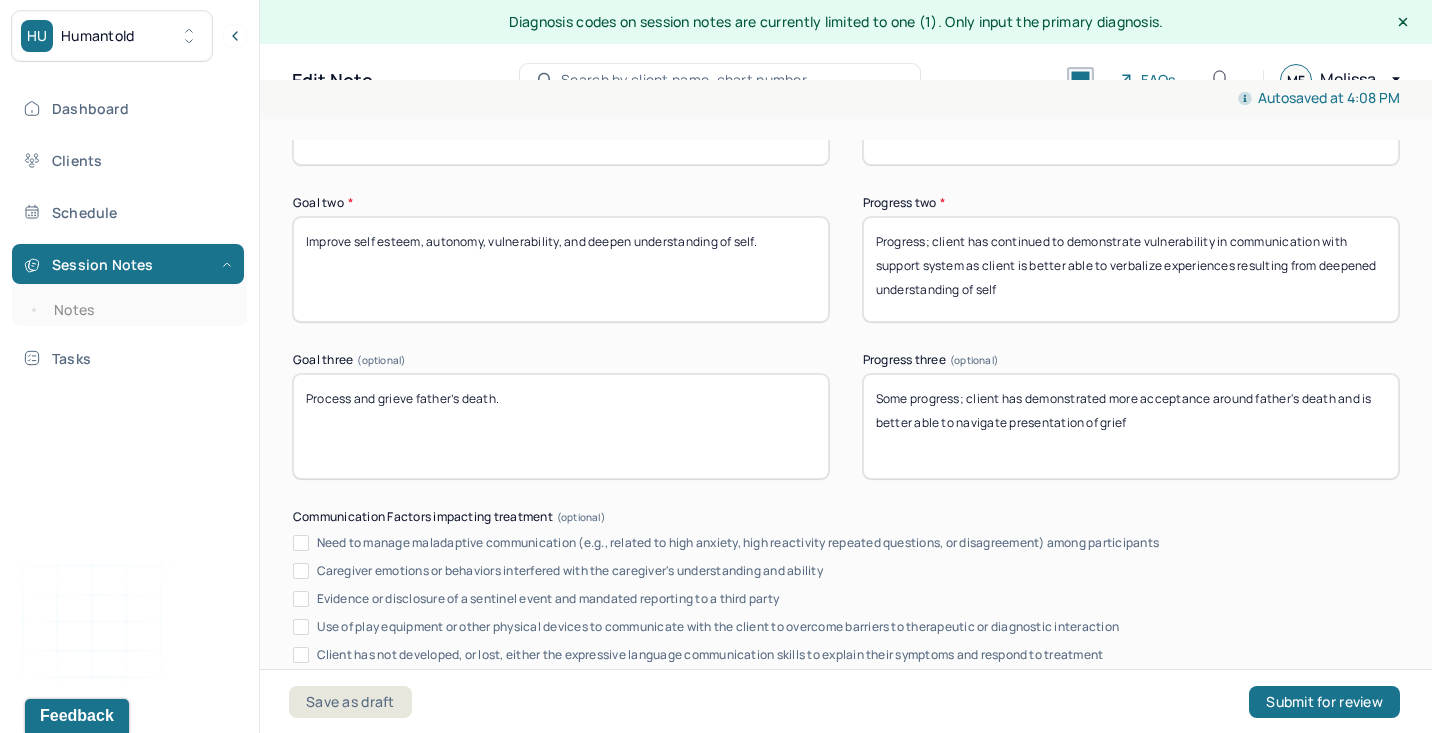 type on "Progress; client has continued to demonstrate vulnerability in communication with support system as client is better able to verbalize experiences resulting from deepened understanding of self" 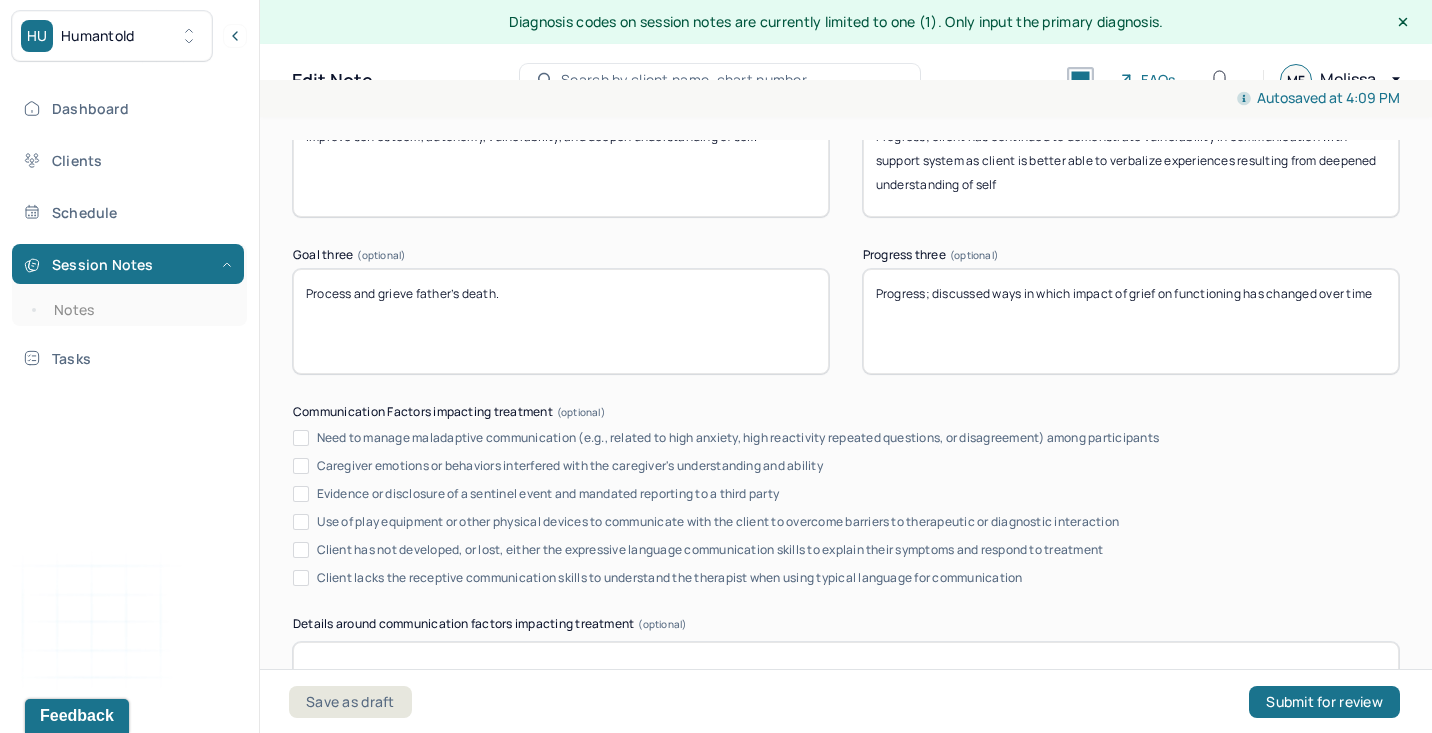 scroll, scrollTop: 3765, scrollLeft: 0, axis: vertical 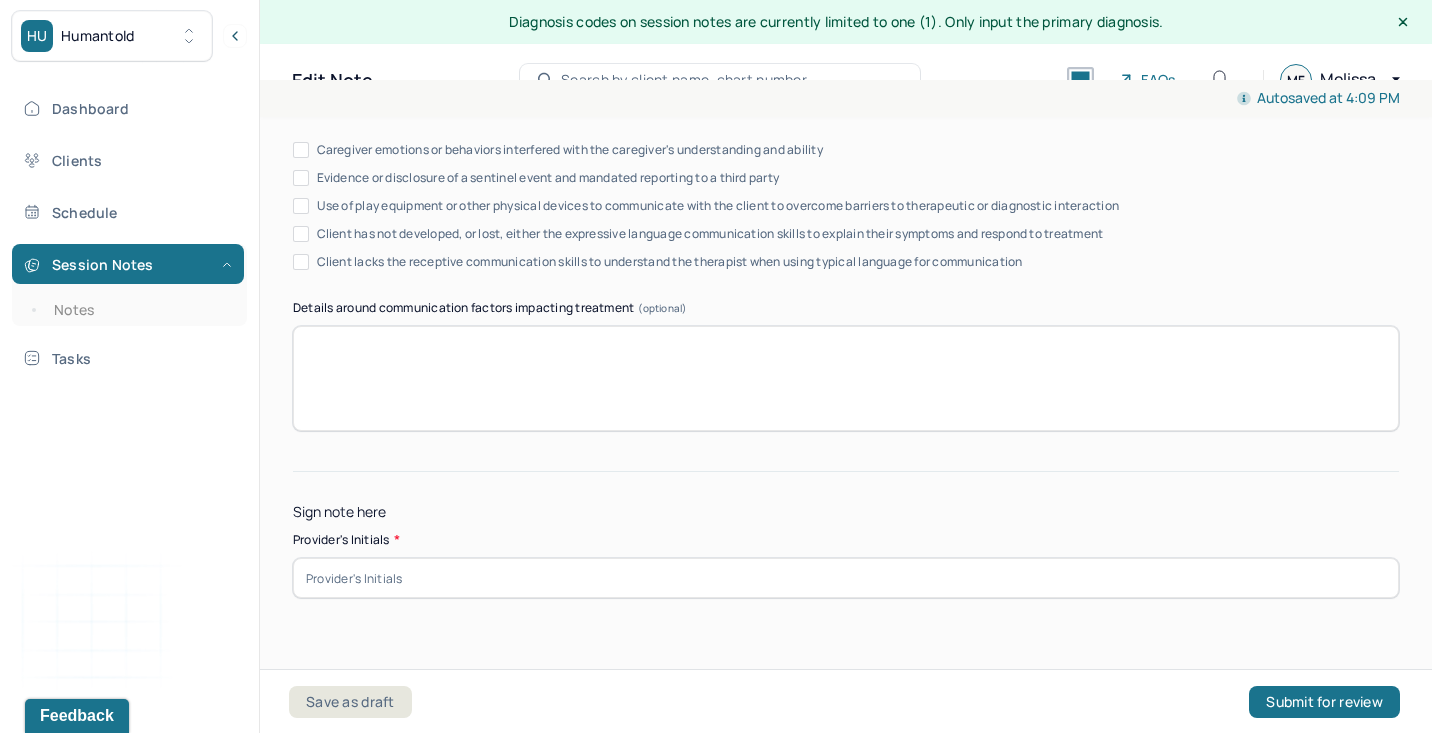 type on "Progress; discussed ways in which impact of grief on functioning has changed over time" 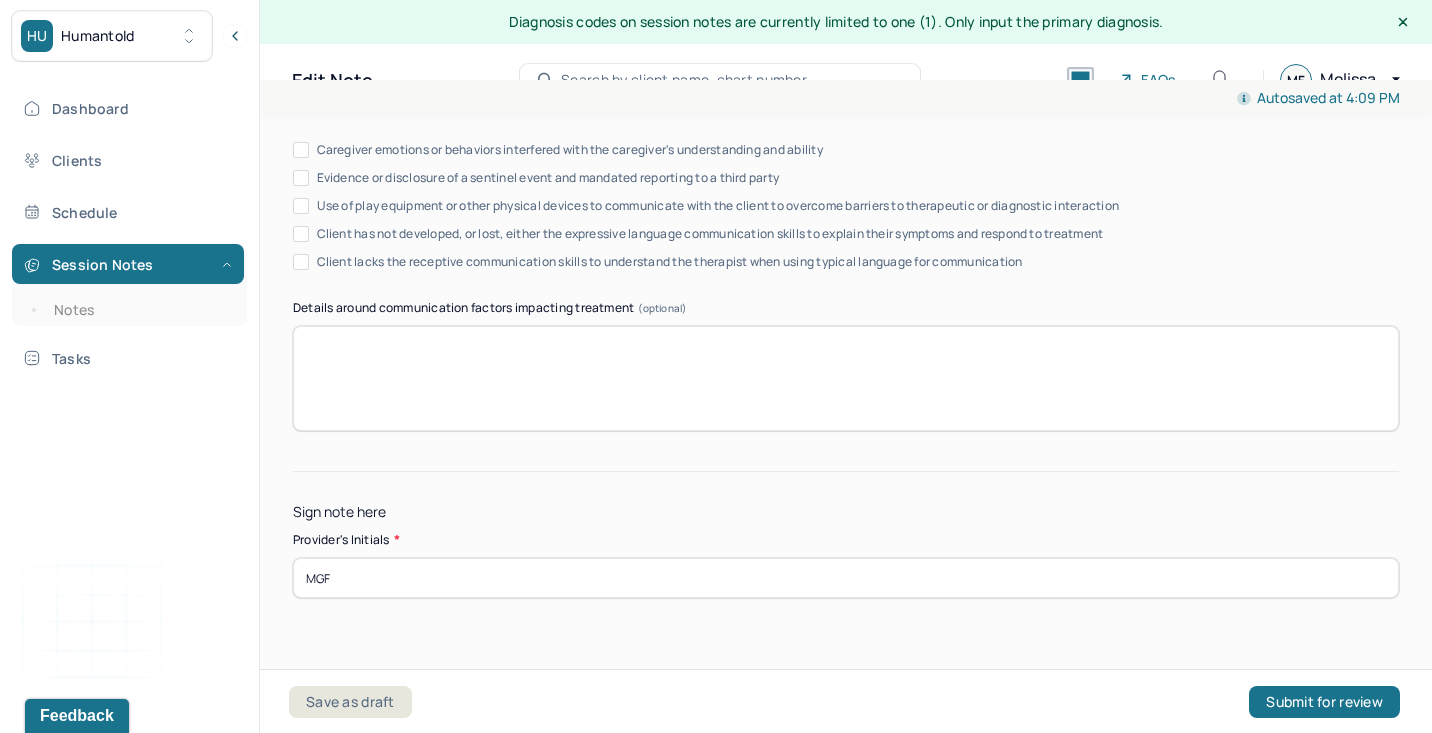 type on "MGF" 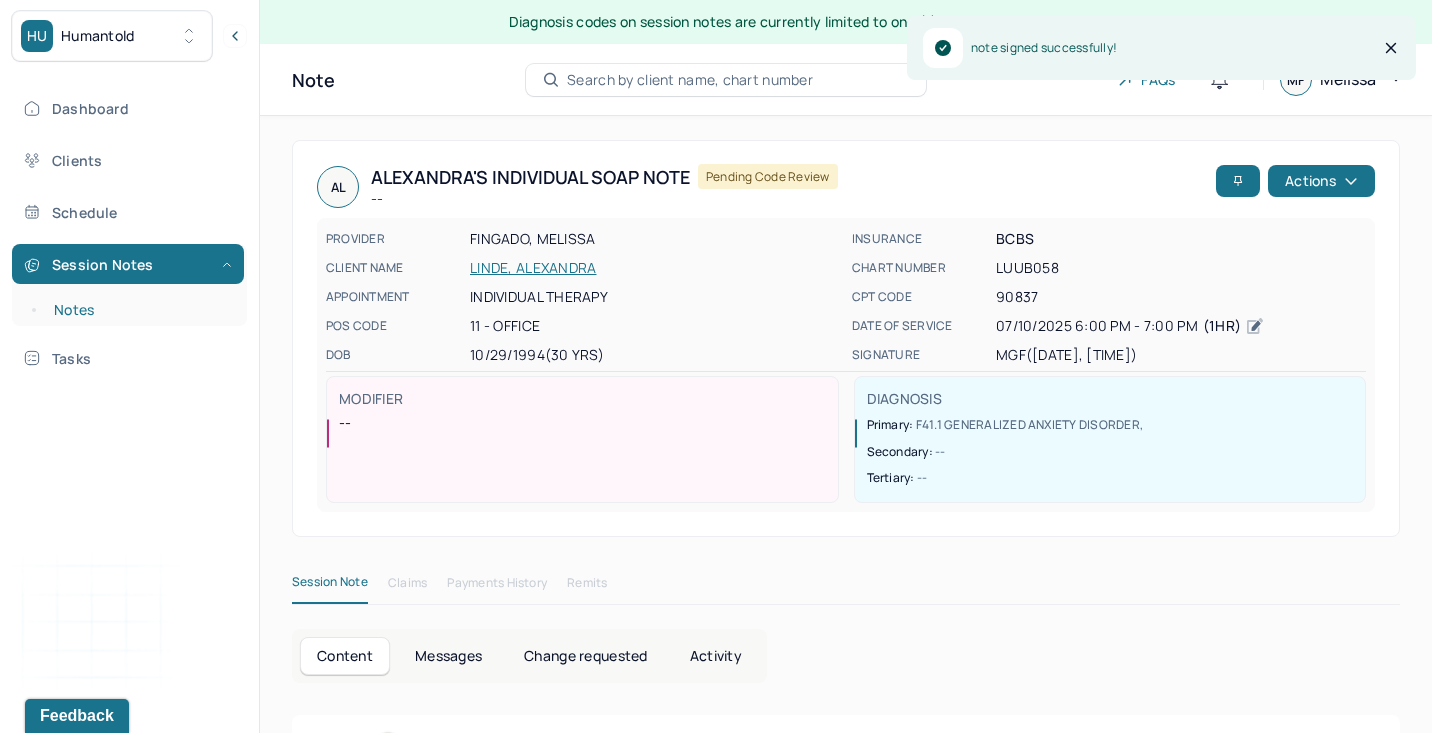 click on "Notes" at bounding box center (139, 310) 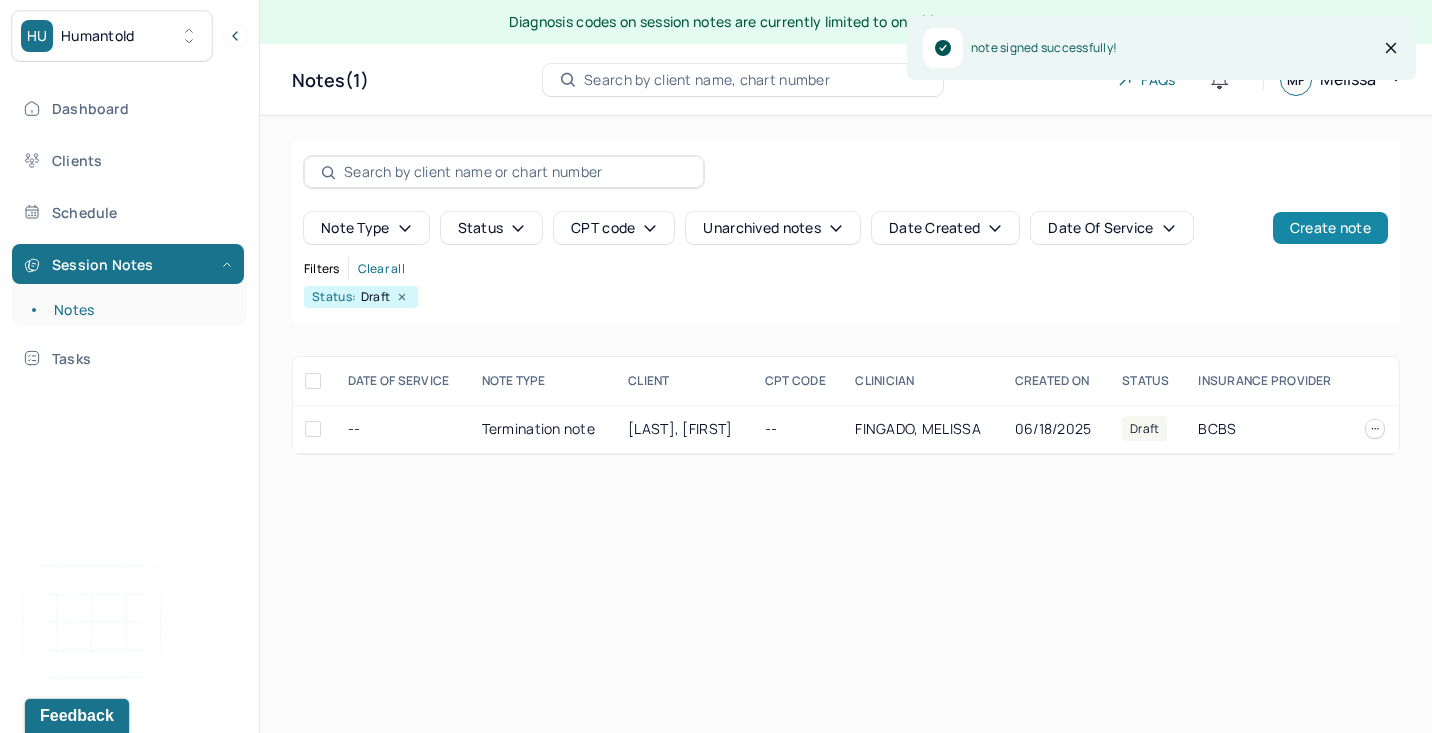 click on "Create note" at bounding box center (1330, 228) 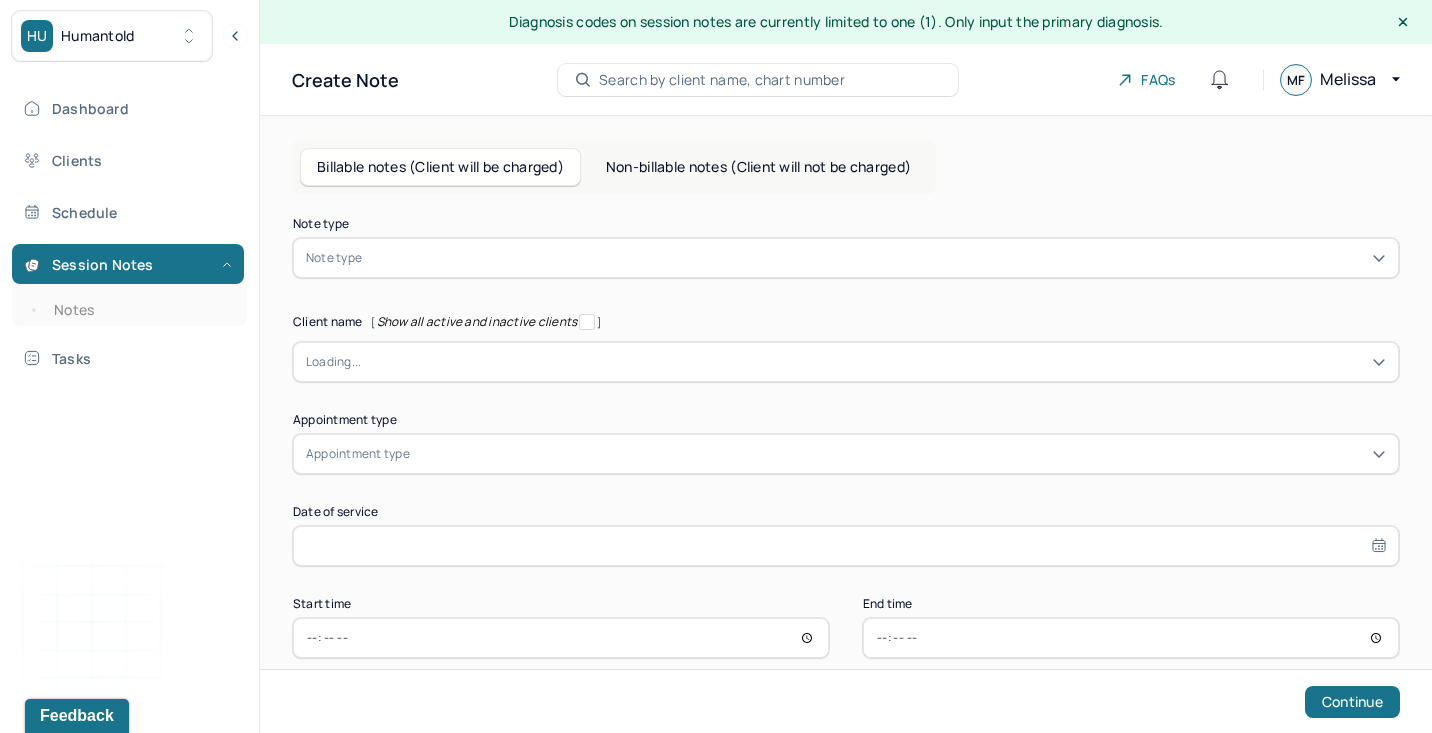 click at bounding box center [876, 258] 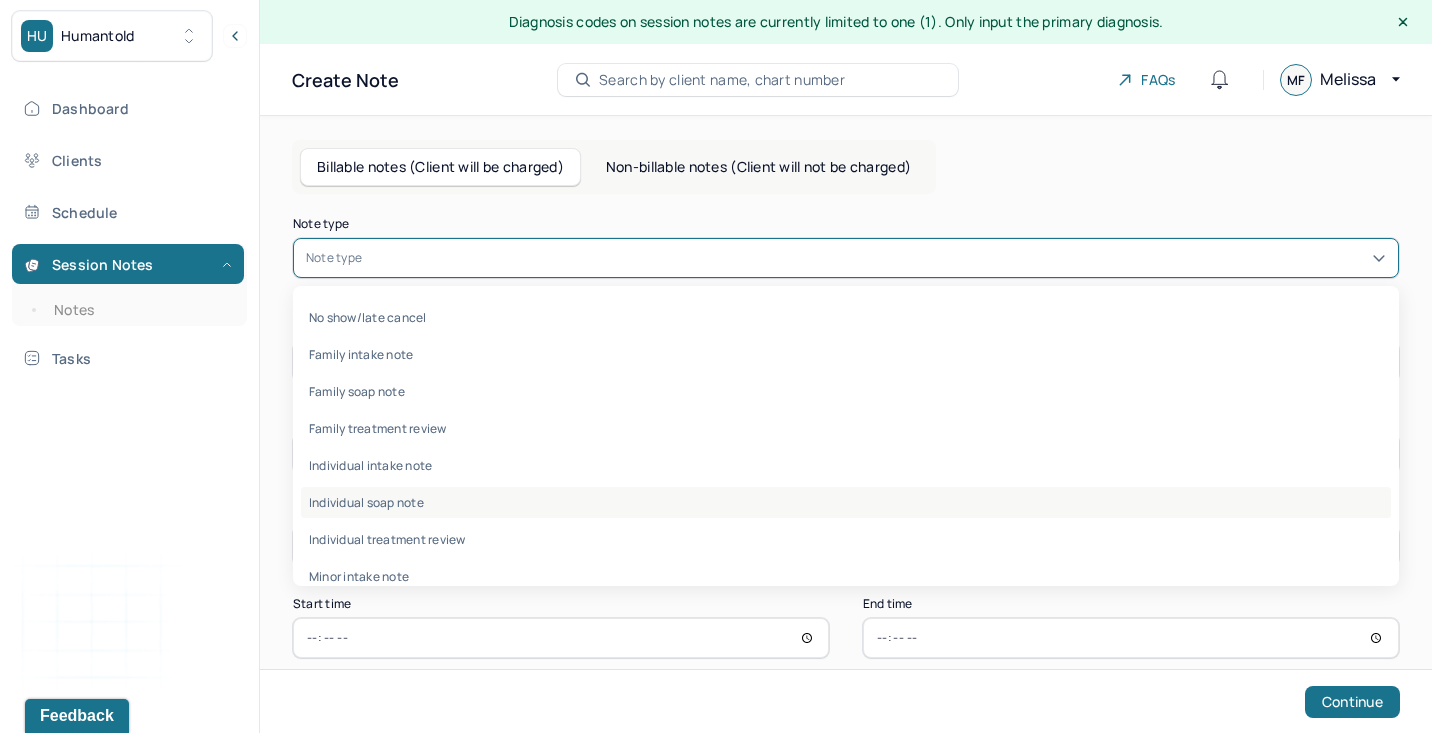 click on "Individual soap note" at bounding box center (846, 502) 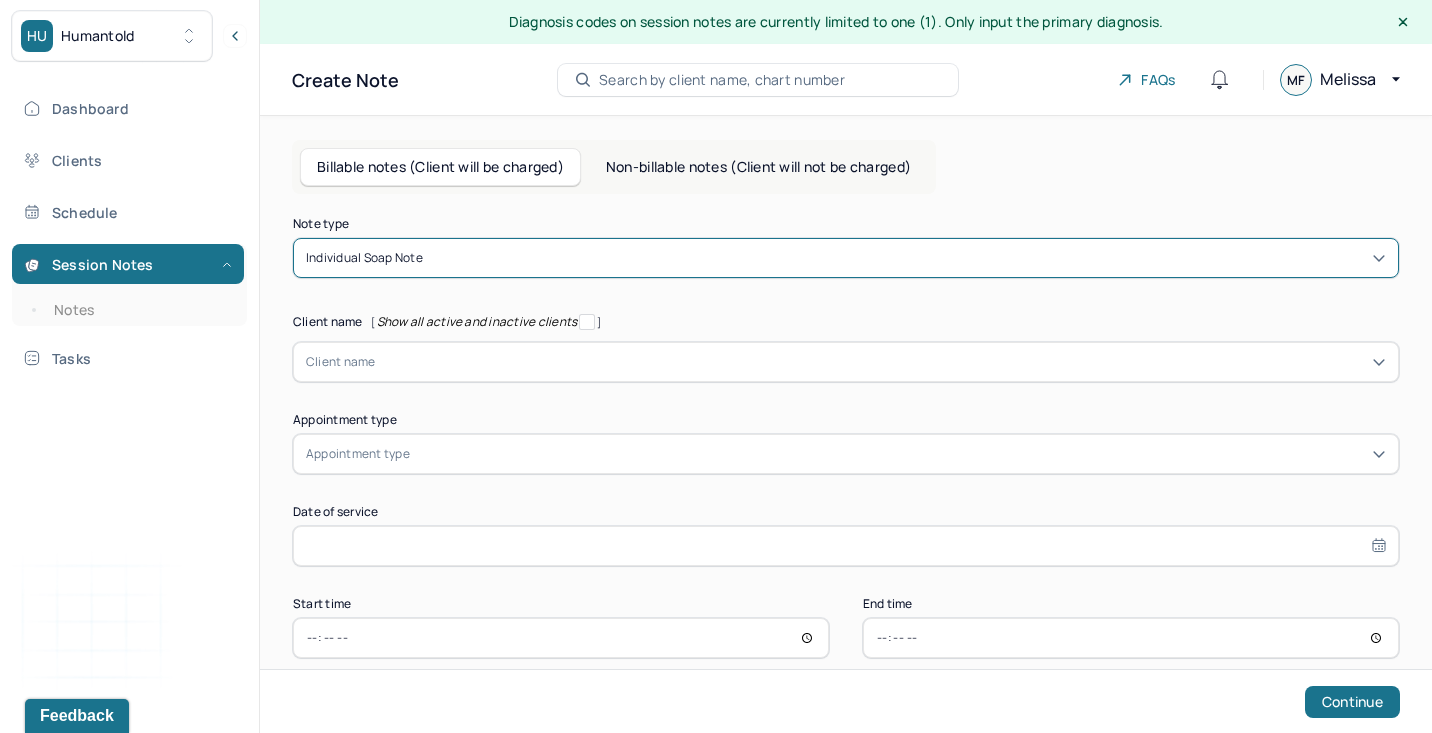 click at bounding box center (881, 362) 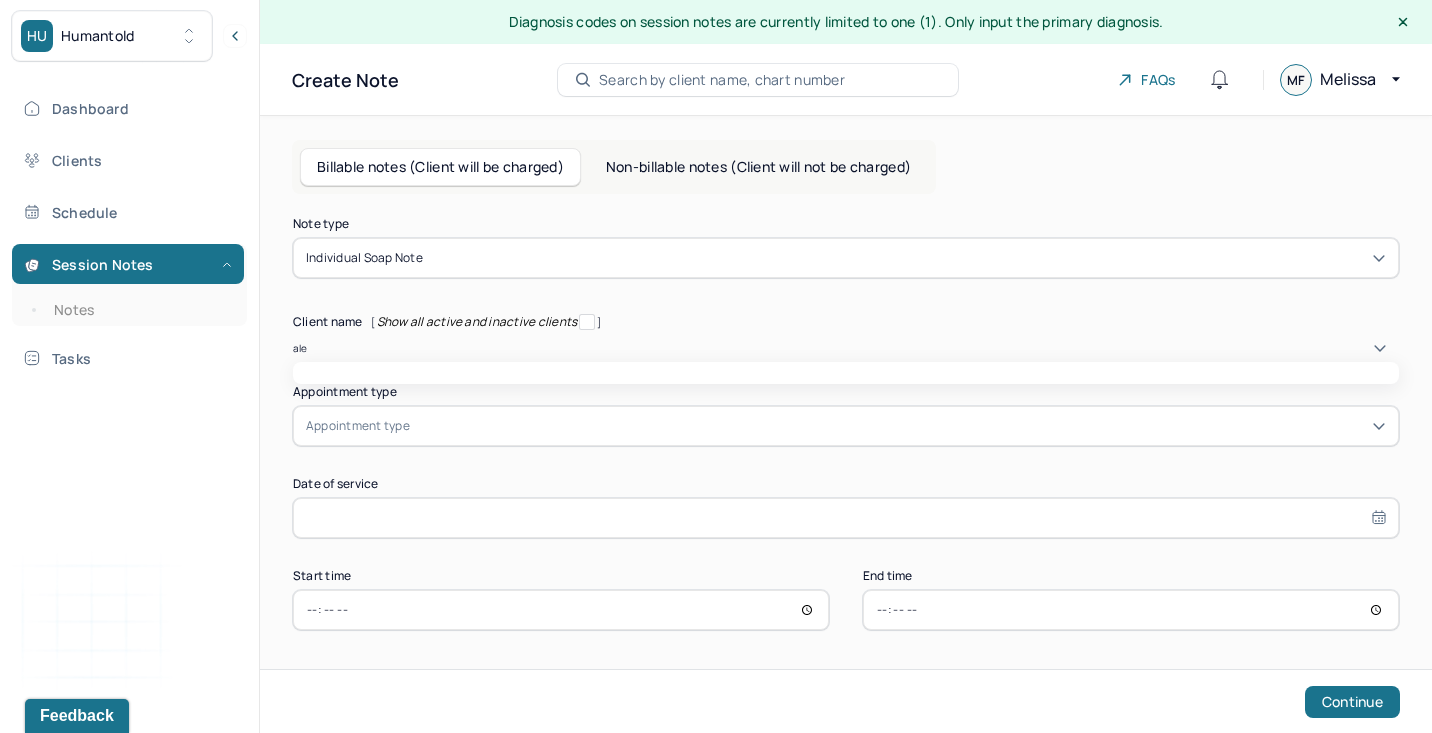 type on "alex" 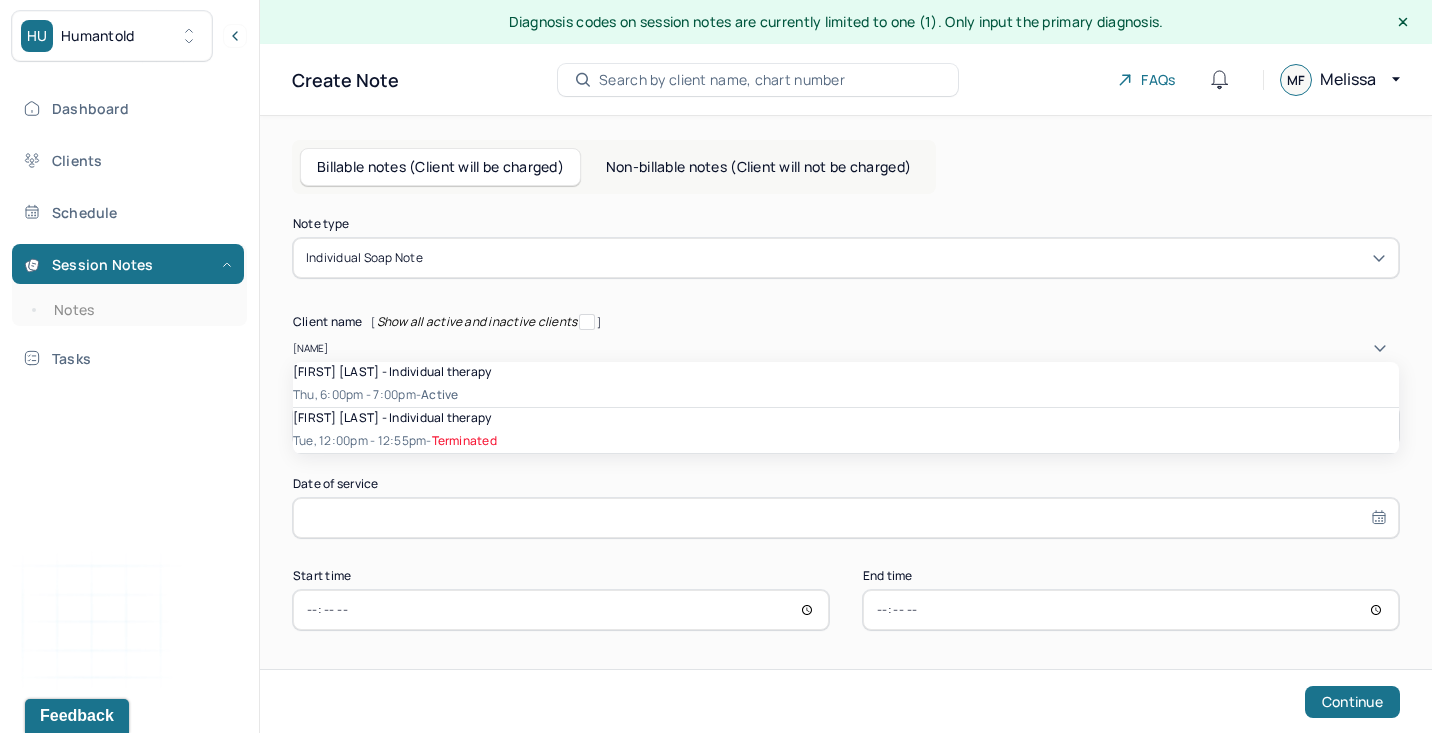 click on "Thu, 6:00pm - 7:00pm  -  active" at bounding box center (846, 395) 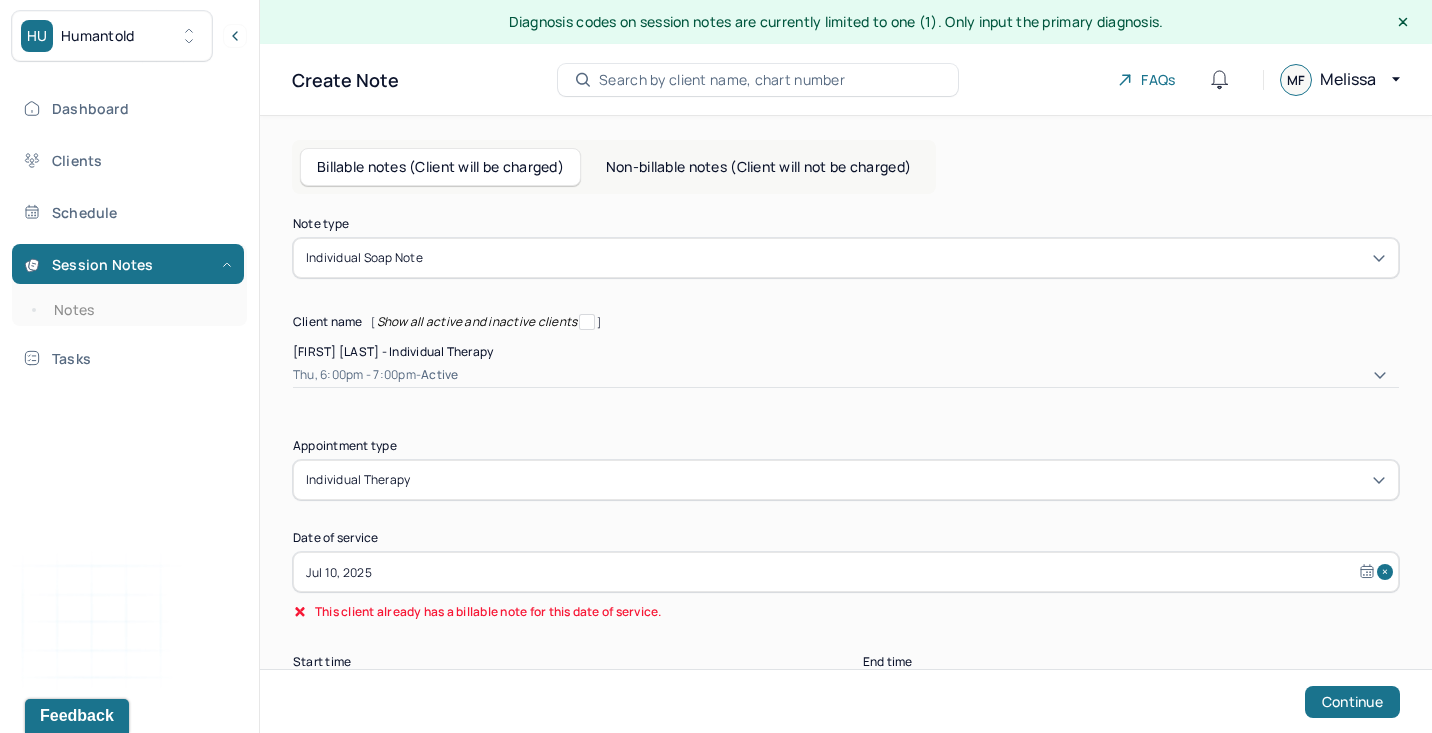scroll, scrollTop: 70, scrollLeft: 0, axis: vertical 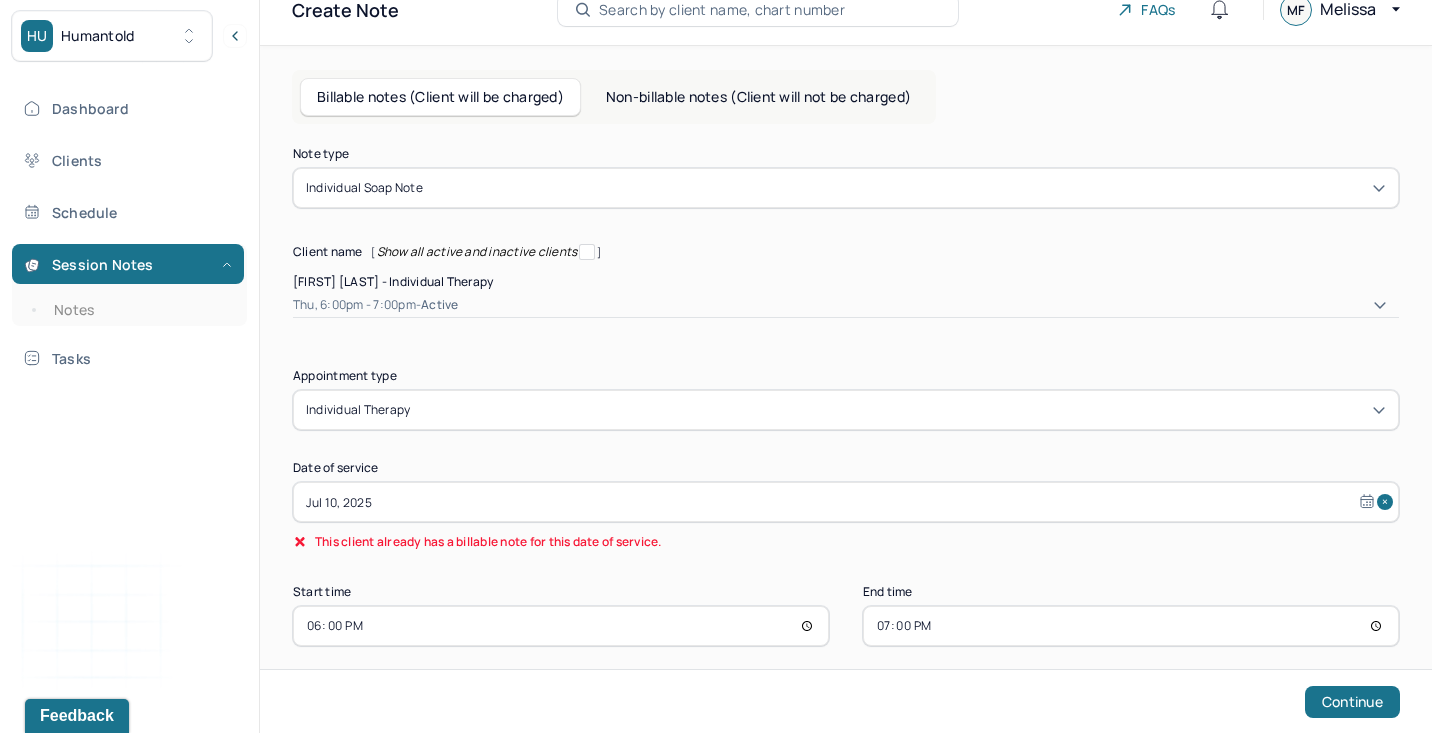 click on "Jul 10, 2025" at bounding box center (846, 502) 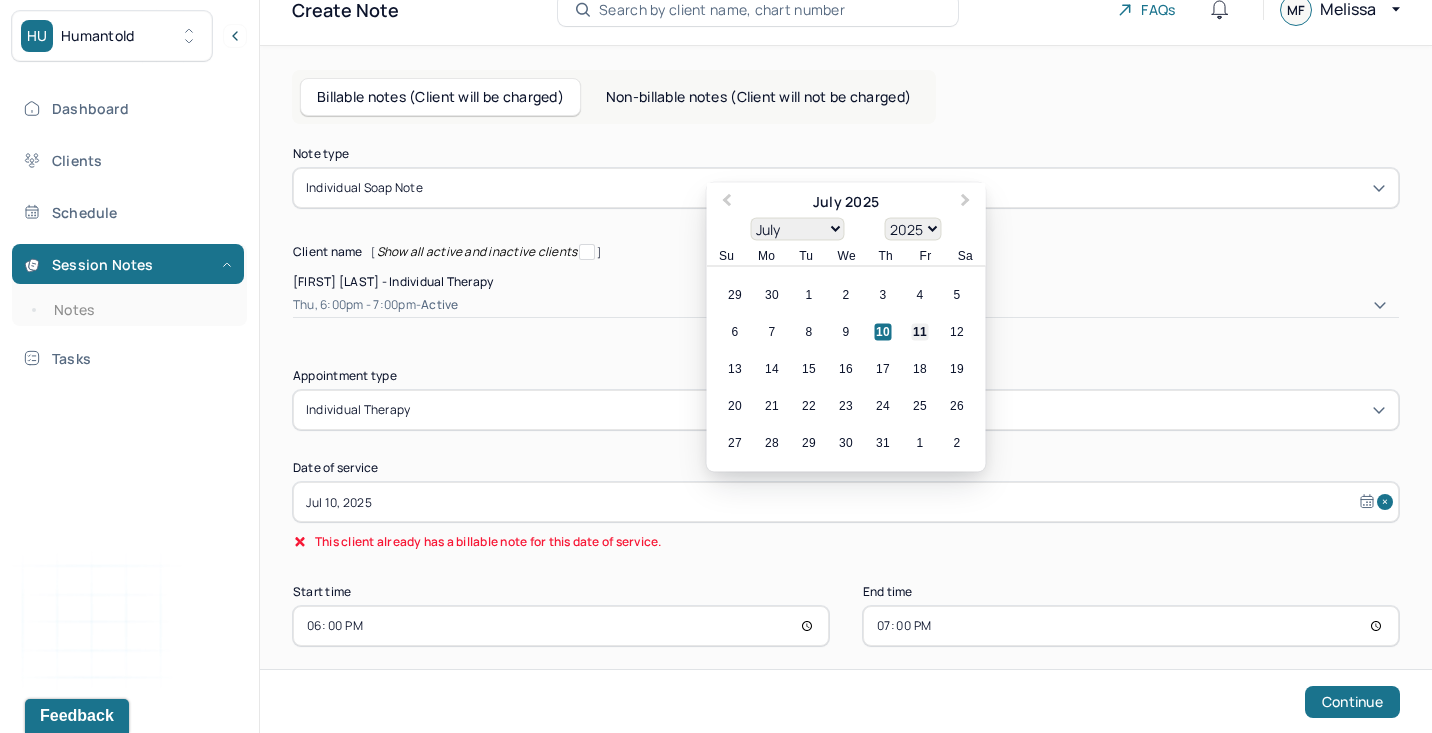 click on "11" at bounding box center (920, 332) 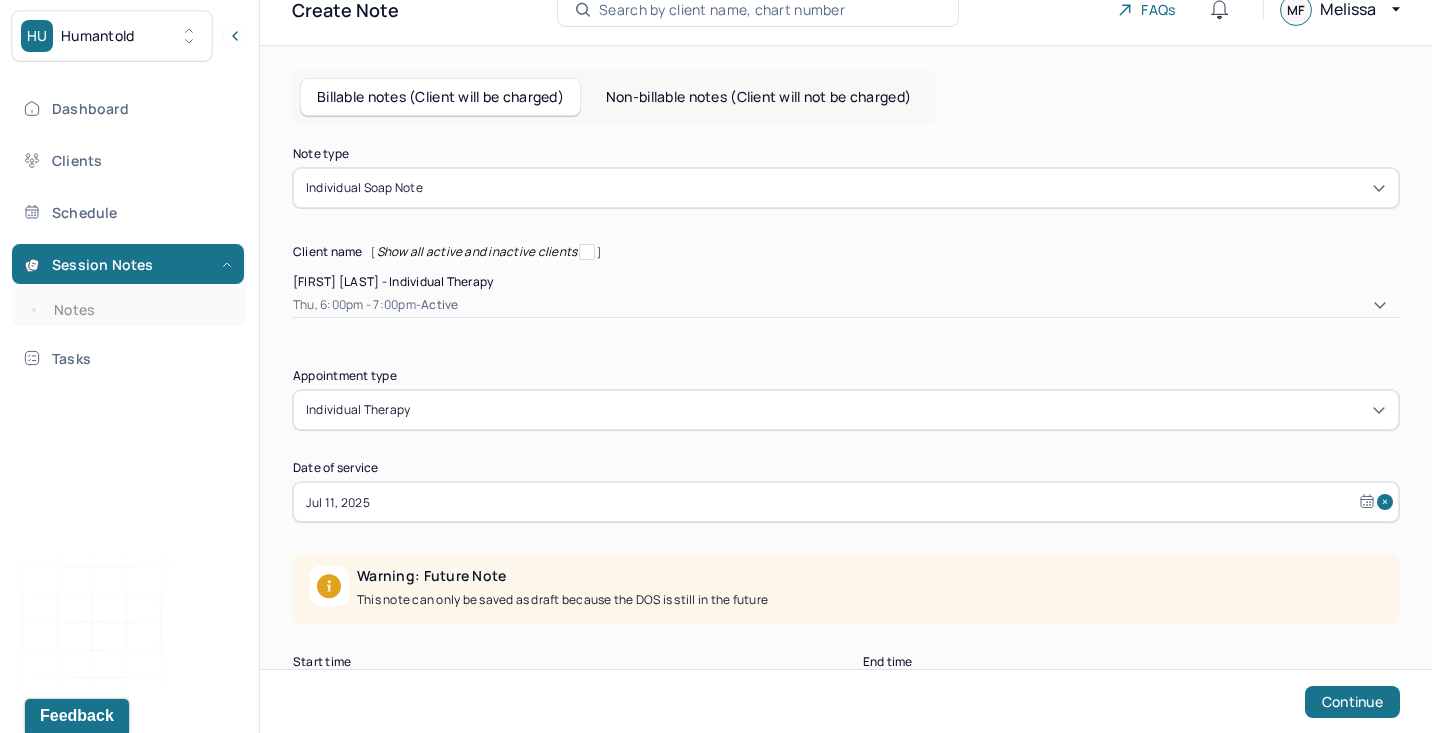scroll, scrollTop: 140, scrollLeft: 0, axis: vertical 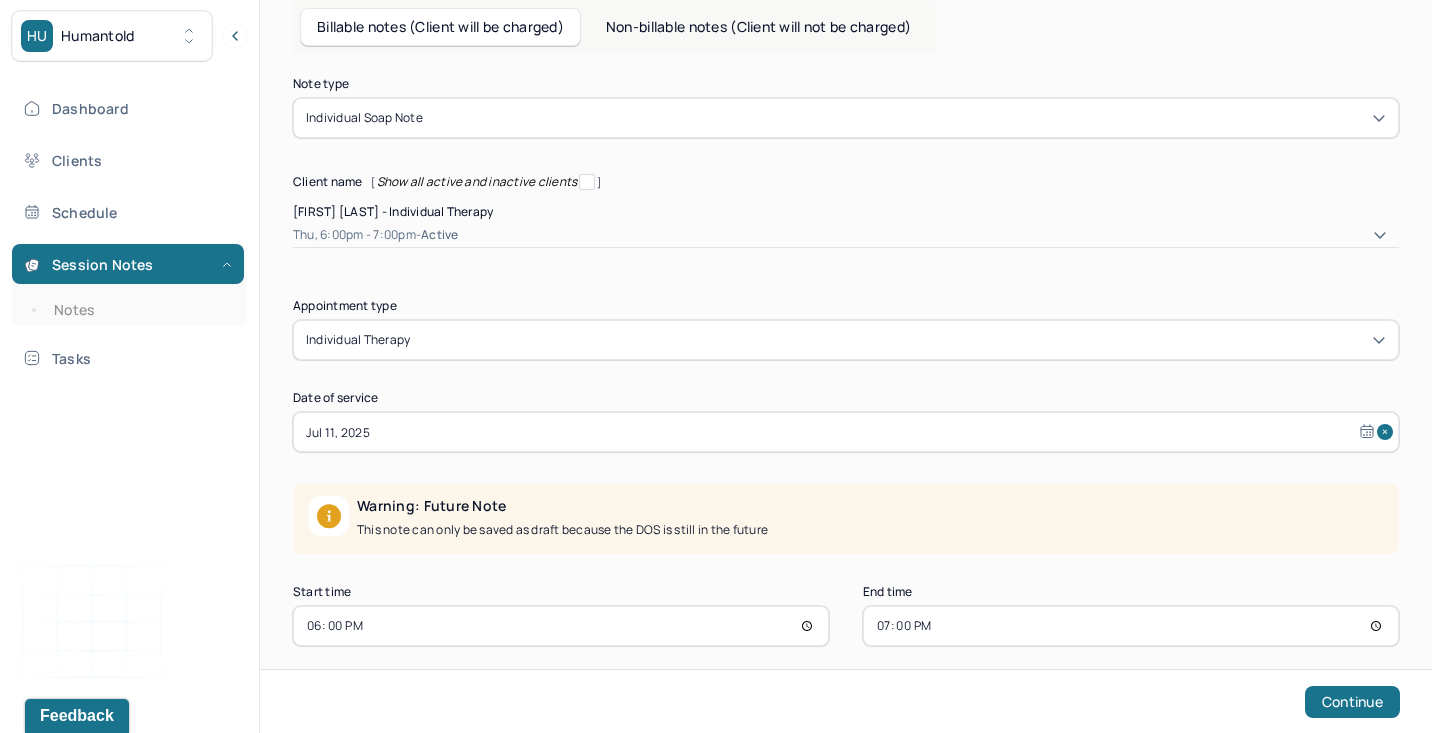 click on "18:00" at bounding box center [561, 626] 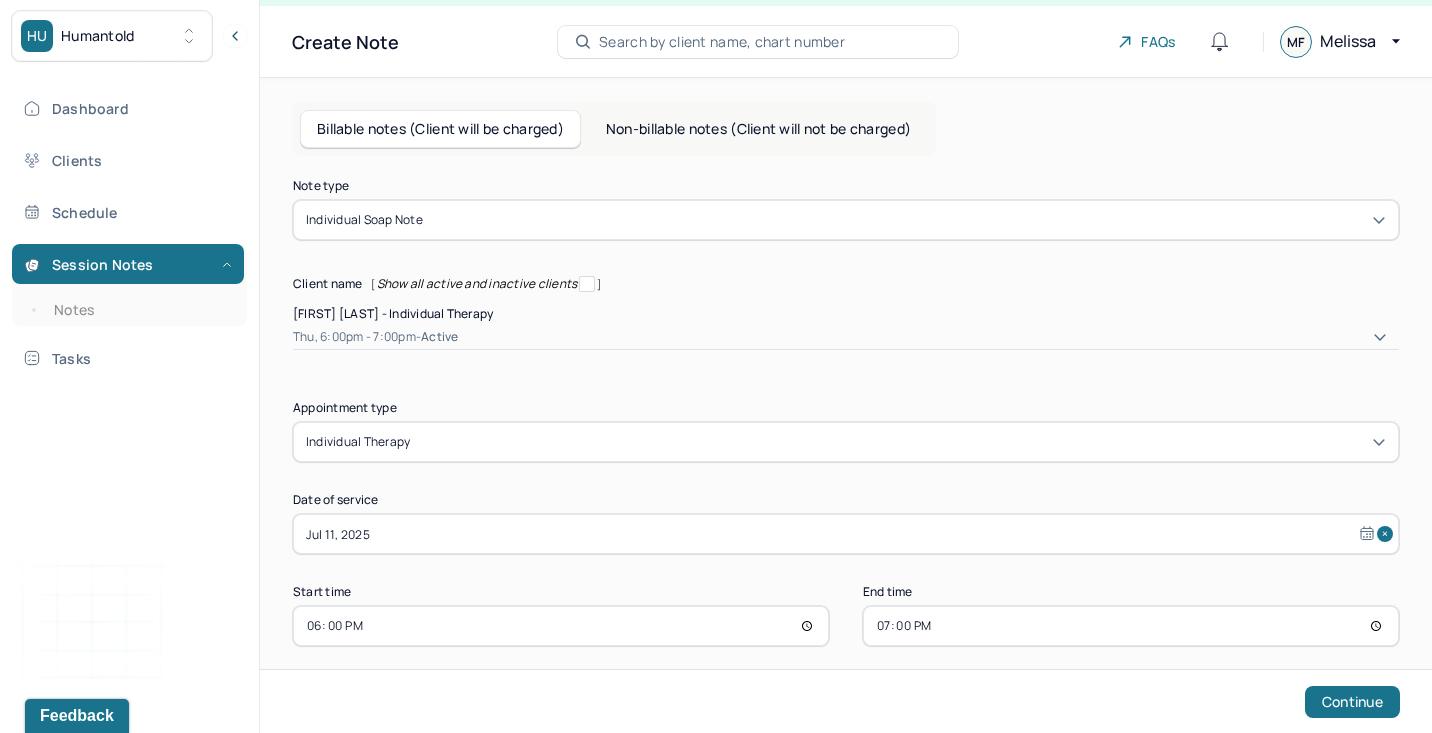 type on "12:30" 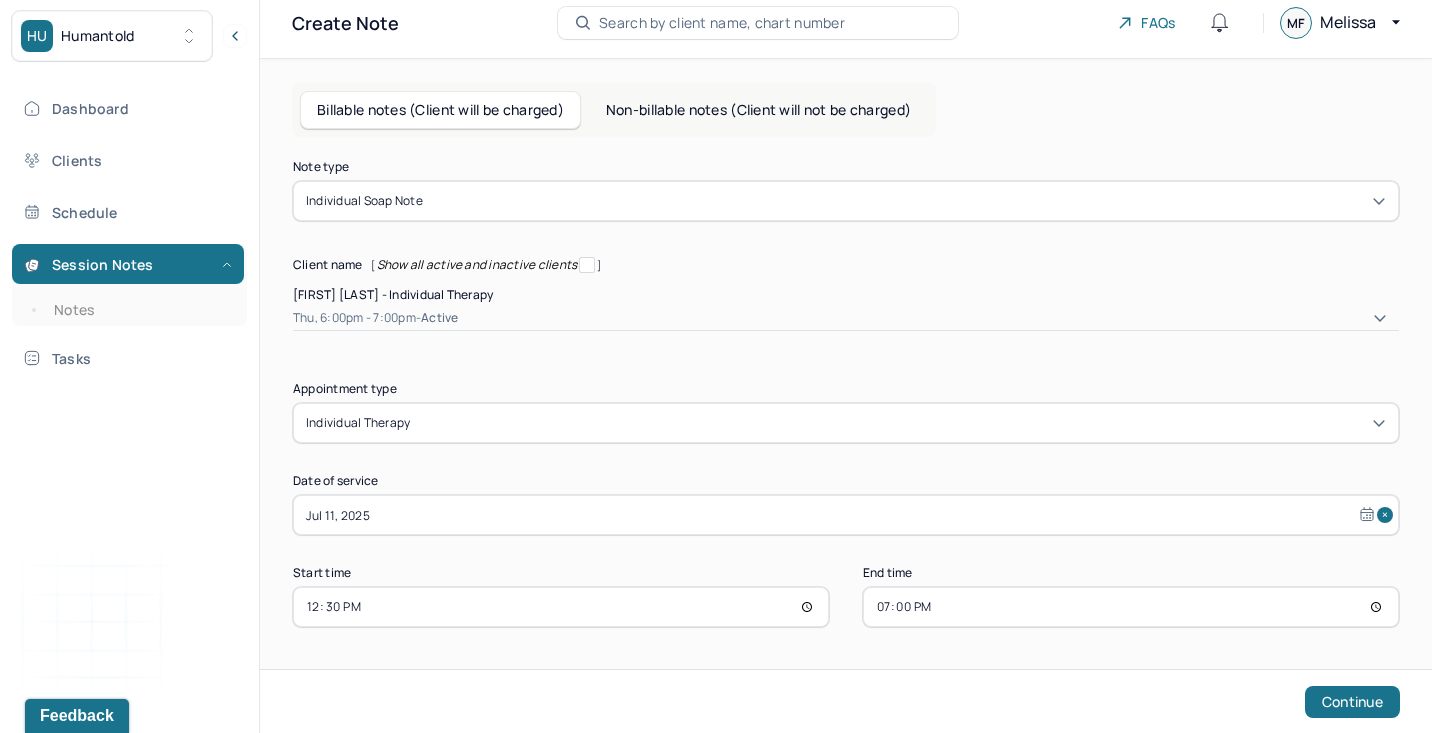 scroll, scrollTop: 38, scrollLeft: 0, axis: vertical 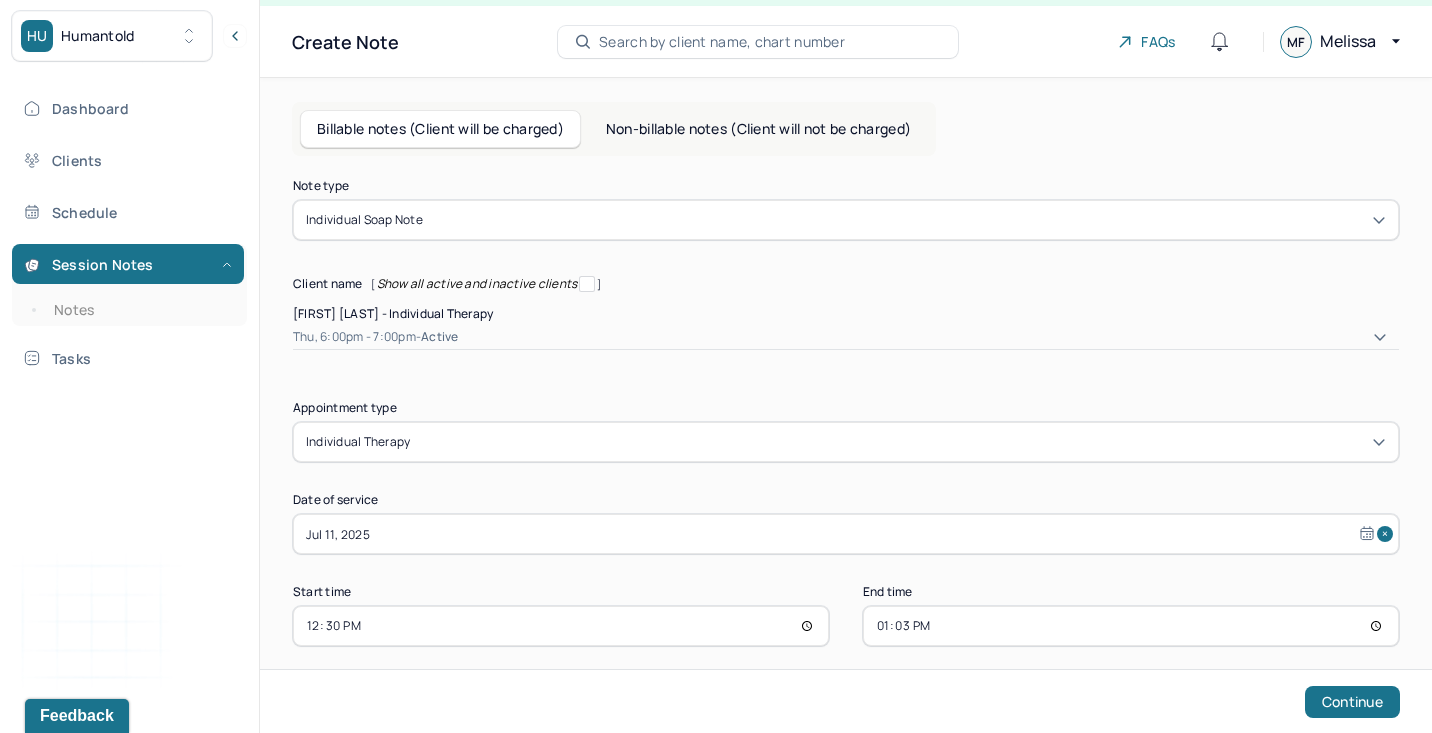 type on "13:30" 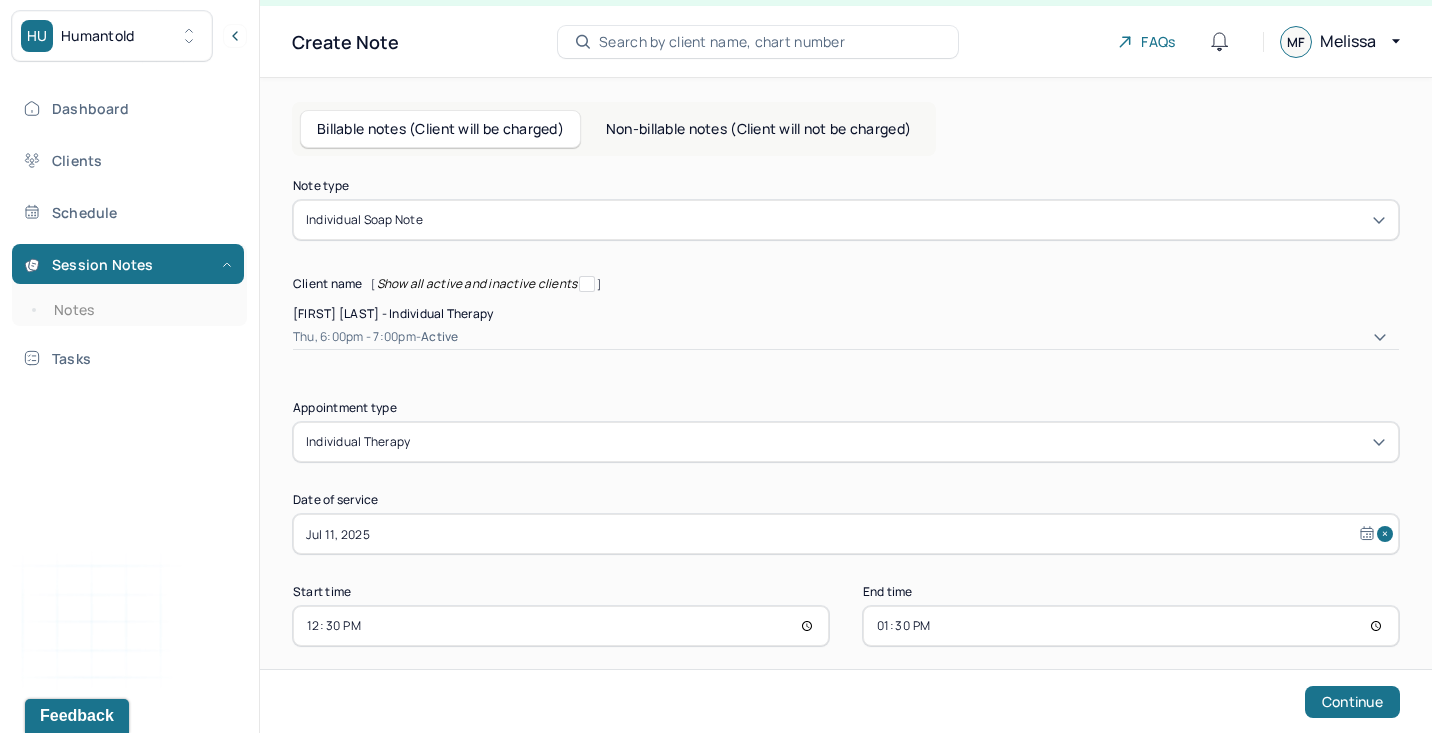 click on "Note type Individual soap note Client name [ Show all active and inactive clients ] Alexandra Linde - Individual therapy Thu, 6:00pm - 7:00pm  -  active Supervisee name Melissa Fingado Appointment type individual therapy Date of service Jul 11, 2025 Start time 12:30 End time 13:30   Continue" at bounding box center [846, 454] 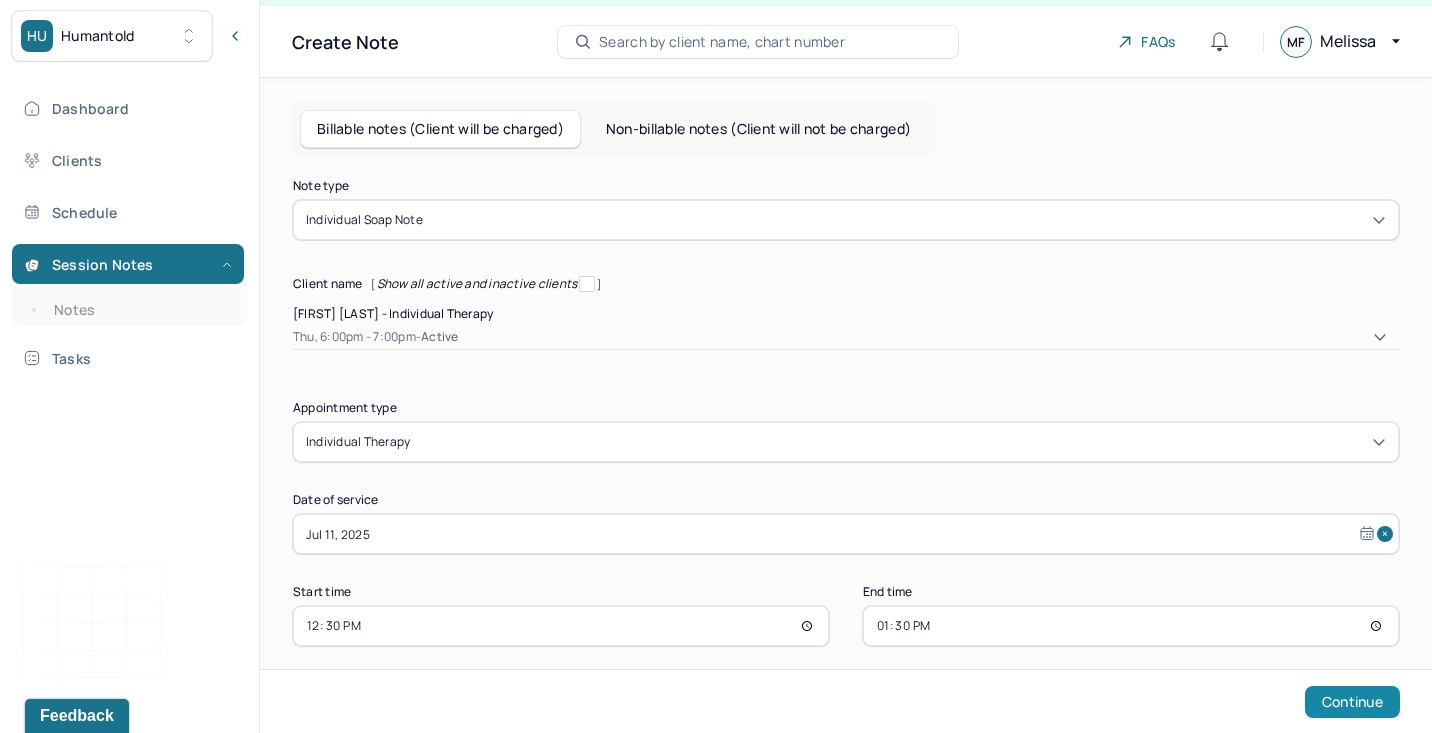 click on "Continue" at bounding box center [1352, 702] 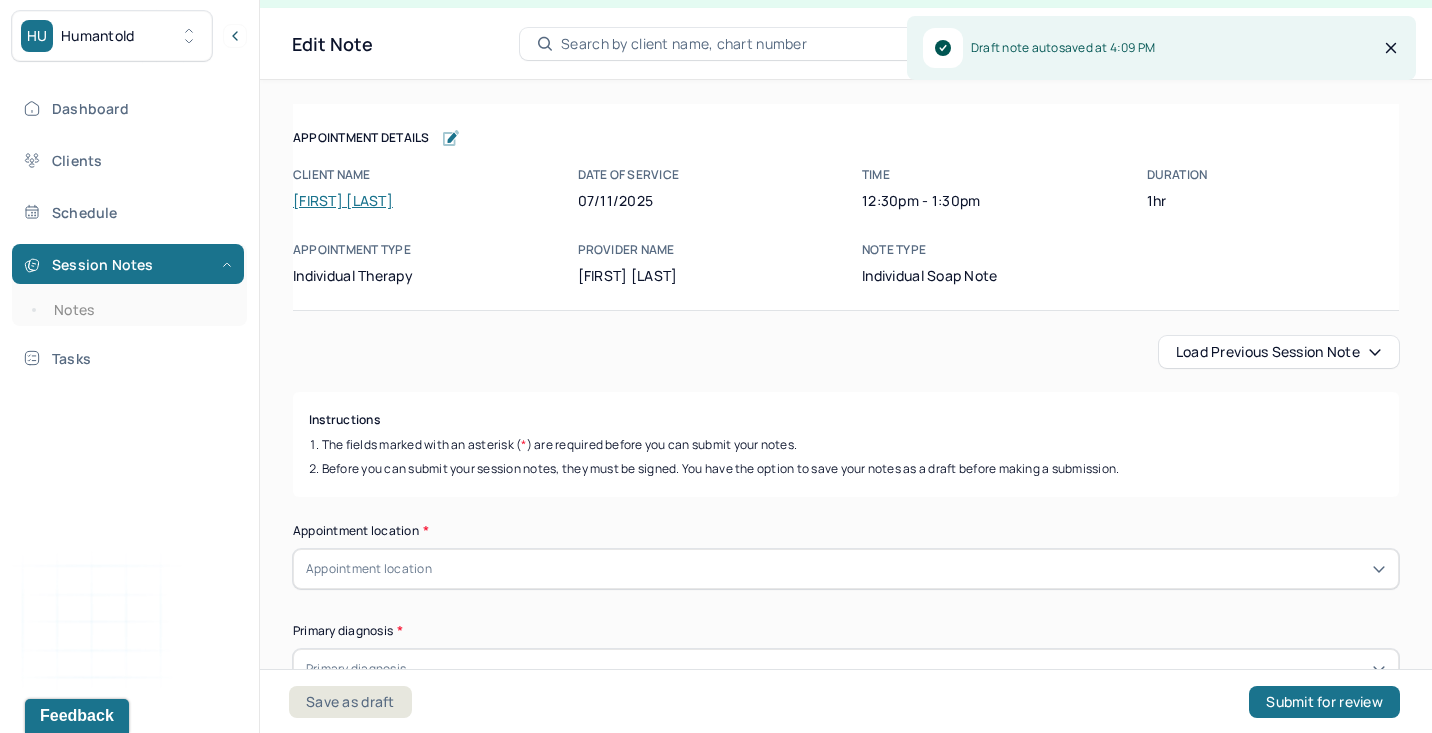 scroll, scrollTop: 36, scrollLeft: 0, axis: vertical 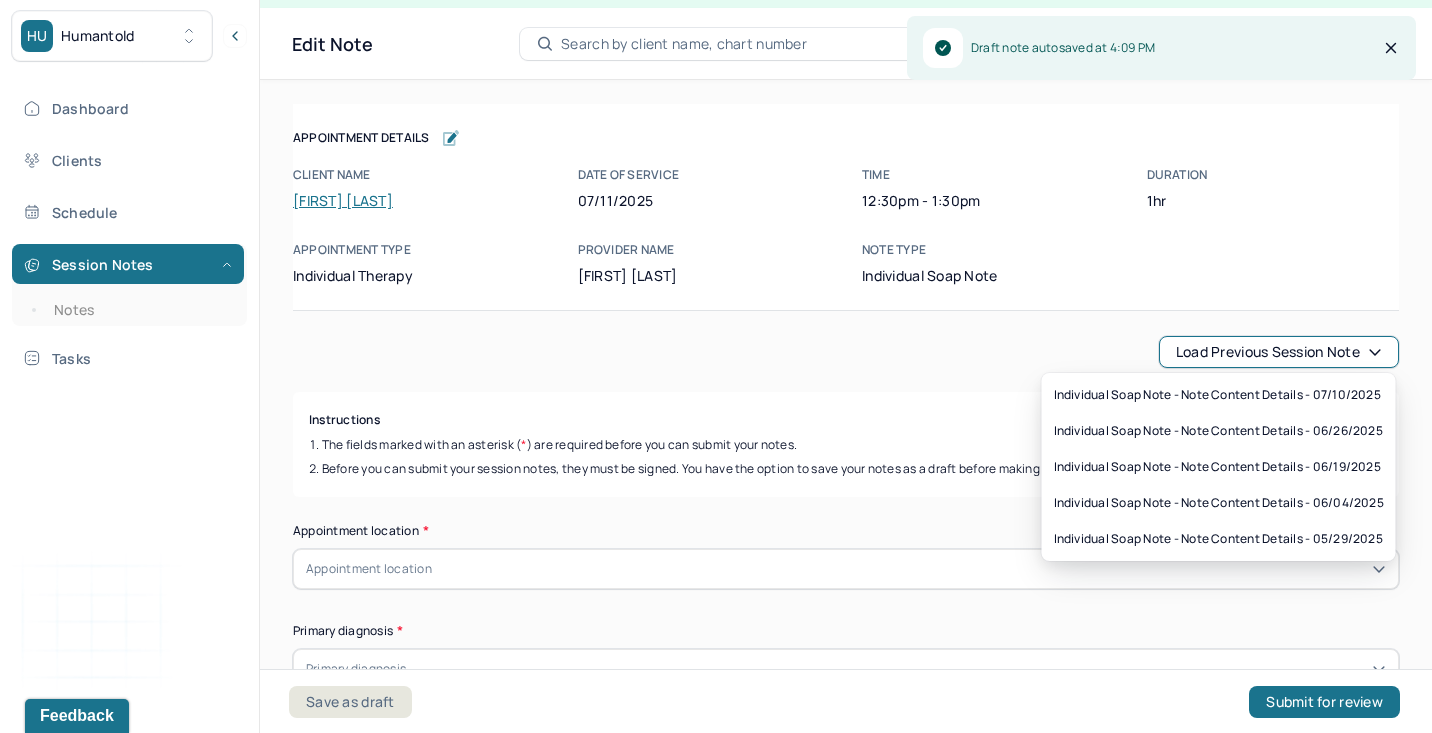 click on "Load previous session note" at bounding box center [1279, 352] 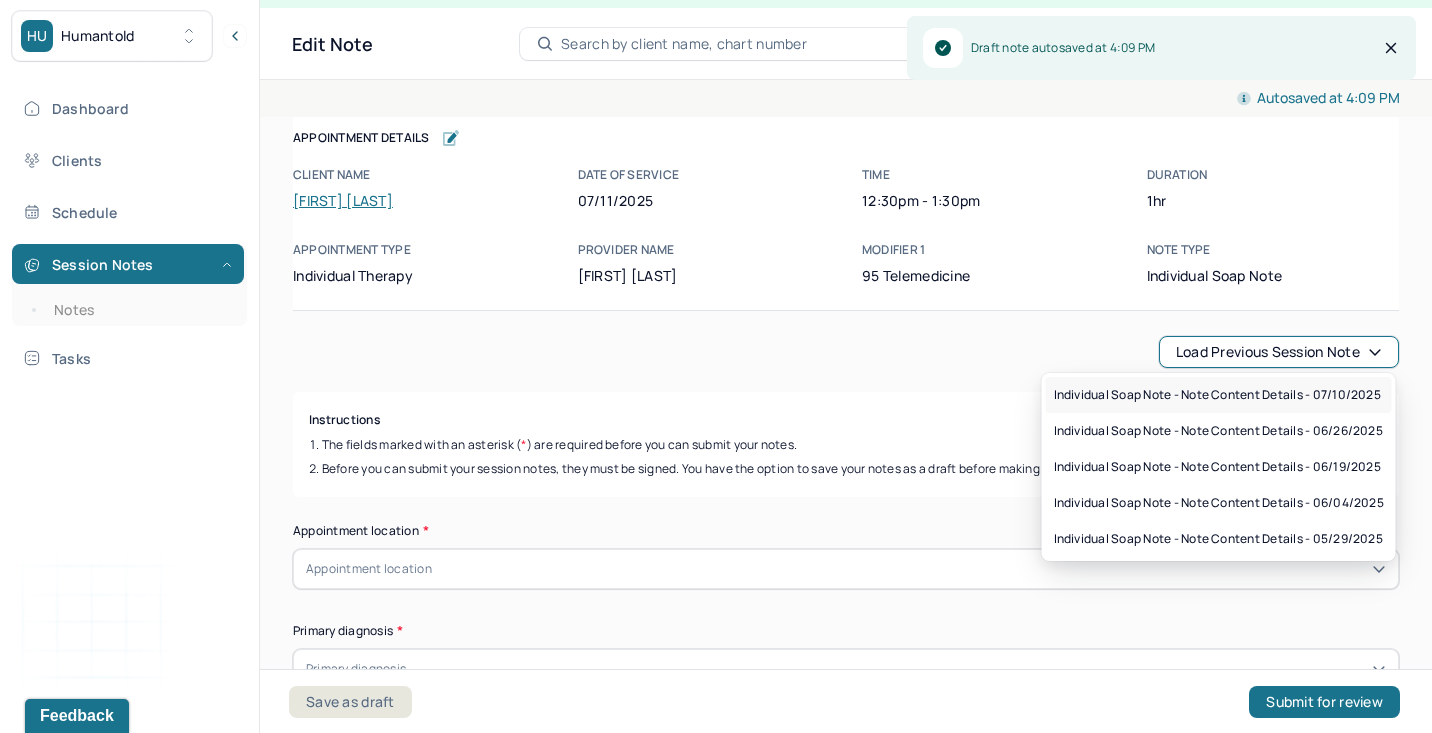 click on "Individual soap note   - Note content Details -   07/10/2025" at bounding box center (1219, 395) 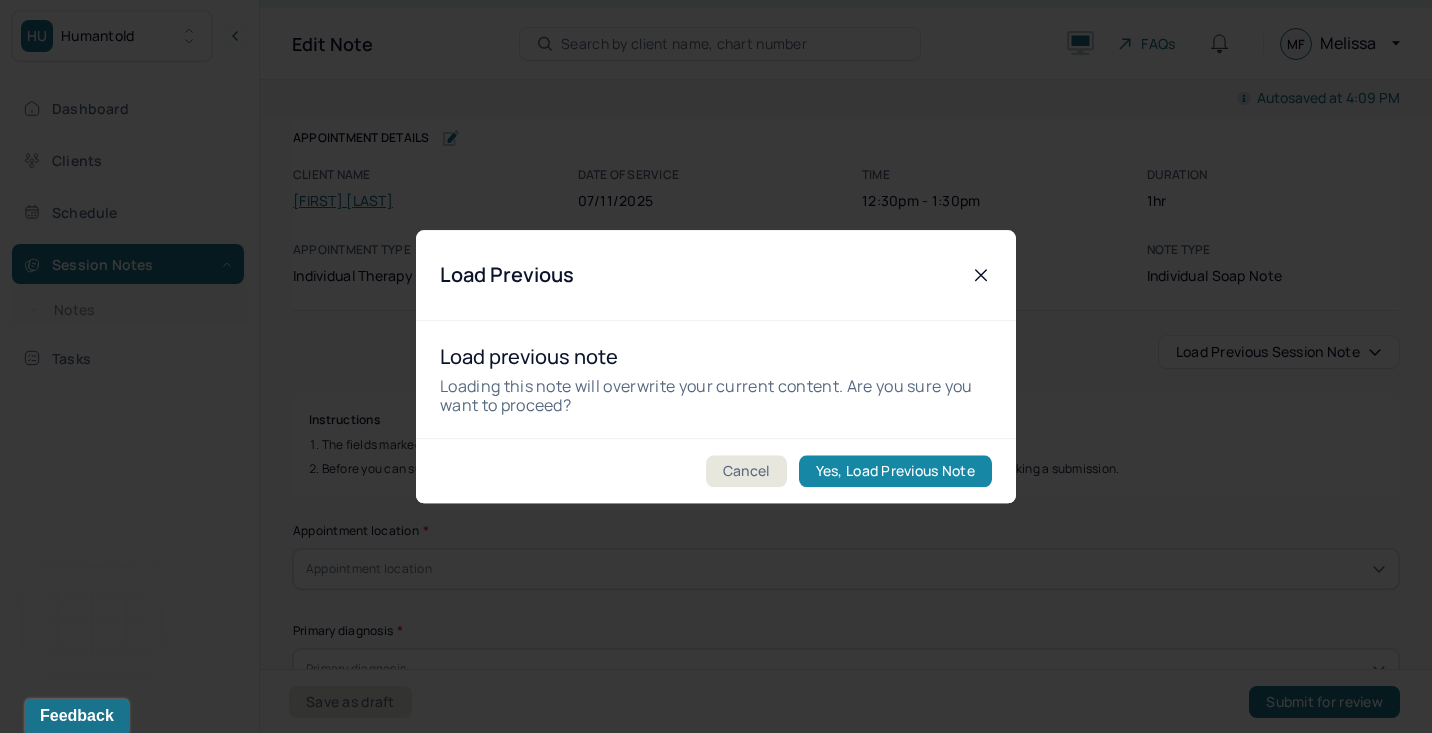 click on "Yes, Load Previous Note" at bounding box center [895, 471] 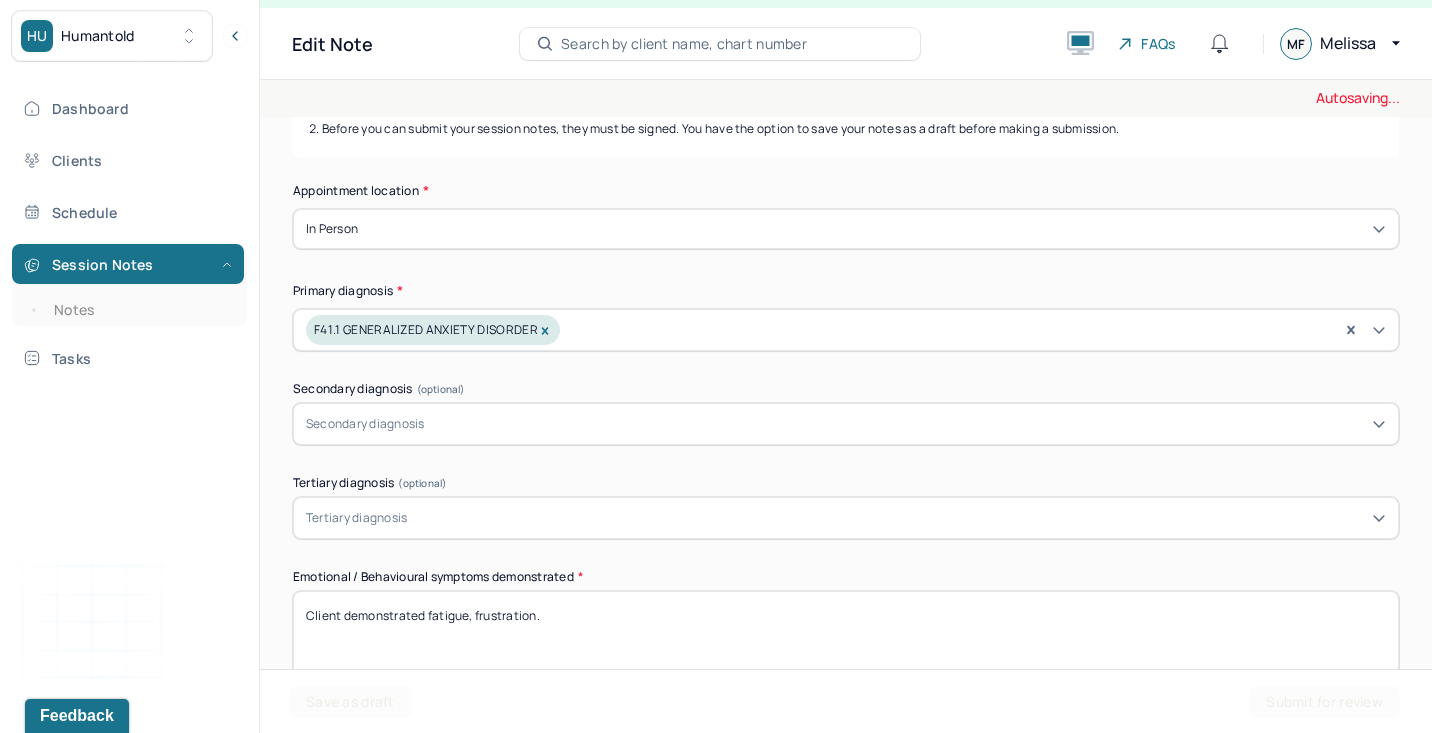 scroll, scrollTop: 478, scrollLeft: 0, axis: vertical 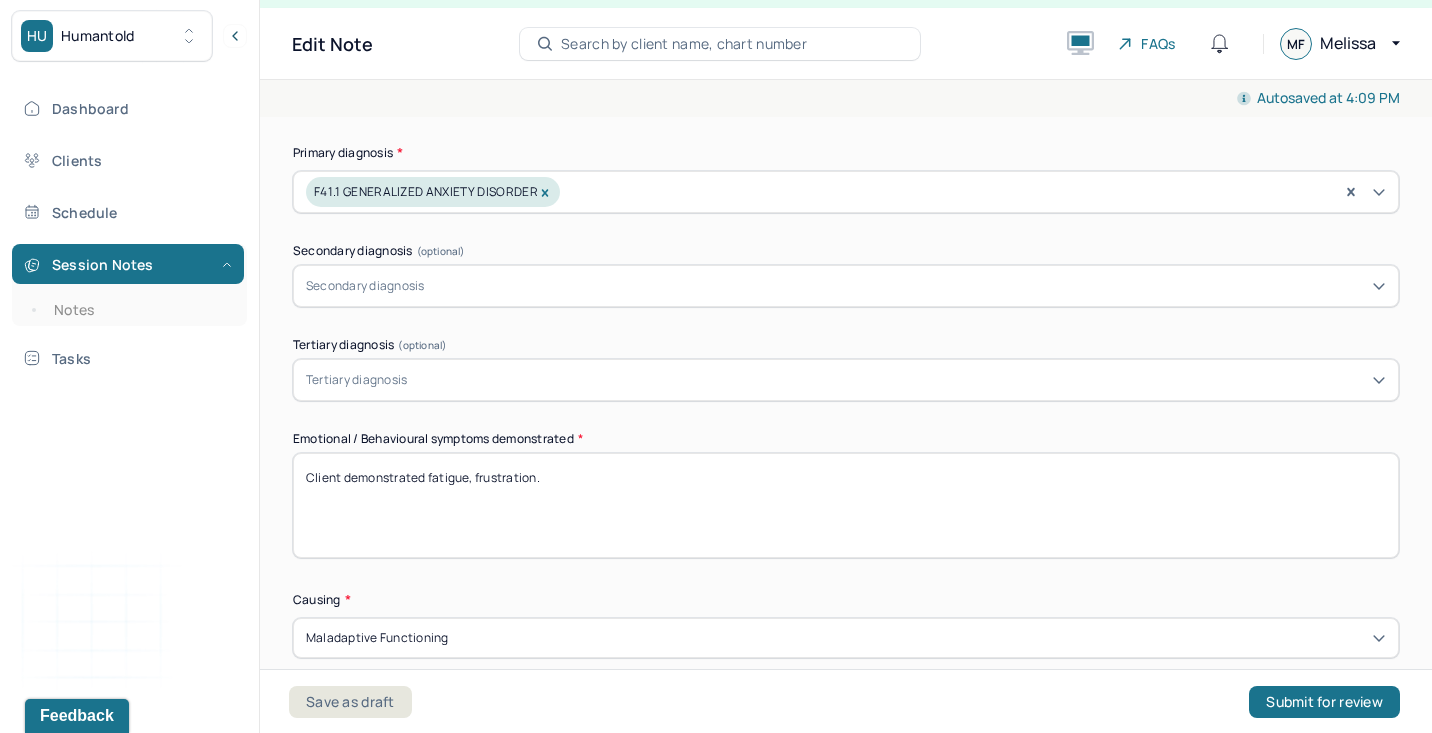 drag, startPoint x: 428, startPoint y: 475, endPoint x: 1225, endPoint y: 477, distance: 797.0025 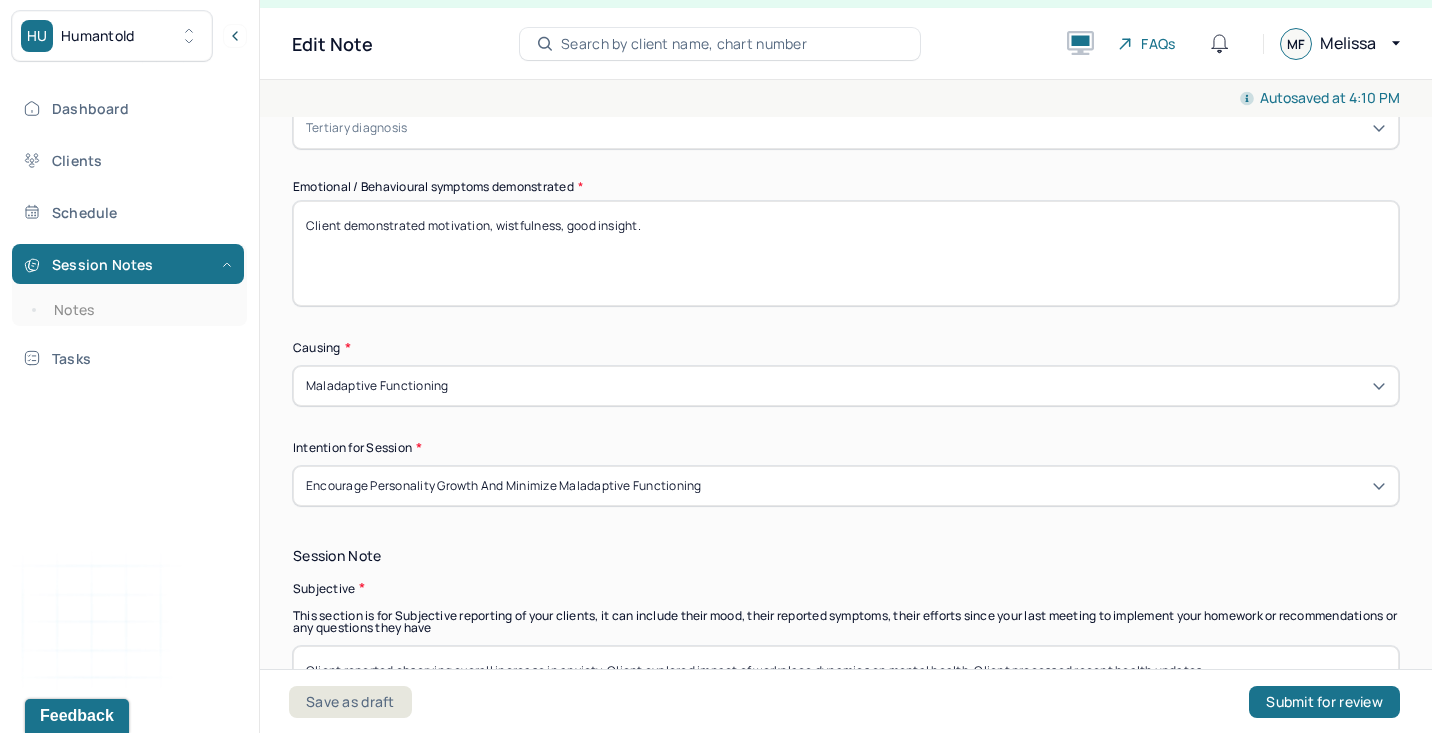 scroll, scrollTop: 803, scrollLeft: 0, axis: vertical 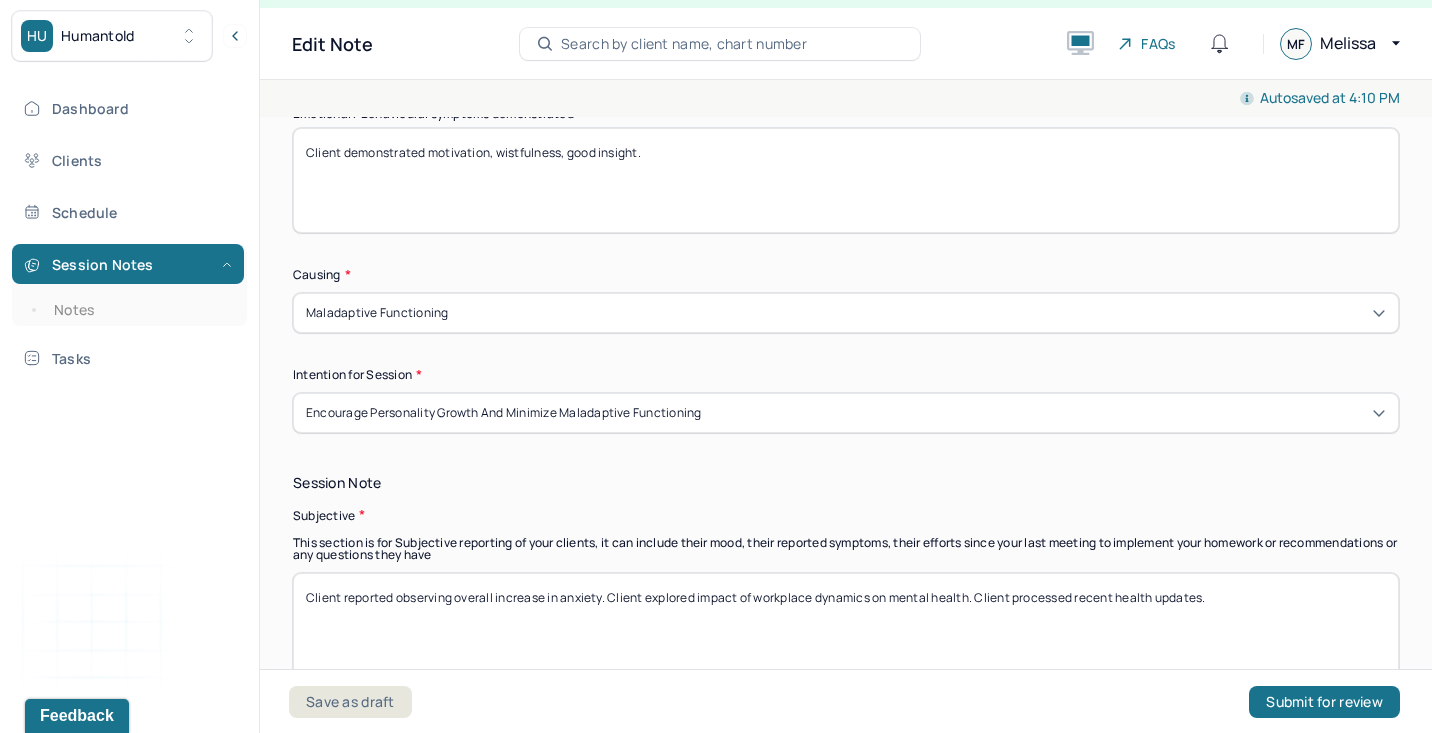 type on "Client demonstrated motivation, wistfulness, good insight." 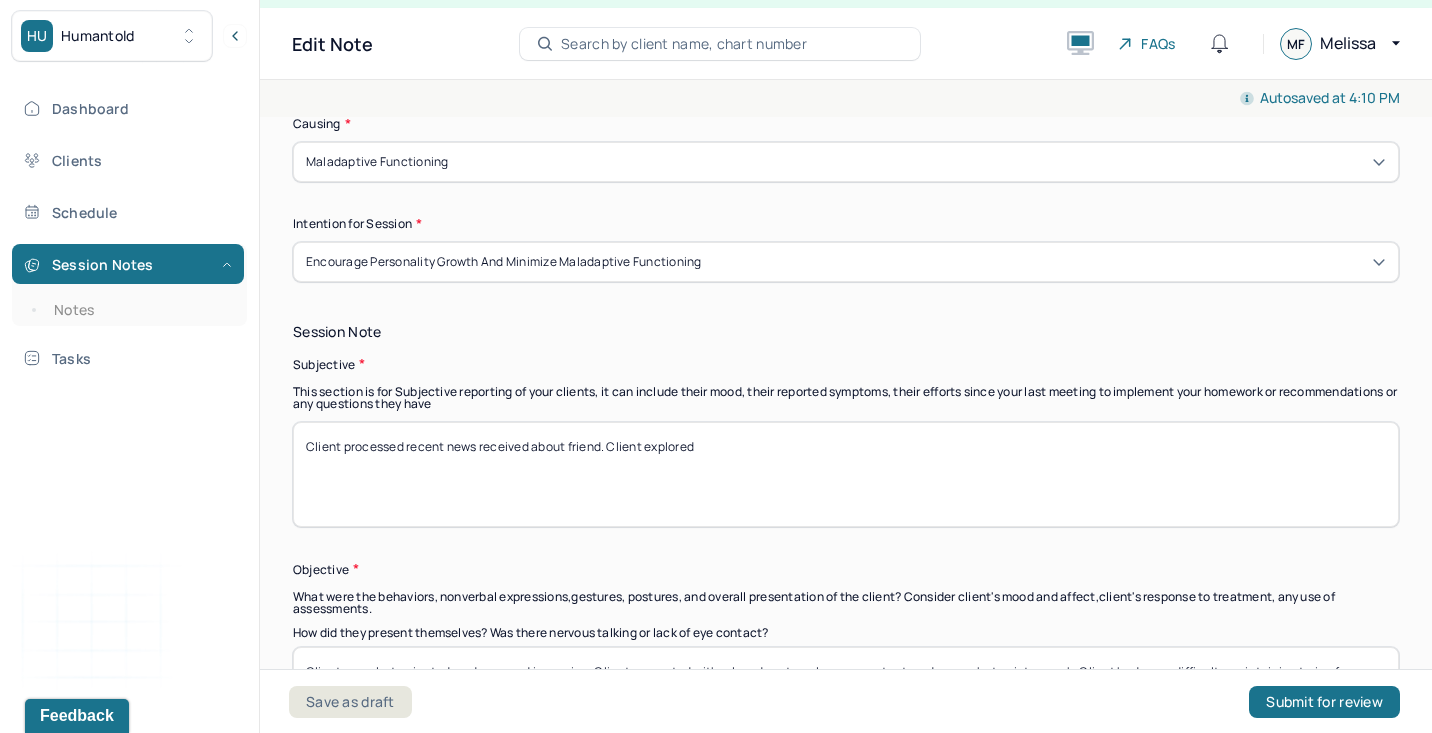 scroll, scrollTop: 959, scrollLeft: 0, axis: vertical 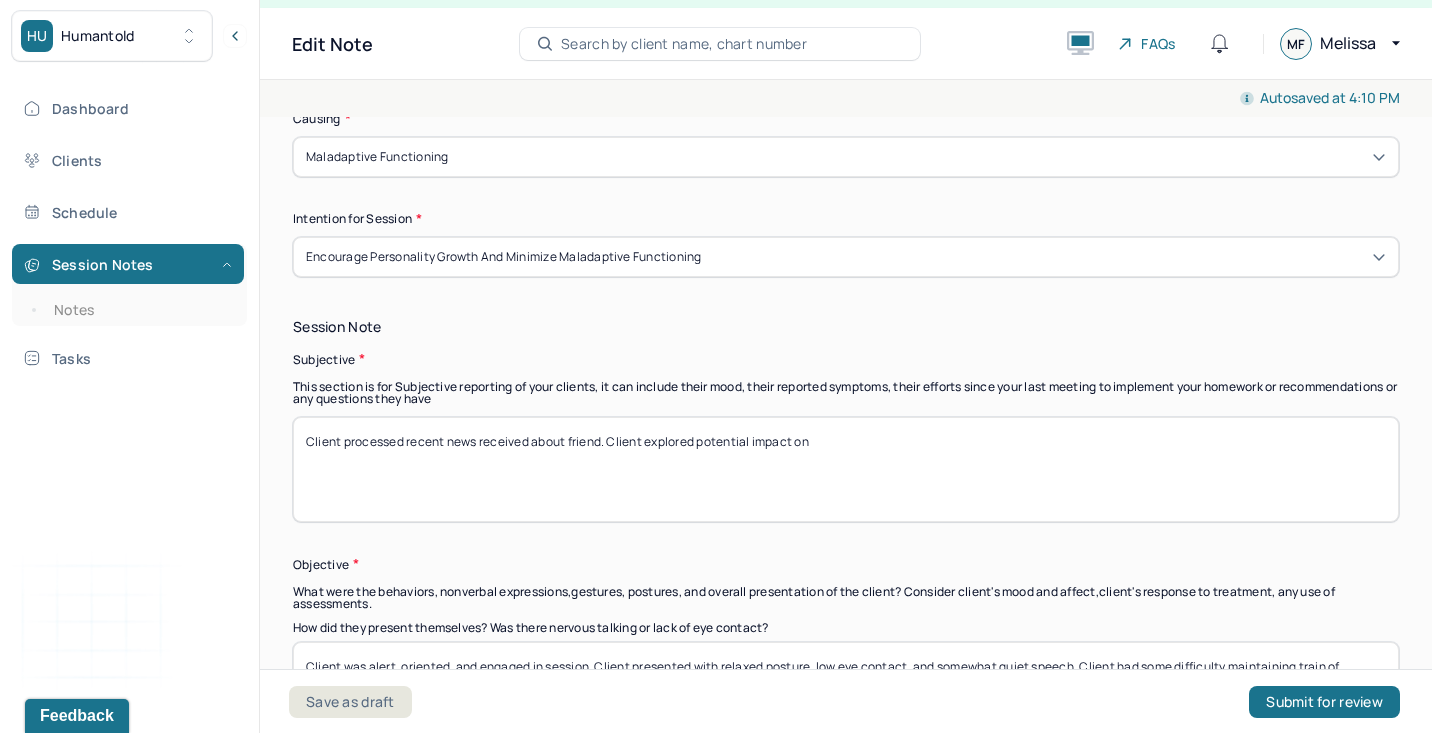 drag, startPoint x: 407, startPoint y: 442, endPoint x: 1294, endPoint y: 530, distance: 891.3546 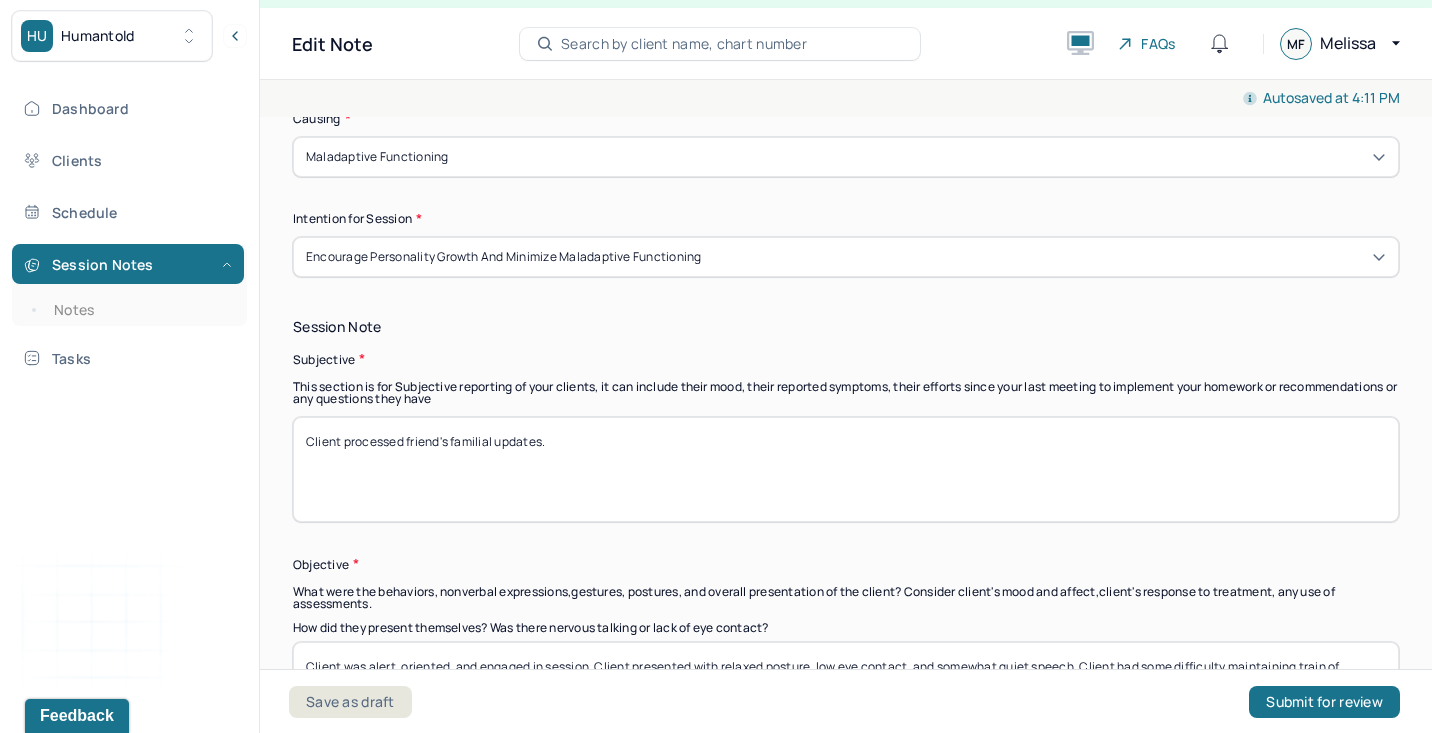 drag, startPoint x: 405, startPoint y: 440, endPoint x: 977, endPoint y: 475, distance: 573.0698 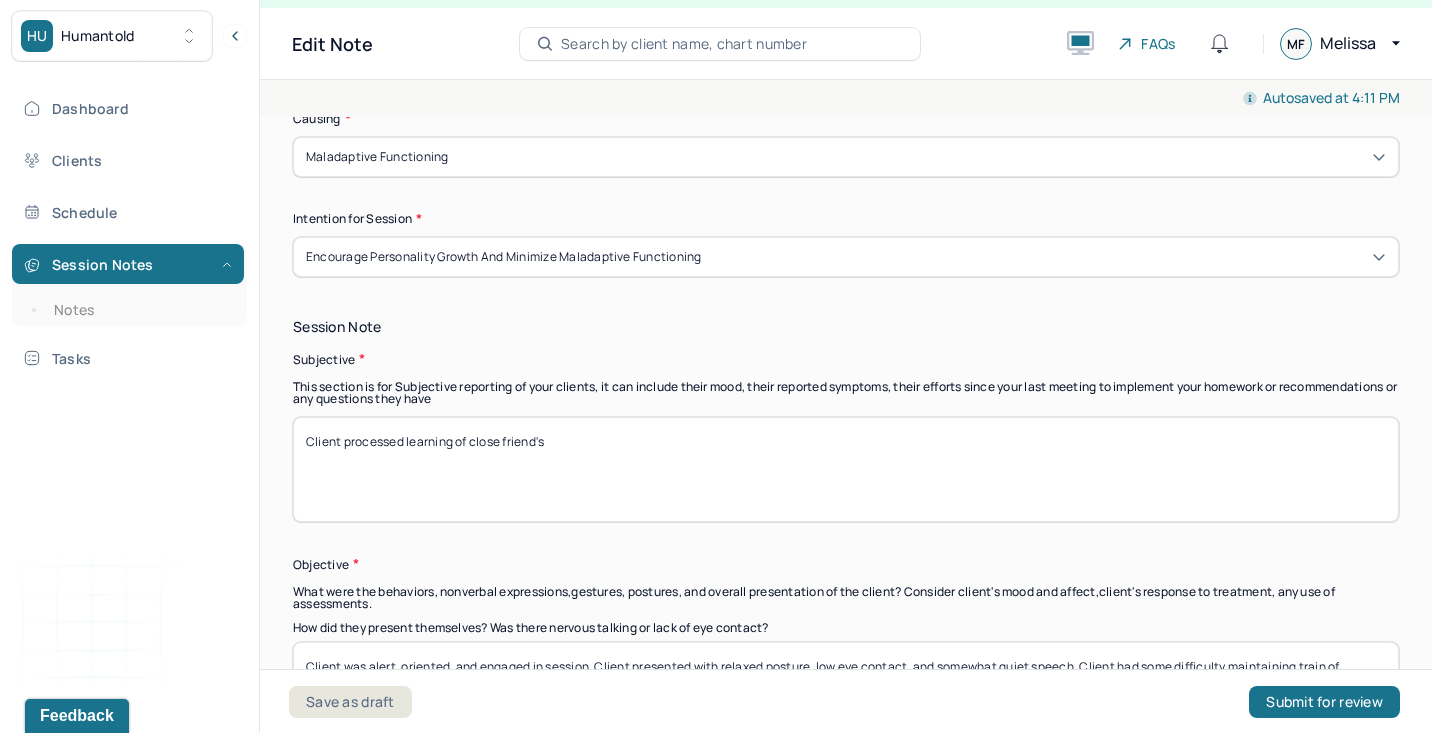 click on "Client processed learning of" at bounding box center [846, 469] 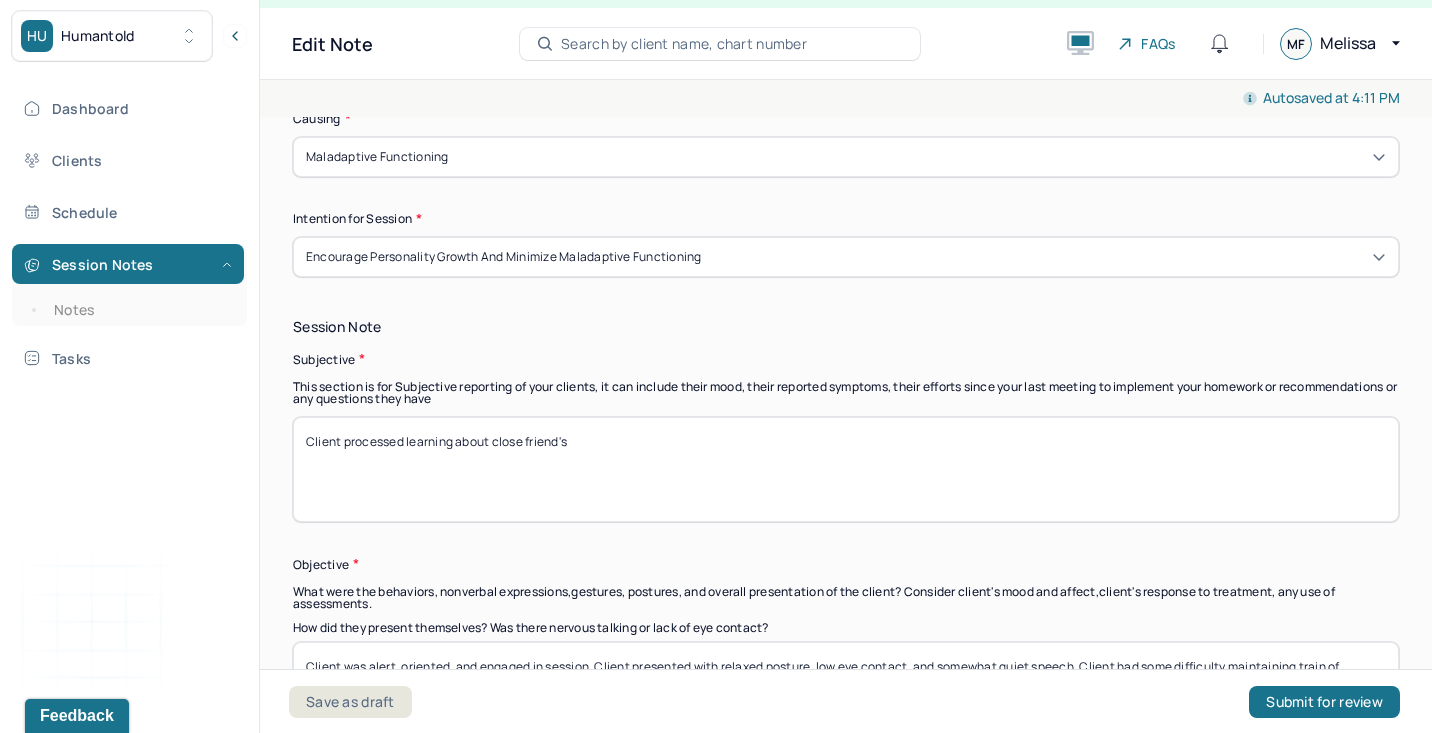 click on "Client processed learning of close friend's" at bounding box center [846, 469] 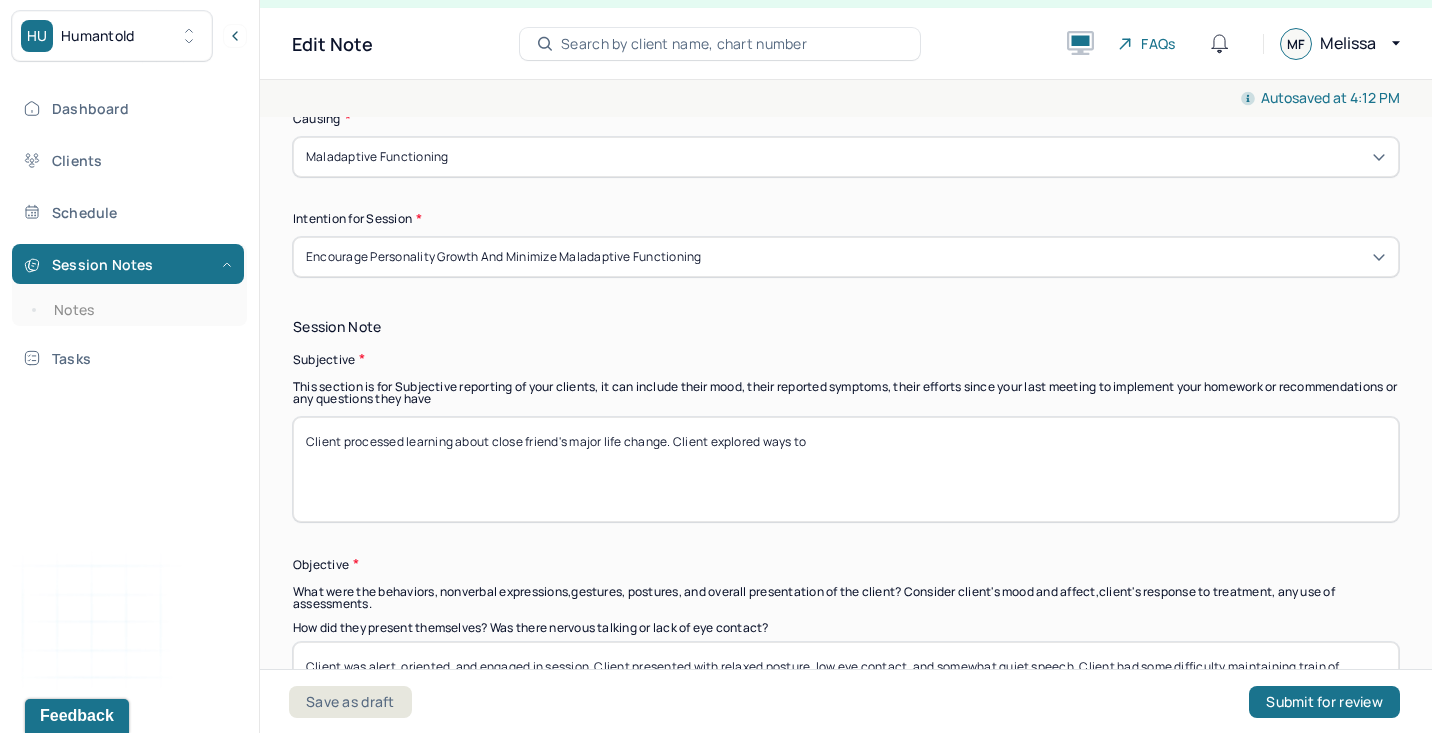 drag, startPoint x: 710, startPoint y: 441, endPoint x: 1176, endPoint y: 446, distance: 466.02682 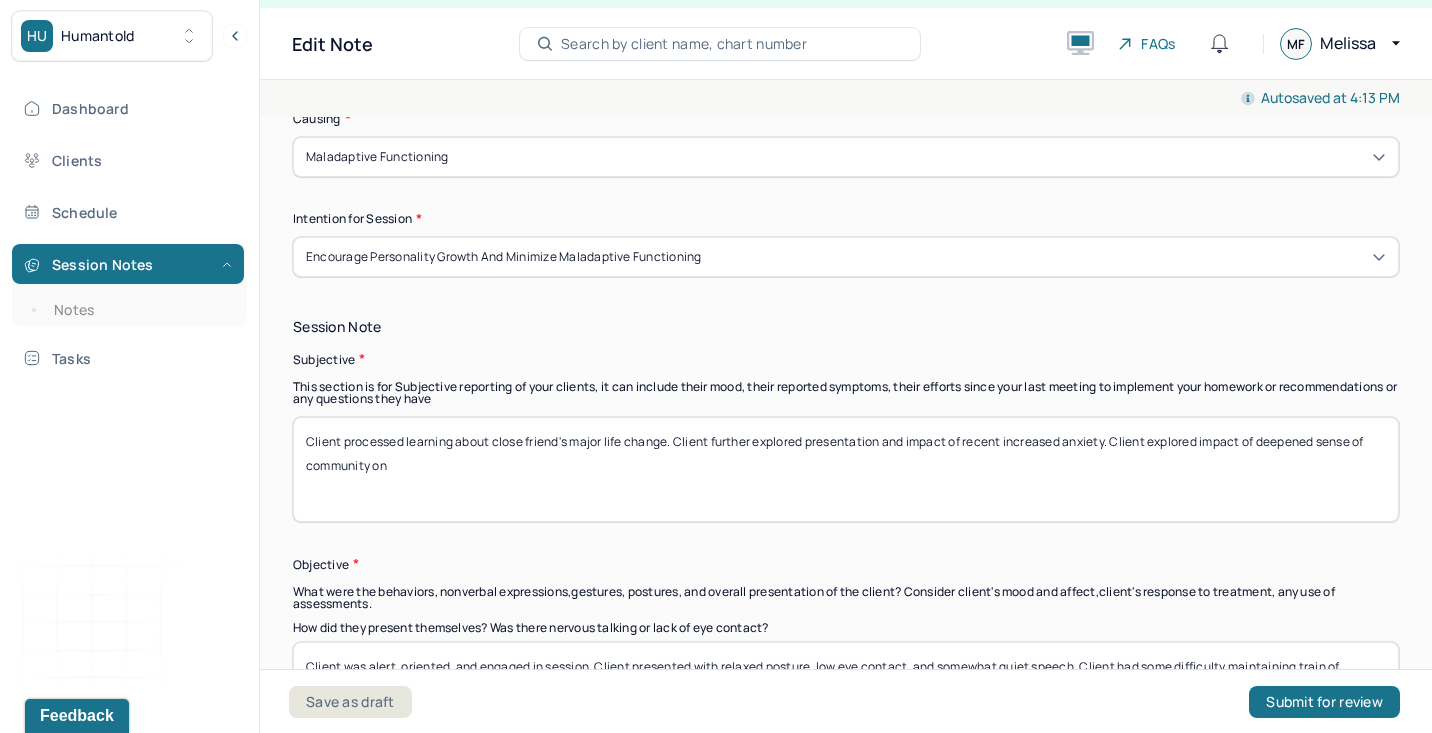 click on "Client processed learning about close friend's major life change. Client further explored presentation and impact of recent increased anxiety. Client explored impact of deepened sense of community on" at bounding box center [846, 469] 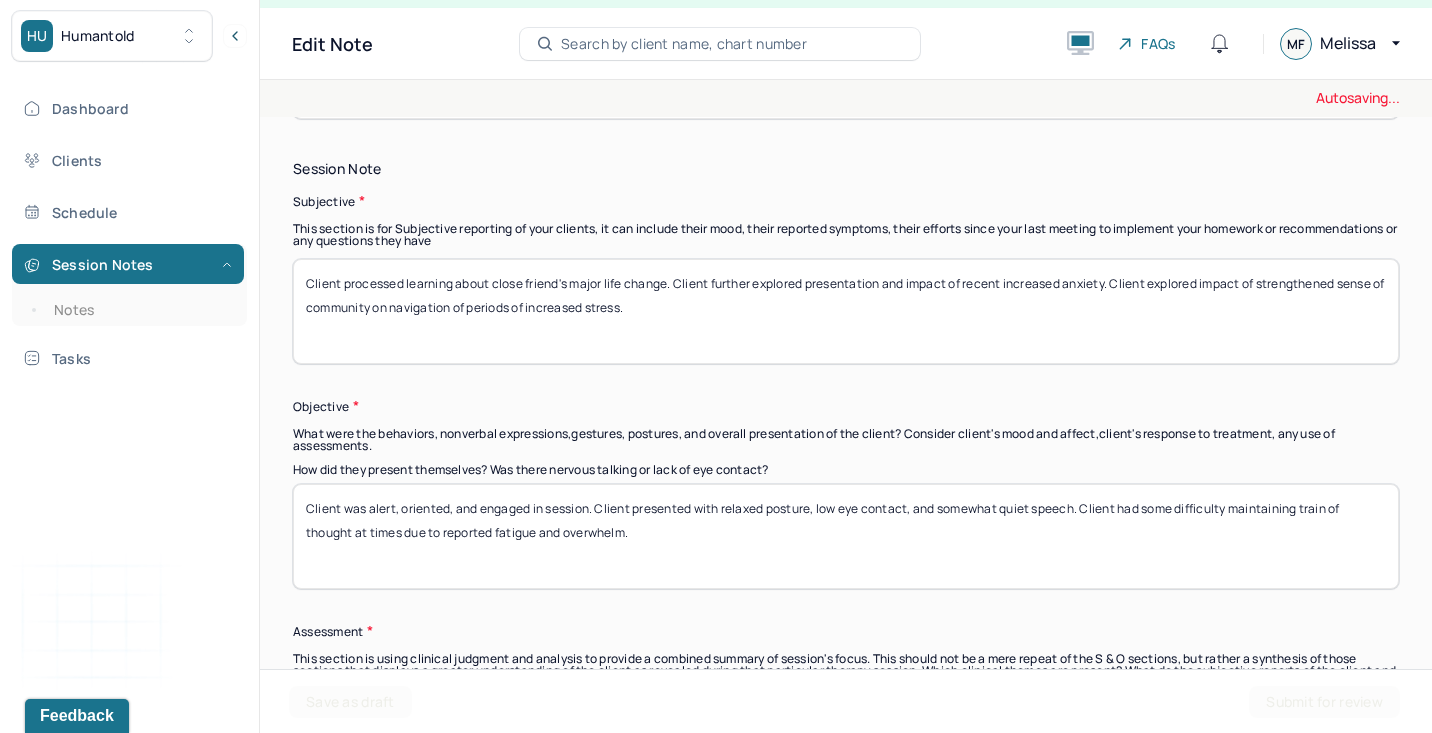 scroll, scrollTop: 1119, scrollLeft: 0, axis: vertical 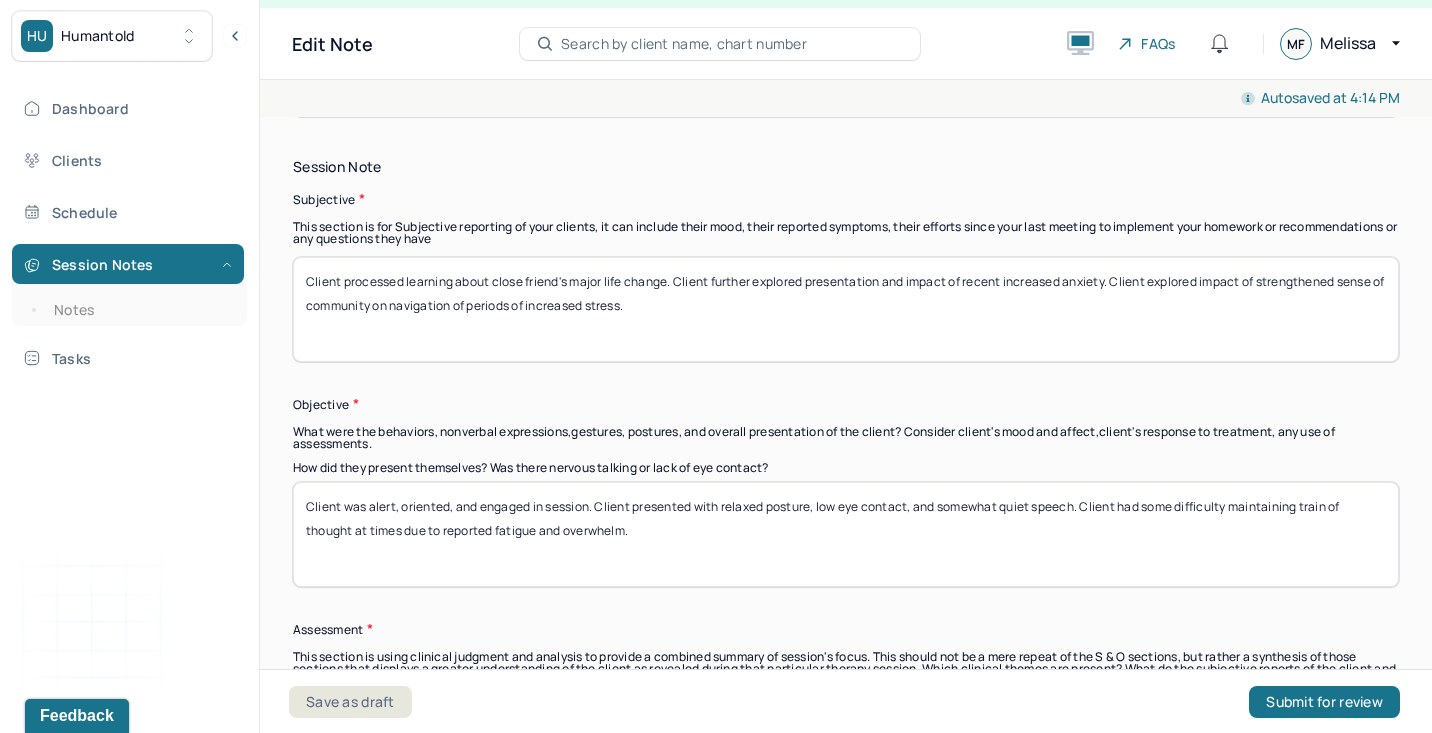 click on "Client processed learning about close friend's major life change. Client further explored presentation and impact of recent increased anxiety. Client explored impact of strengthened sense of community on navigation of periods of increased stress." at bounding box center [846, 309] 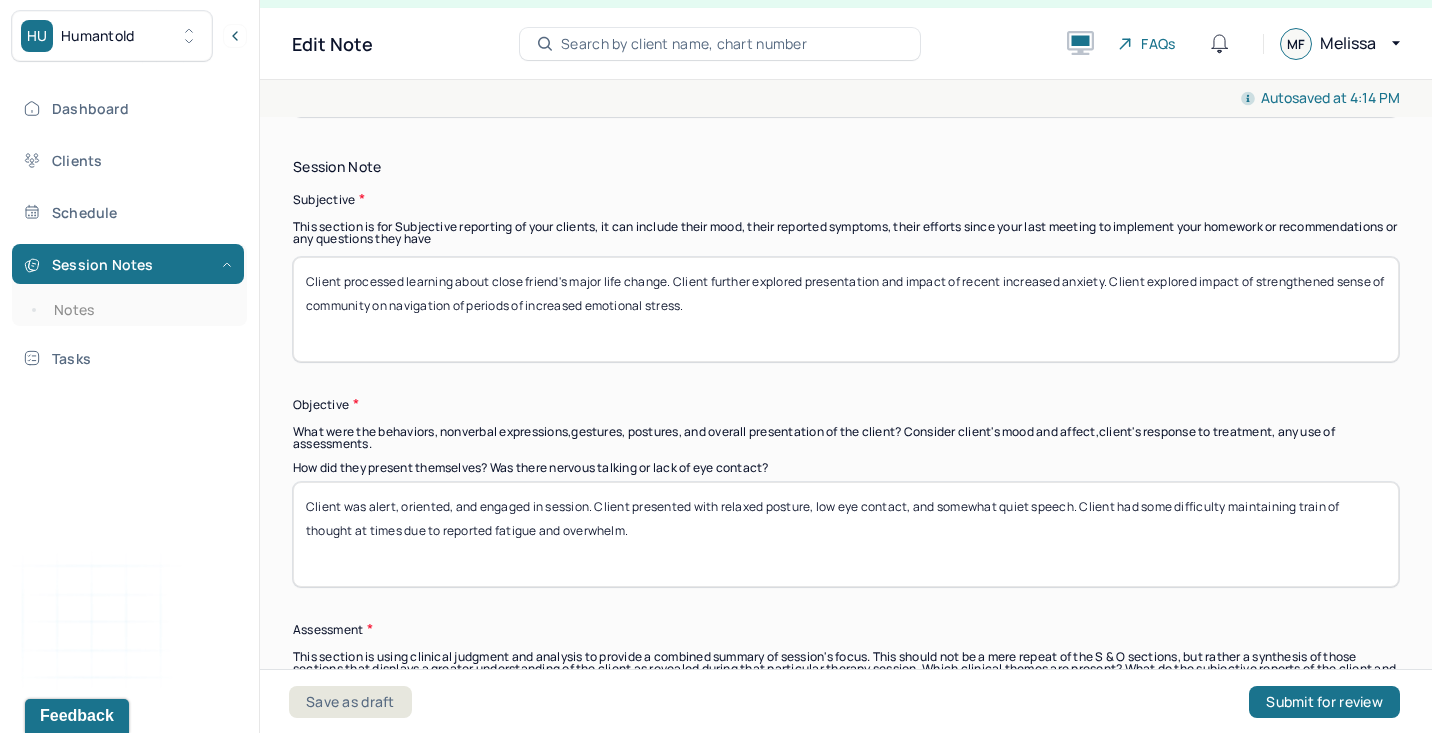 type on "Client processed learning about close friend's major life change. Client further explored presentation and impact of recent increased anxiety. Client explored impact of strengthened sense of community on navigation of periods of increased emotional stress." 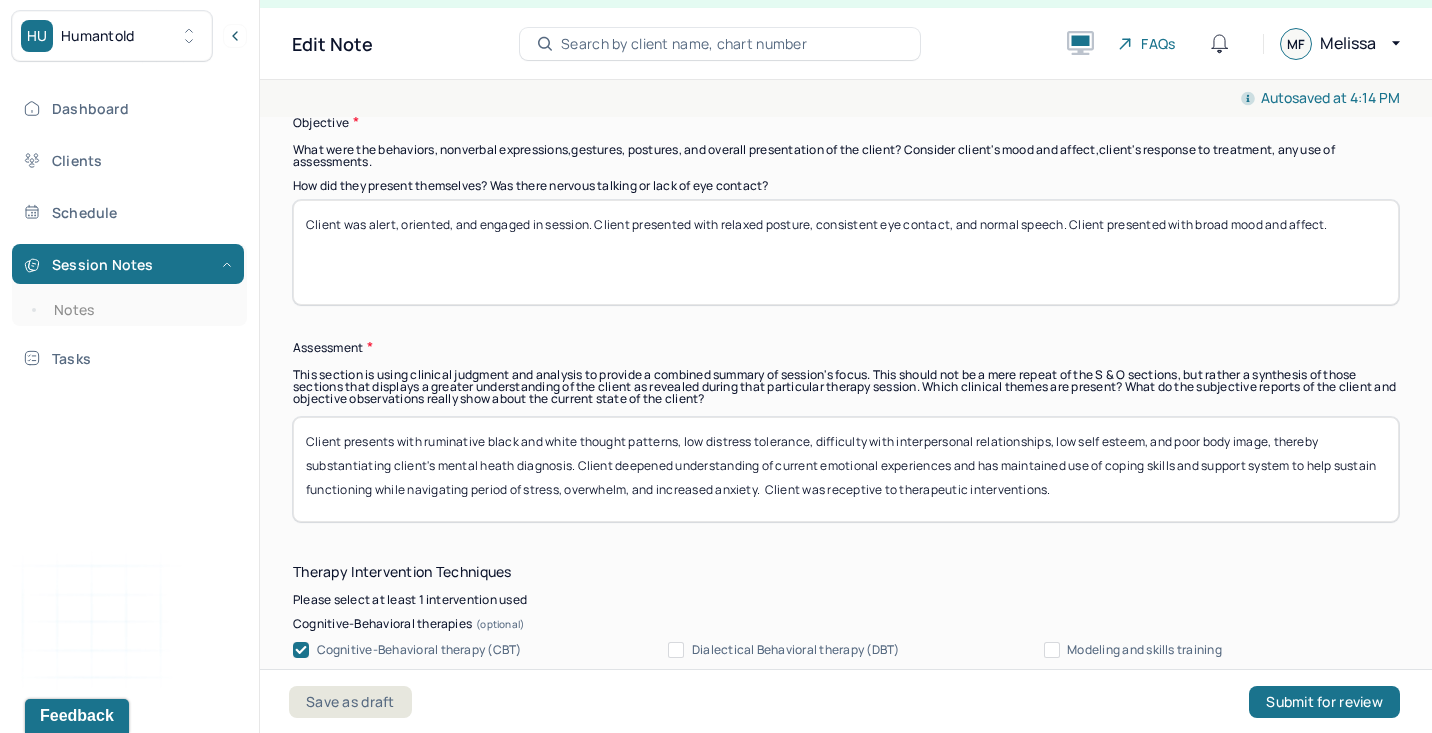 scroll, scrollTop: 1442, scrollLeft: 0, axis: vertical 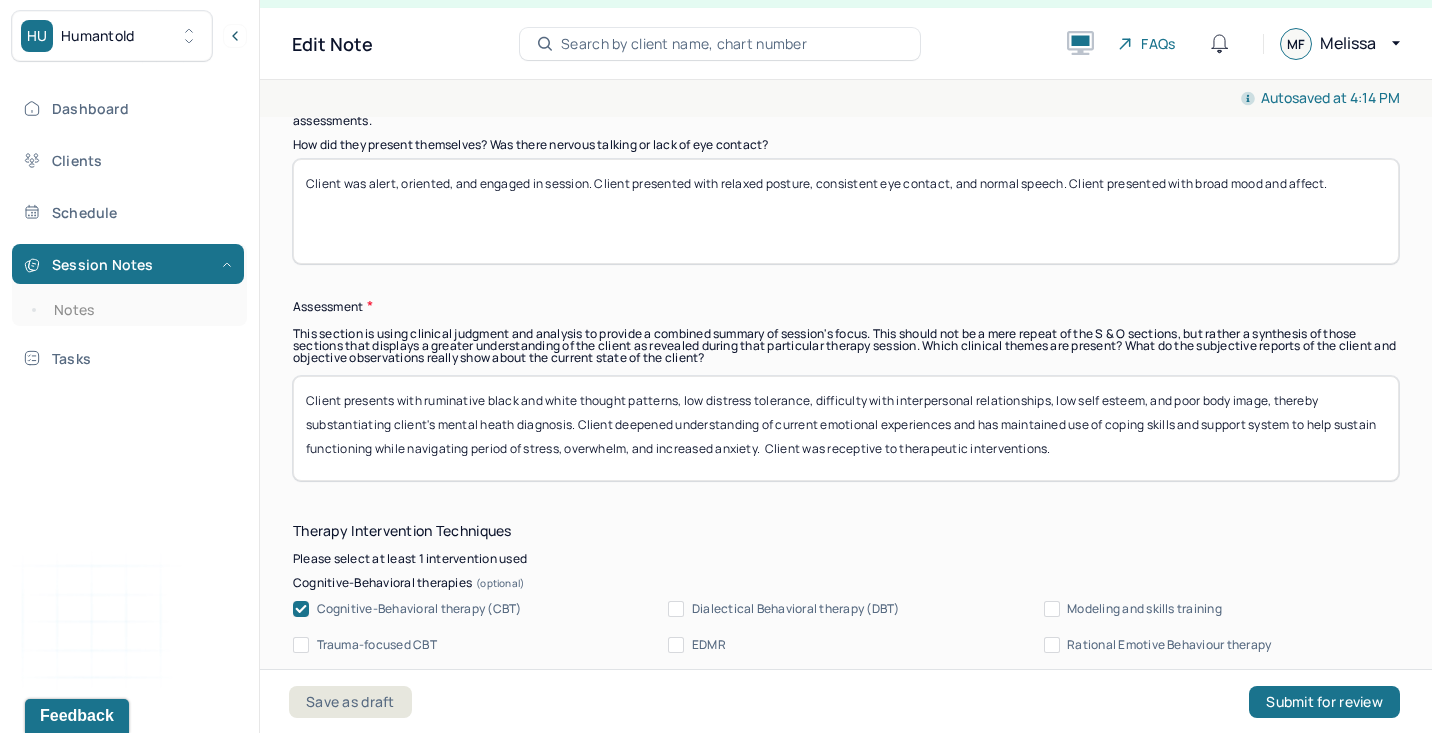 type on "Client was alert, oriented, and engaged in session. Client presented with relaxed posture, consistent eye contact, and normal speech. Client presented with broad mood and affect." 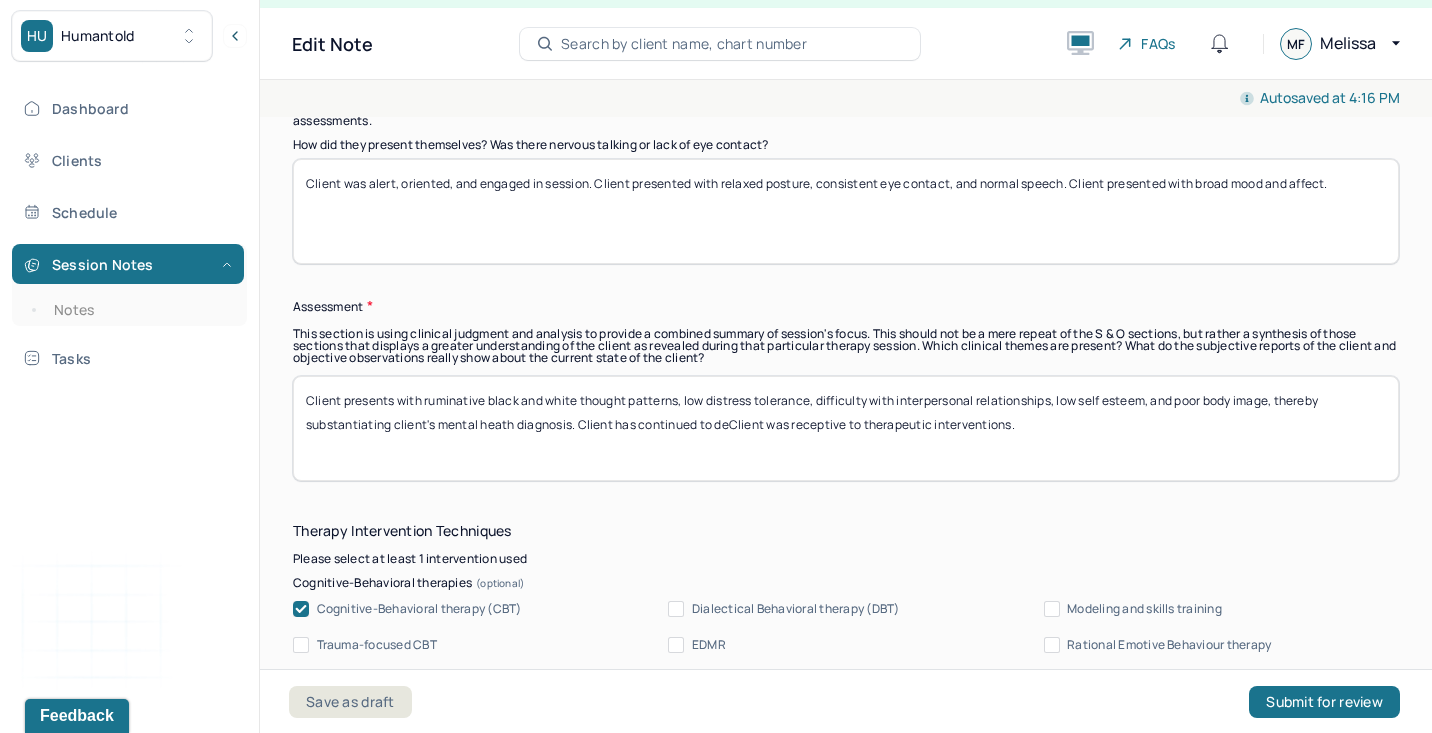 drag, startPoint x: 638, startPoint y: 426, endPoint x: 723, endPoint y: 425, distance: 85.00588 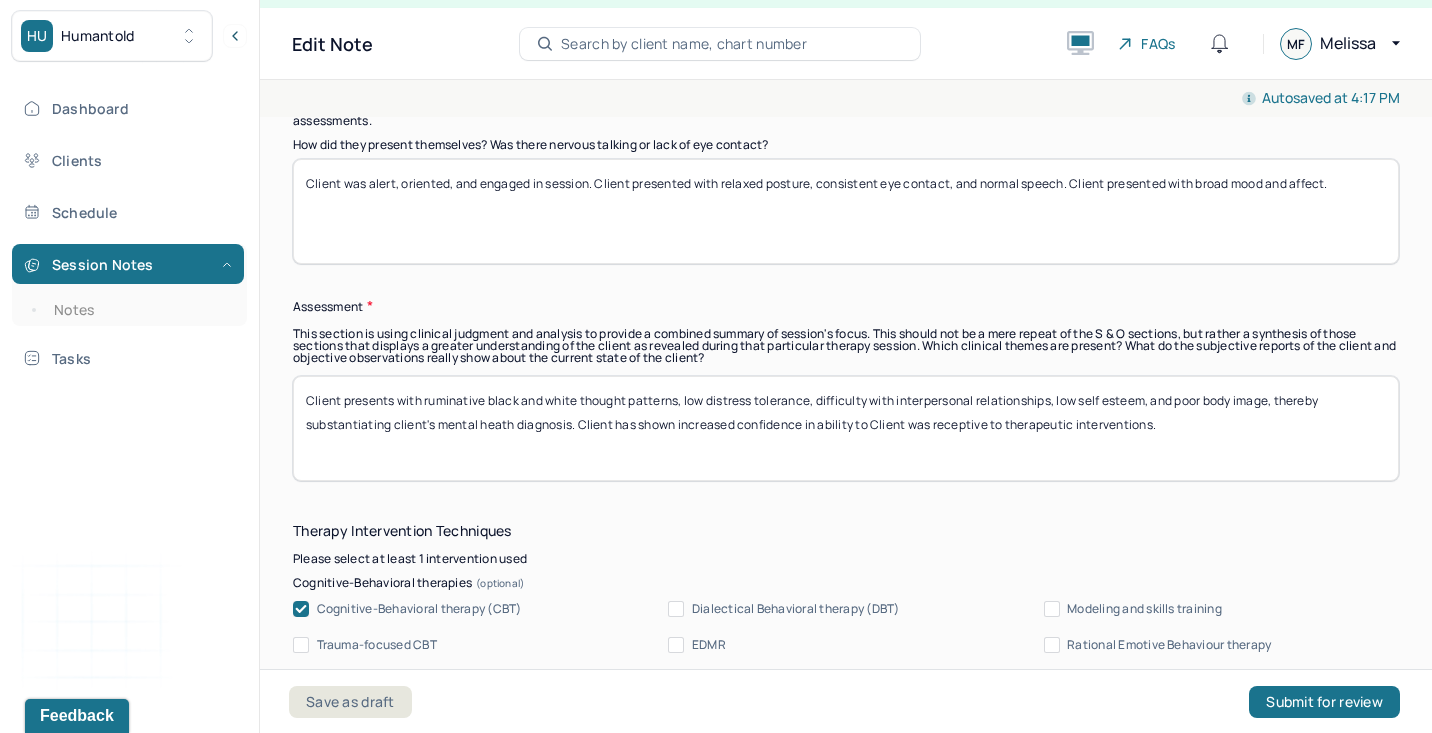 drag, startPoint x: 576, startPoint y: 425, endPoint x: 872, endPoint y: 423, distance: 296.00674 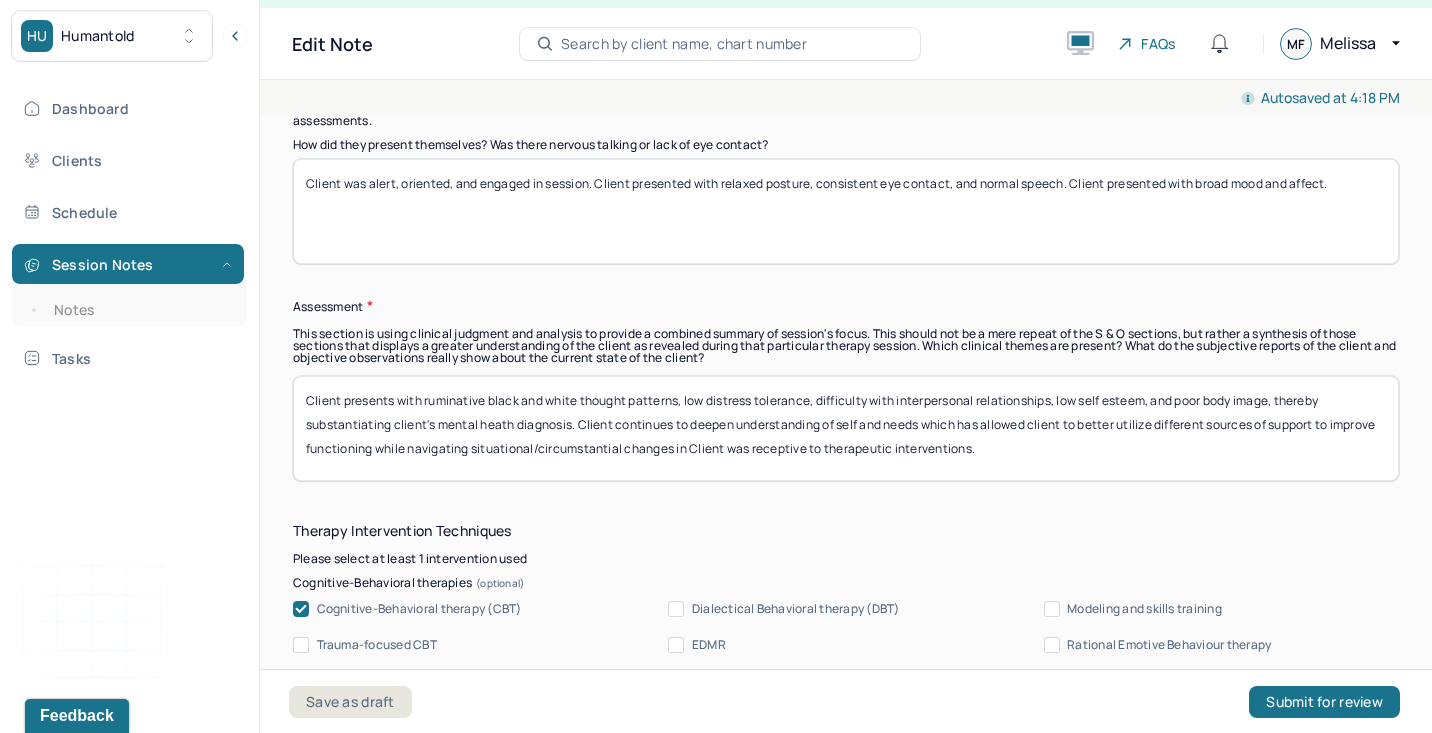 drag, startPoint x: 615, startPoint y: 425, endPoint x: 1228, endPoint y: 513, distance: 619.28424 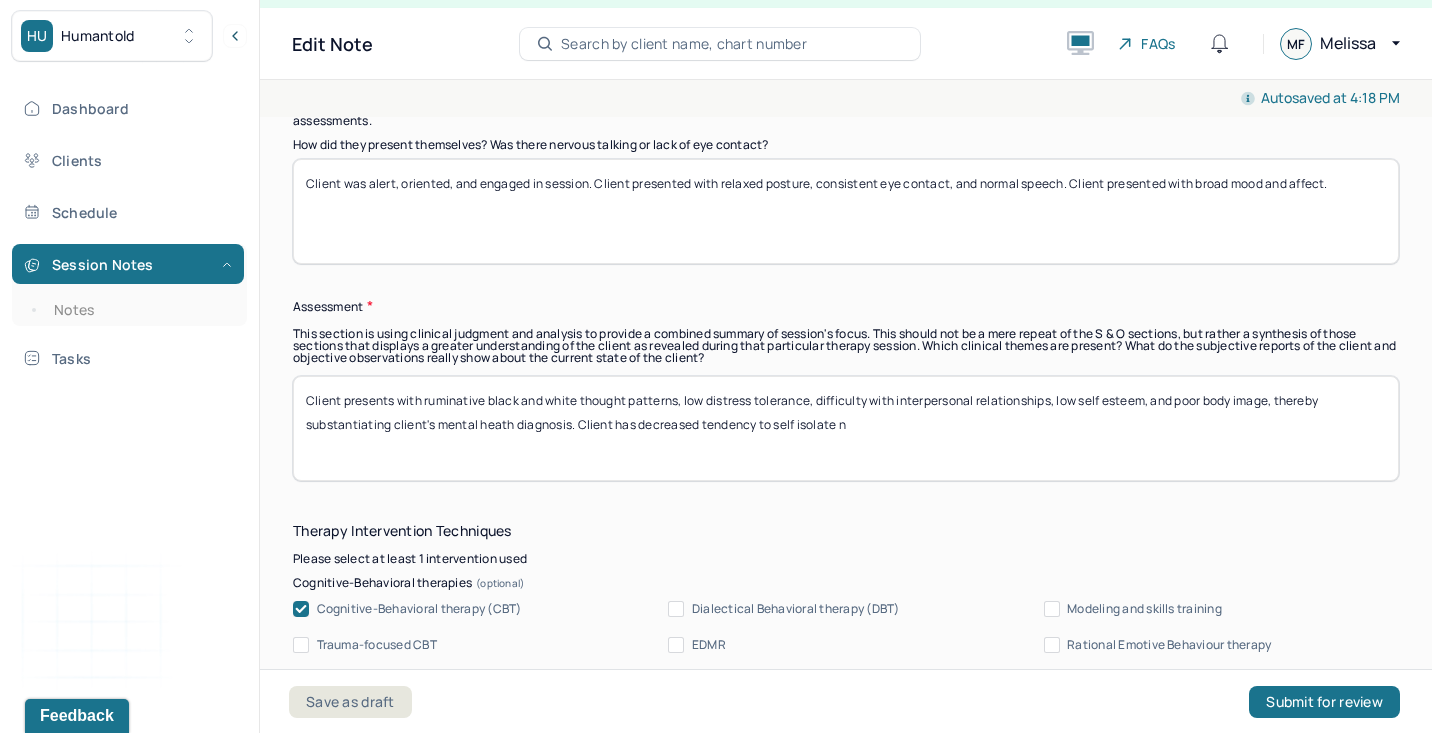 drag, startPoint x: 633, startPoint y: 421, endPoint x: 1396, endPoint y: 499, distance: 766.9765 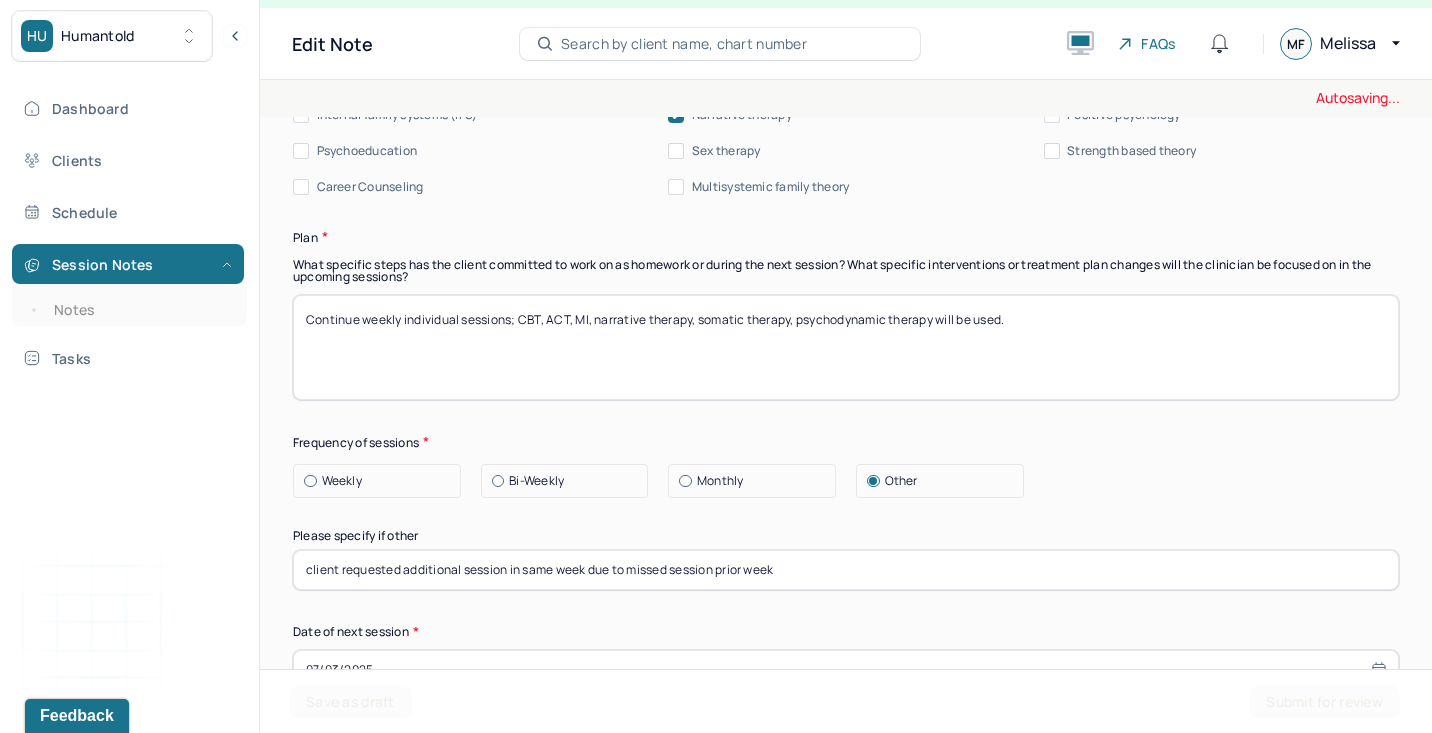 scroll, scrollTop: 2239, scrollLeft: 0, axis: vertical 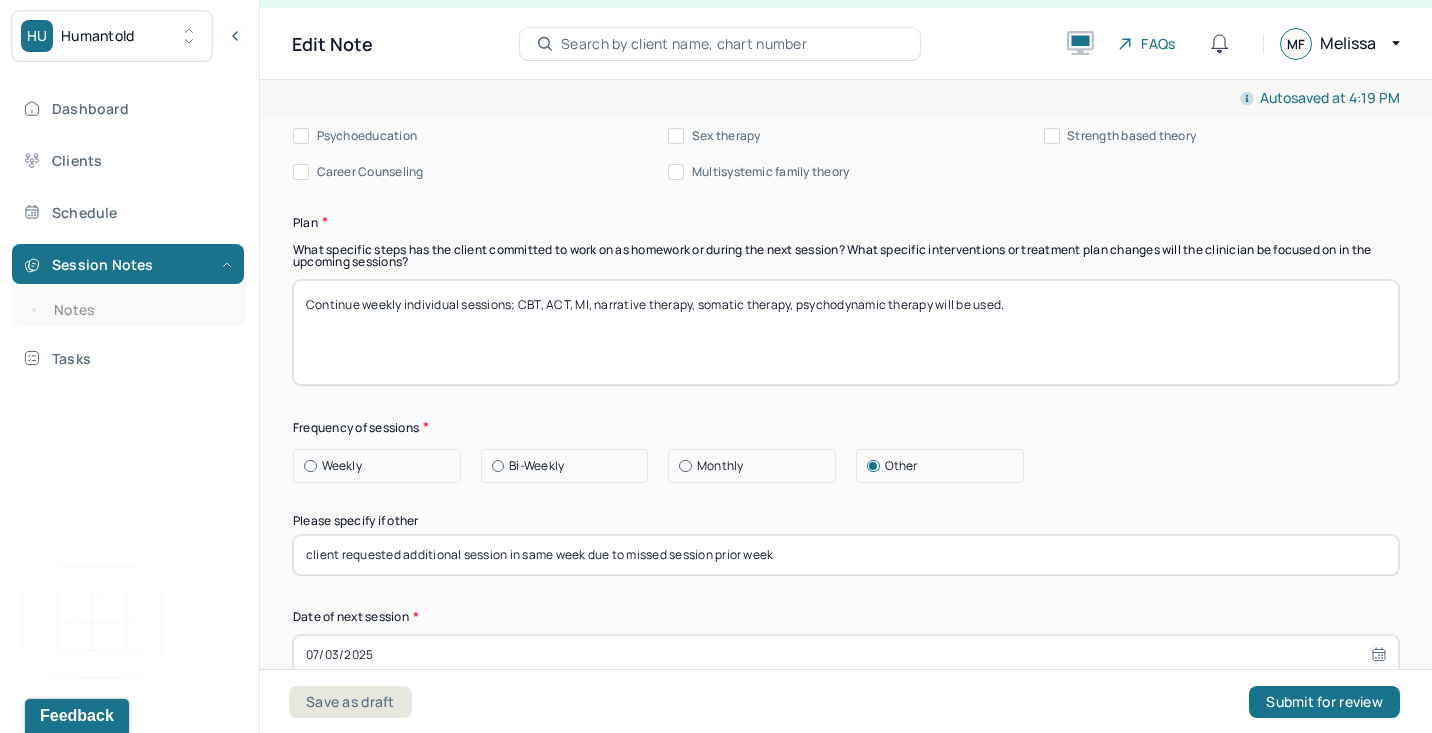 type on "Client presents with ruminative black and white thought patterns, low distress tolerance, difficulty with interpersonal relationships, low self esteem, and poor body image, thereby substantiating client's mental heath diagnosis. Client has shown improved confidence in ability to navigate periods of distress as client continues to deepen understanding of needs and allow self to ask for/receive help from support system. Client was receptive to therapeutic interventions." 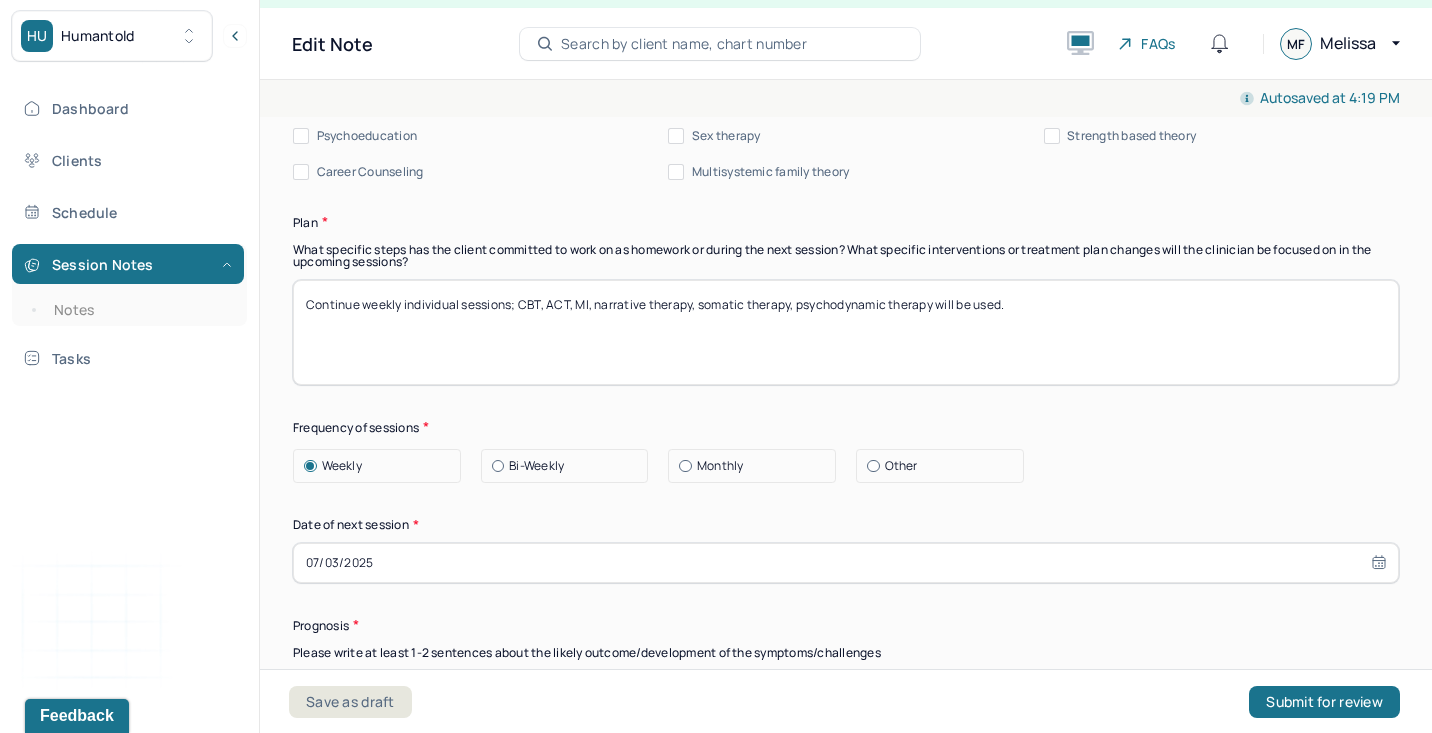 select on "6" 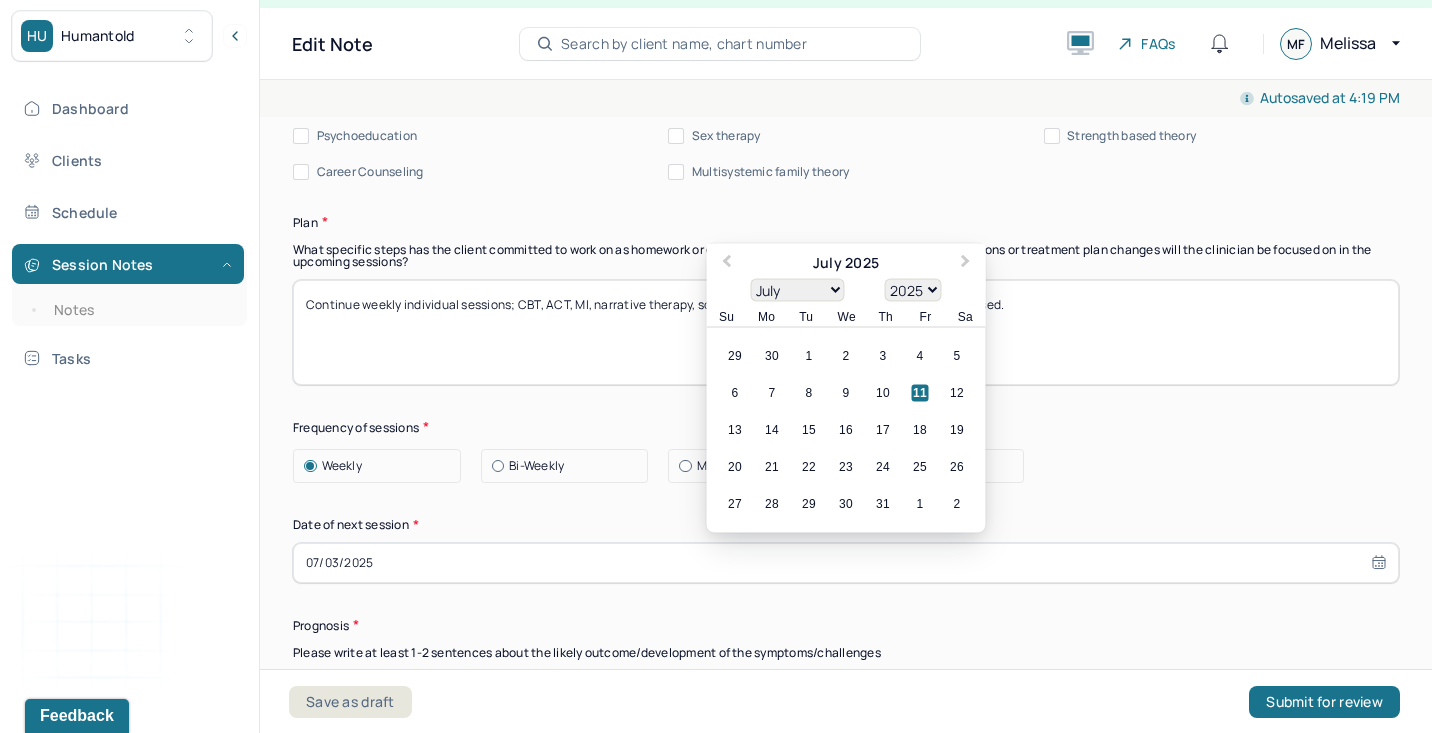 click on "07/03/2025" at bounding box center [846, 563] 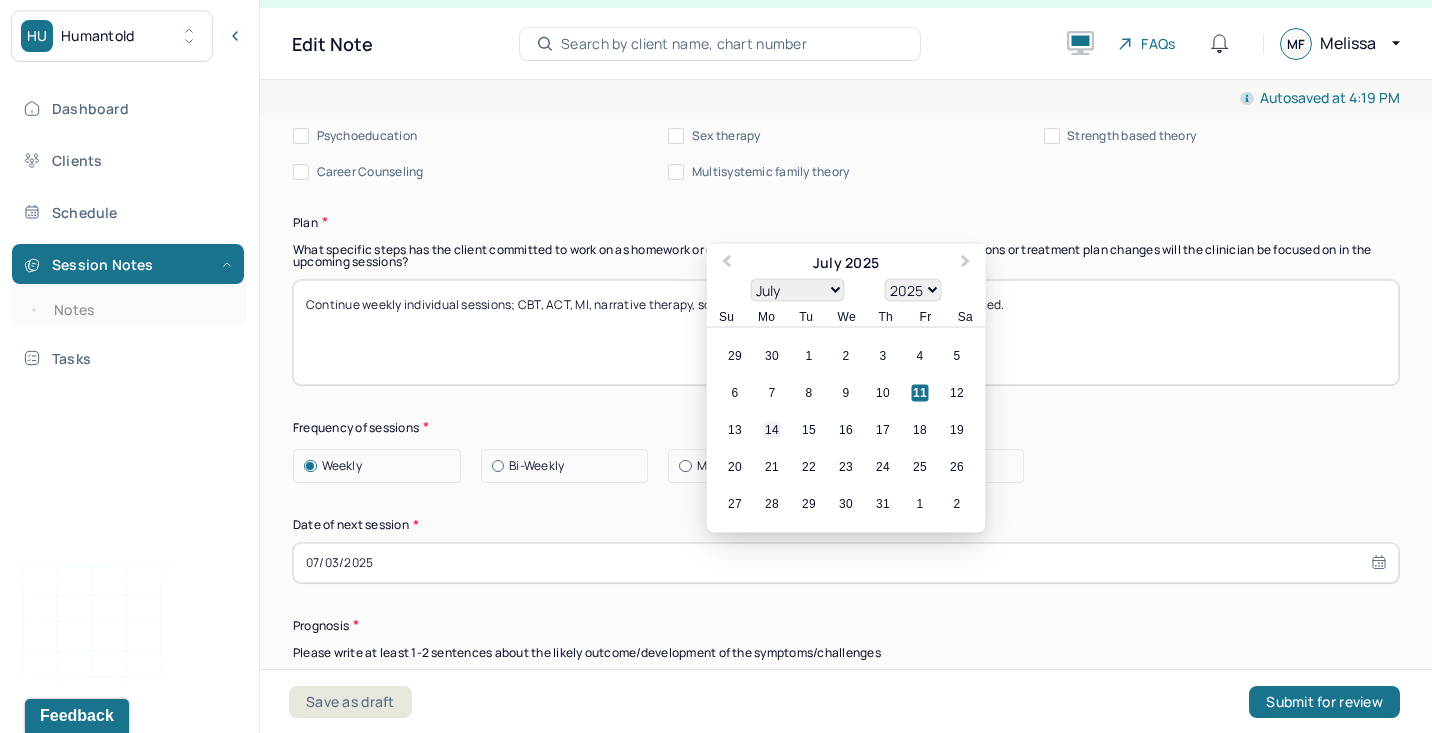 click on "14" at bounding box center [772, 429] 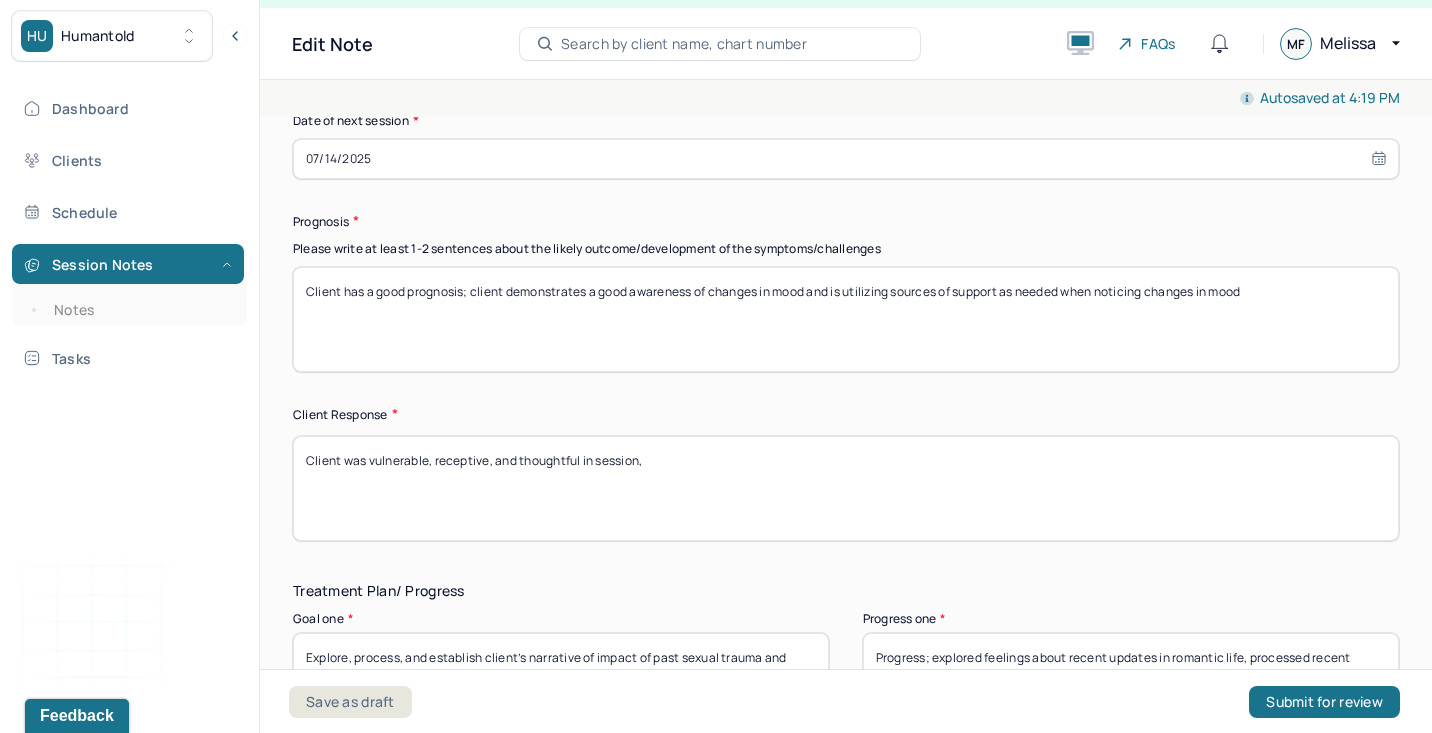 scroll, scrollTop: 2647, scrollLeft: 0, axis: vertical 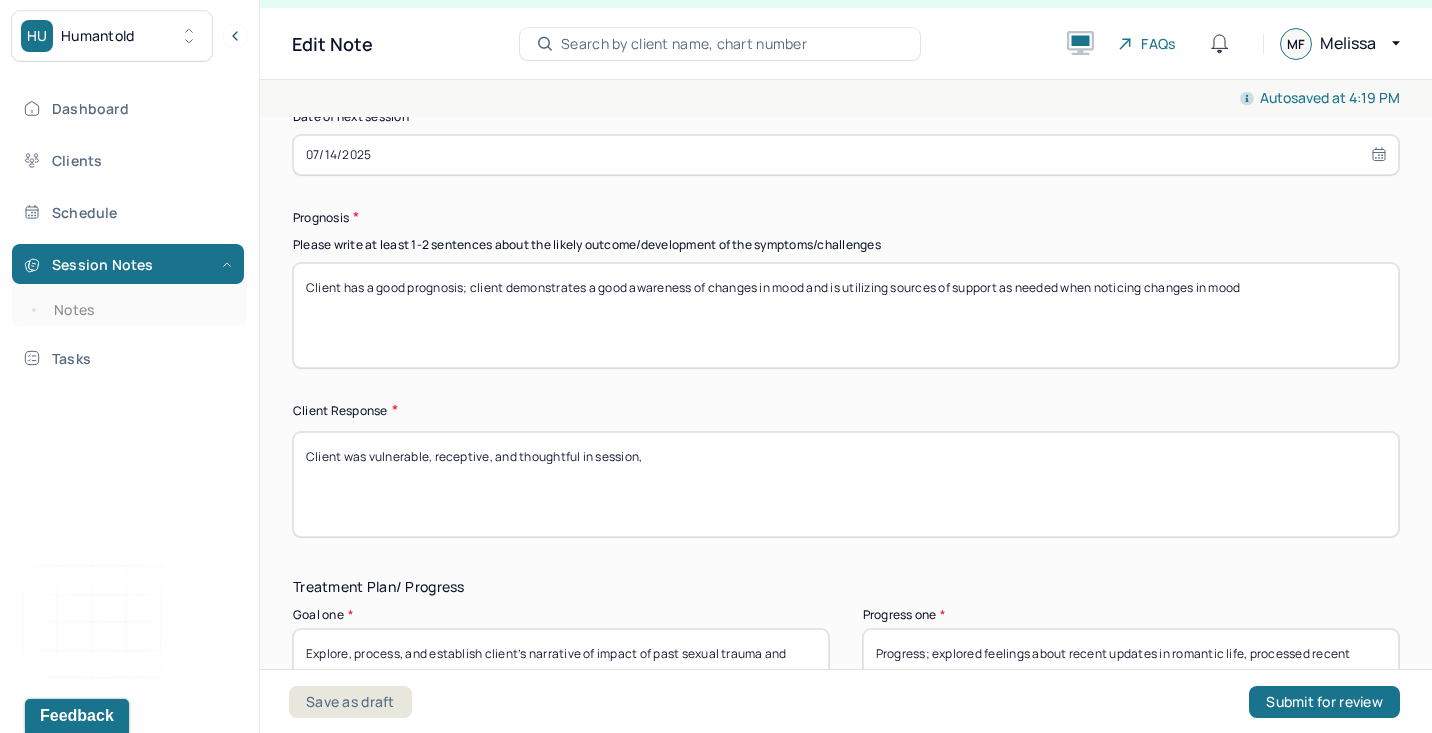 click on "Client has a good prognosis; client demonstrates a good awareness of changes in mood and is utilizing sources of support as needed when noticing changes in mood" at bounding box center (846, 315) 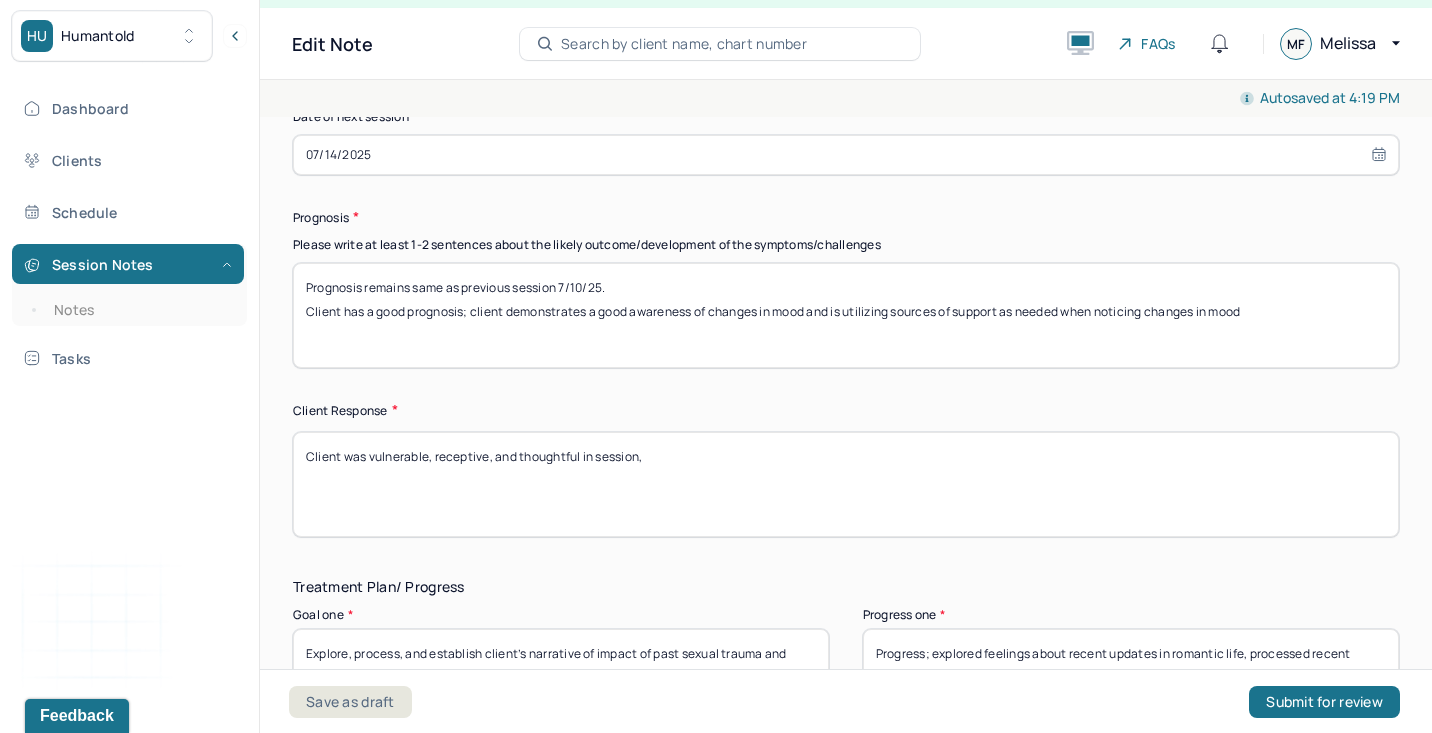 type on "Prognosis remains same as previous session 7/10/25.
Client has a good prognosis; client demonstrates a good awareness of changes in mood and is utilizing sources of support as needed when noticing changes in mood" 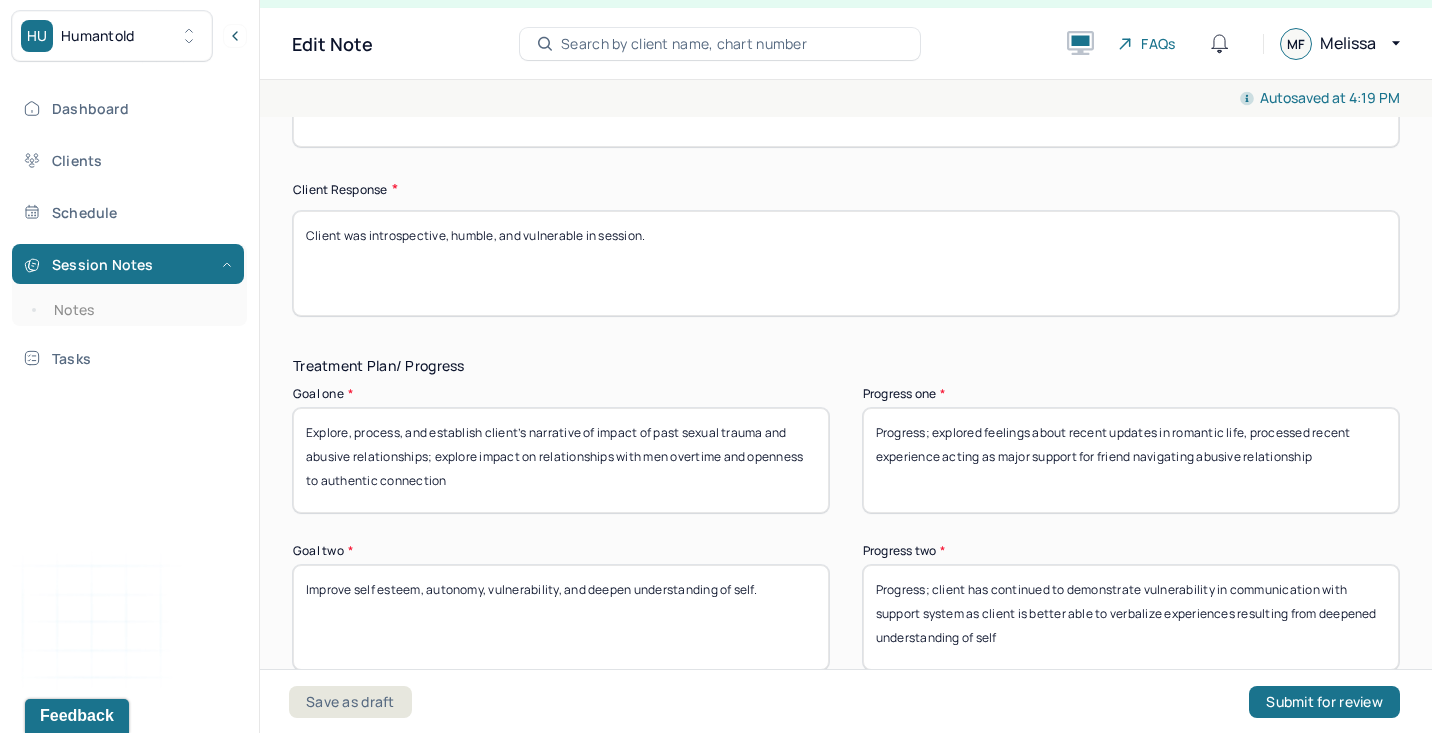 scroll, scrollTop: 2869, scrollLeft: 0, axis: vertical 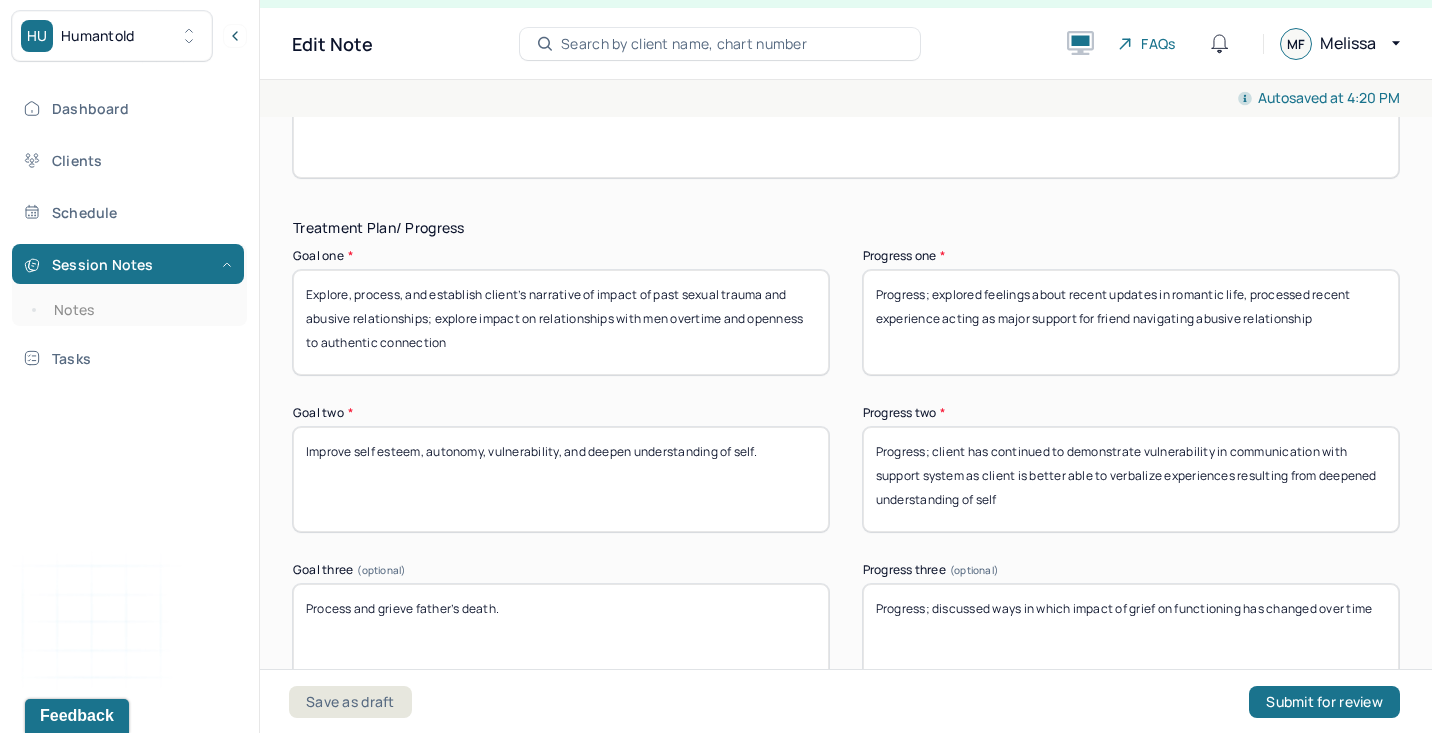type on "Client was introspective, humble, and vulnerable in session." 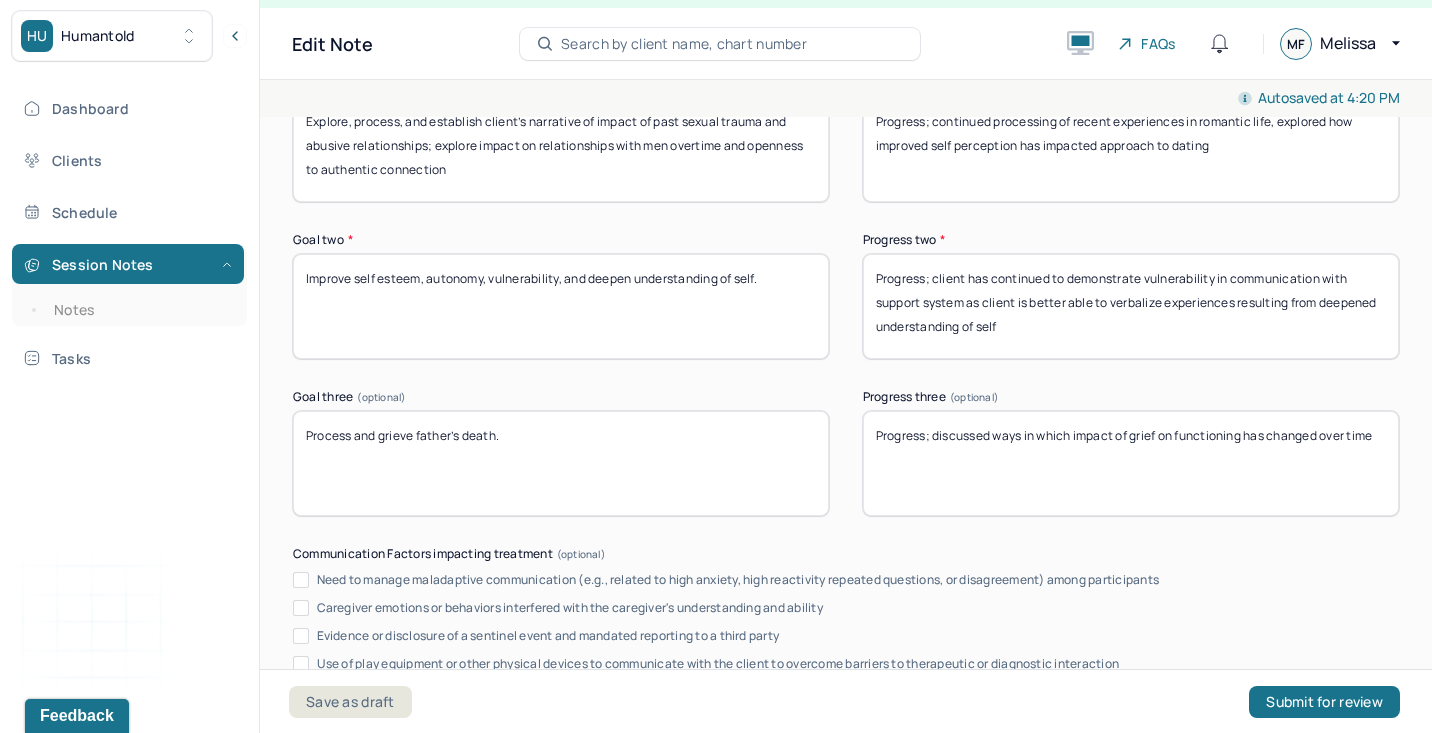 scroll, scrollTop: 3192, scrollLeft: 0, axis: vertical 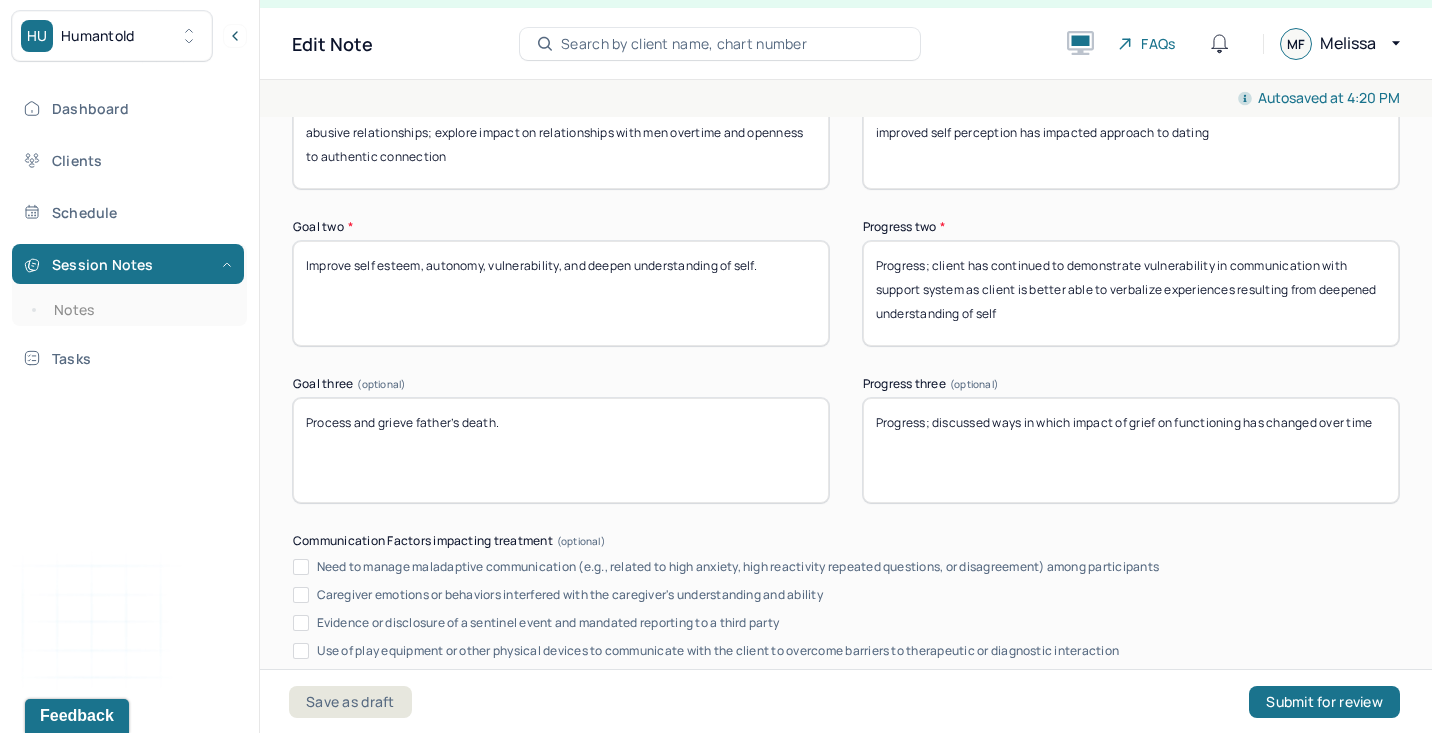 type on "Progress; continued processing of recent experiences in romantic life, explored how improved self perception has impacted approach to dating" 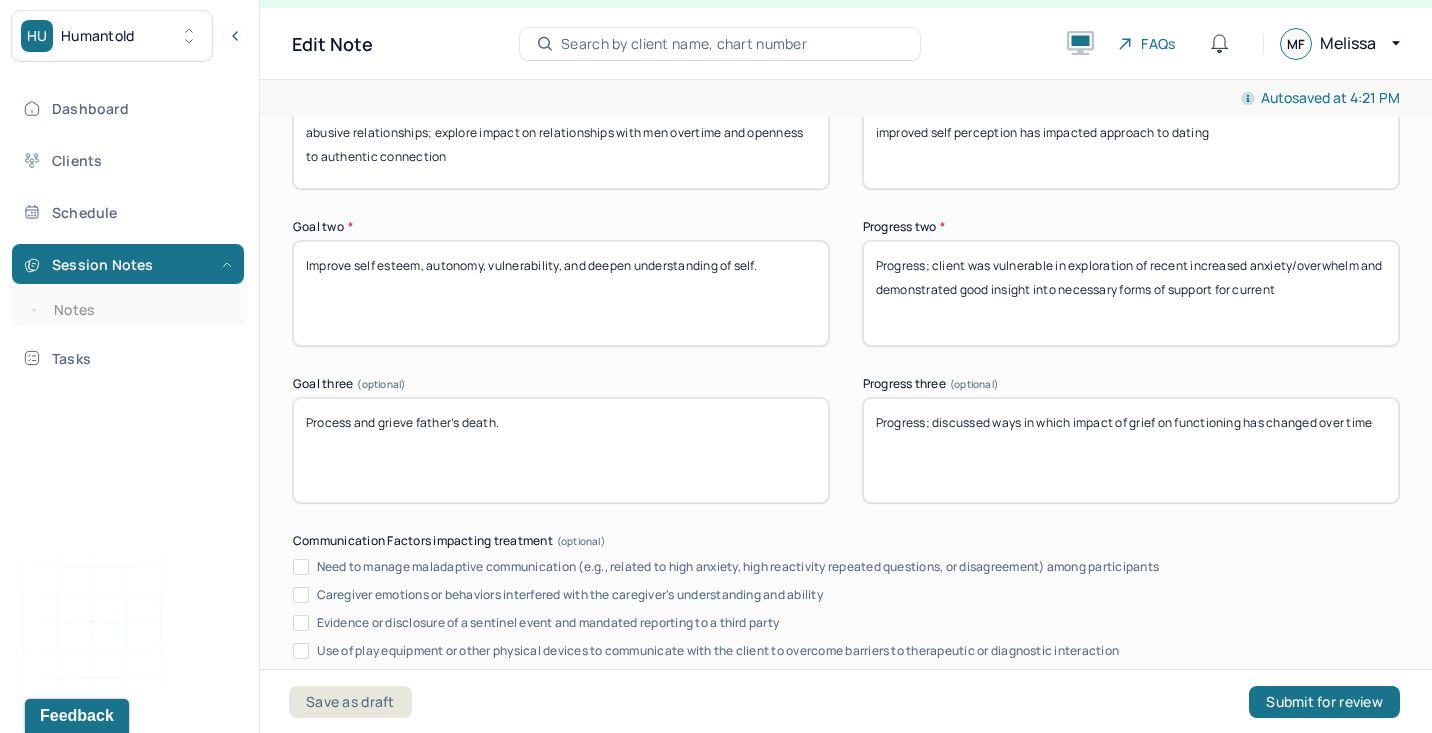 drag, startPoint x: 1219, startPoint y: 286, endPoint x: 1434, endPoint y: 296, distance: 215.23244 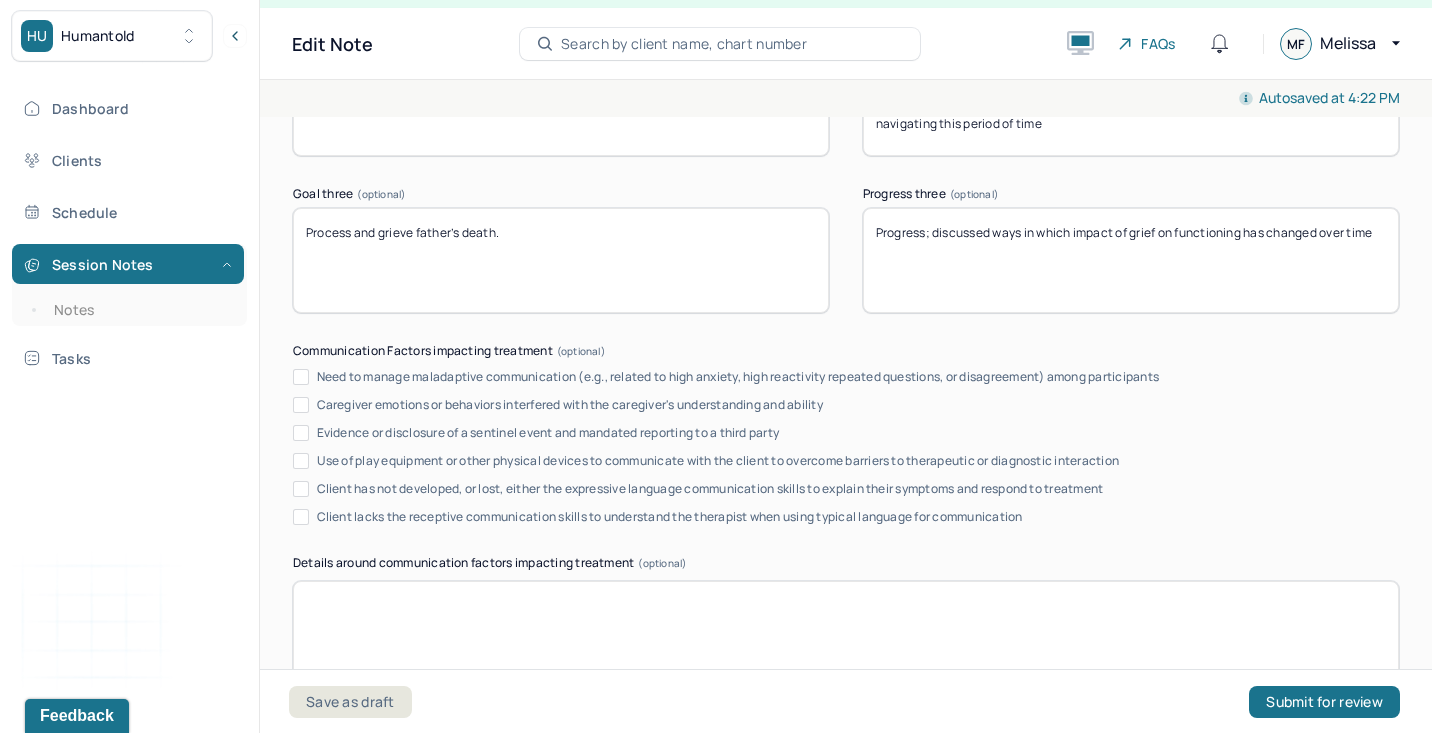 scroll, scrollTop: 3384, scrollLeft: 0, axis: vertical 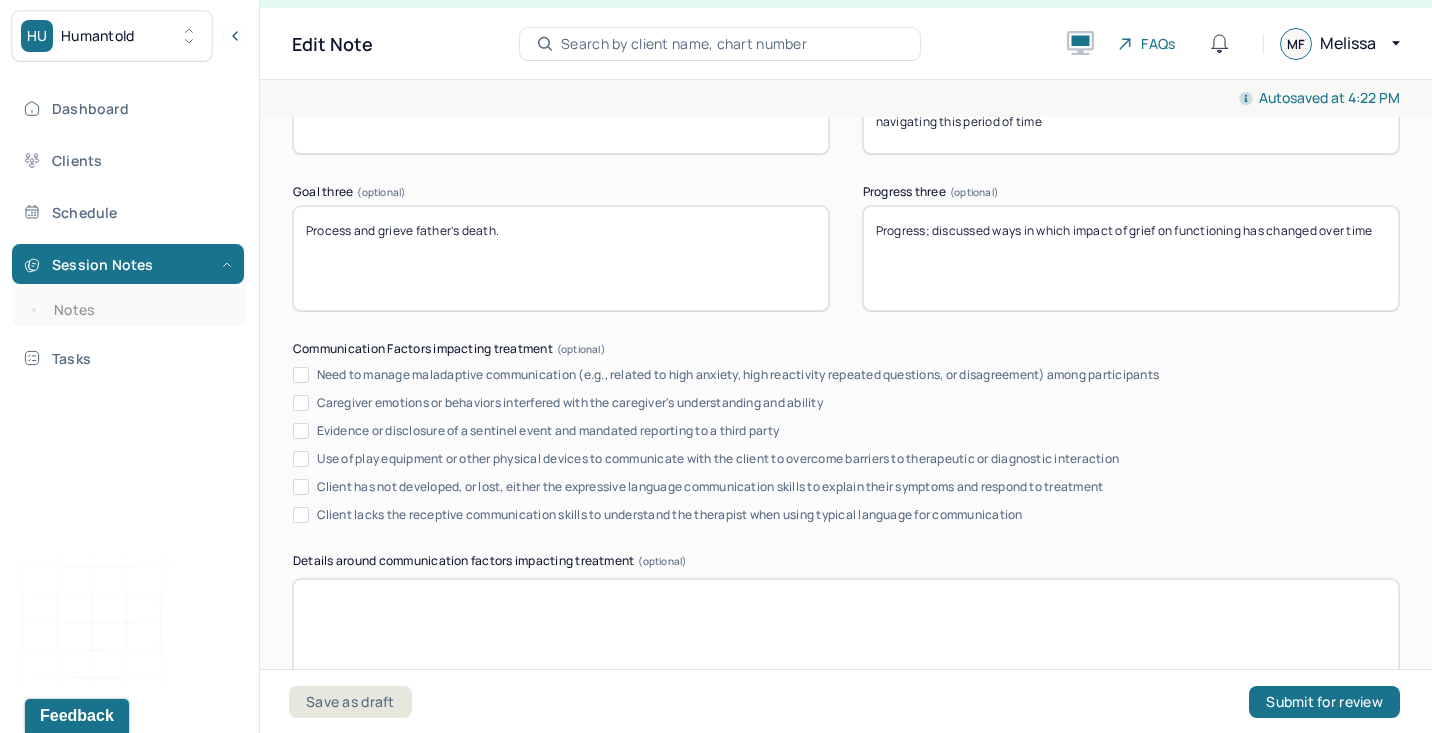 type on "Progress; client was vulnerable in exploration of recent increased anxiety/overwhelm and demonstrated good insight into necessary forms of support to best meet needs while navigating this period of time" 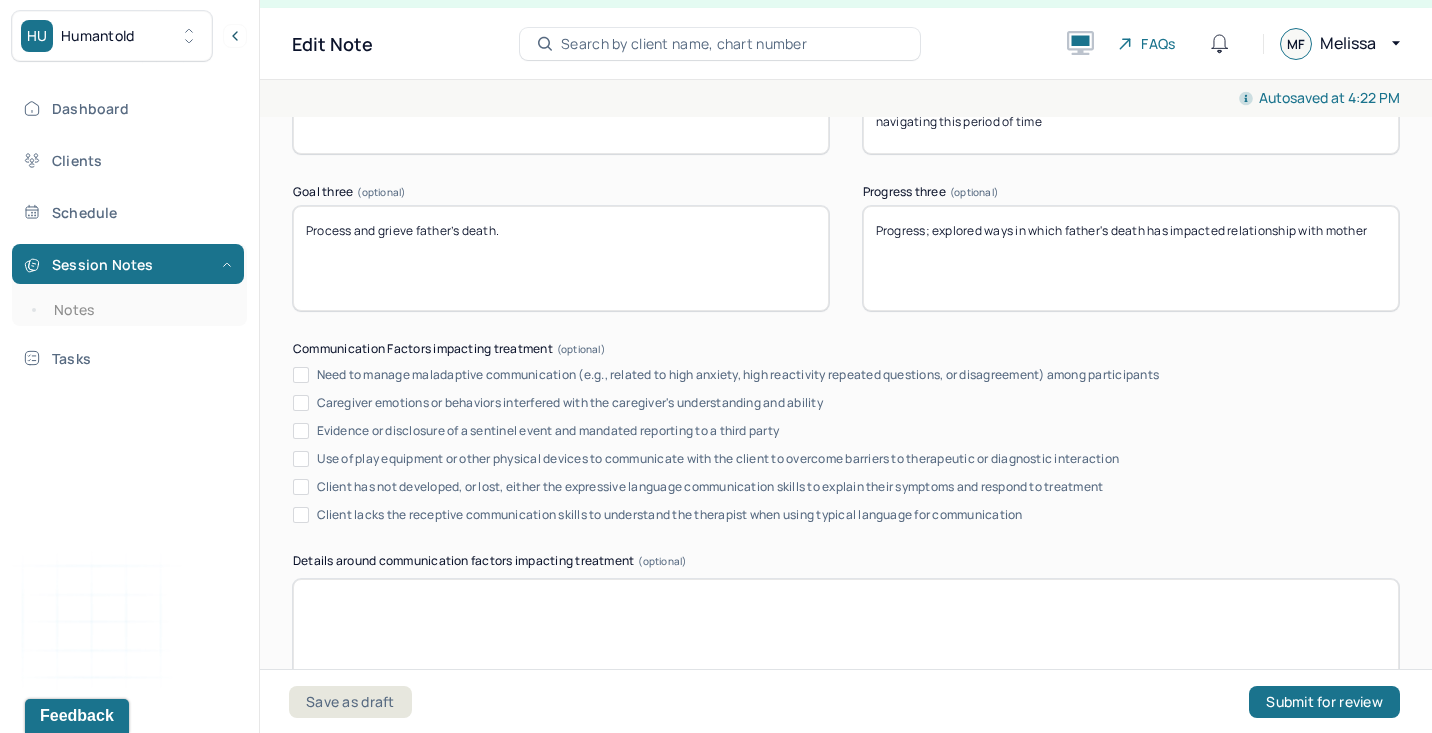 click on "Progress; explored ways in which father's death has impacted relationship with mother" at bounding box center [1131, 258] 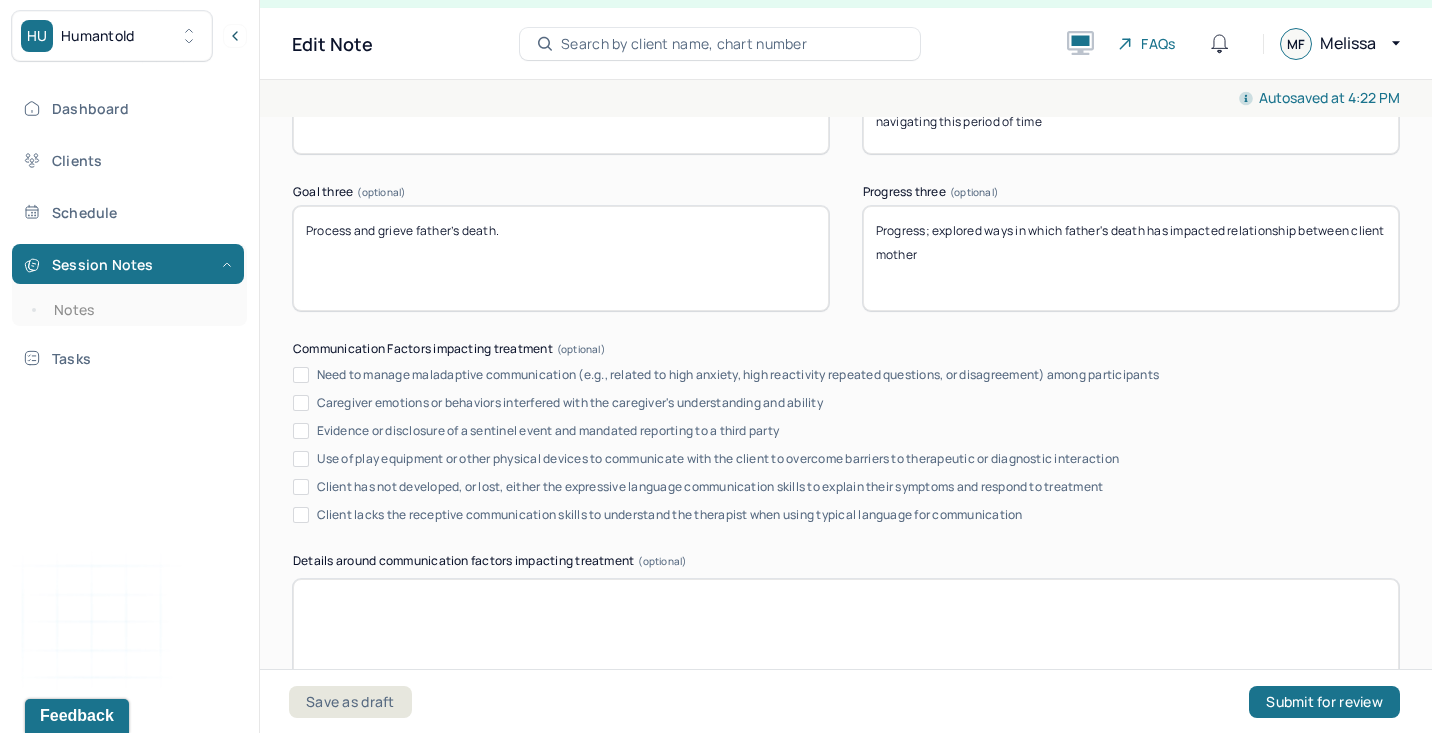click on "Progress; explored ways in which father's death has impacted relationship between client mother" at bounding box center [1131, 258] 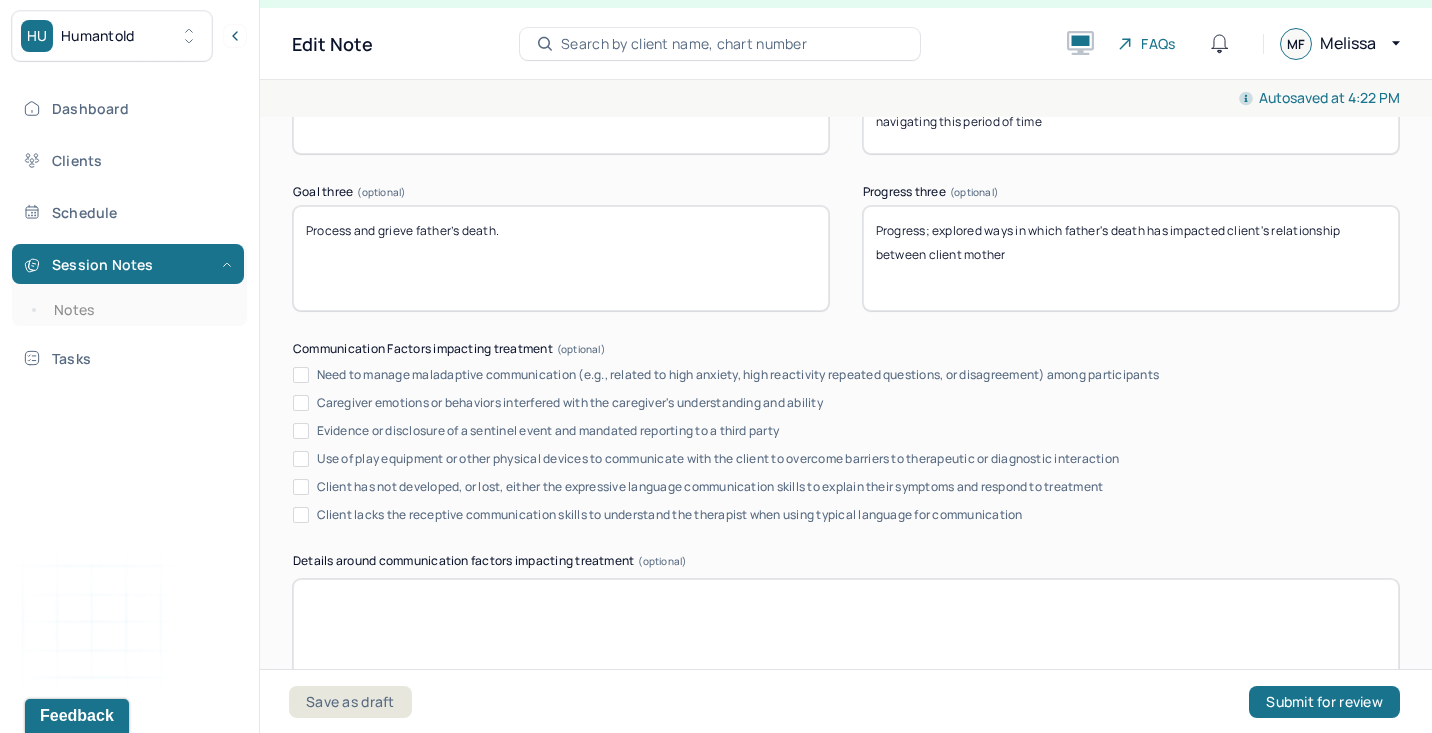 drag, startPoint x: 876, startPoint y: 252, endPoint x: 1389, endPoint y: 252, distance: 513 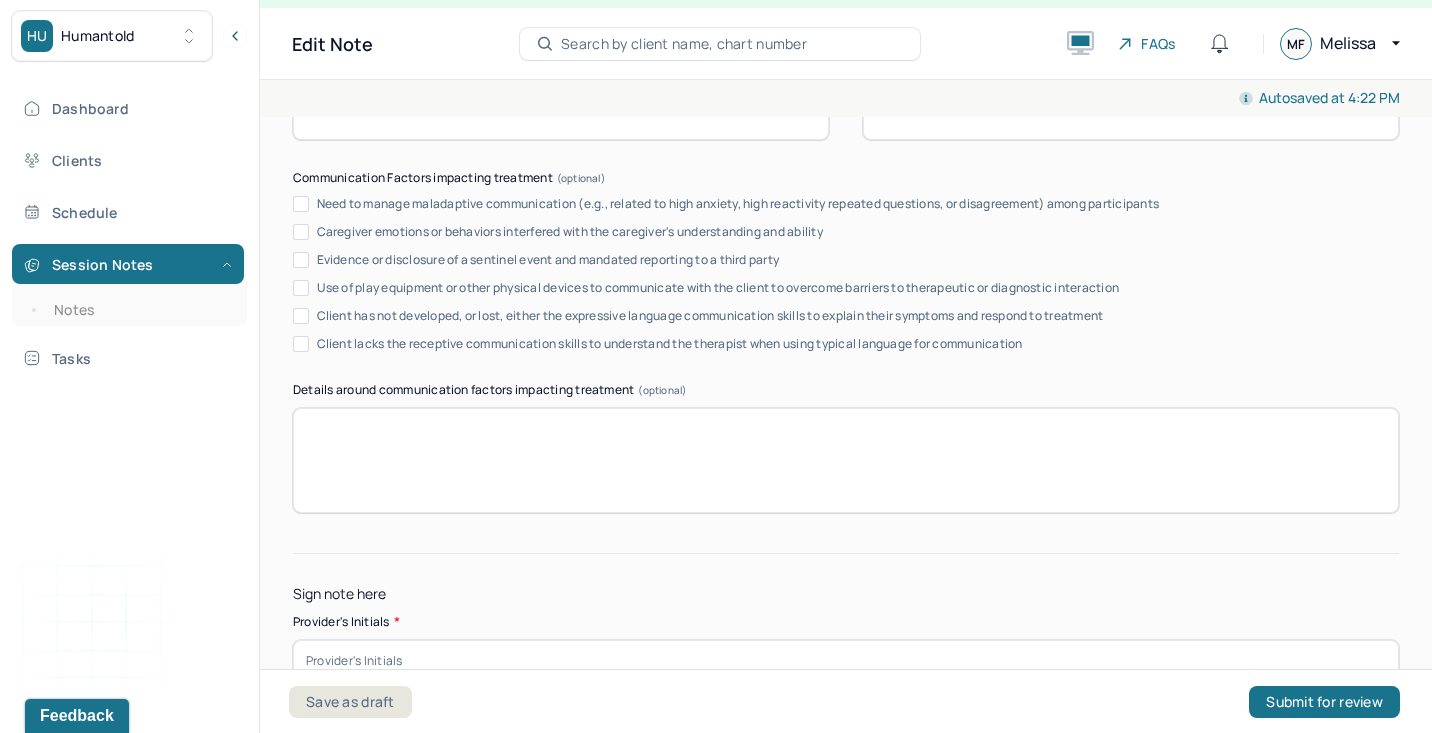 scroll, scrollTop: 3673, scrollLeft: 0, axis: vertical 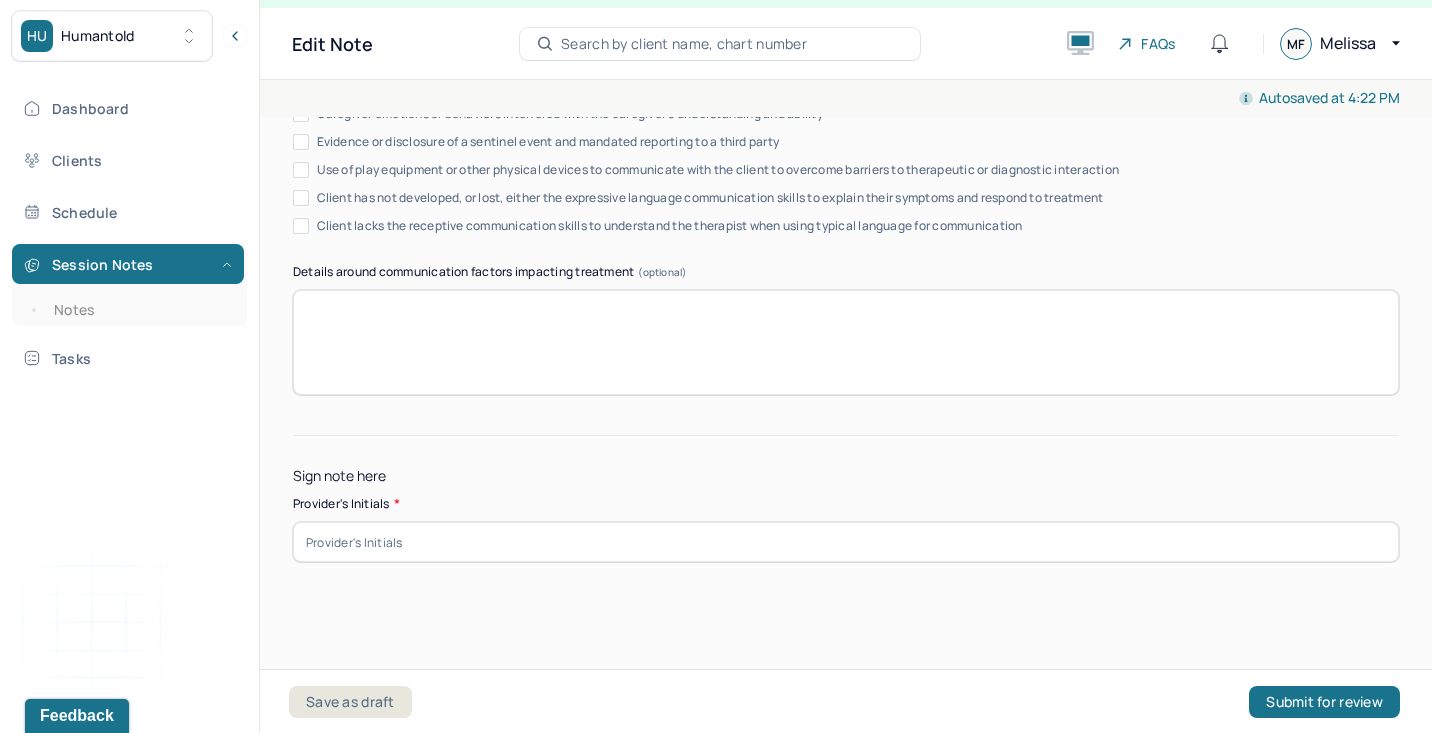 type on "Progress; explored ways in which father's death has impacted client's relationship with mother" 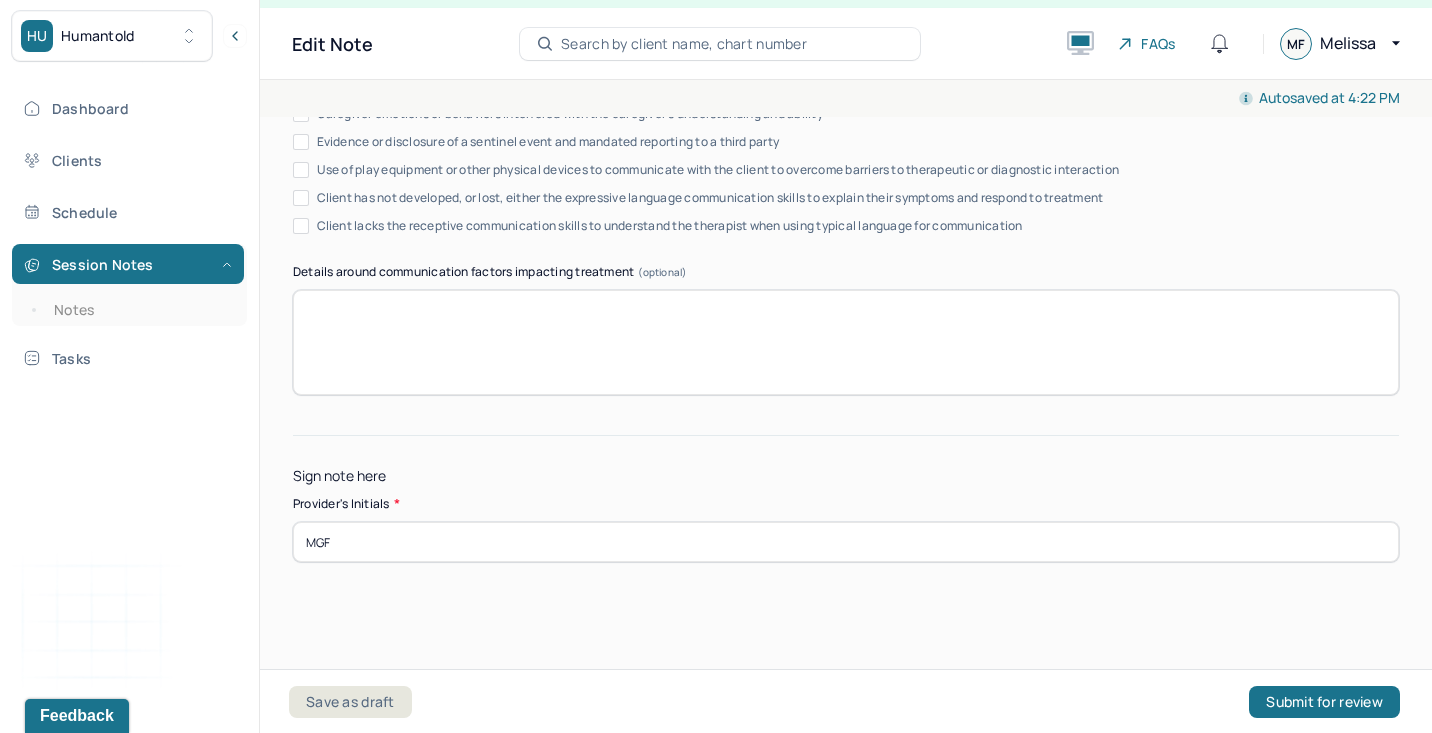 type on "MGF" 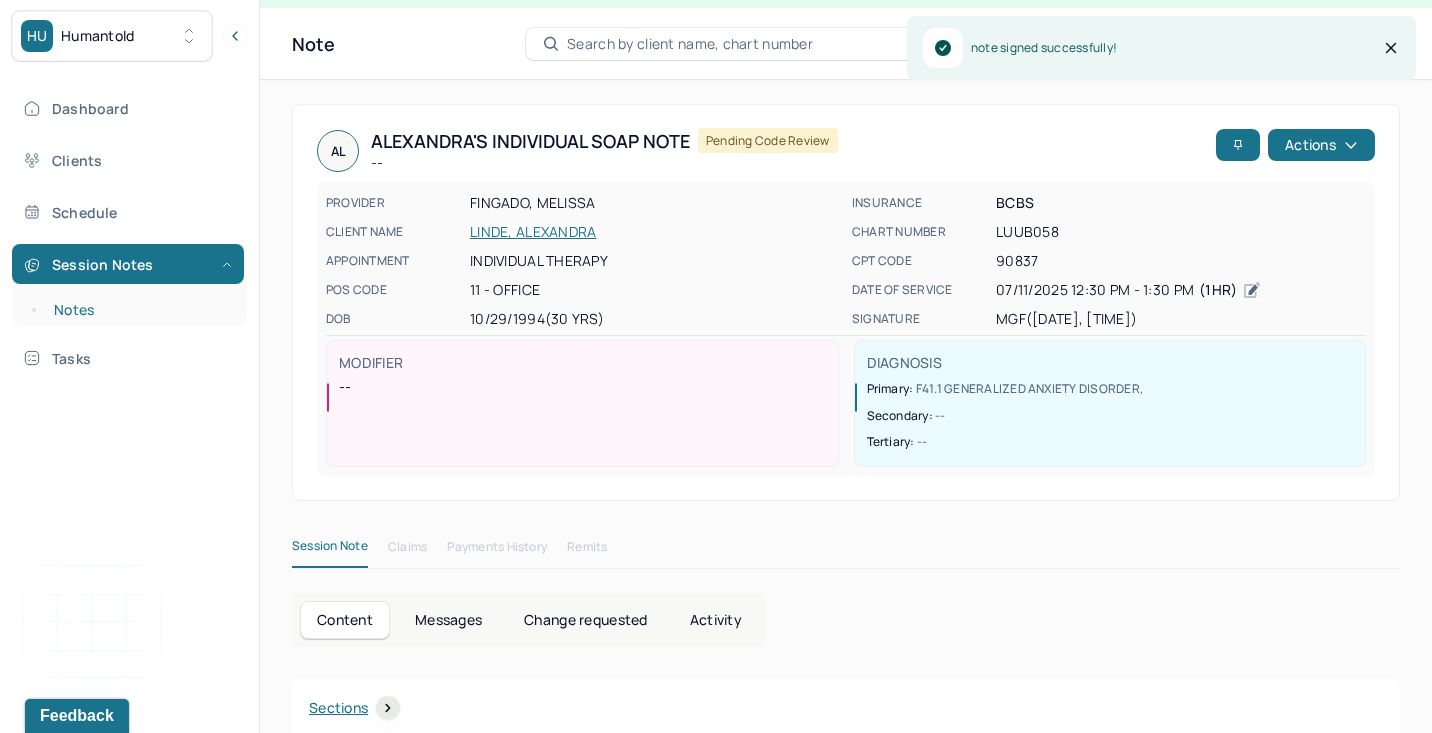click on "Notes" at bounding box center (139, 310) 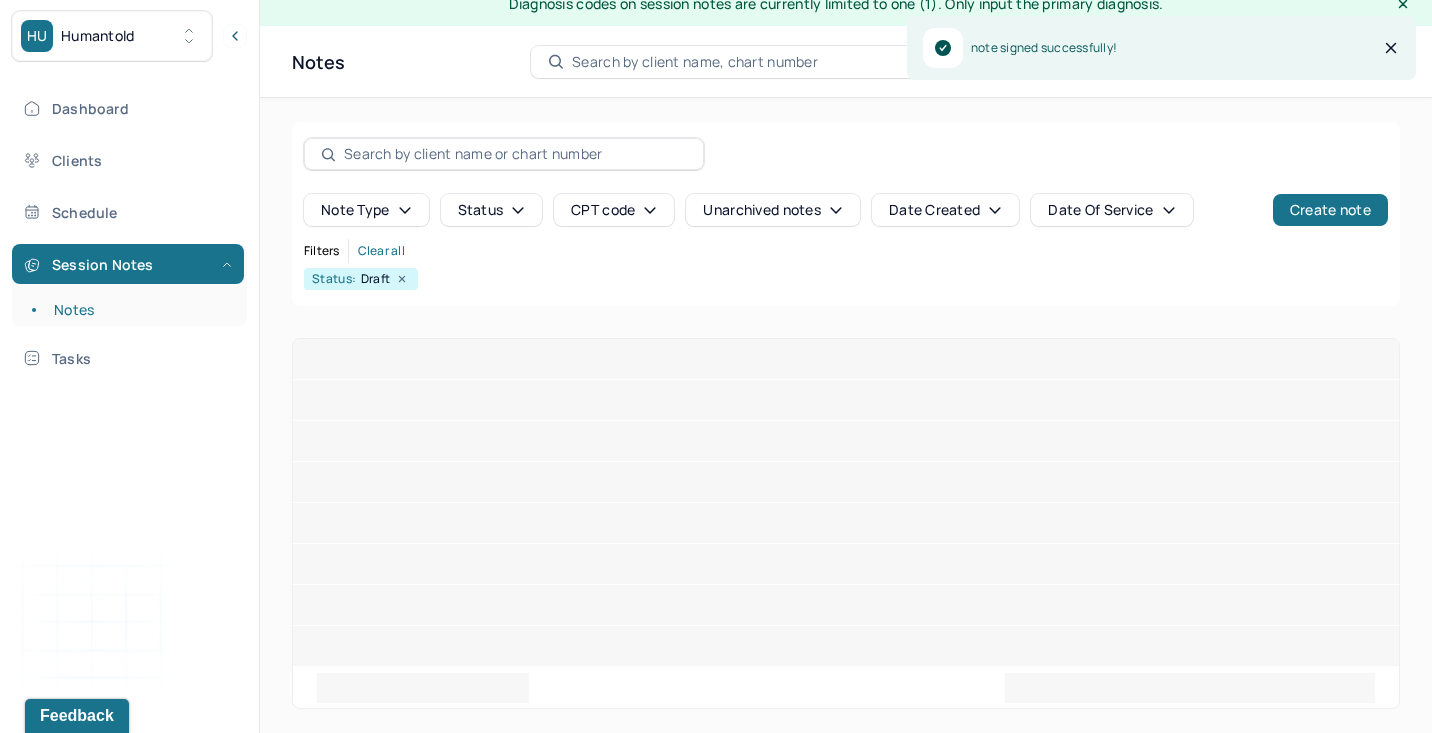 scroll, scrollTop: 0, scrollLeft: 0, axis: both 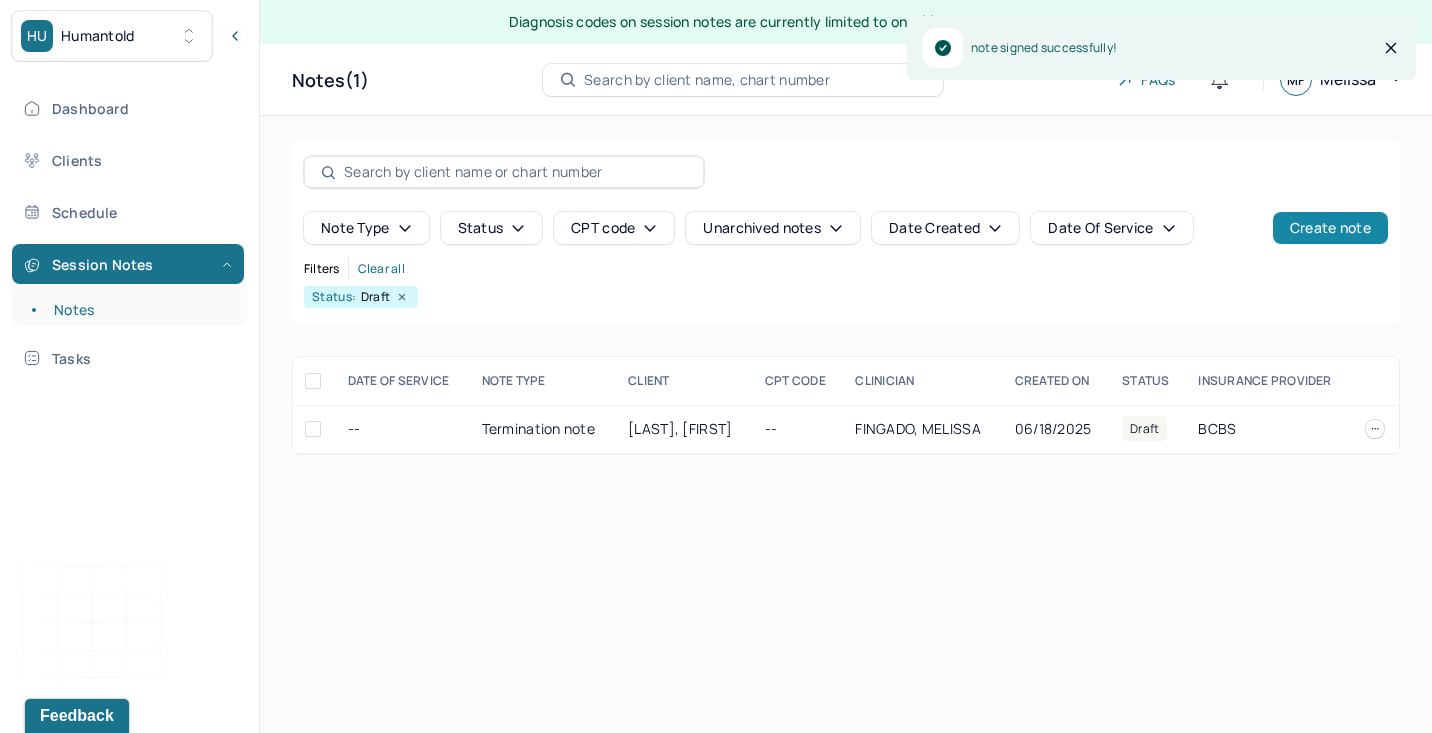 click on "Create note" at bounding box center (1330, 228) 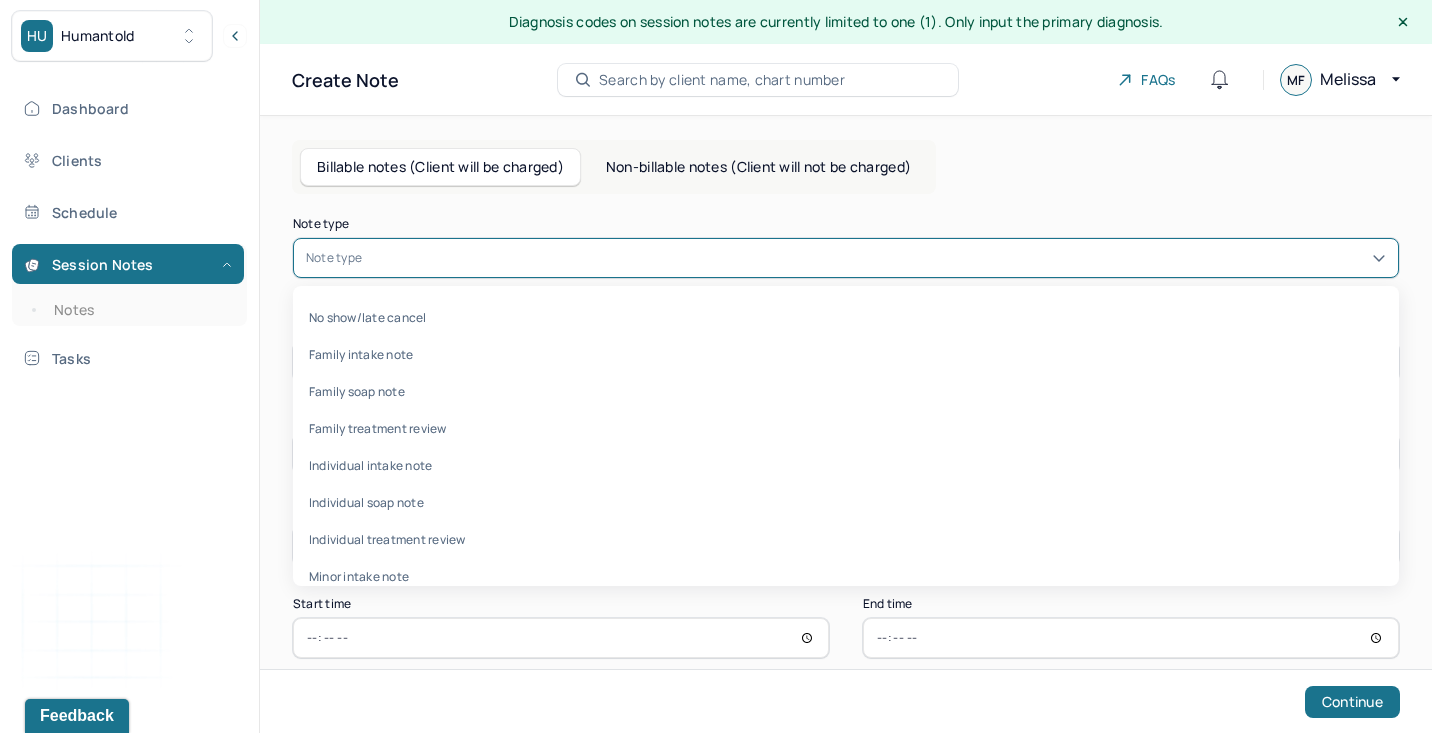 click at bounding box center [876, 258] 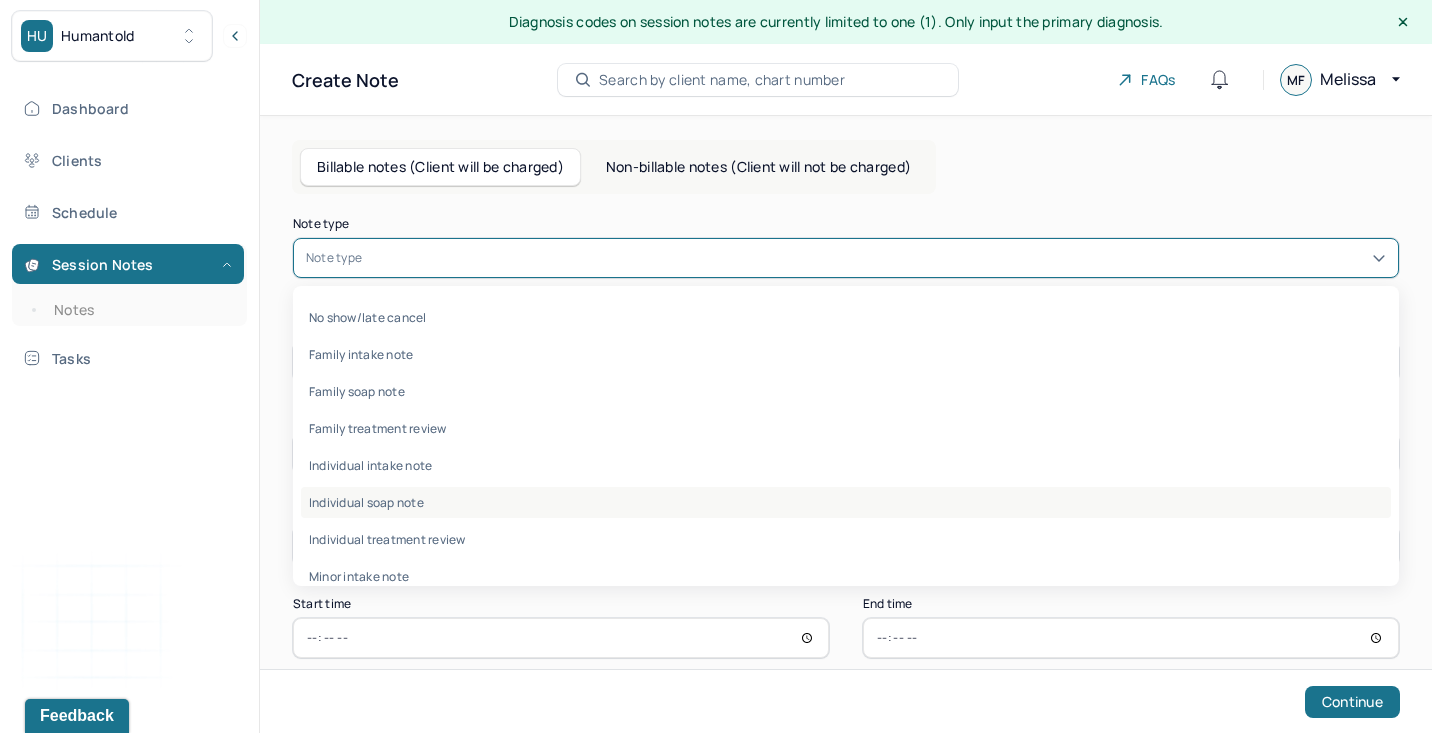 click on "Individual soap note" at bounding box center [846, 502] 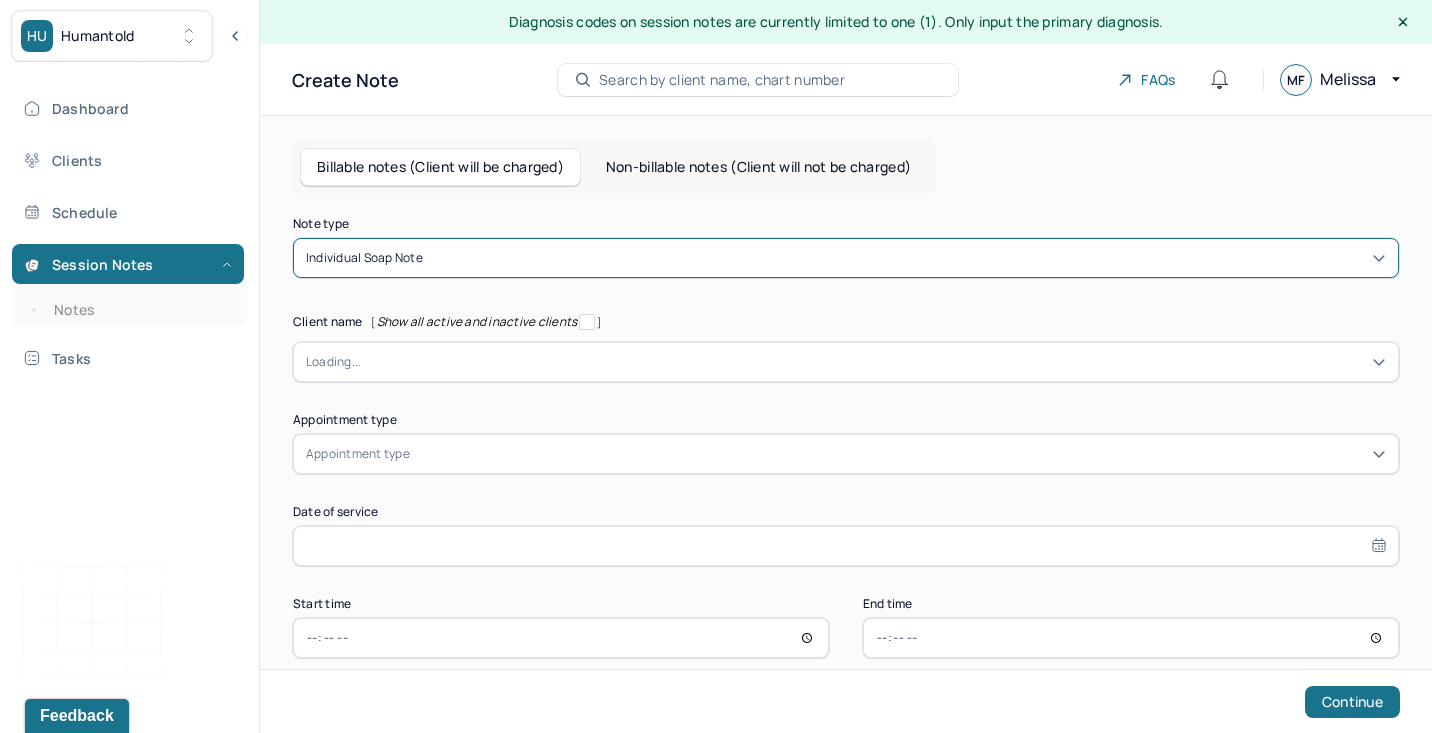 click at bounding box center (873, 362) 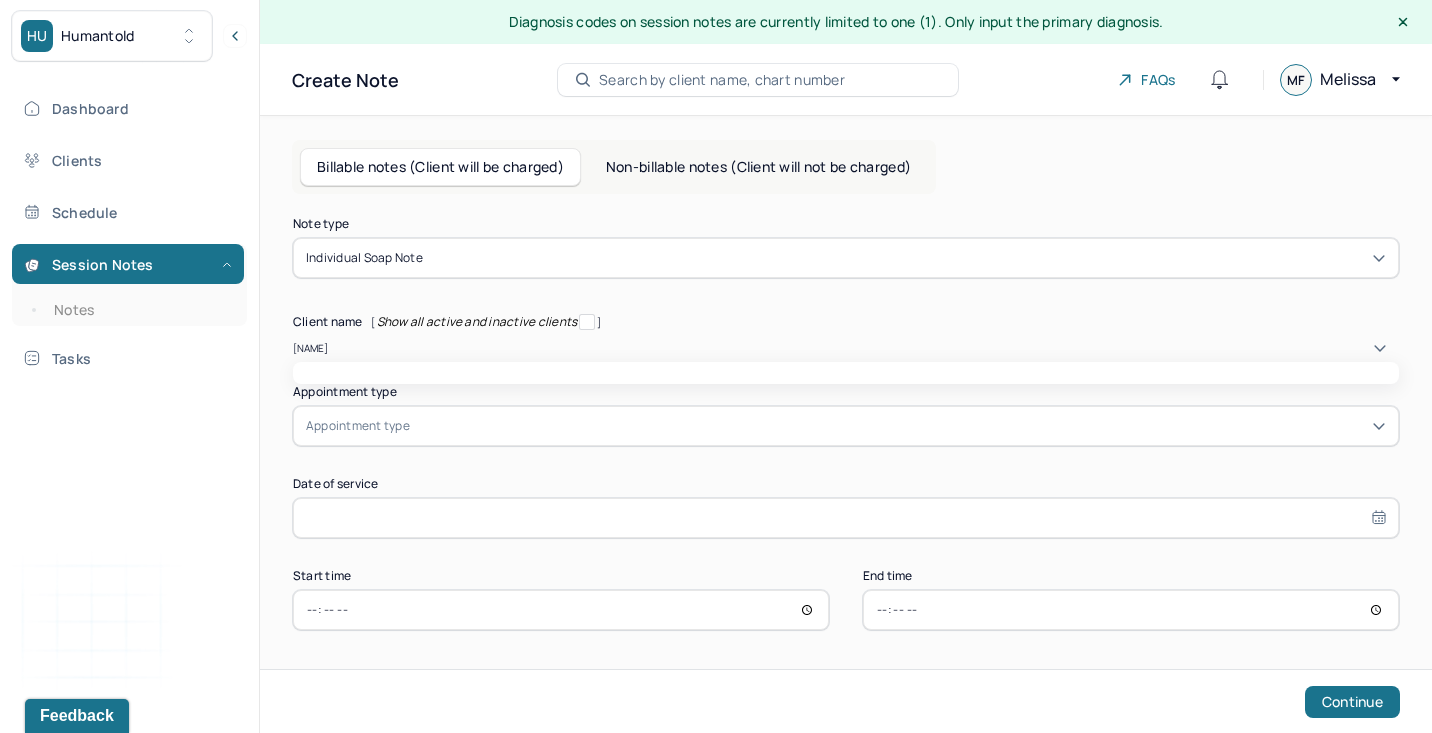 type on "shreya" 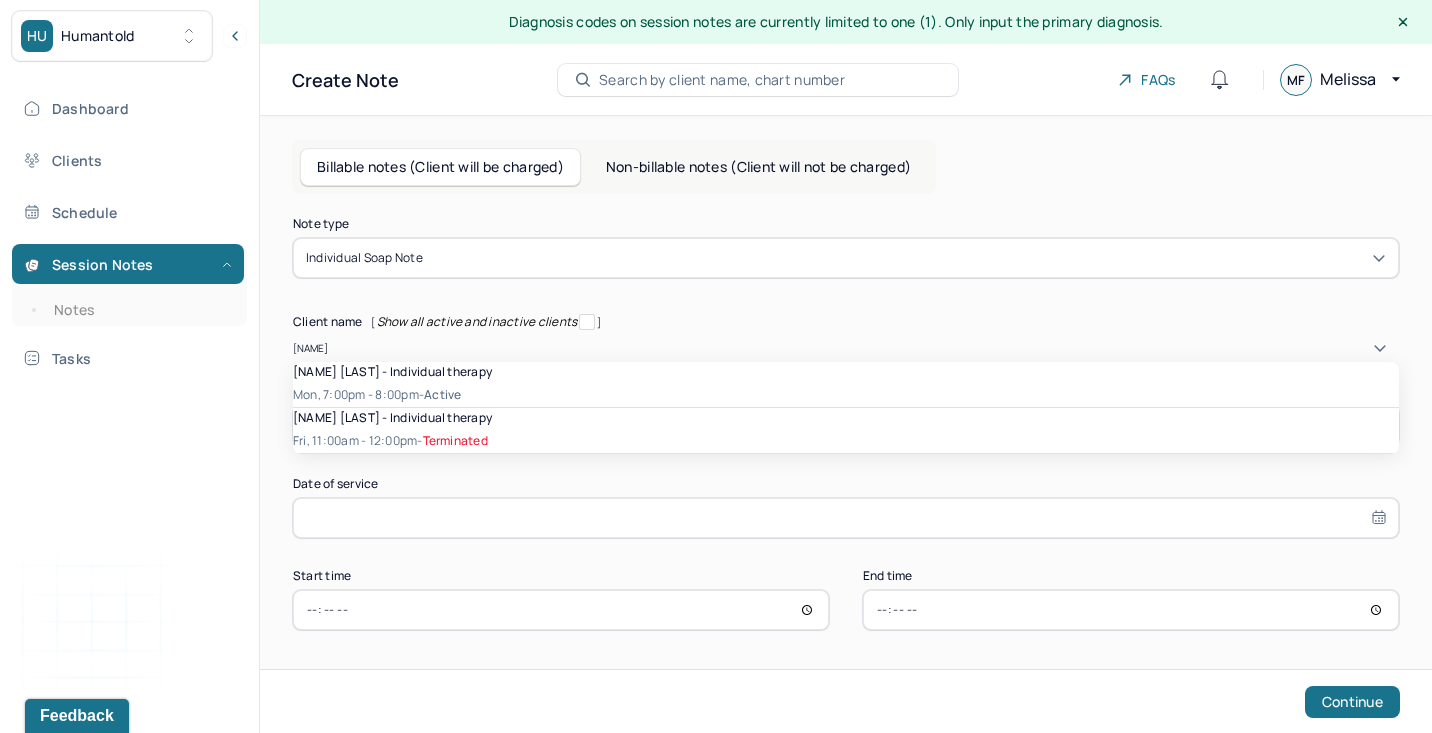 click on "Mon, 7:00pm - 8:00pm  -  active" at bounding box center [846, 395] 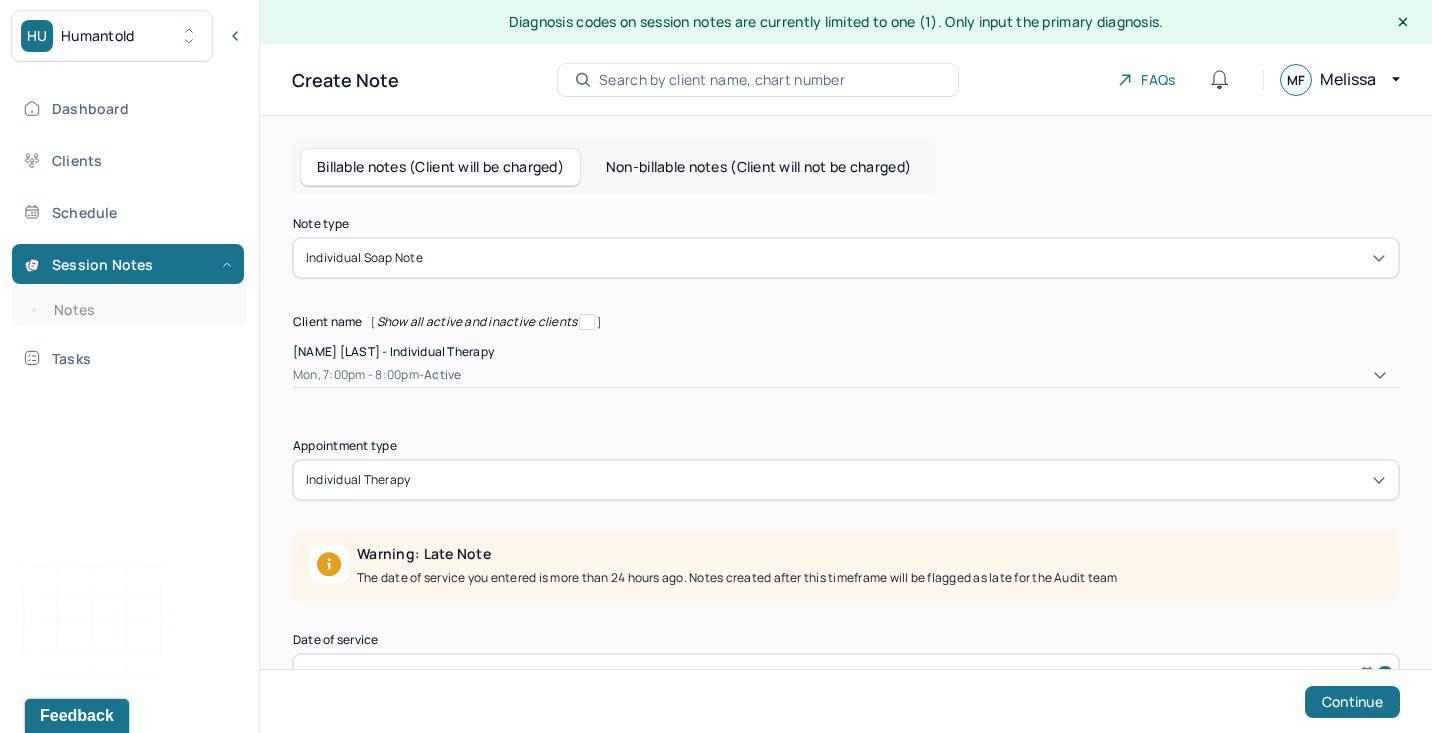 scroll, scrollTop: 140, scrollLeft: 0, axis: vertical 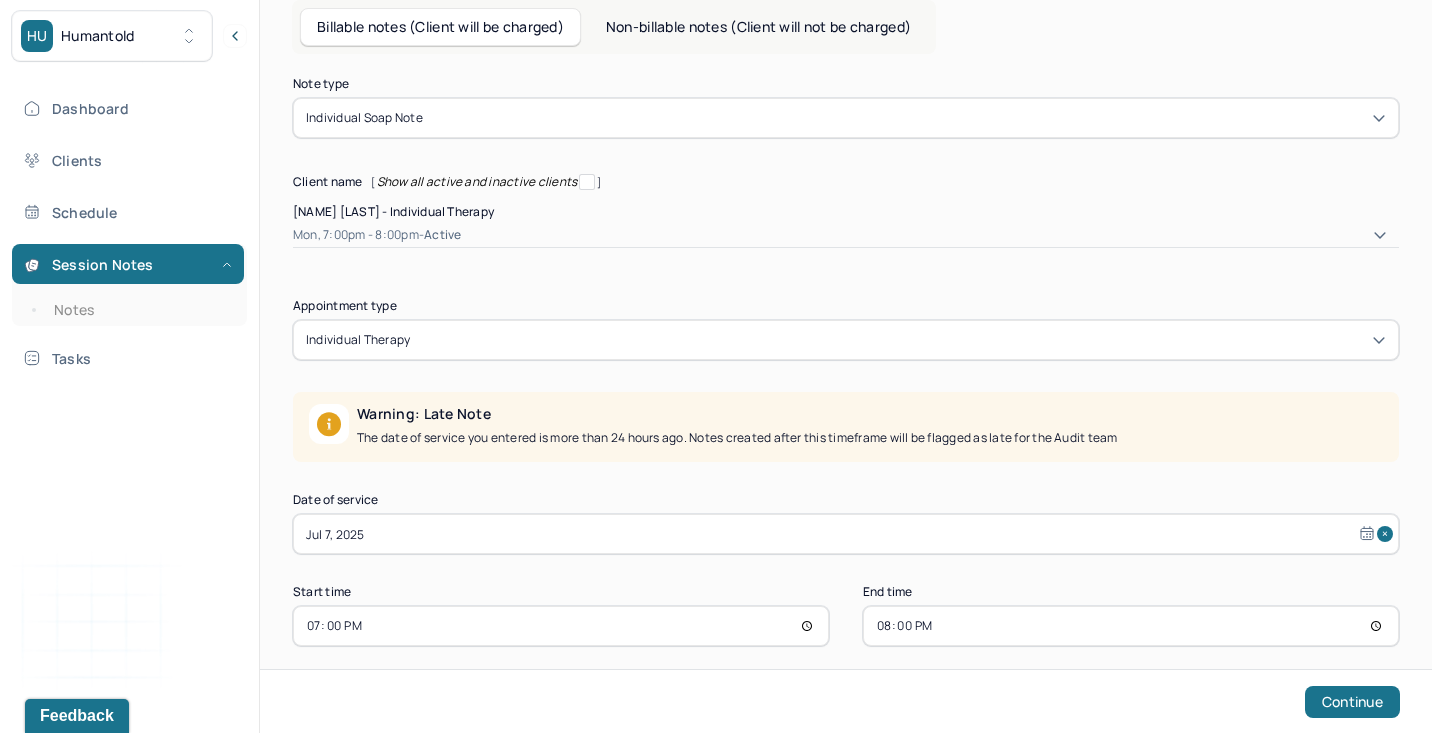 click on "Jul 7, 2025" at bounding box center (846, 534) 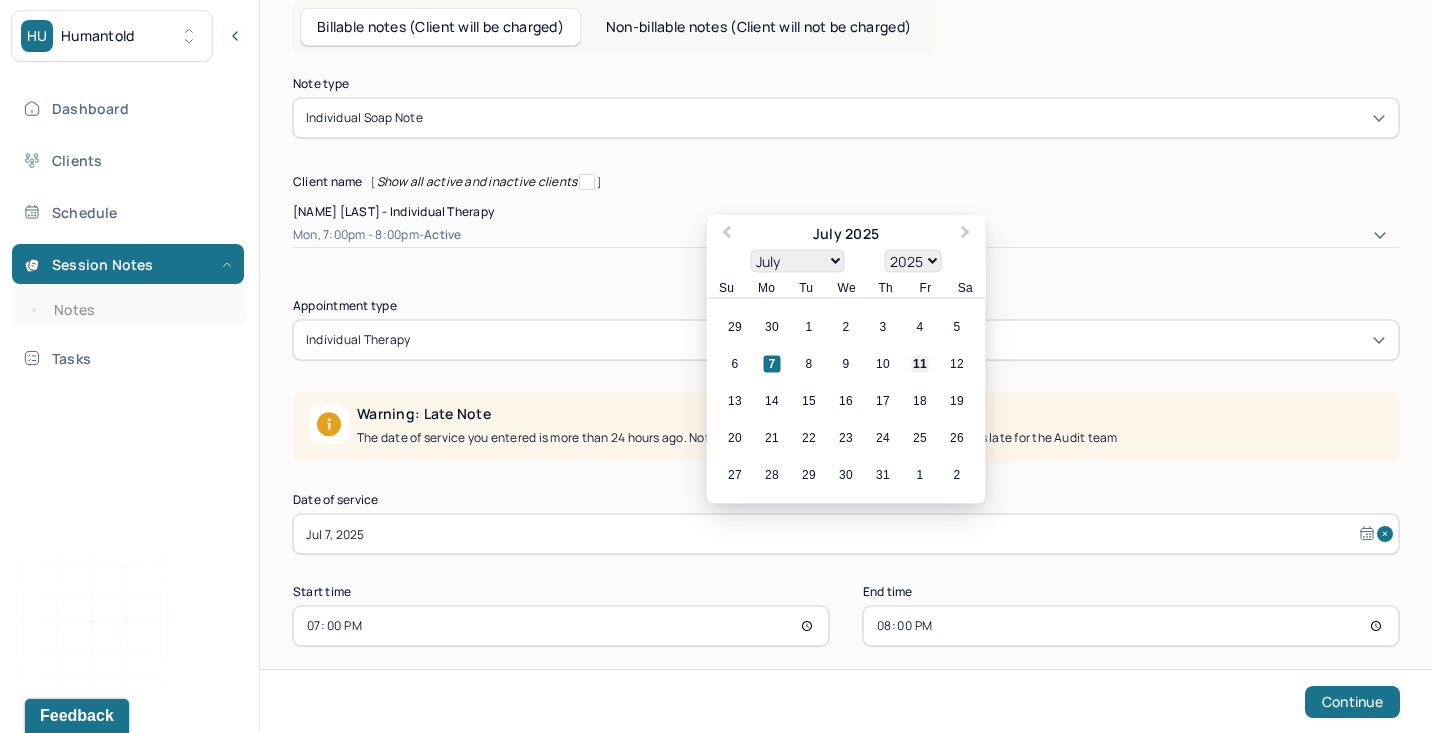 click on "11" at bounding box center (920, 364) 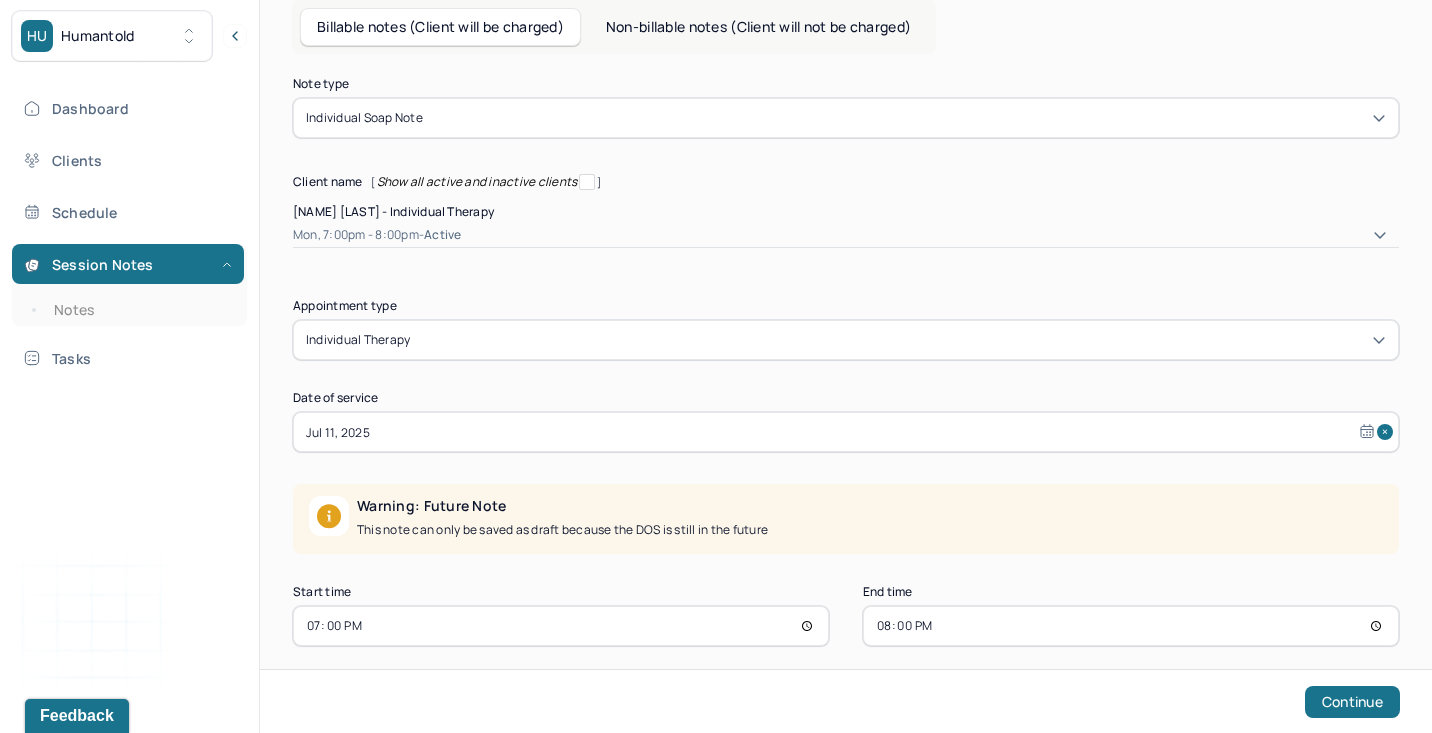 click on "19:00" at bounding box center [561, 626] 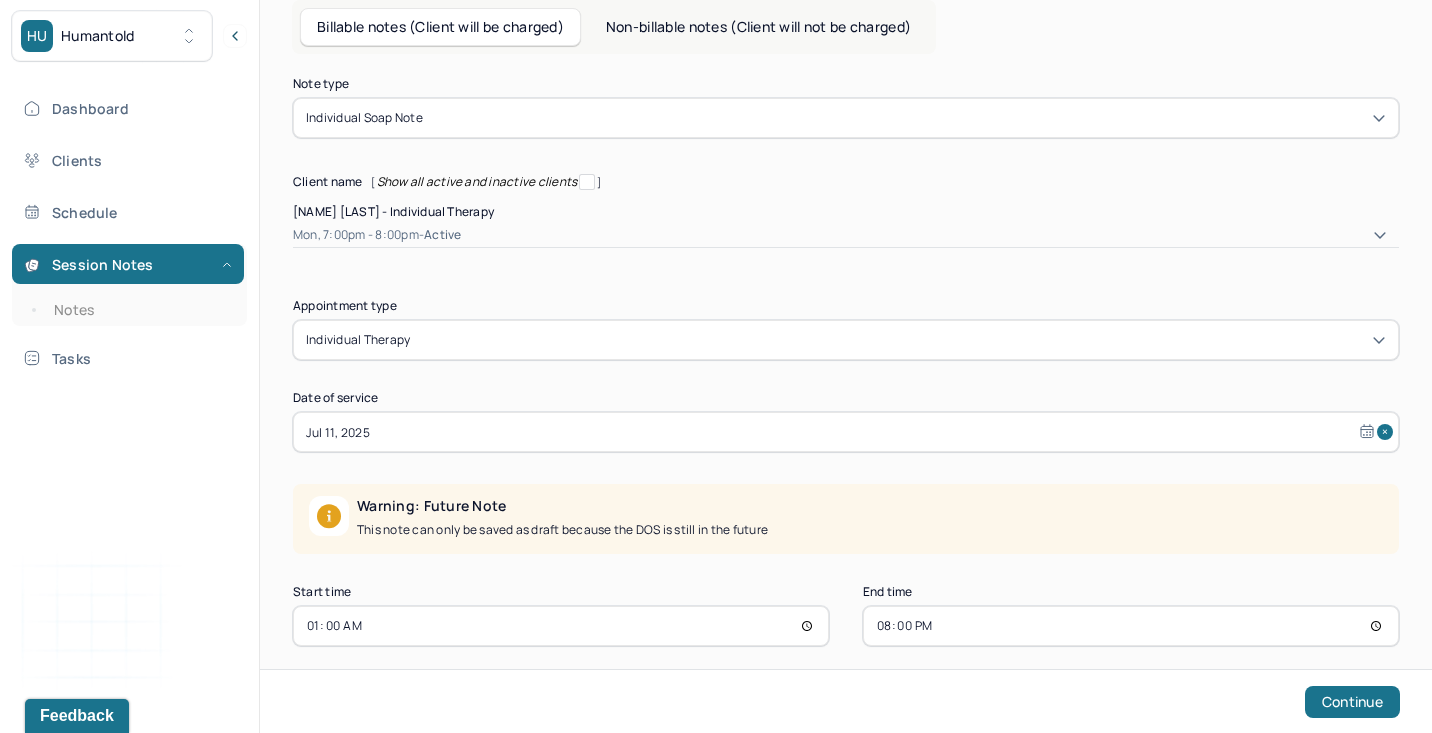 type on "14:00" 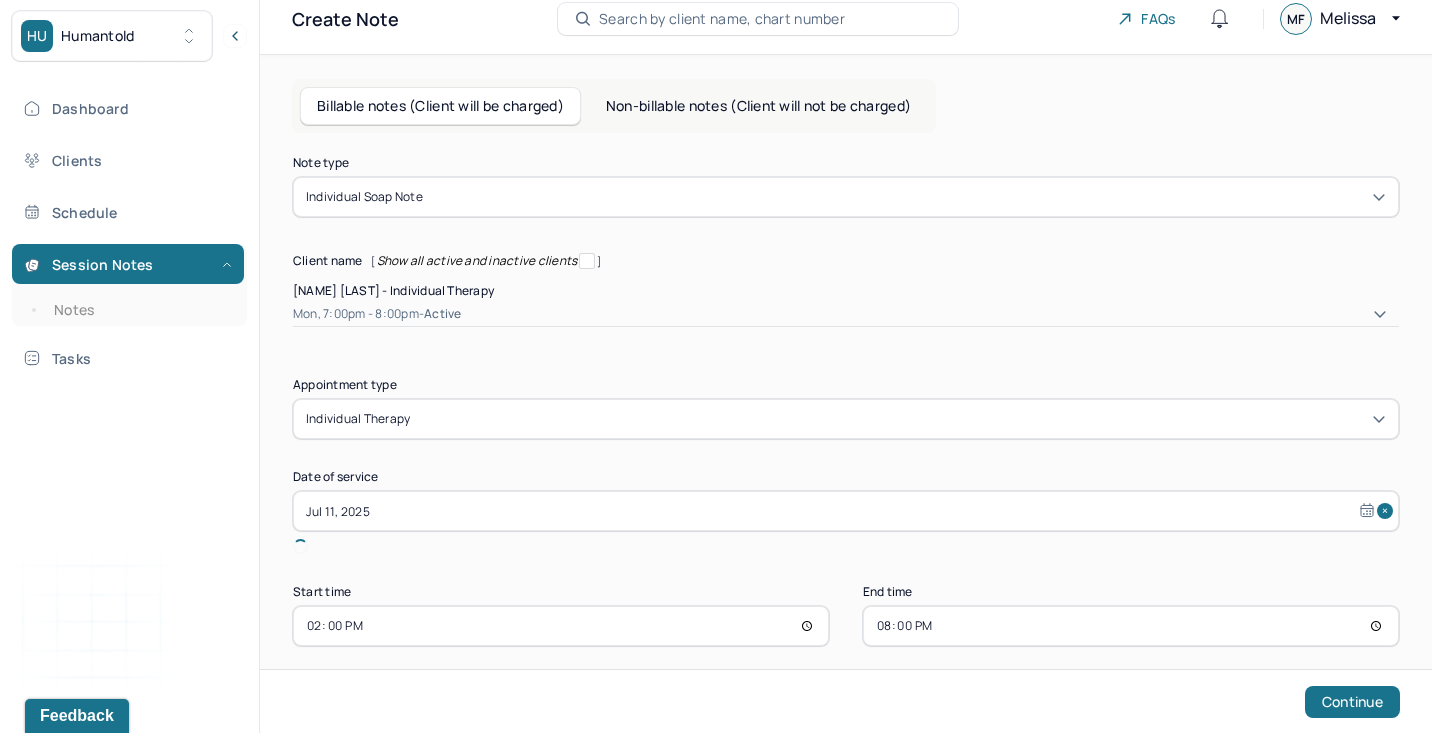 scroll, scrollTop: 38, scrollLeft: 0, axis: vertical 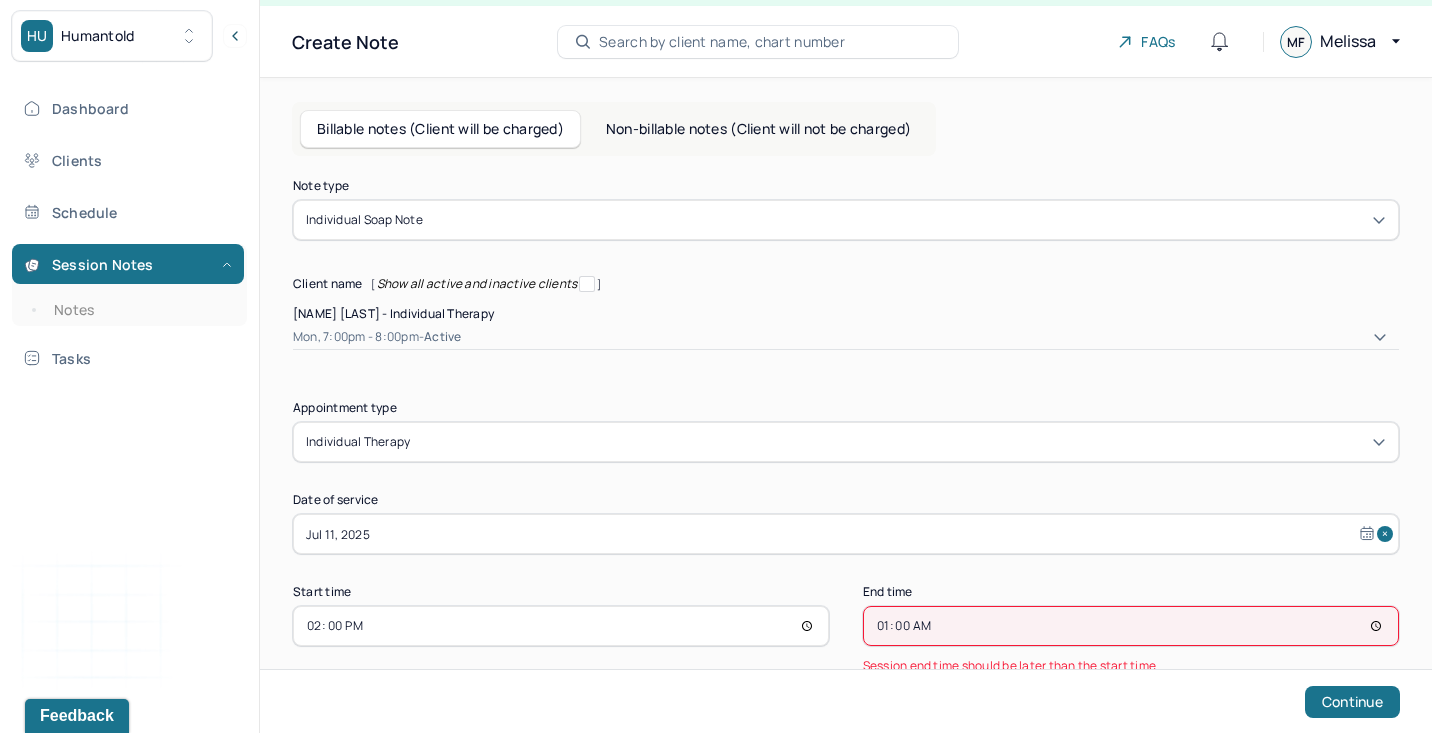 type on "15:00" 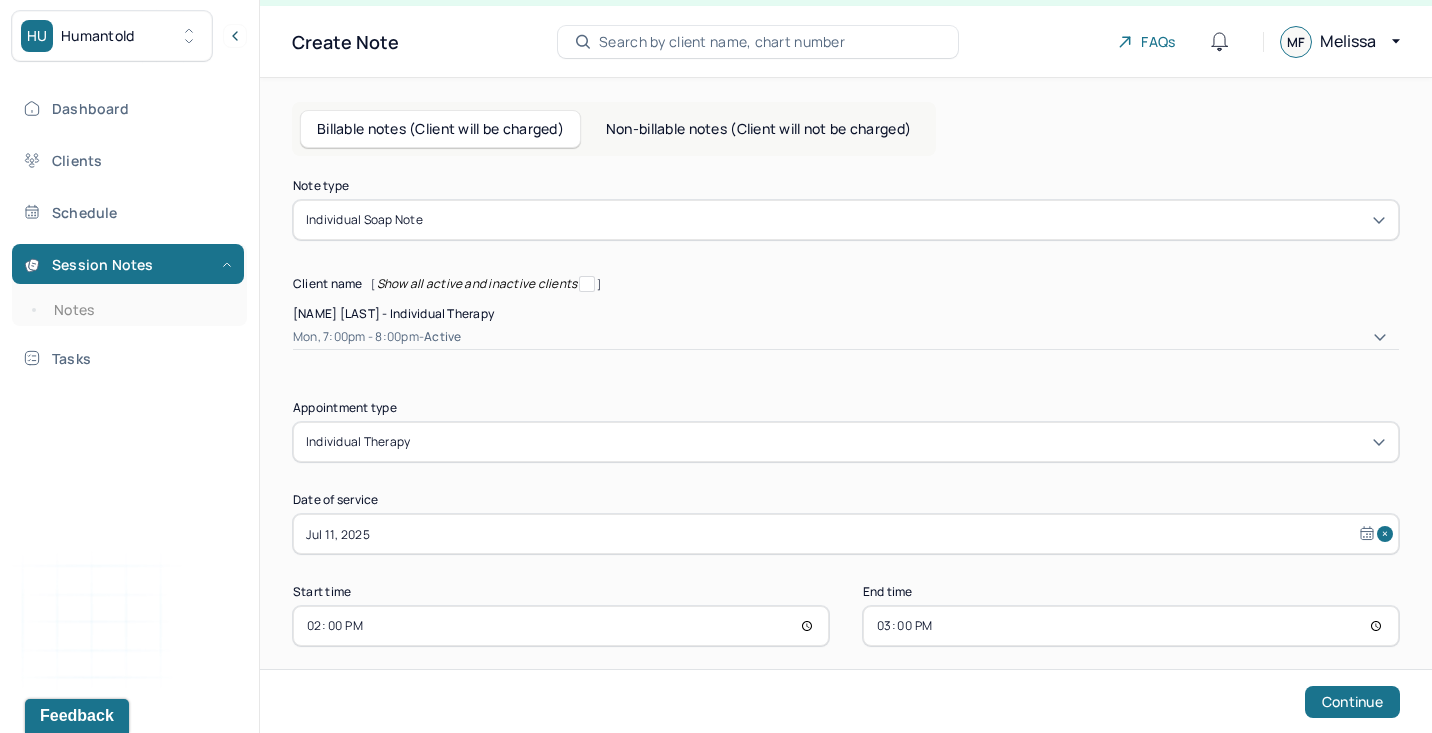 click on "Continue" at bounding box center [1352, 702] 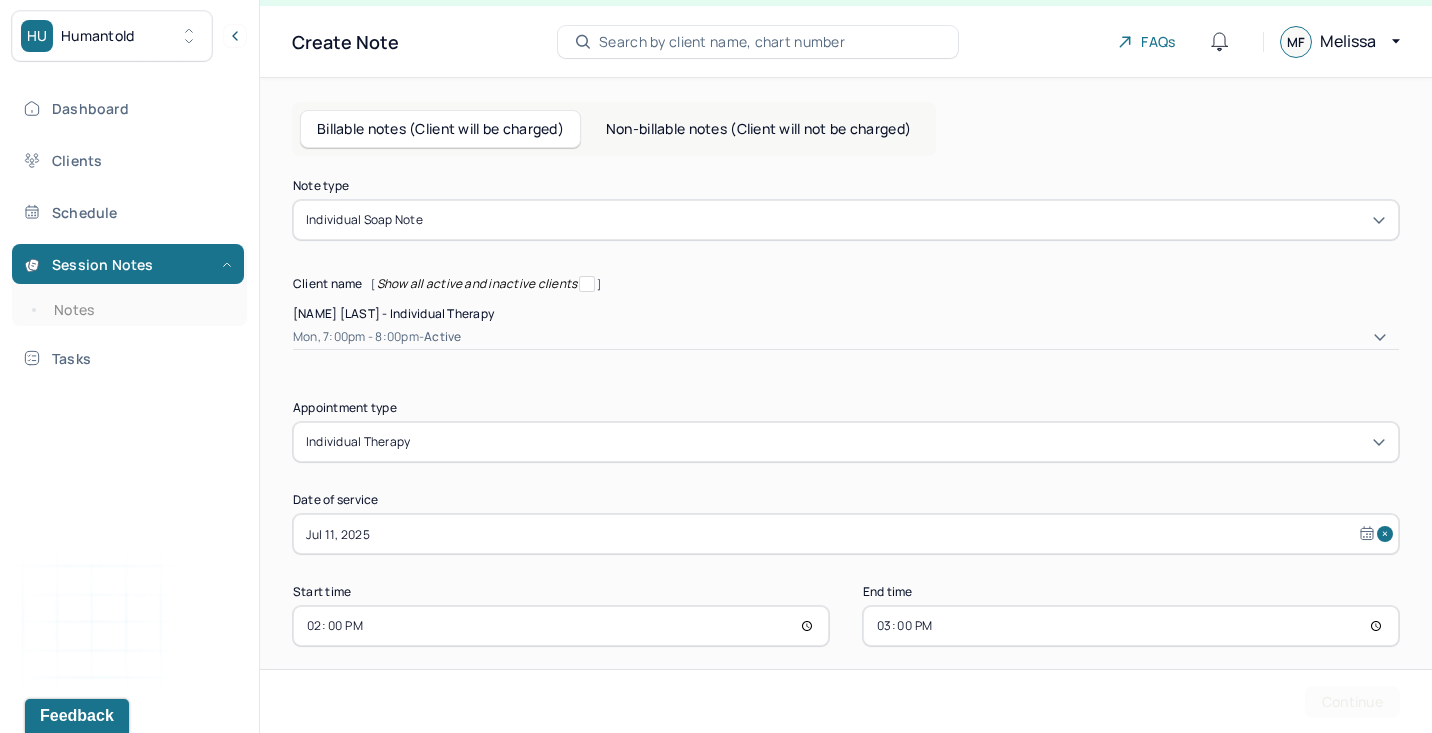 scroll, scrollTop: 0, scrollLeft: 0, axis: both 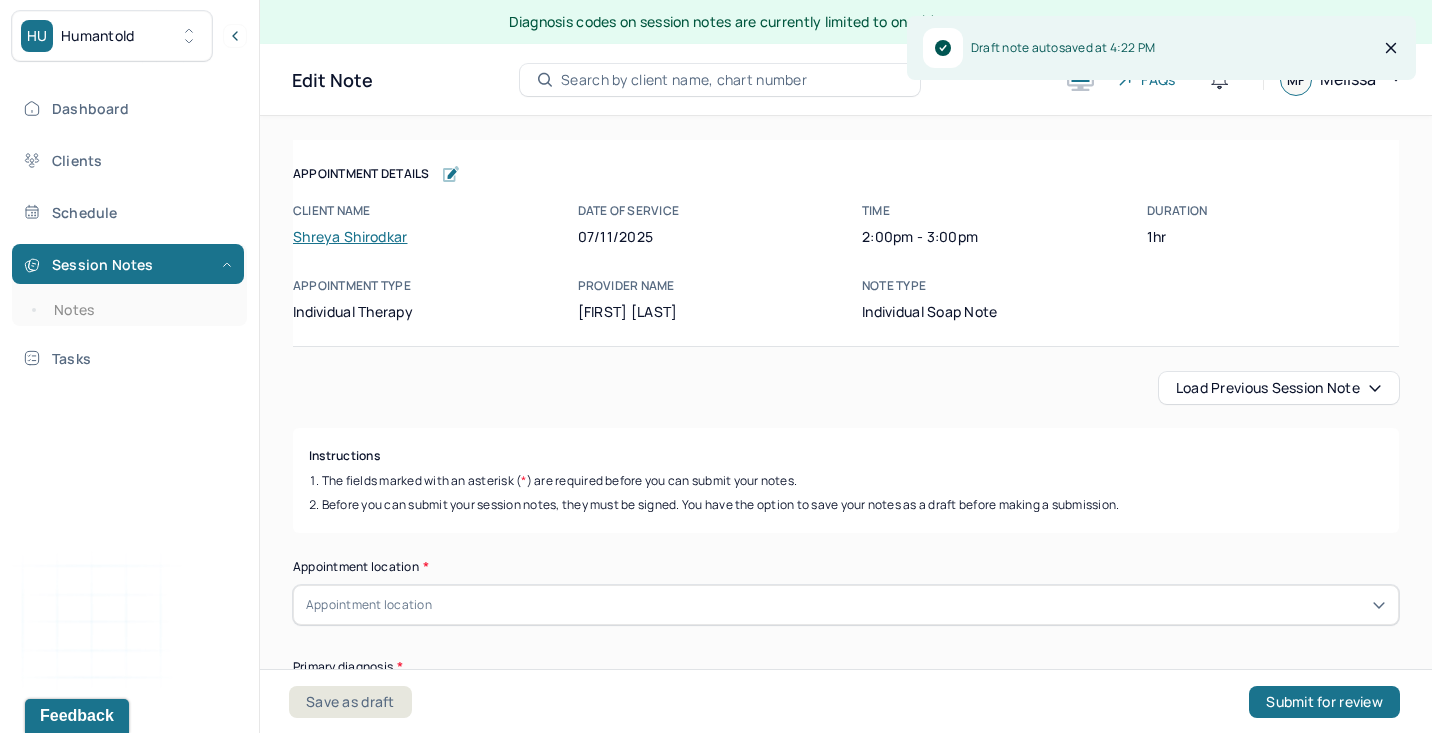 click on "Load previous session note   Instructions The fields marked with an asterisk ( * ) are required before you can submit your notes. Before you can submit your session notes, they must be signed. You have the option to save your notes as a draft before making a submission. Appointment location * Appointment location Primary diagnosis * Primary diagnosis Secondary diagnosis (optional) Secondary diagnosis Tertiary diagnosis (optional) Tertiary diagnosis Emotional / Behavioural symptoms demonstrated * Causing * Causing Intention for Session * Intention for Session Session Note Subjective This section is for Subjective reporting of your clients, it can include their mood, their reported symptoms, their efforts since your last meeting to implement your homework or recommendations or any questions they have Objective What were the behaviors, nonverbal expressions,gestures, postures, and overall presentation of the client? Consider client's mood and affect,client's response to treatment, any use of assessments. EDMR" at bounding box center (846, 2395) 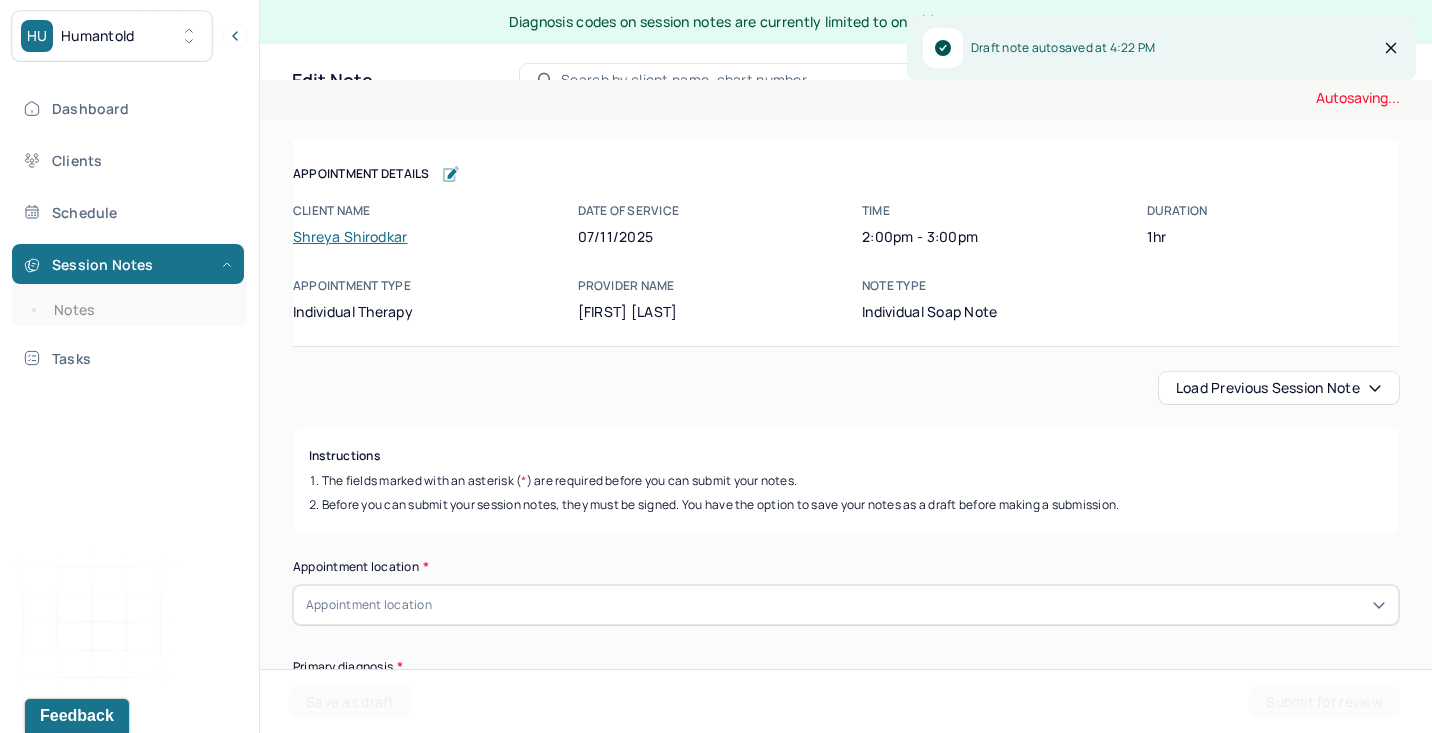 click on "Load previous session note" at bounding box center (1279, 388) 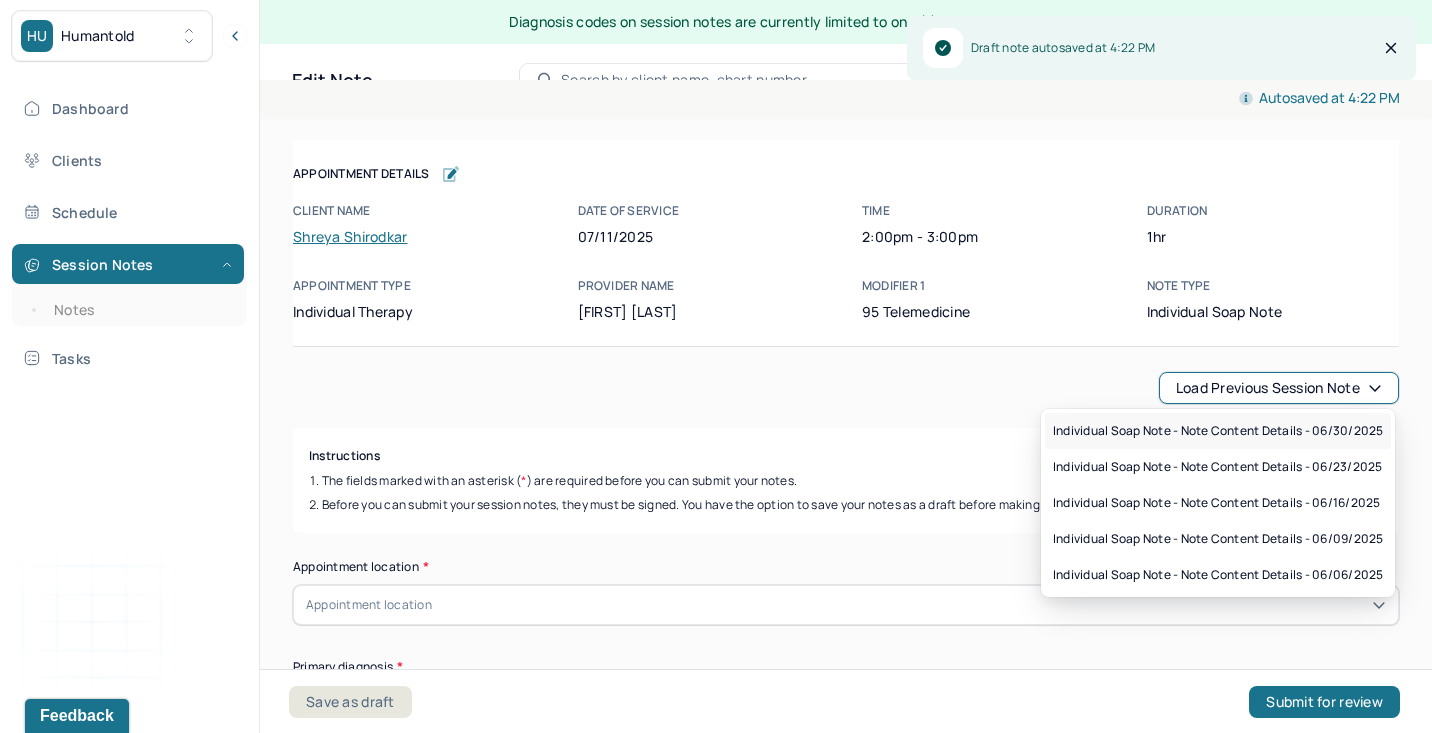 click on "Individual soap note   - Note content Details -   06/30/2025" at bounding box center [1218, 431] 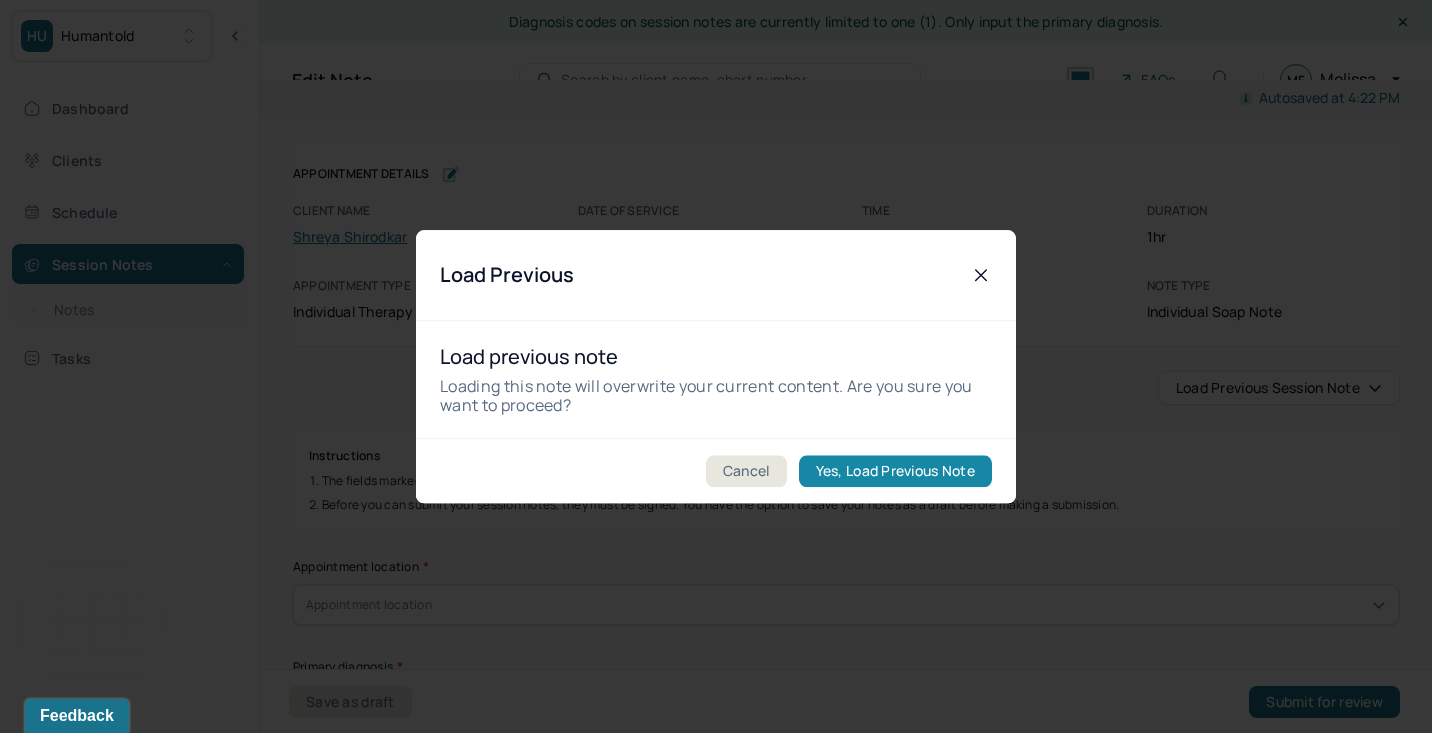 click on "Yes, Load Previous Note" at bounding box center [895, 471] 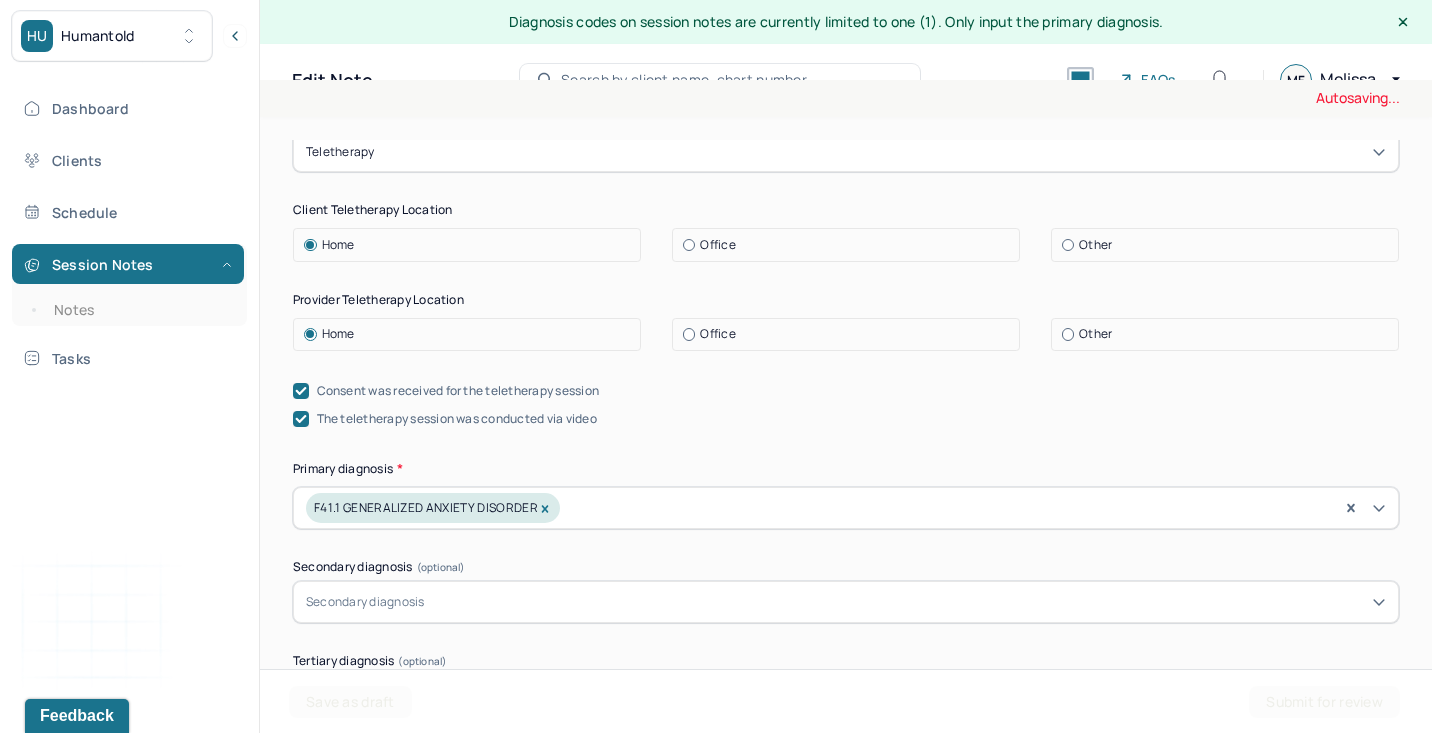 scroll, scrollTop: 556, scrollLeft: 0, axis: vertical 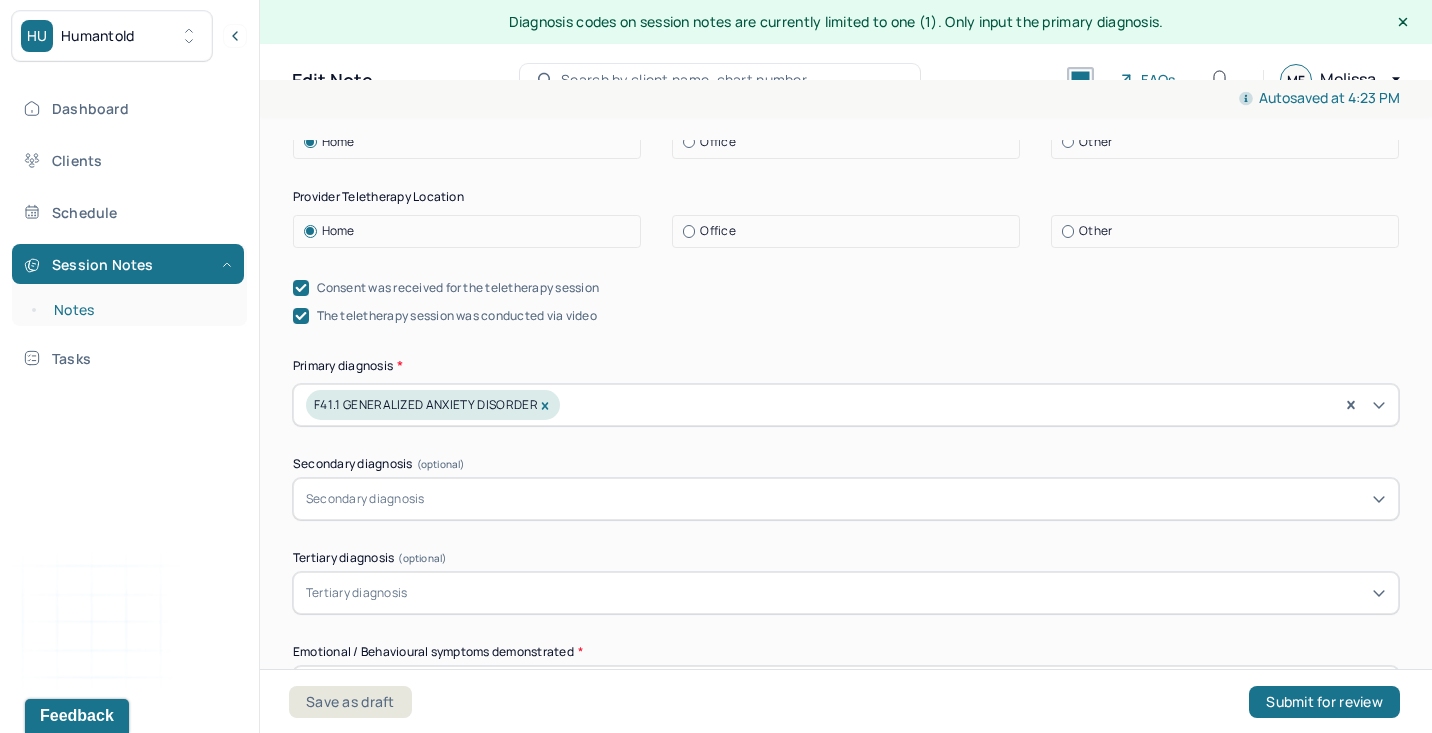 click on "Notes" at bounding box center [139, 310] 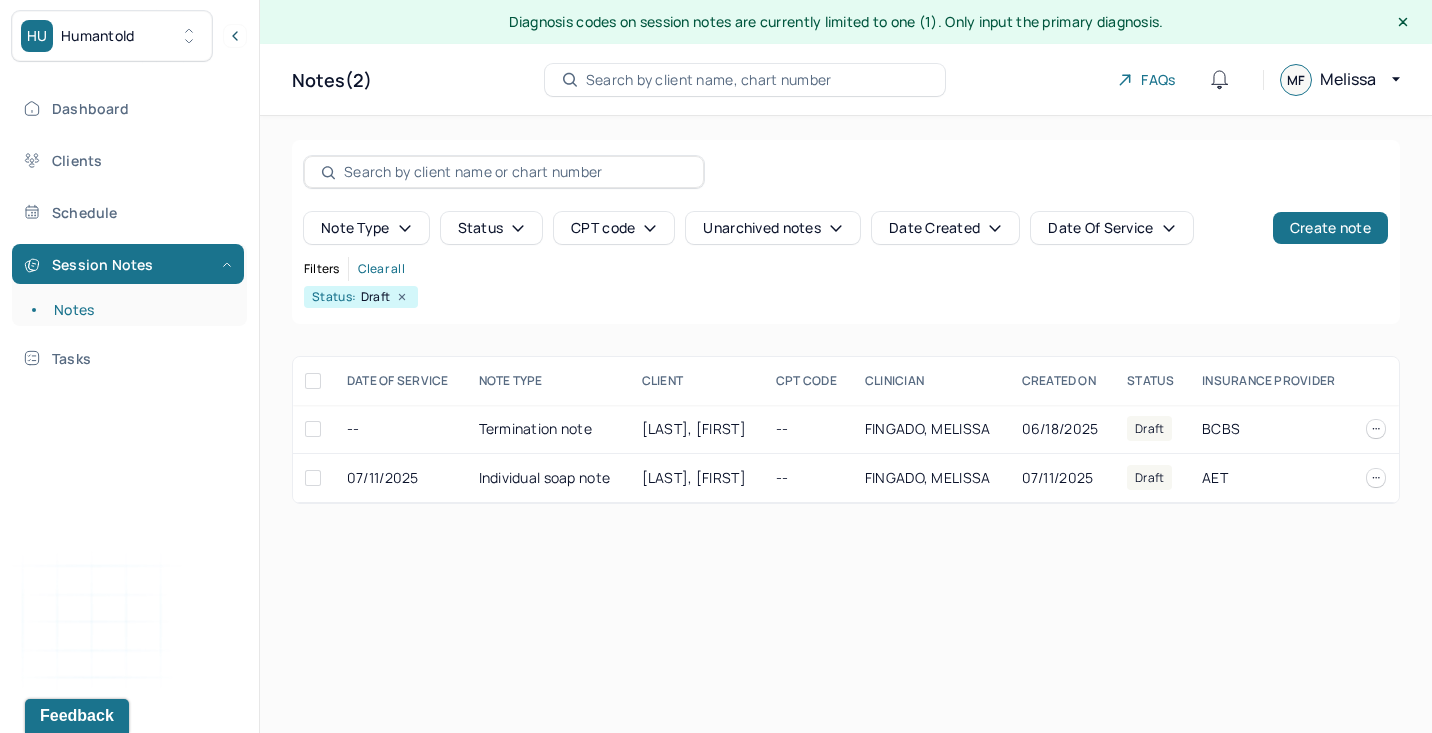 click on "Search by client name, chart number" at bounding box center (709, 80) 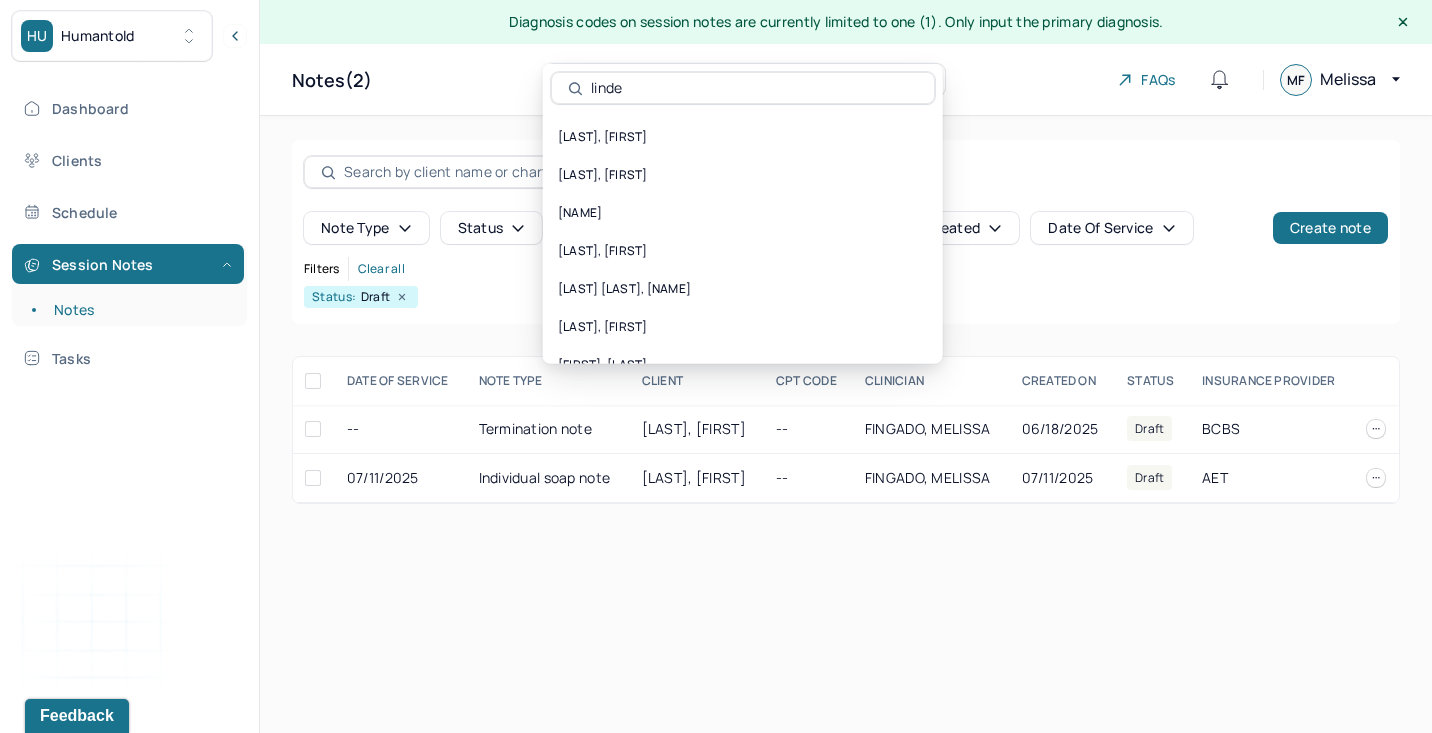 type on "linde" 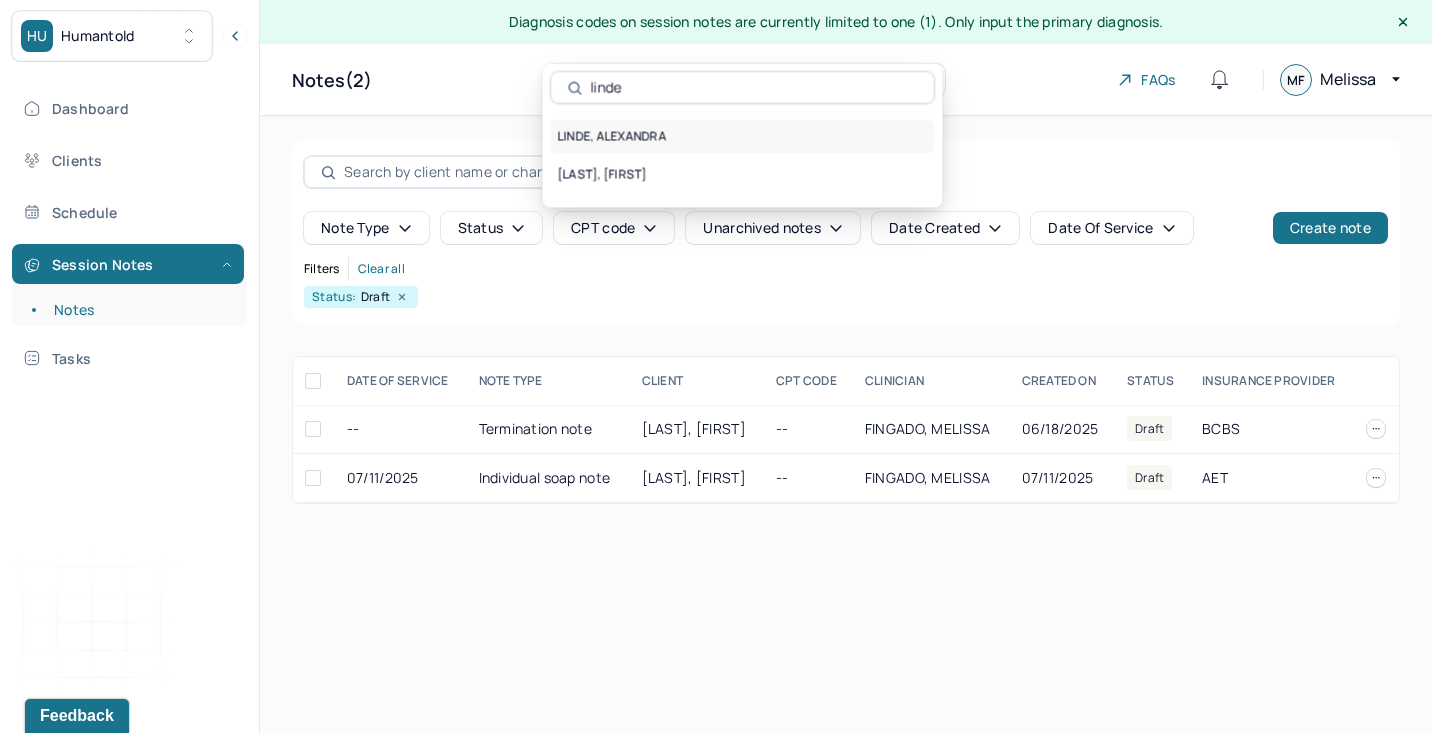 click on "[LAST], [FIRST]" at bounding box center (743, 137) 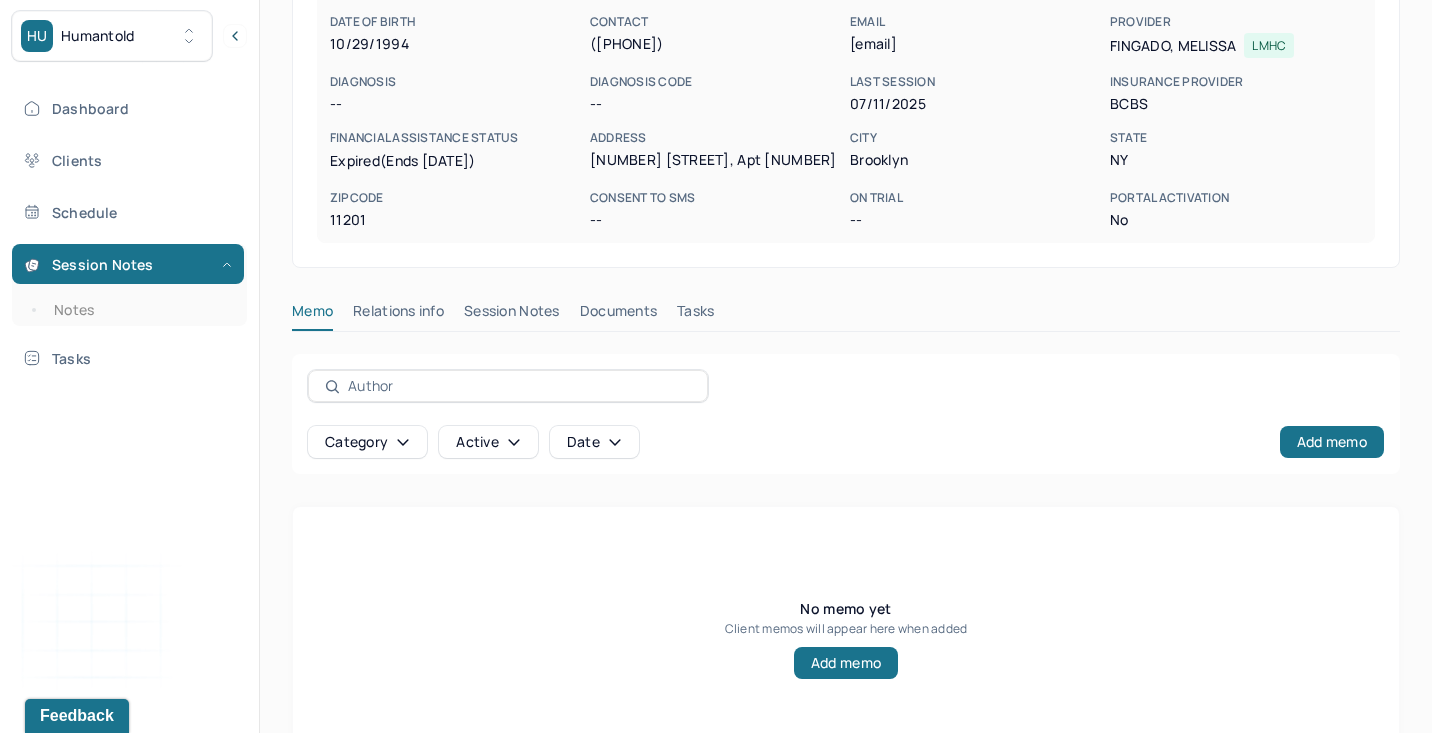 scroll, scrollTop: 308, scrollLeft: 0, axis: vertical 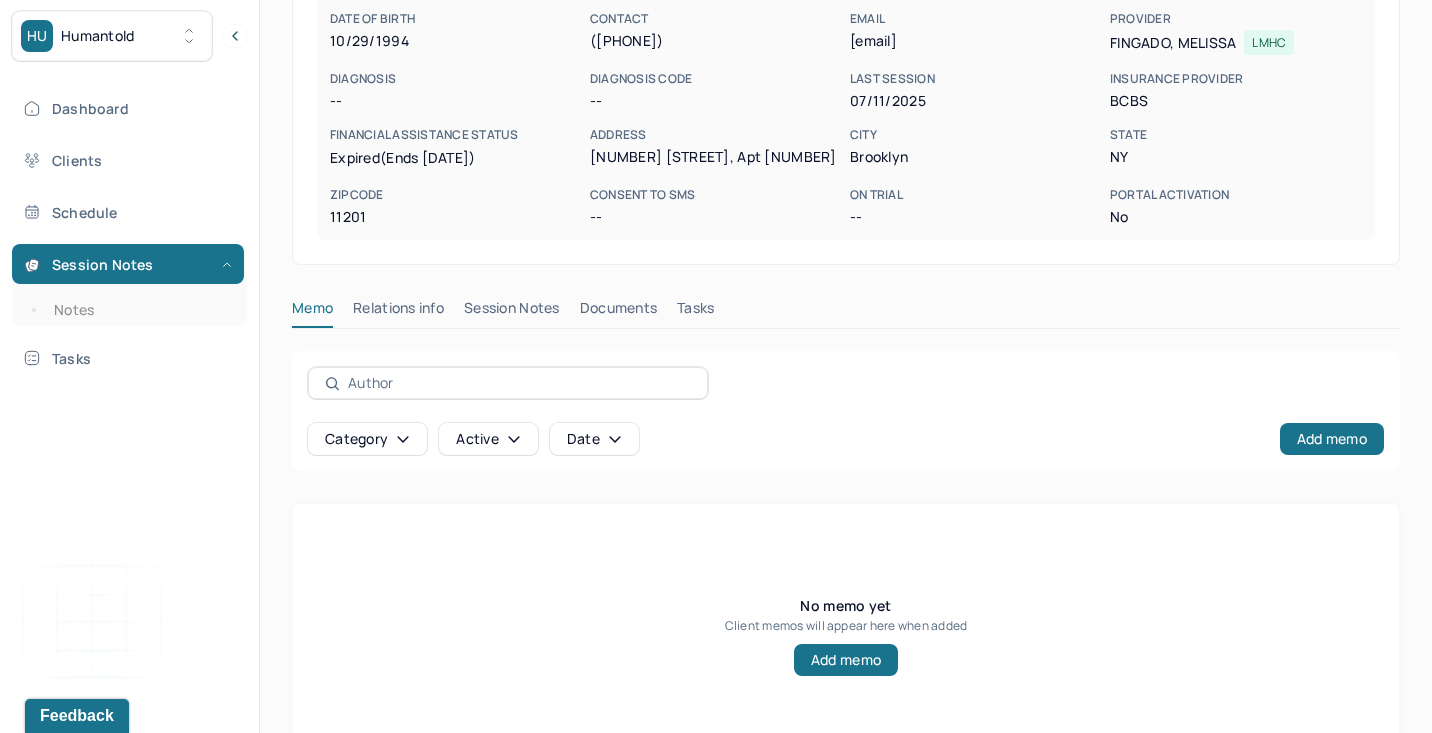 click on "Session Notes" at bounding box center (512, 312) 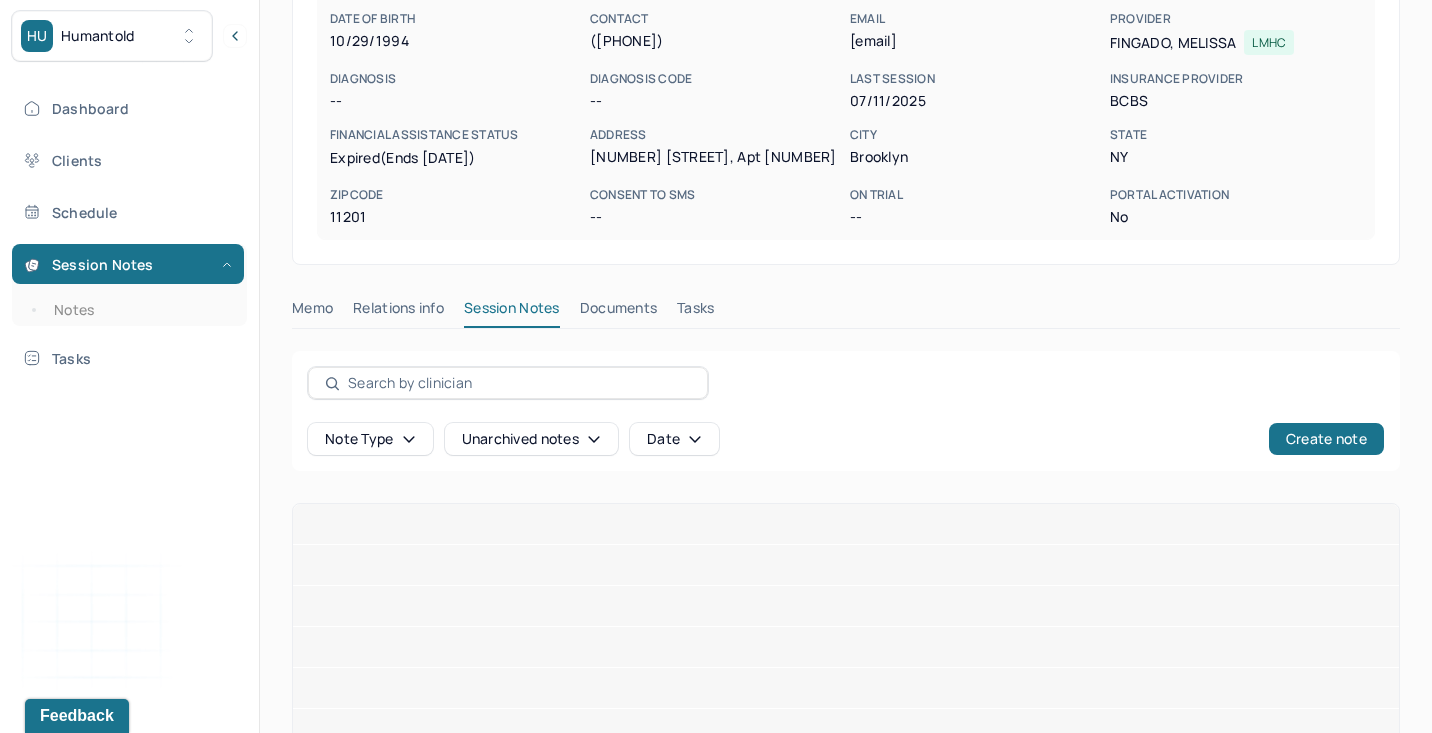scroll, scrollTop: 438, scrollLeft: 0, axis: vertical 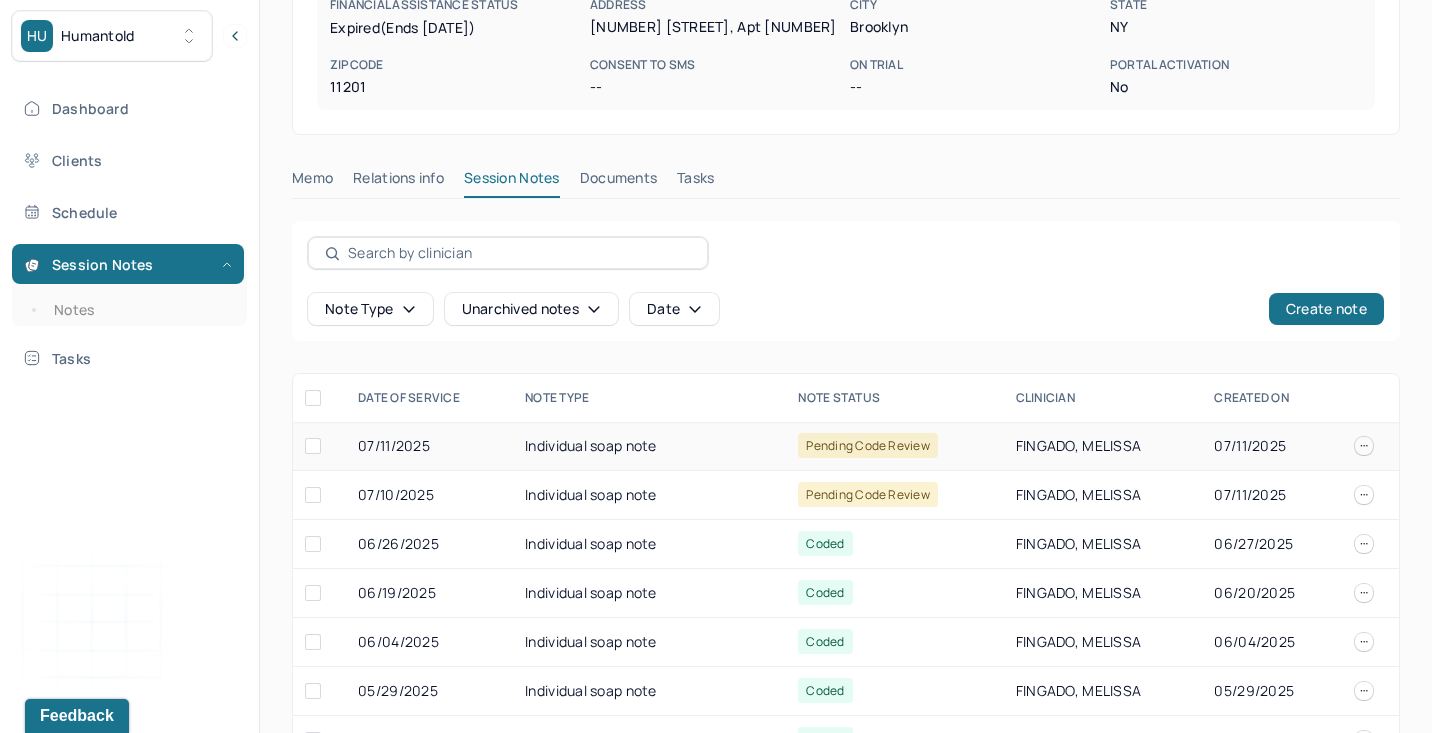click on "Pending code review" at bounding box center [868, 445] 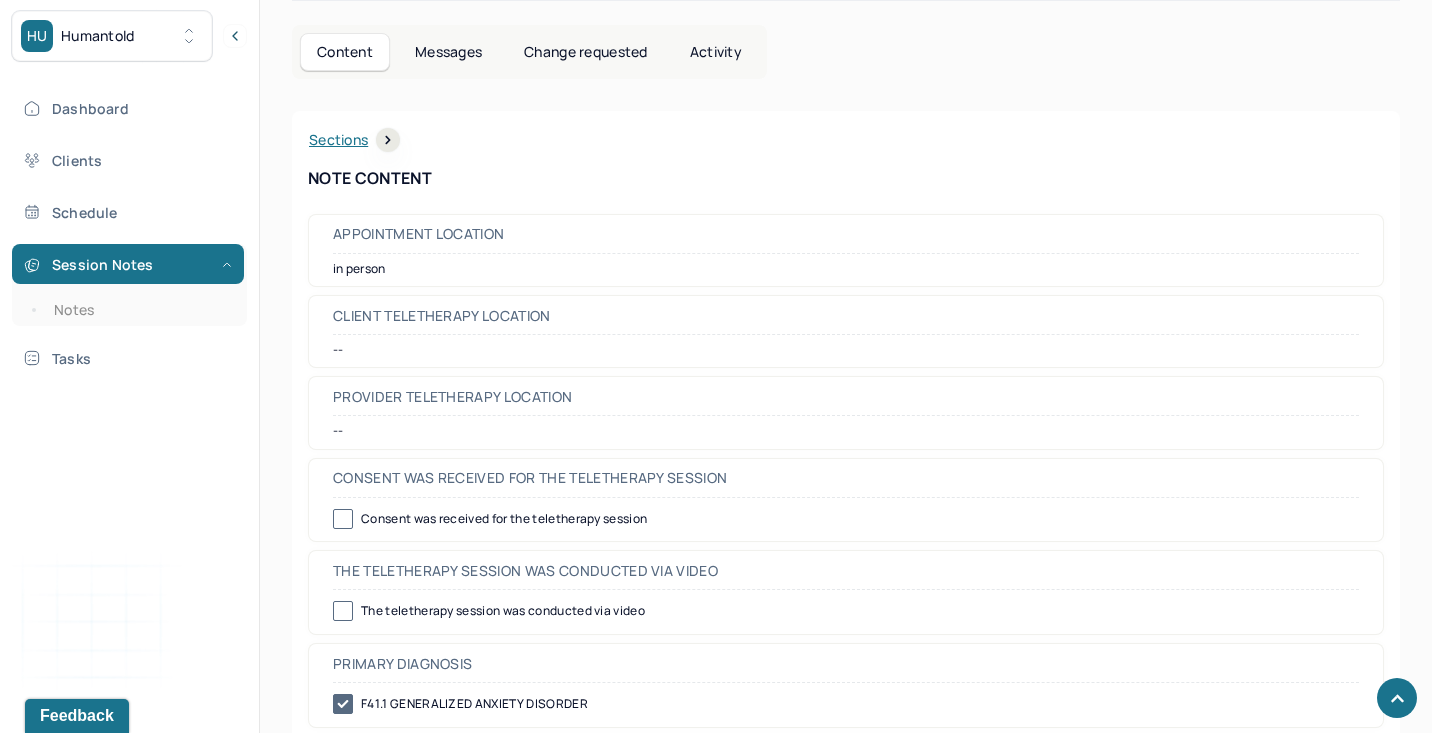 scroll, scrollTop: 688, scrollLeft: 0, axis: vertical 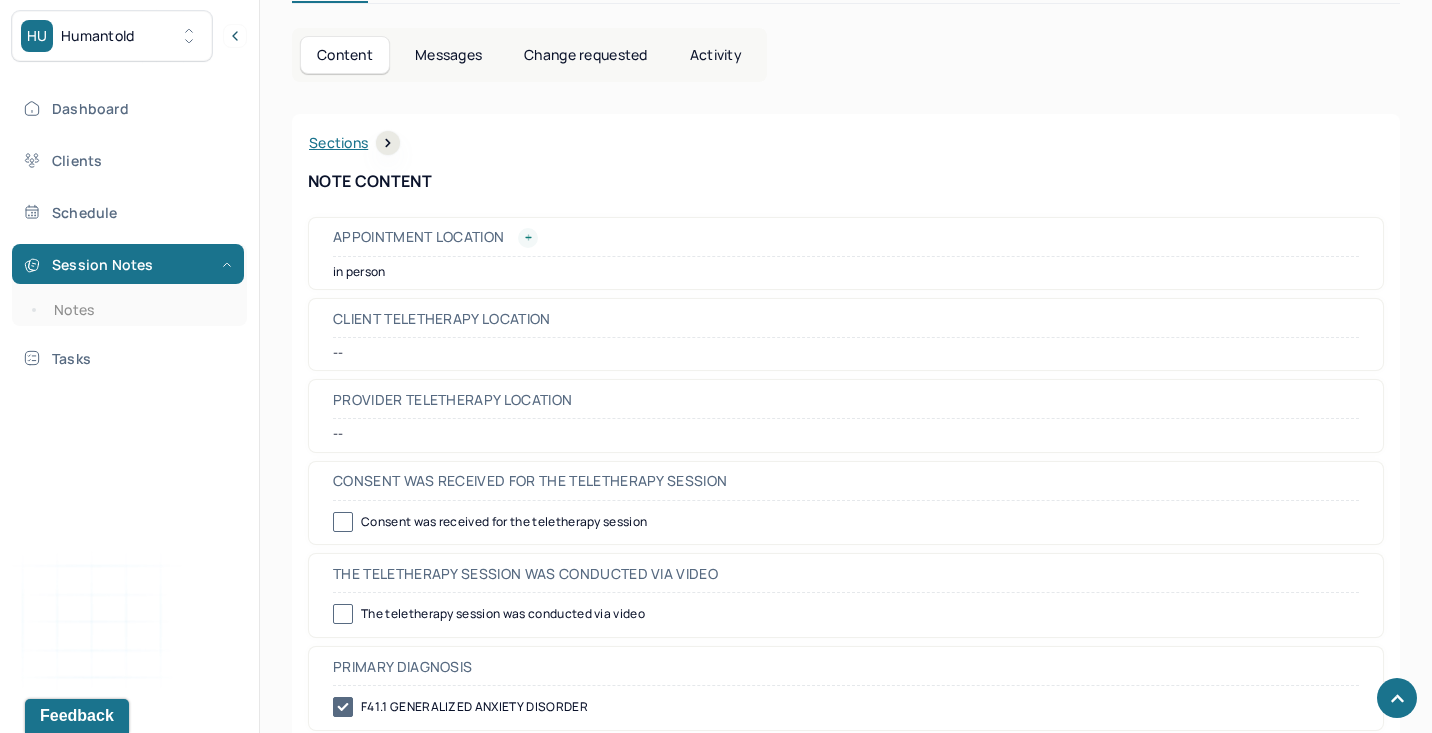 click at bounding box center [528, 238] 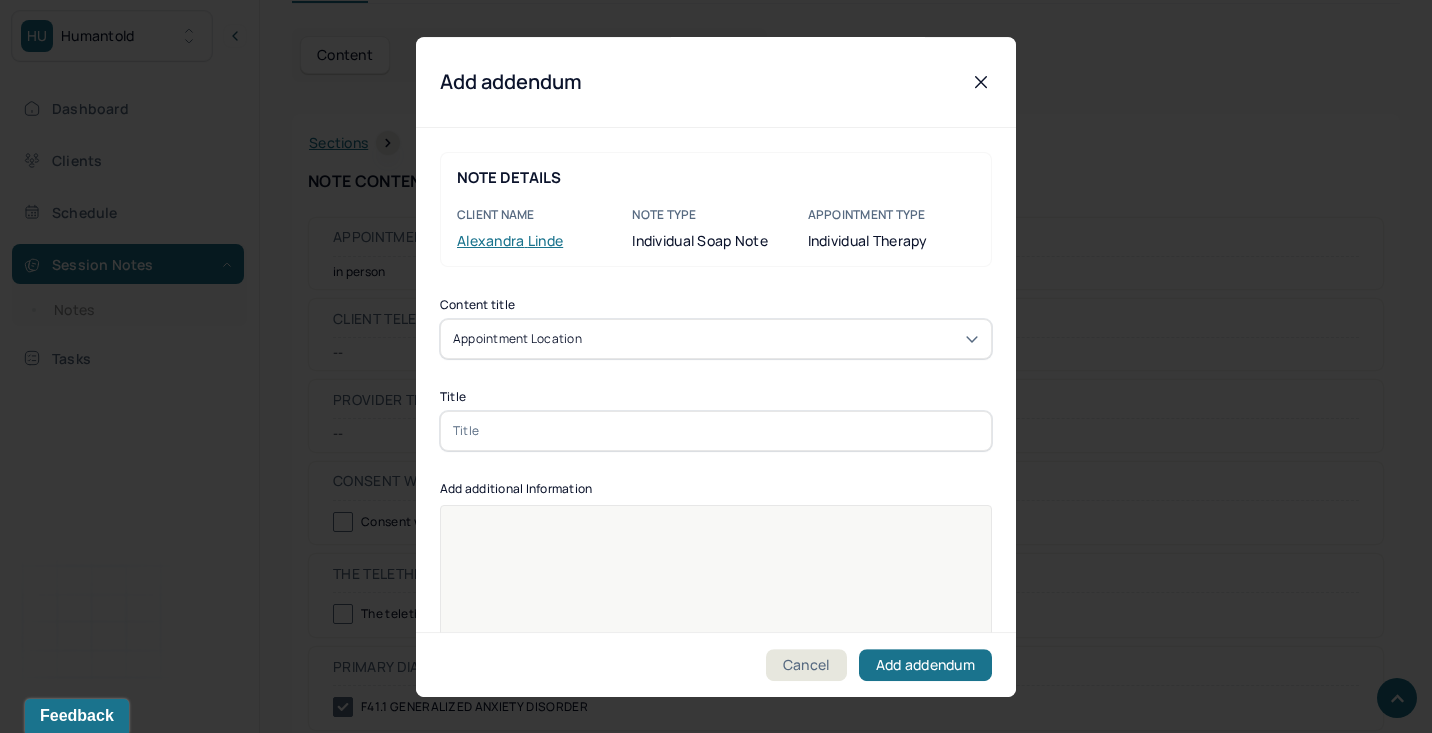 scroll, scrollTop: 14, scrollLeft: 0, axis: vertical 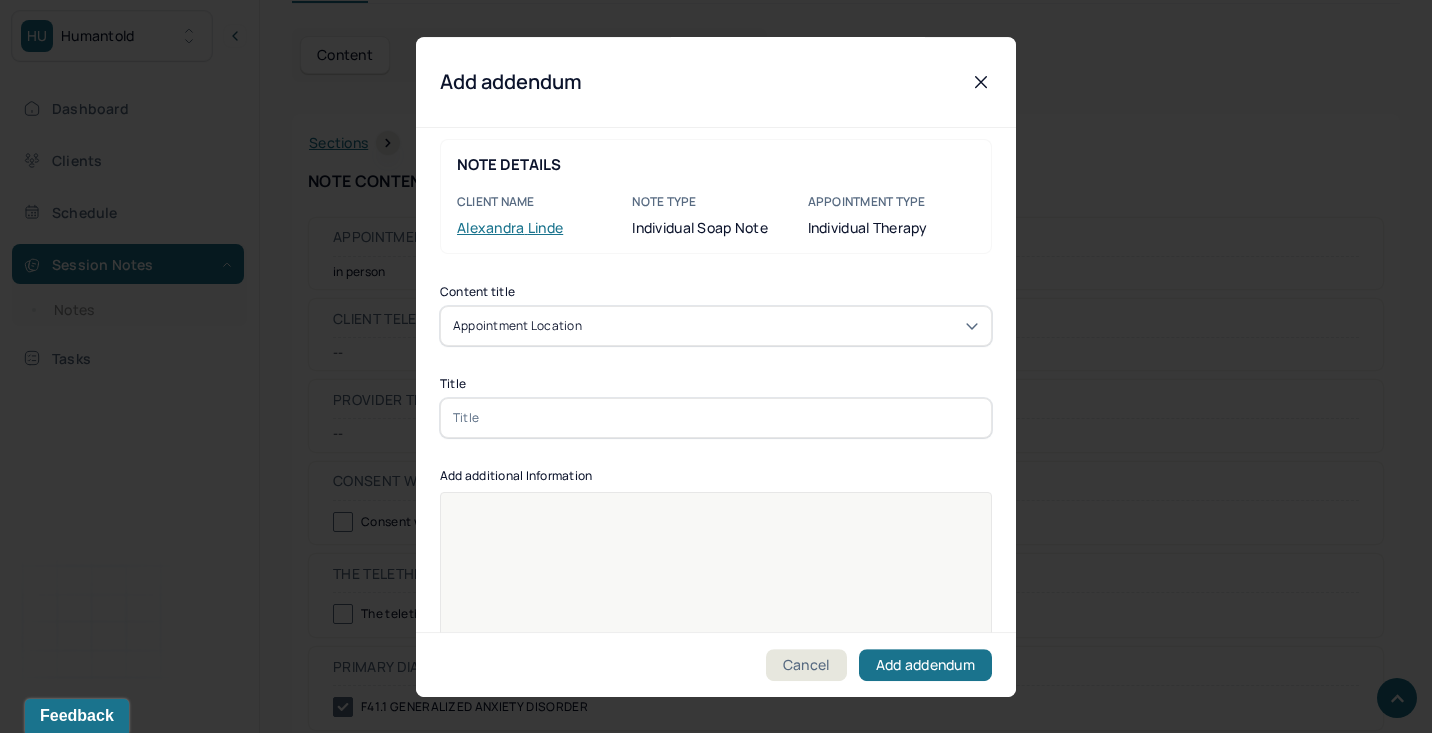 click on "Appointment location" at bounding box center [716, 326] 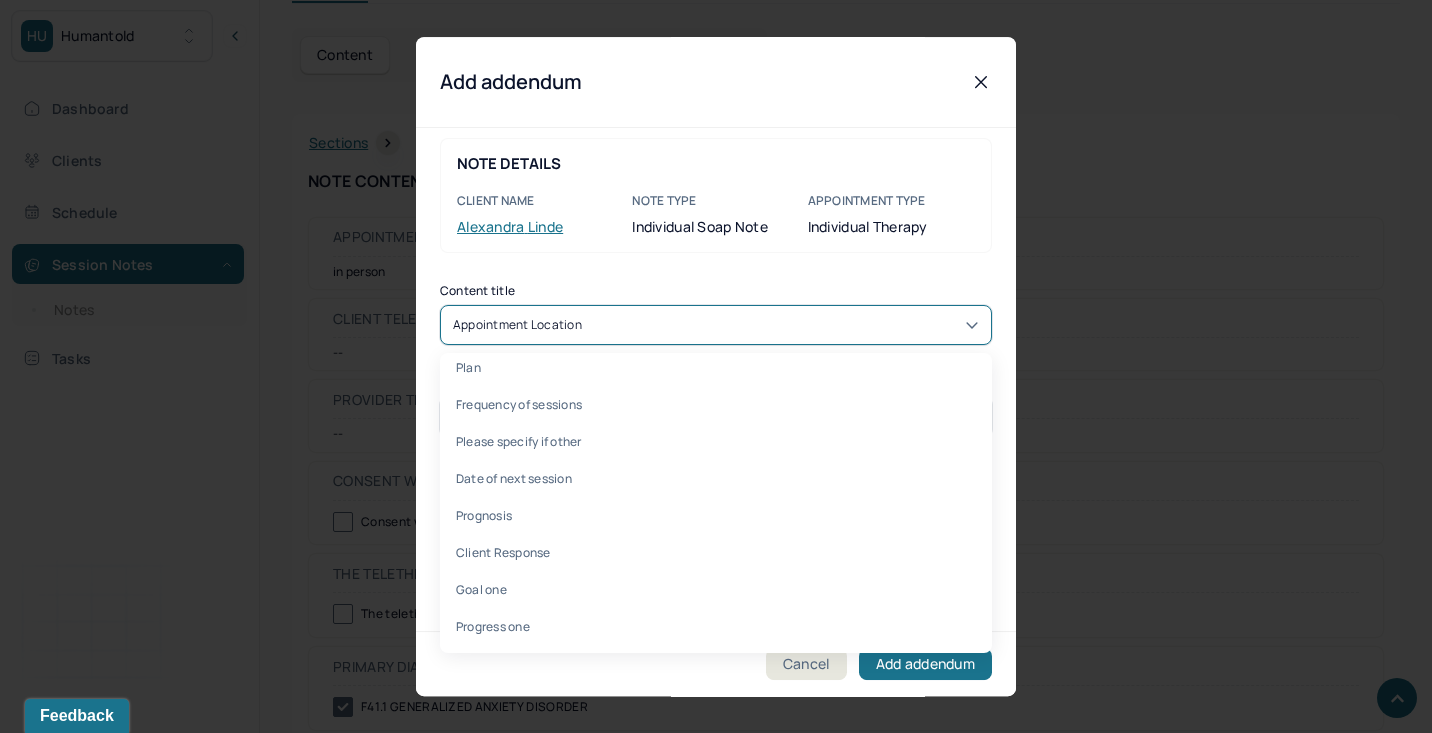 scroll, scrollTop: 0, scrollLeft: 0, axis: both 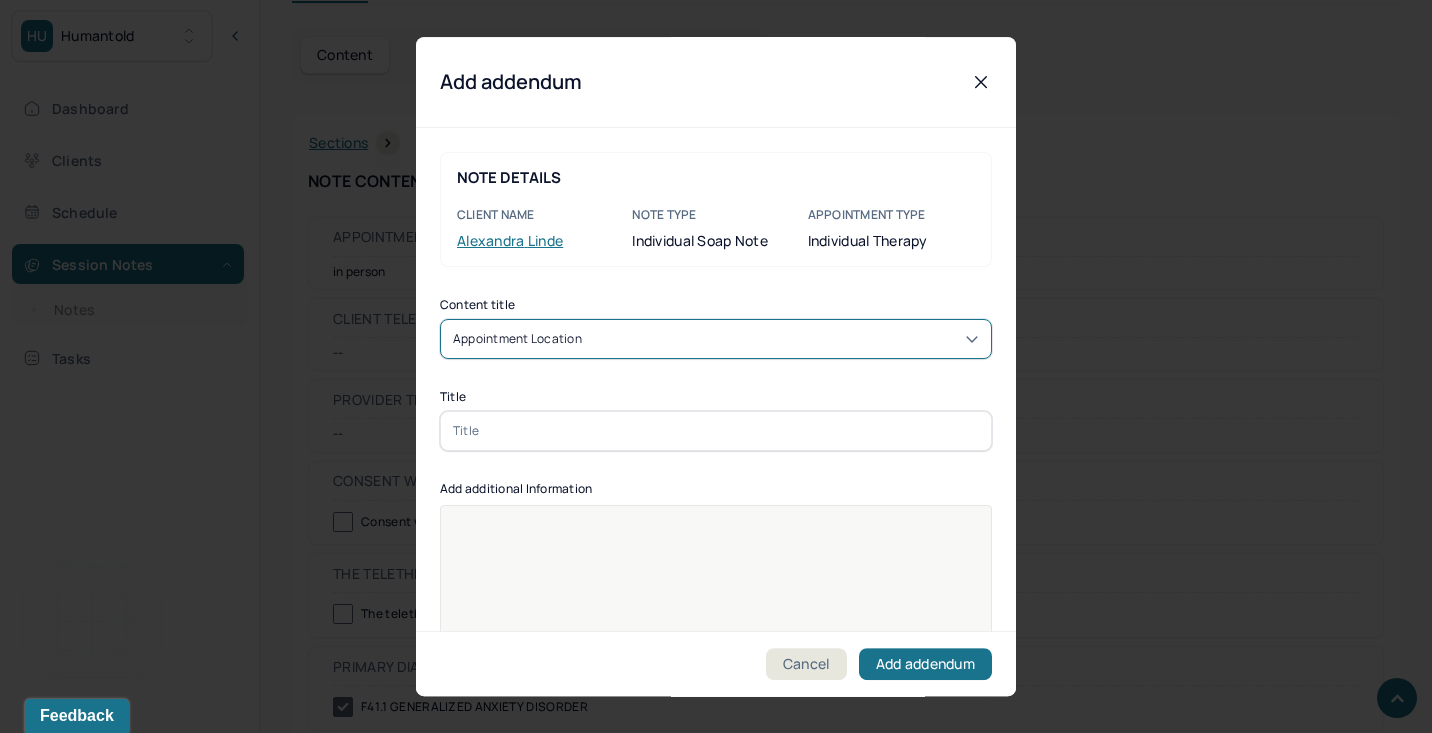 click on "Content title option Appointment location, selected. Select is focused , press Down to open the menu,  Appointment location Title Add additional Information Provider's Initials" at bounding box center (716, 548) 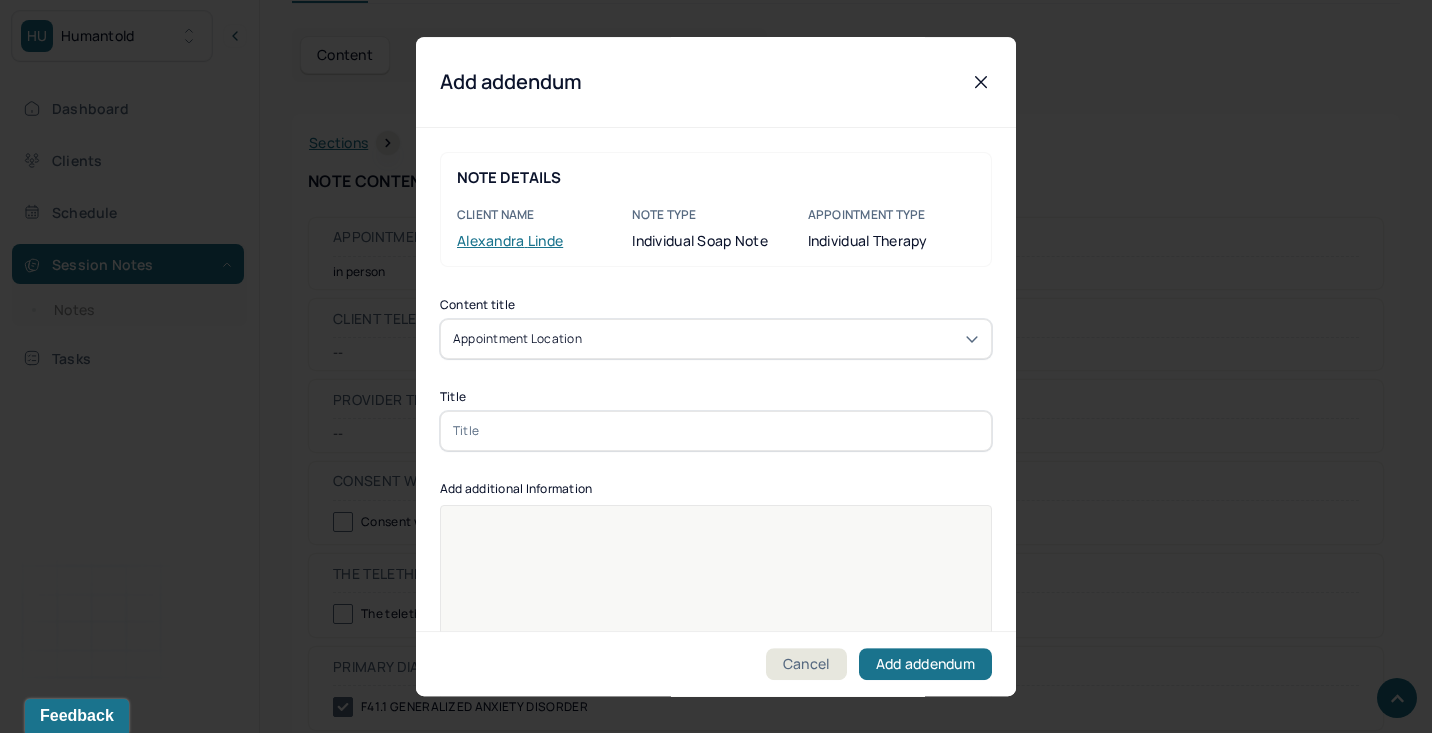 click at bounding box center (716, 431) 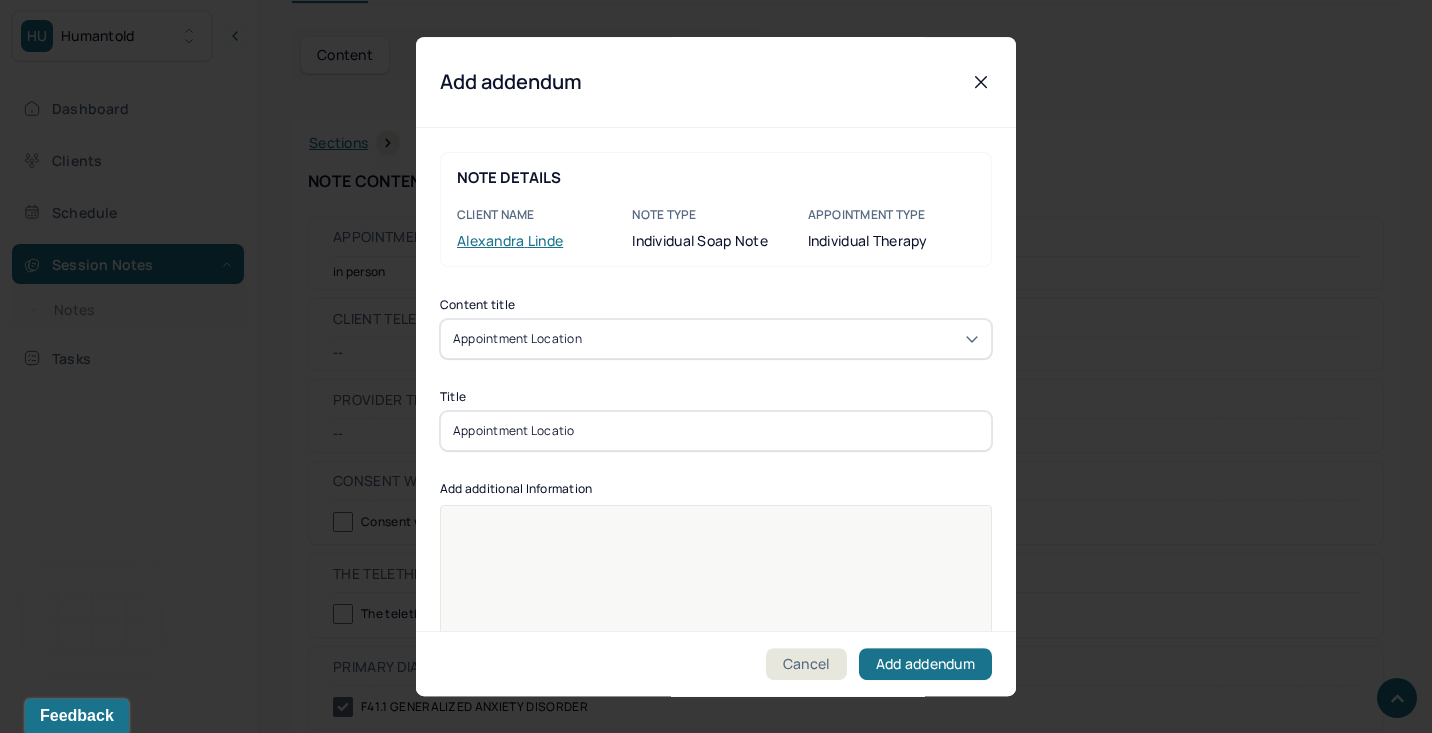 click on "Appointment Locatio" at bounding box center (716, 431) 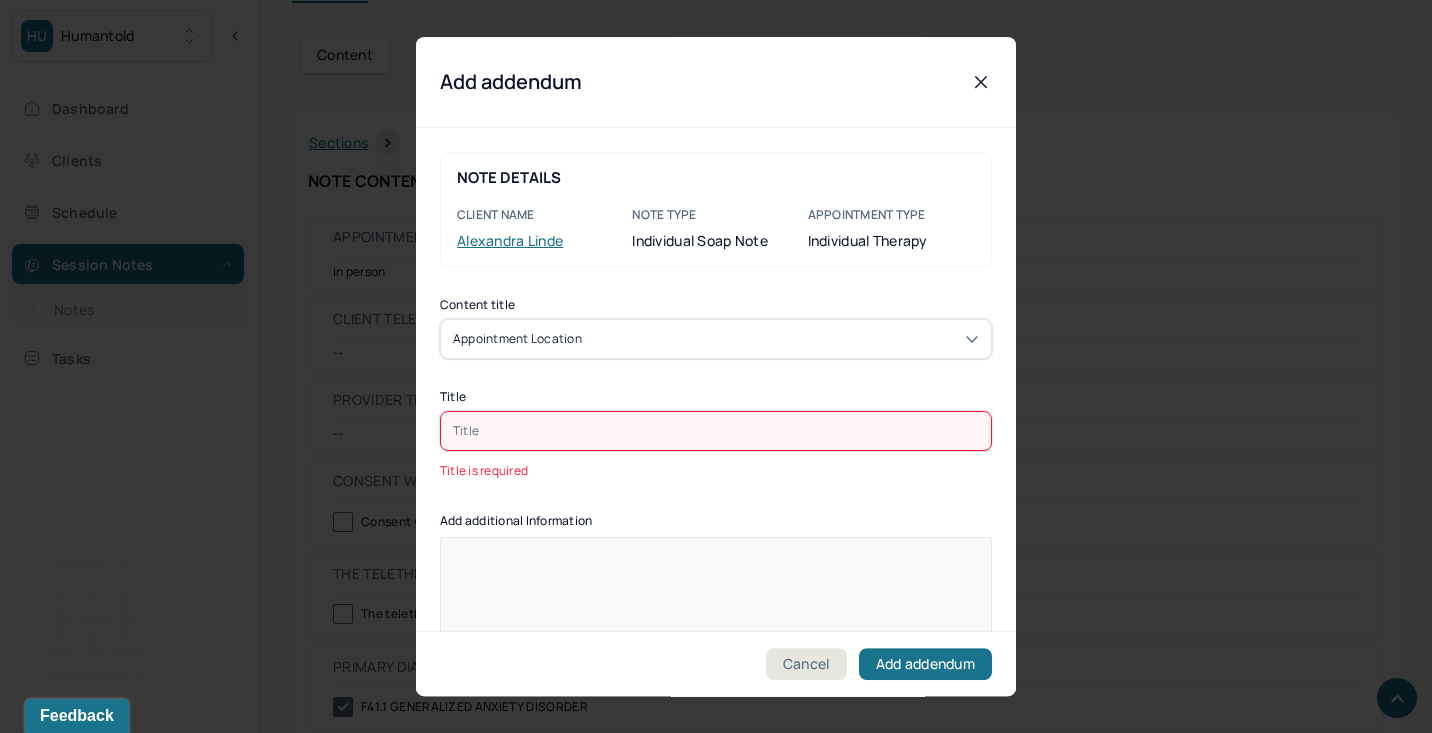 click at bounding box center [716, 431] 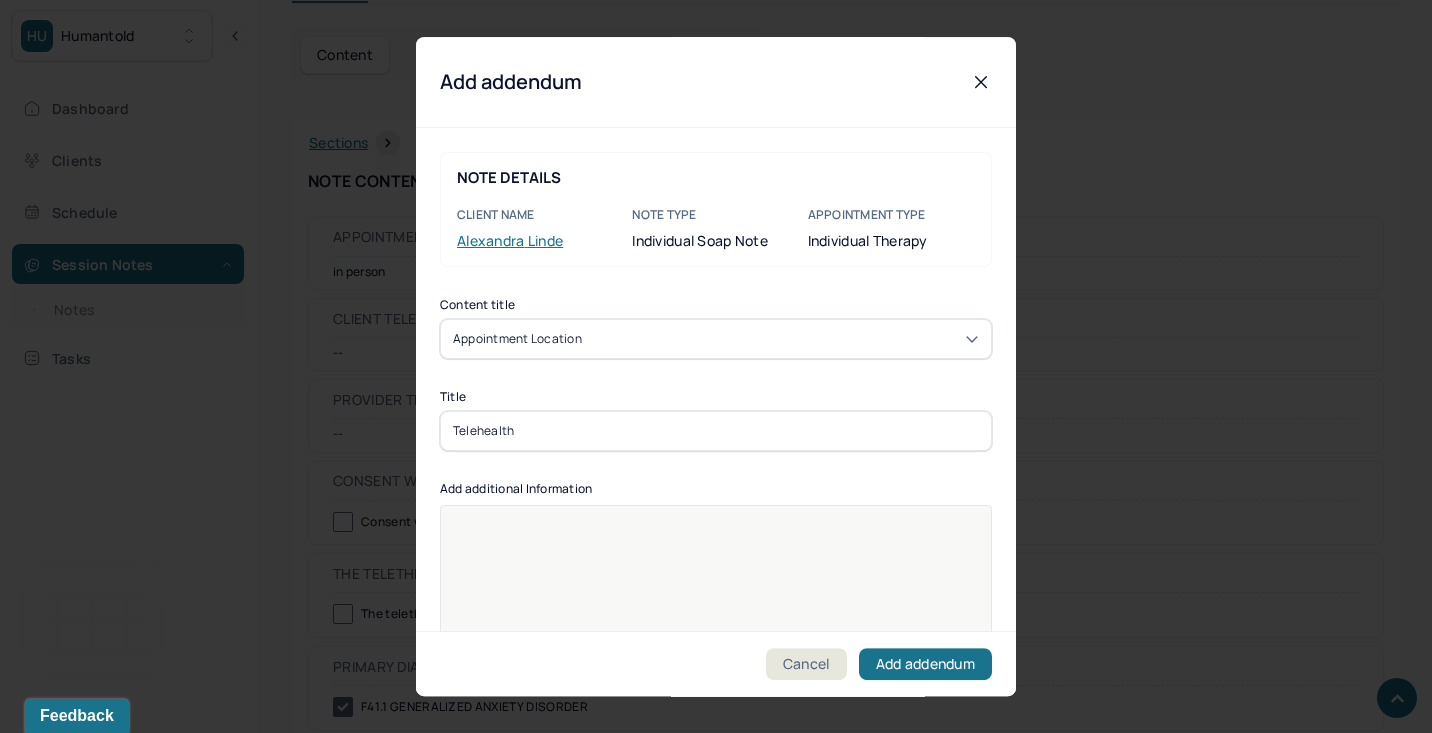 type on "Telehealth" 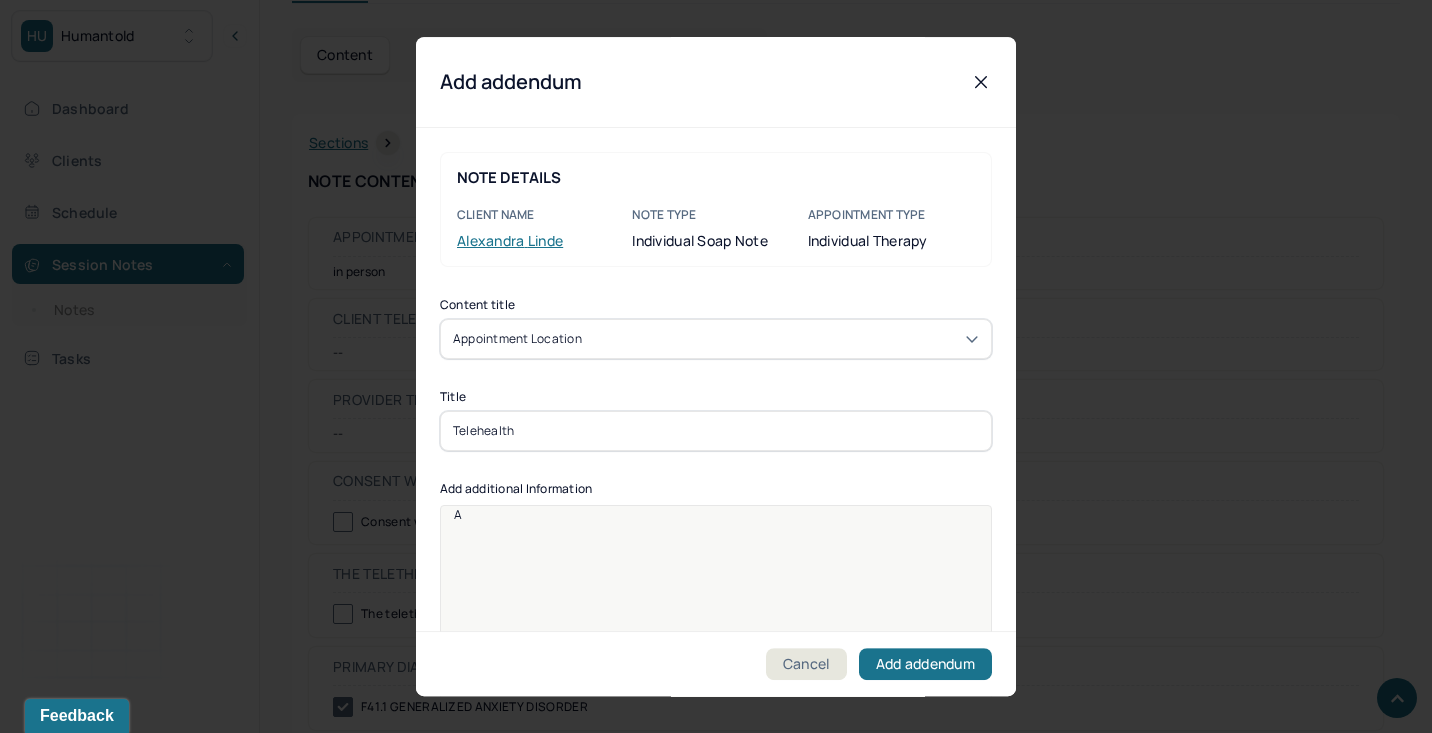type 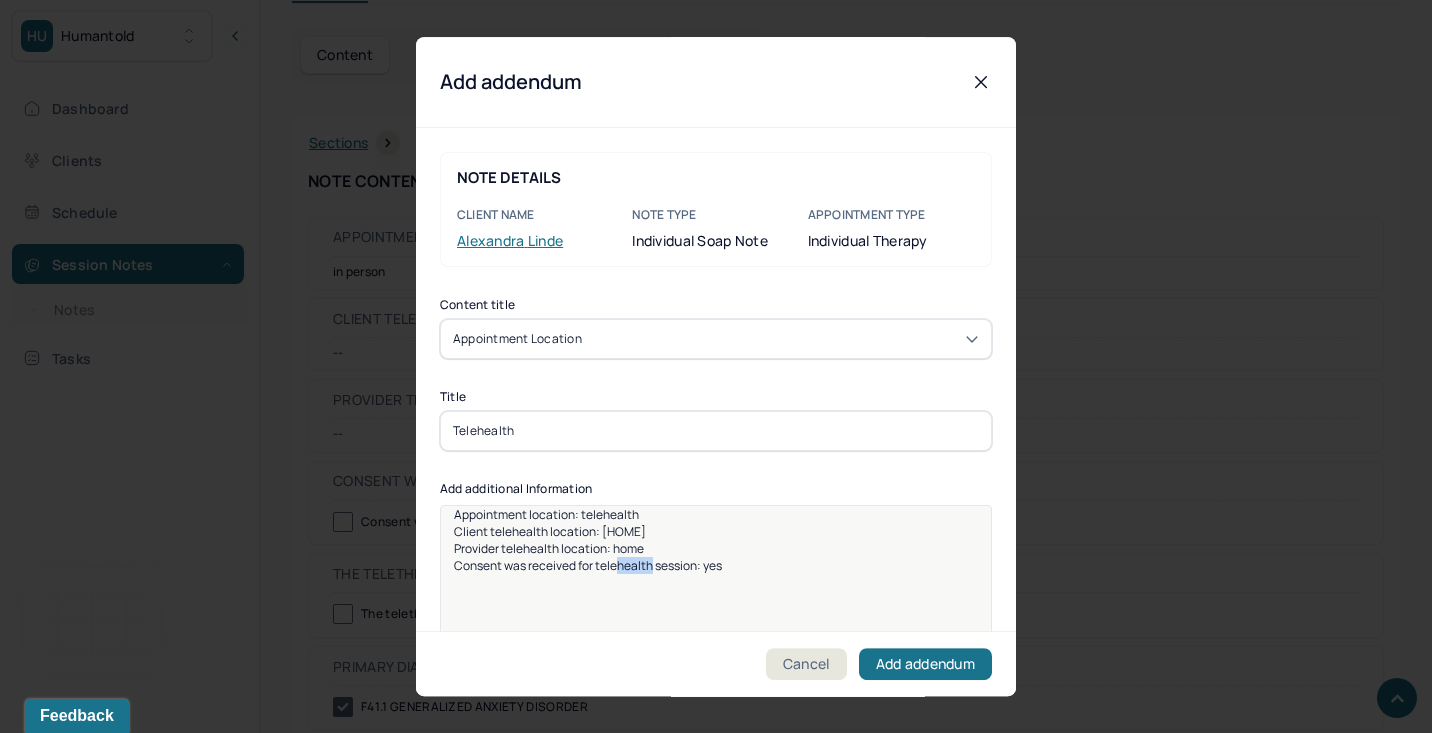 drag, startPoint x: 618, startPoint y: 563, endPoint x: 652, endPoint y: 564, distance: 34.0147 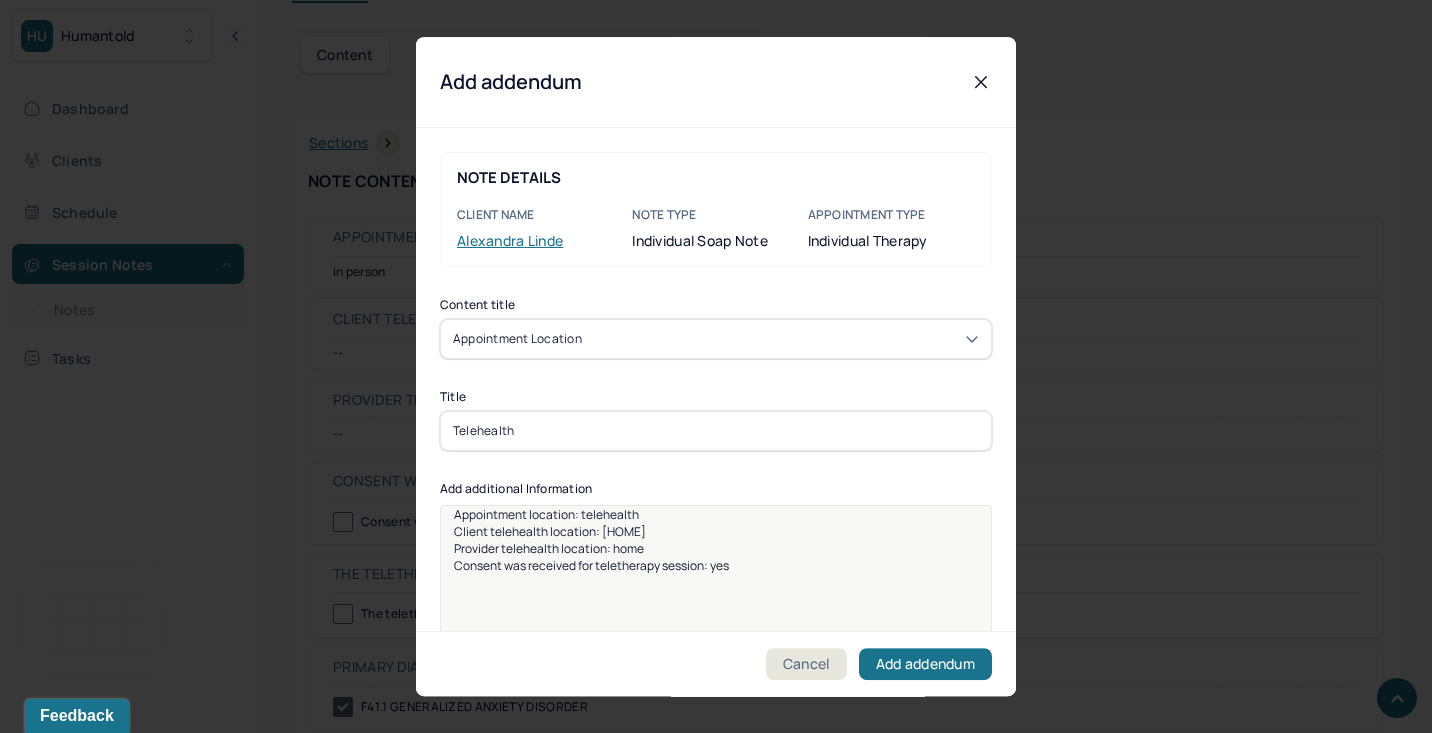 click on "Appointment location: telehealth" at bounding box center (716, 514) 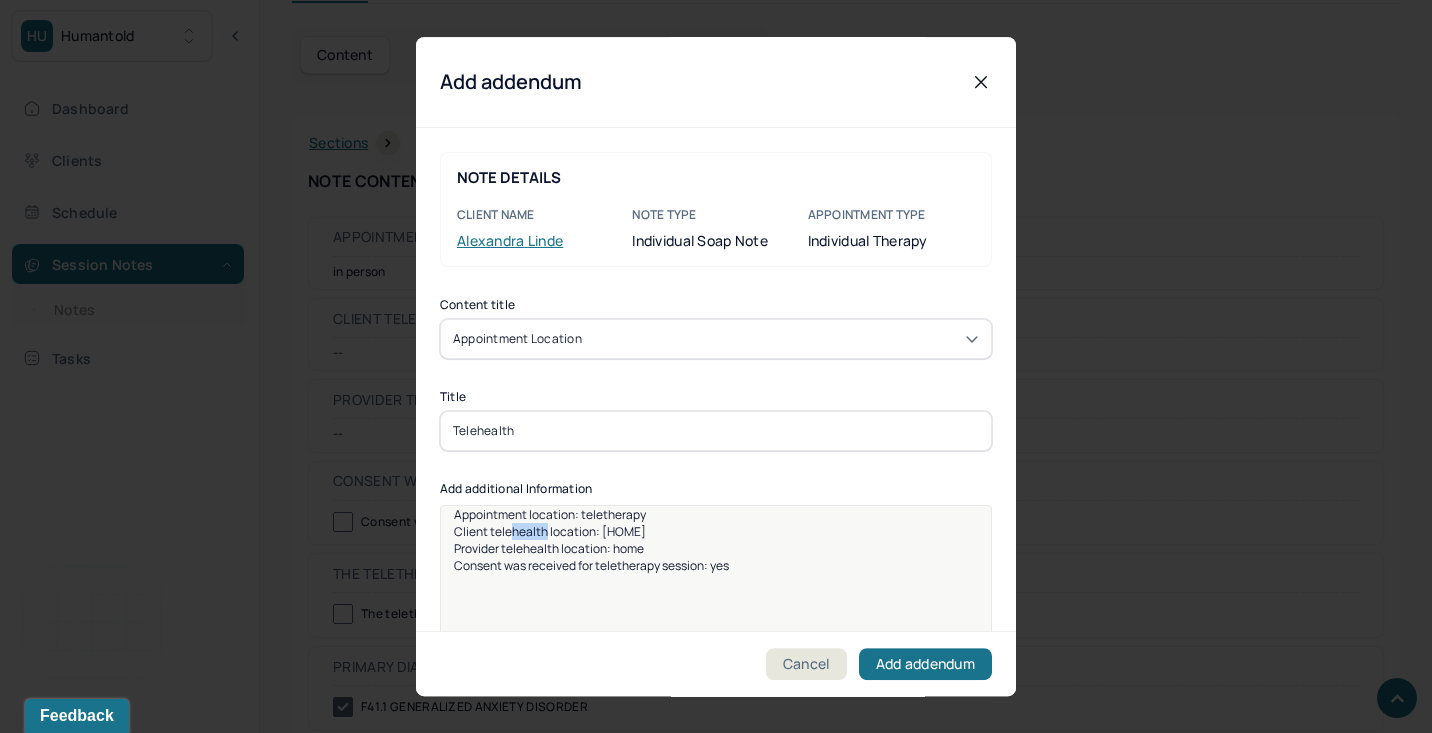 drag, startPoint x: 509, startPoint y: 532, endPoint x: 542, endPoint y: 534, distance: 33.06055 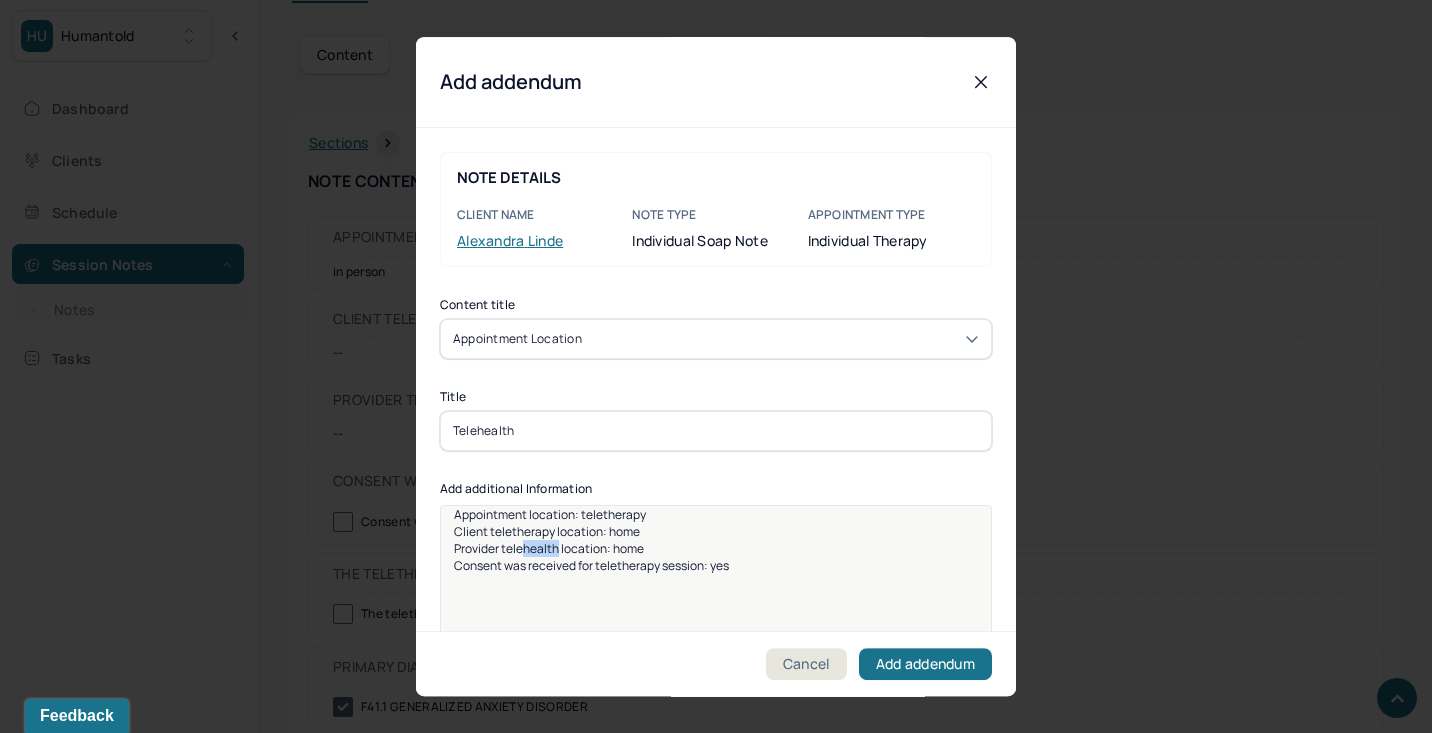 drag, startPoint x: 523, startPoint y: 551, endPoint x: 558, endPoint y: 548, distance: 35.128338 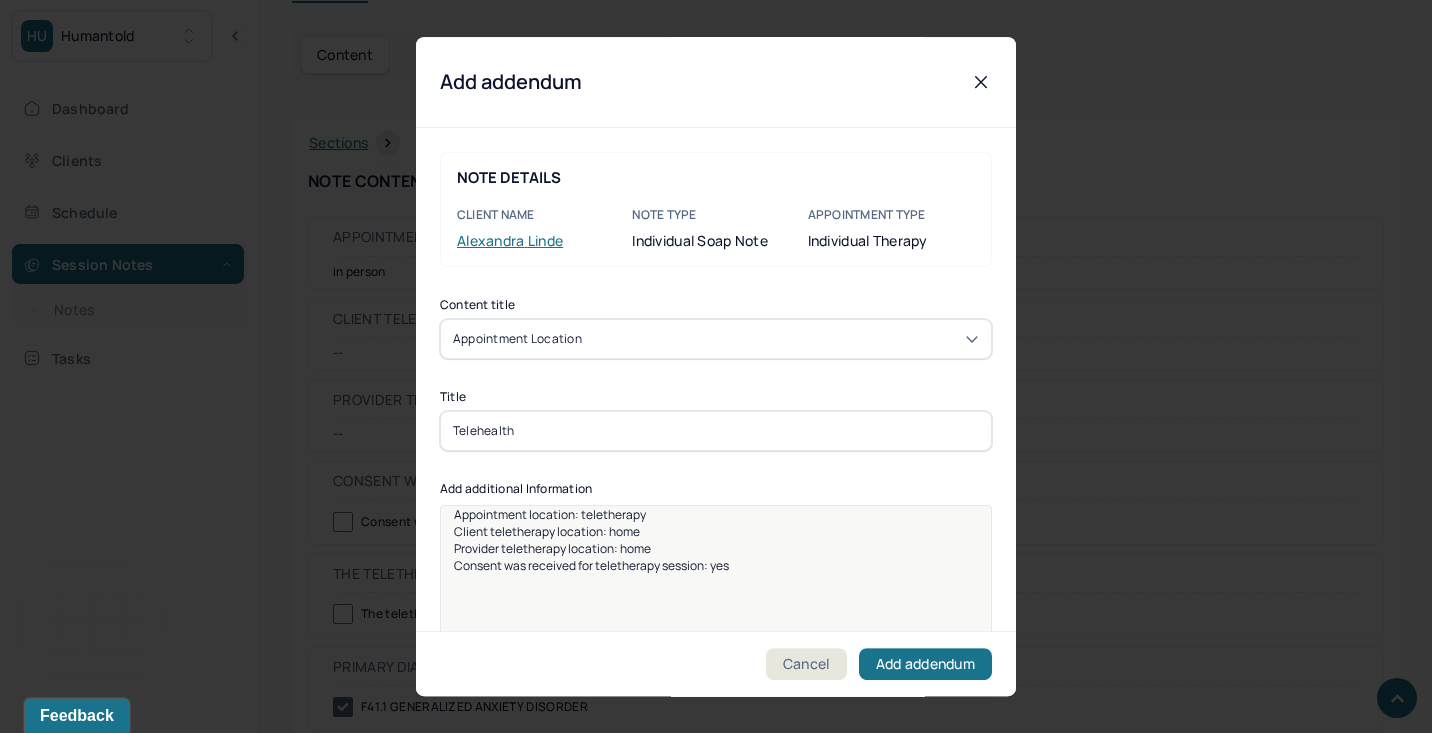 click on "Appointment location: teletherapy Client teletherapy location: home Provider teletherapy location: home Consent was received for teletherapy session: yes" at bounding box center [716, 606] 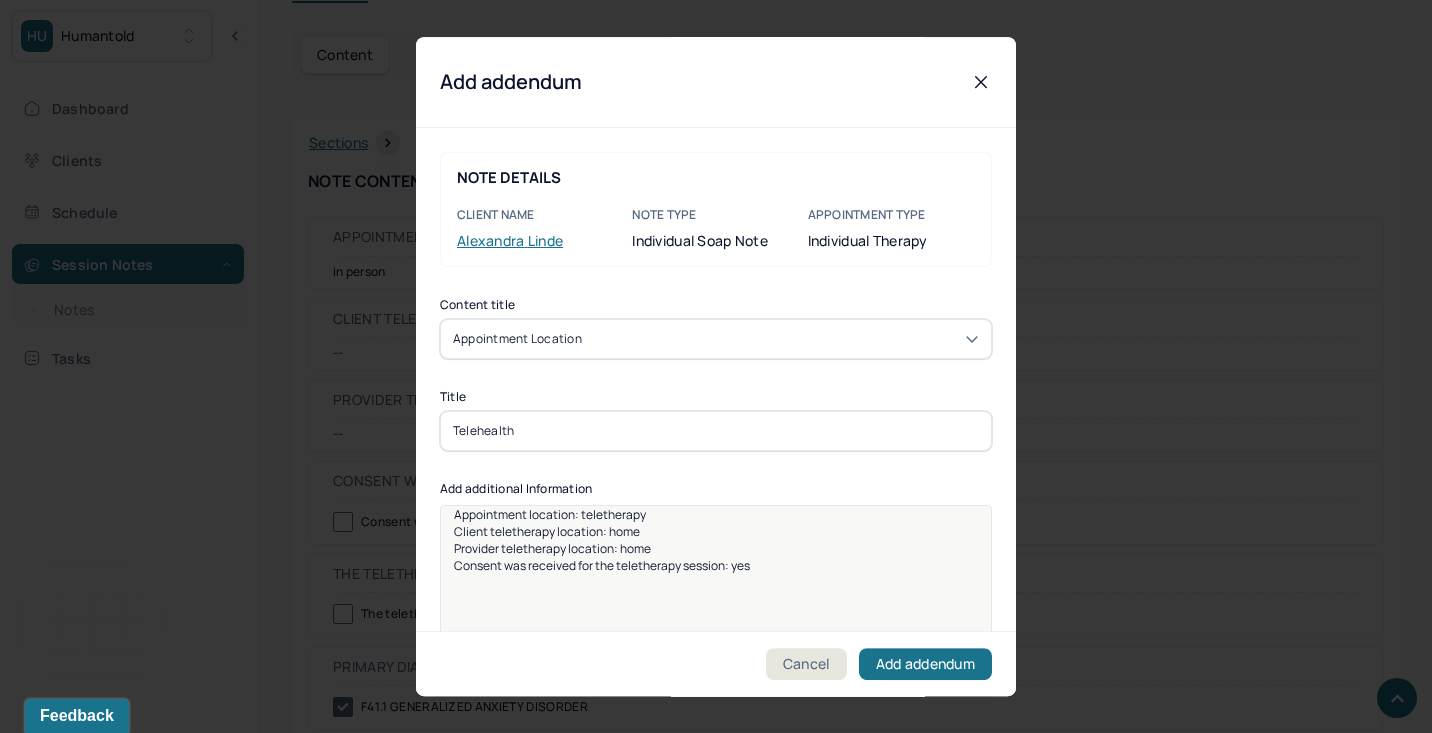 click on "Appointment location: teletherapy Client teletherapy location: home Provider teletherapy location: home Consent was received for the teletherapy session: yes" at bounding box center (716, 606) 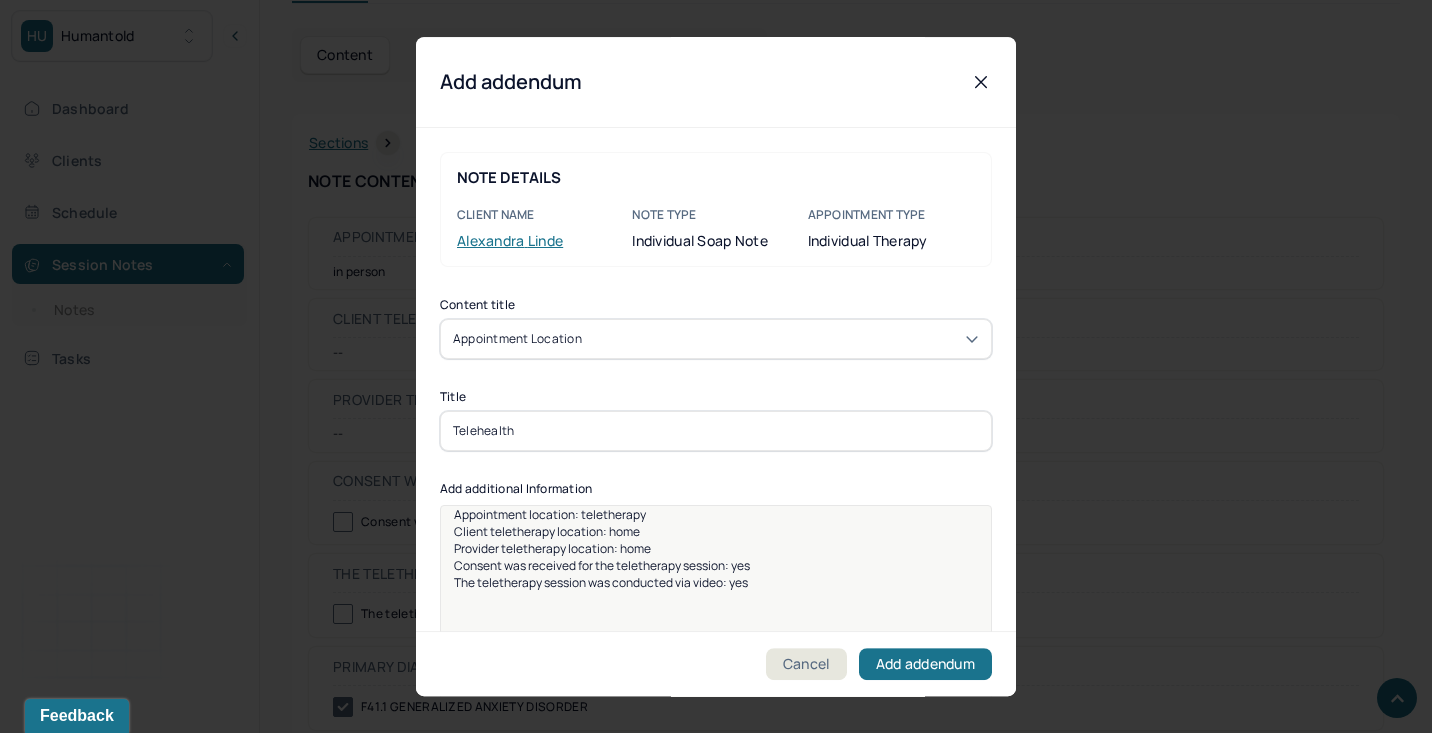 scroll, scrollTop: 25, scrollLeft: 0, axis: vertical 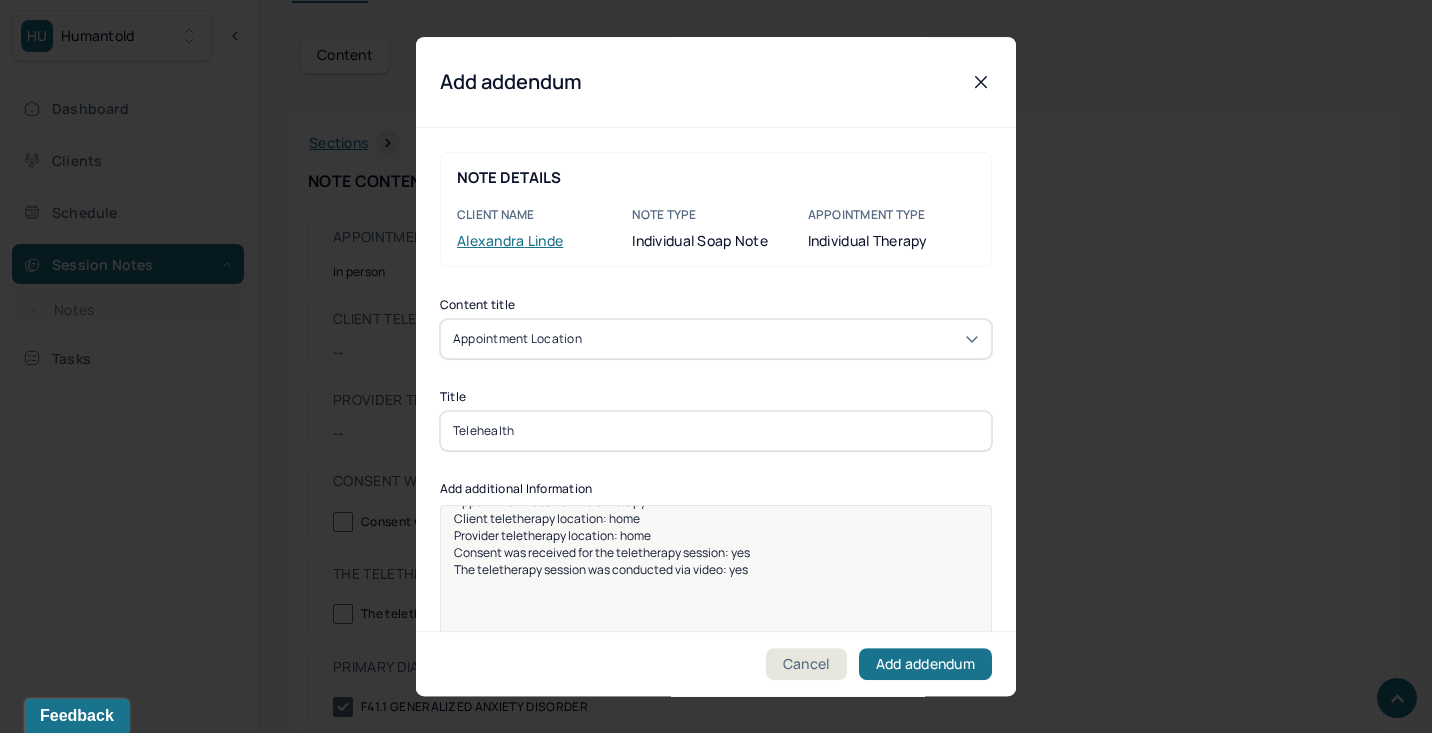 click on "Telehealth" at bounding box center [716, 431] 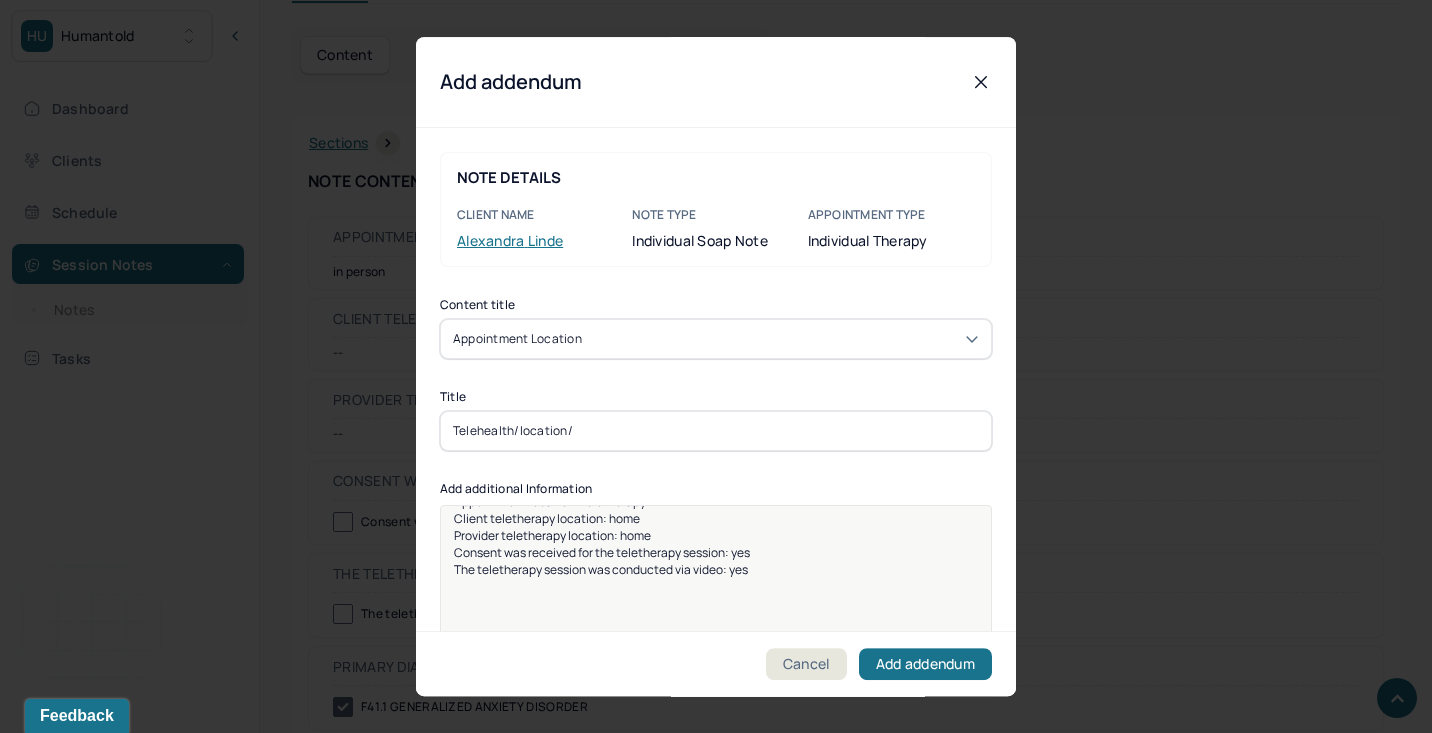 drag, startPoint x: 600, startPoint y: 436, endPoint x: 372, endPoint y: 433, distance: 228.01973 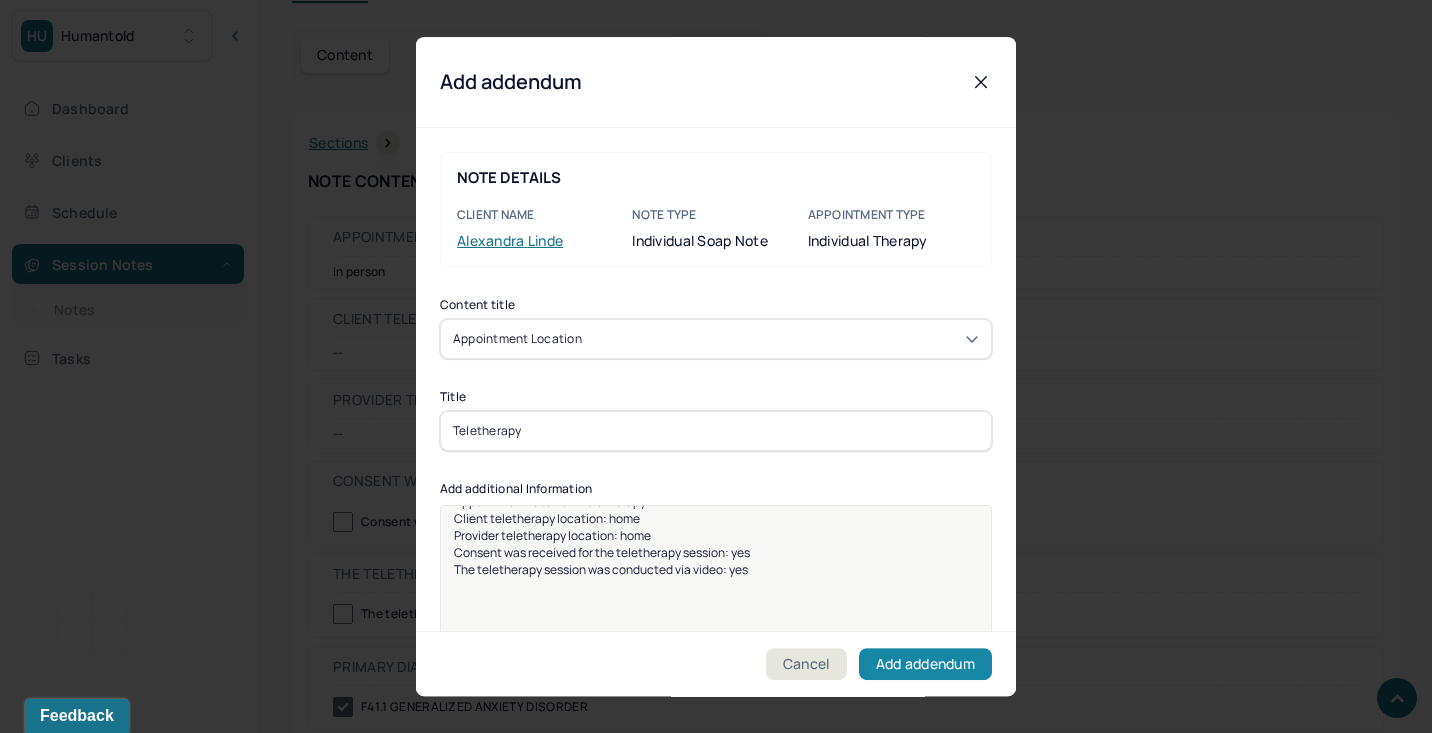 type on "Teletherapy" 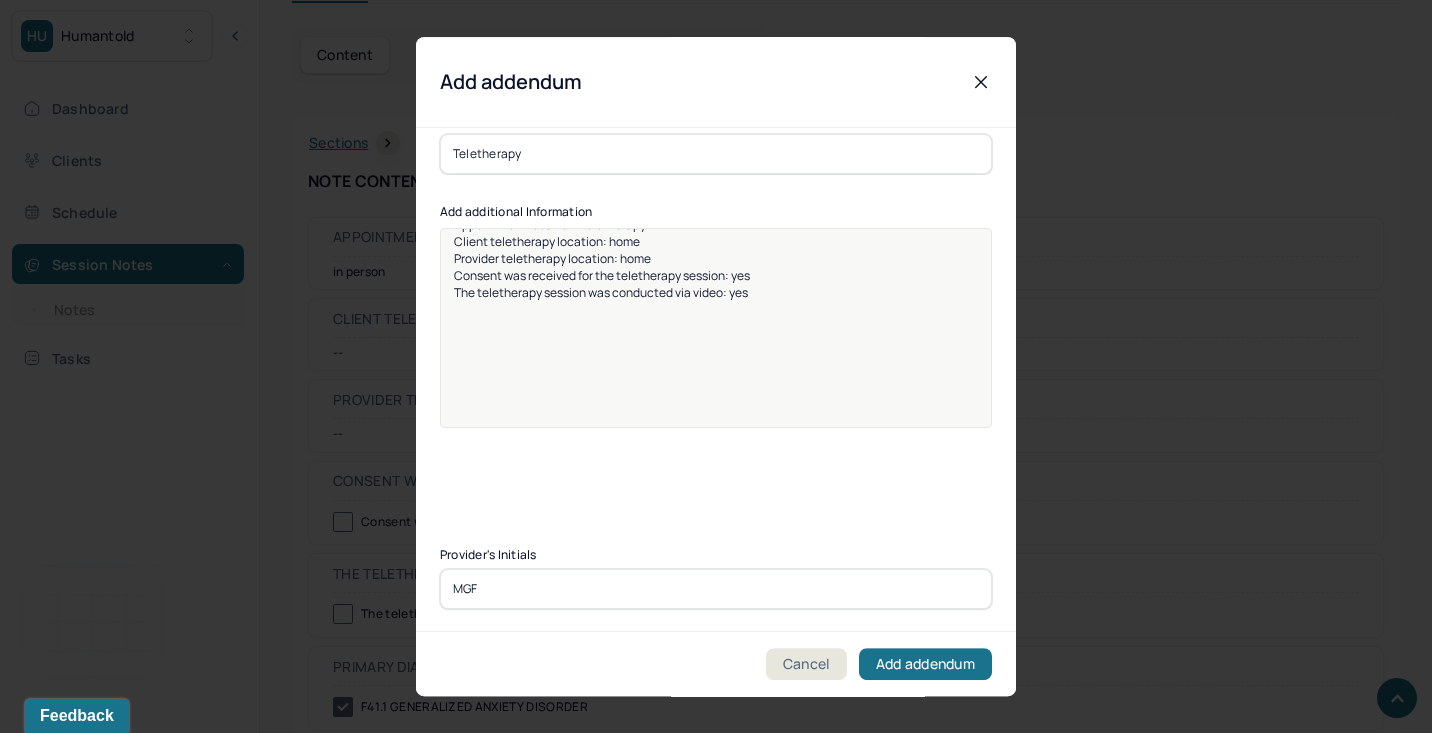 type on "MGF" 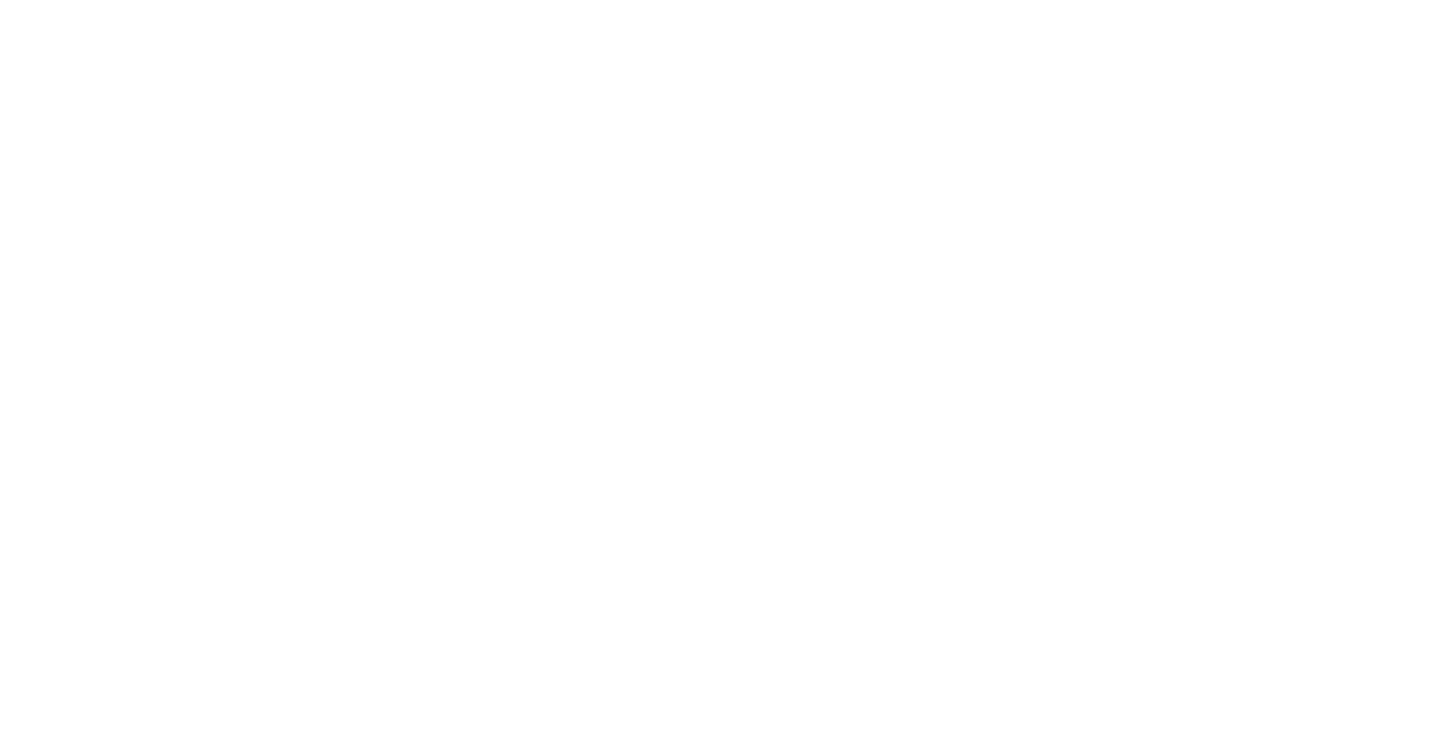 scroll, scrollTop: 0, scrollLeft: 0, axis: both 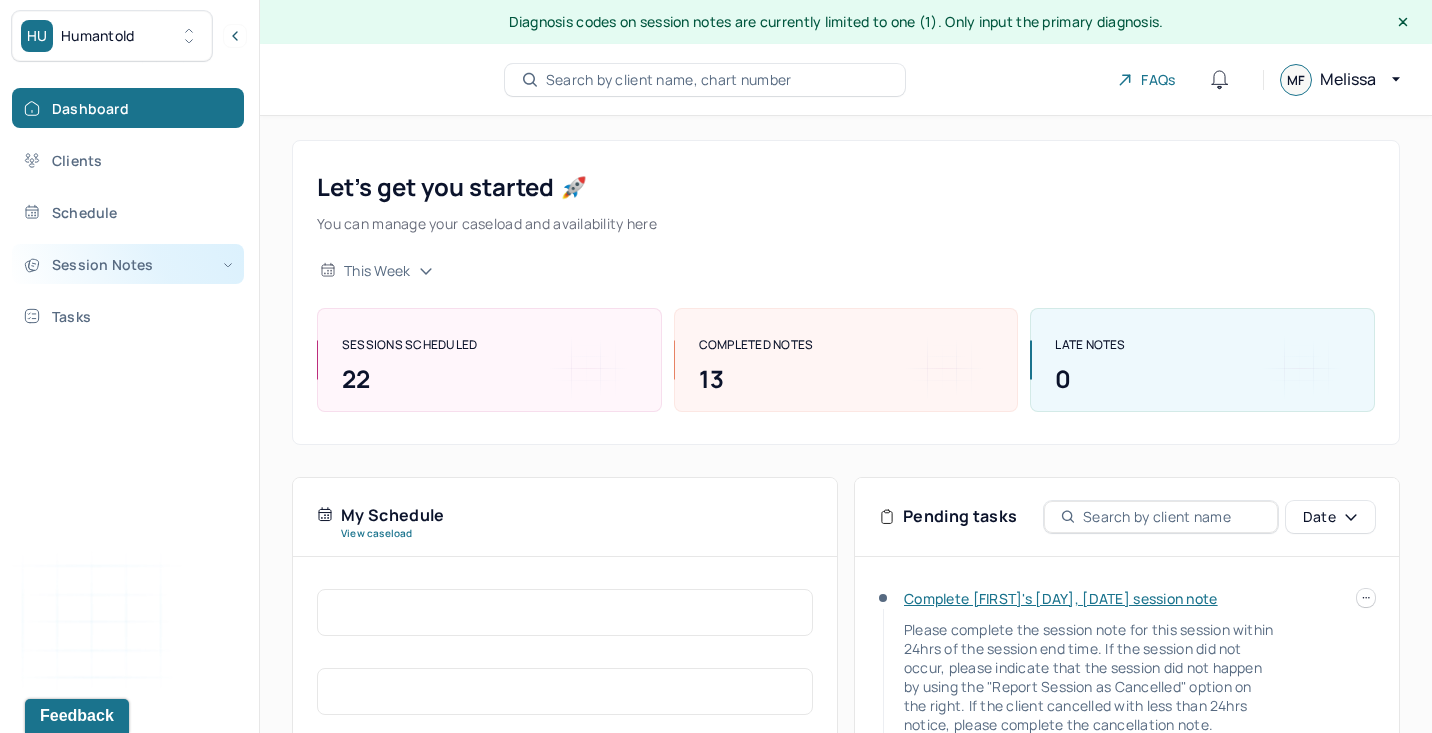 click on "Session Notes" at bounding box center [128, 264] 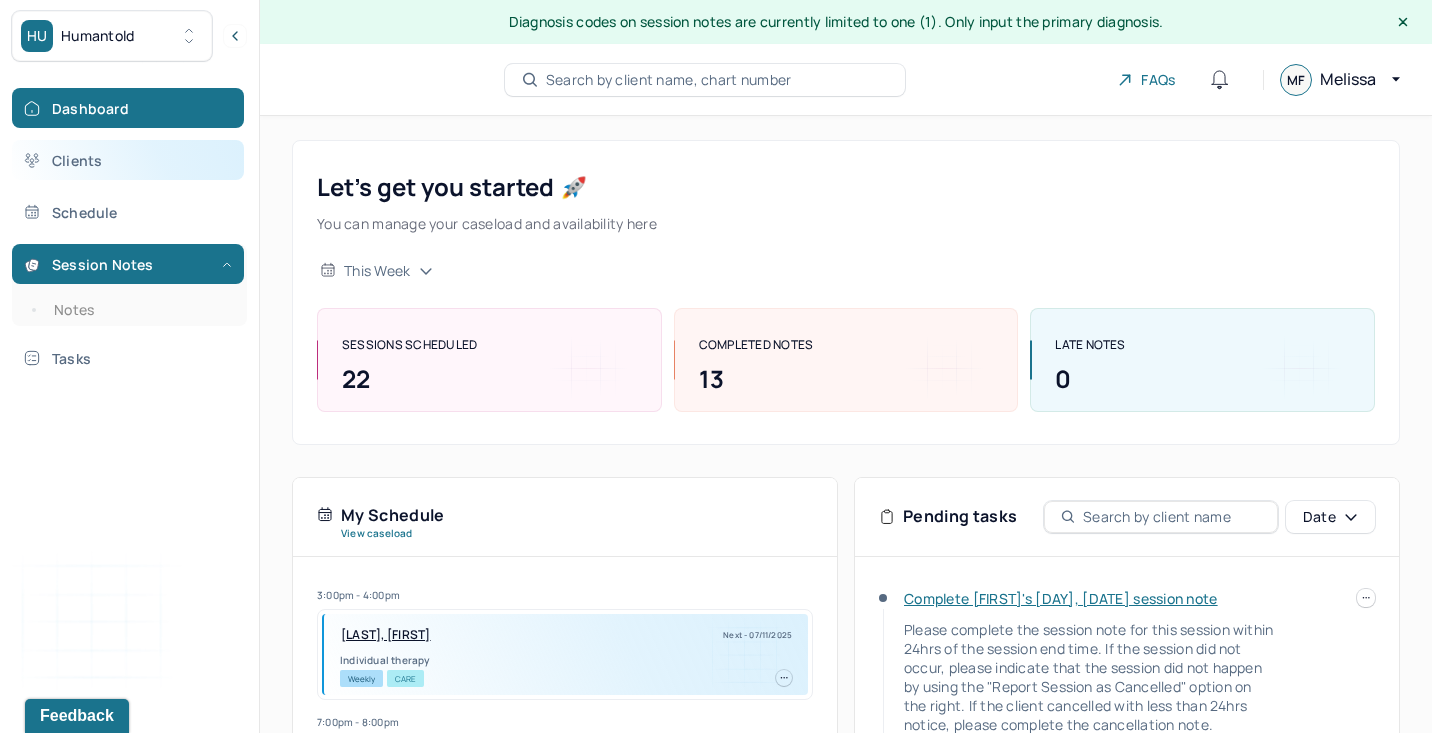 click on "Clients" at bounding box center (128, 160) 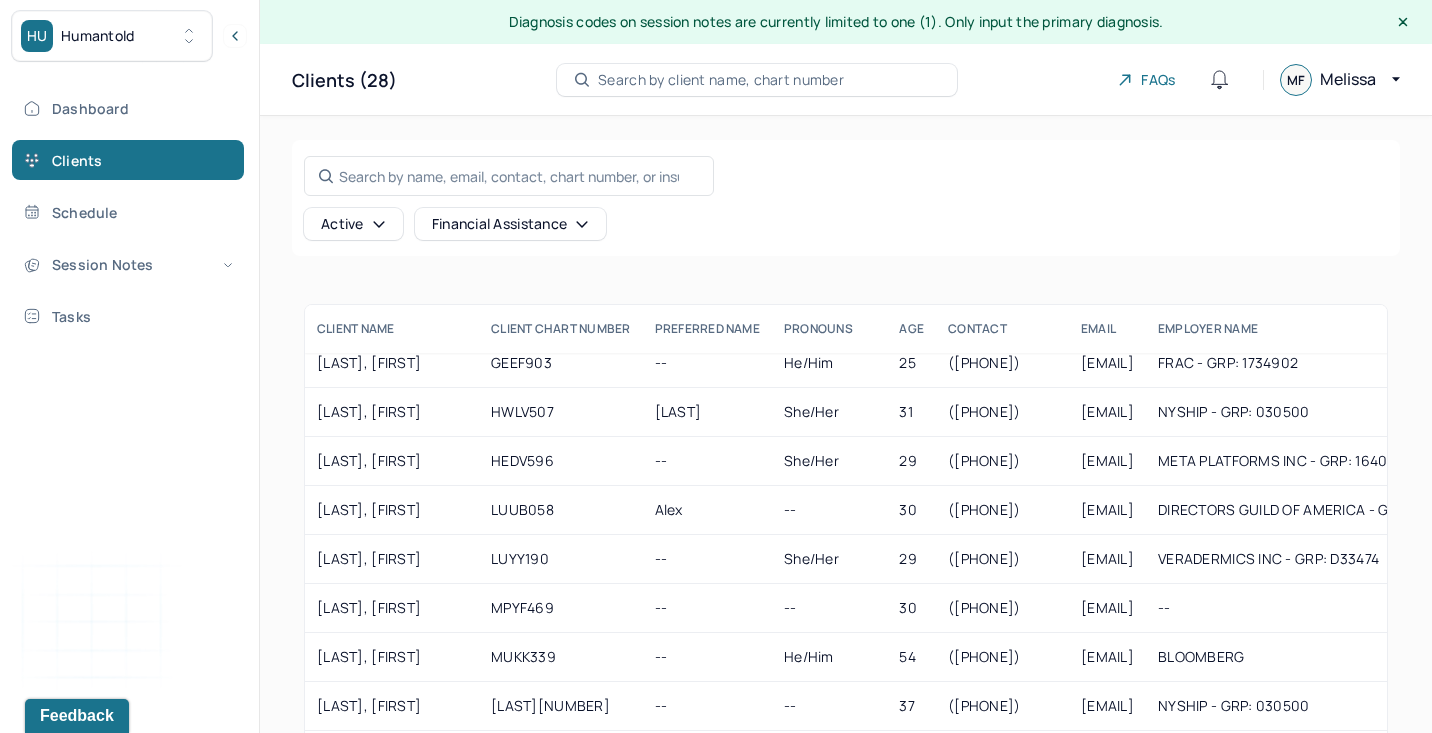 scroll, scrollTop: 408, scrollLeft: 0, axis: vertical 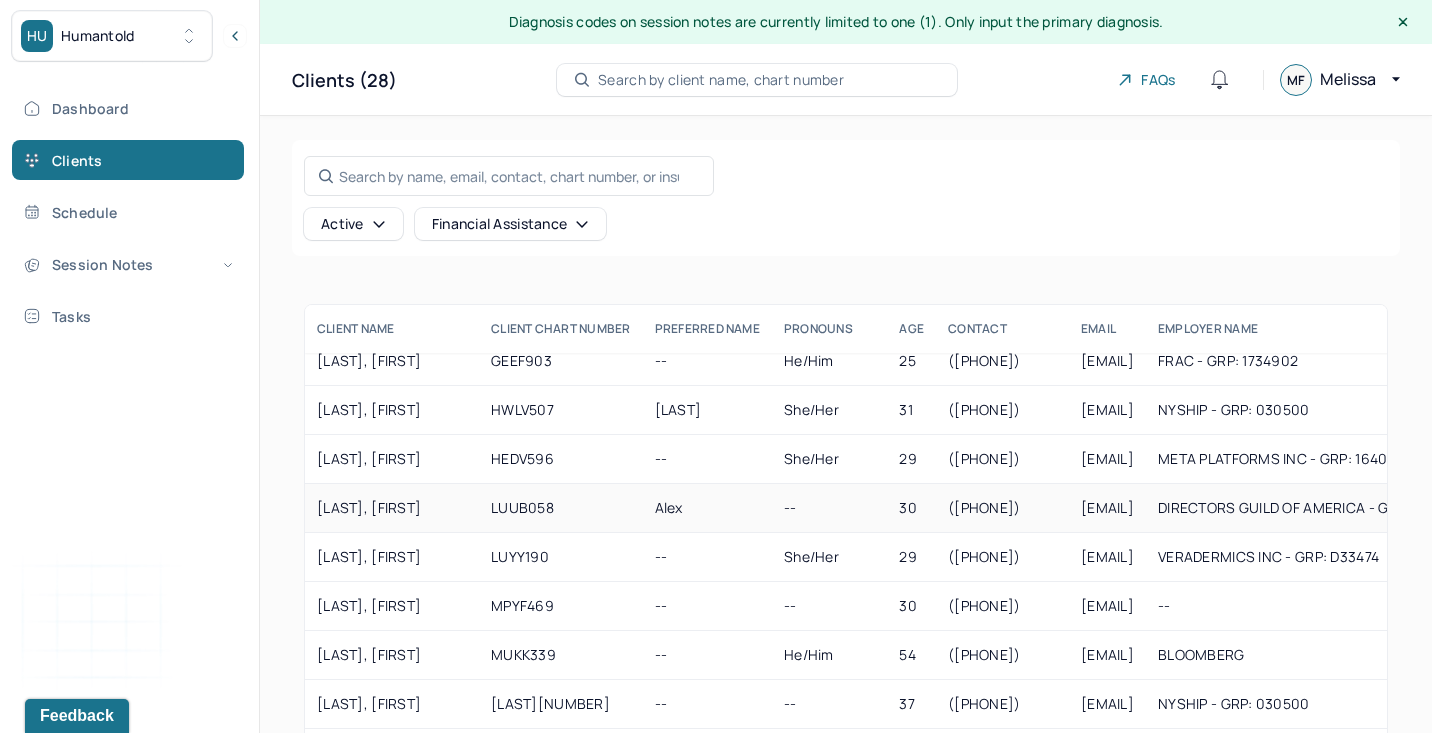 click on "LUUB058" at bounding box center [561, 508] 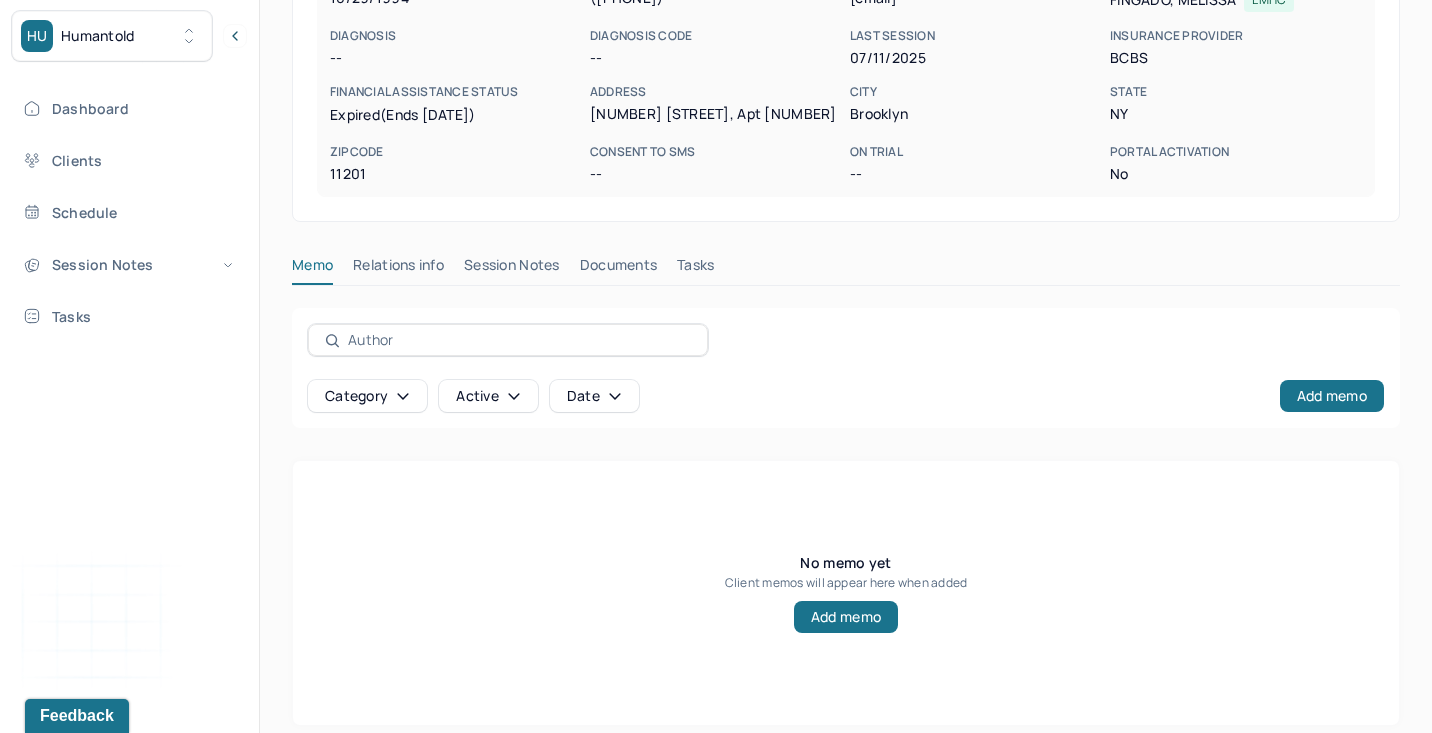 scroll, scrollTop: 356, scrollLeft: 0, axis: vertical 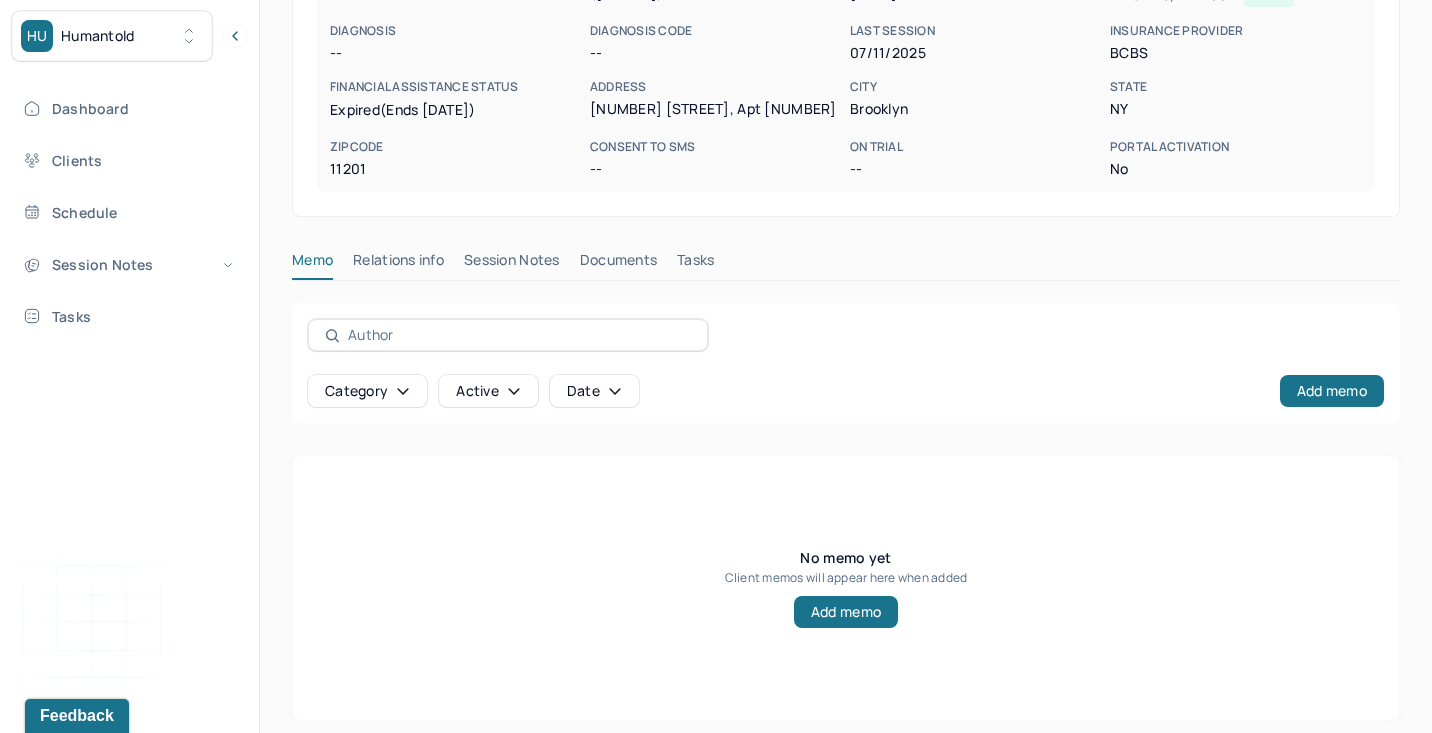 click on "Documents" at bounding box center [619, 264] 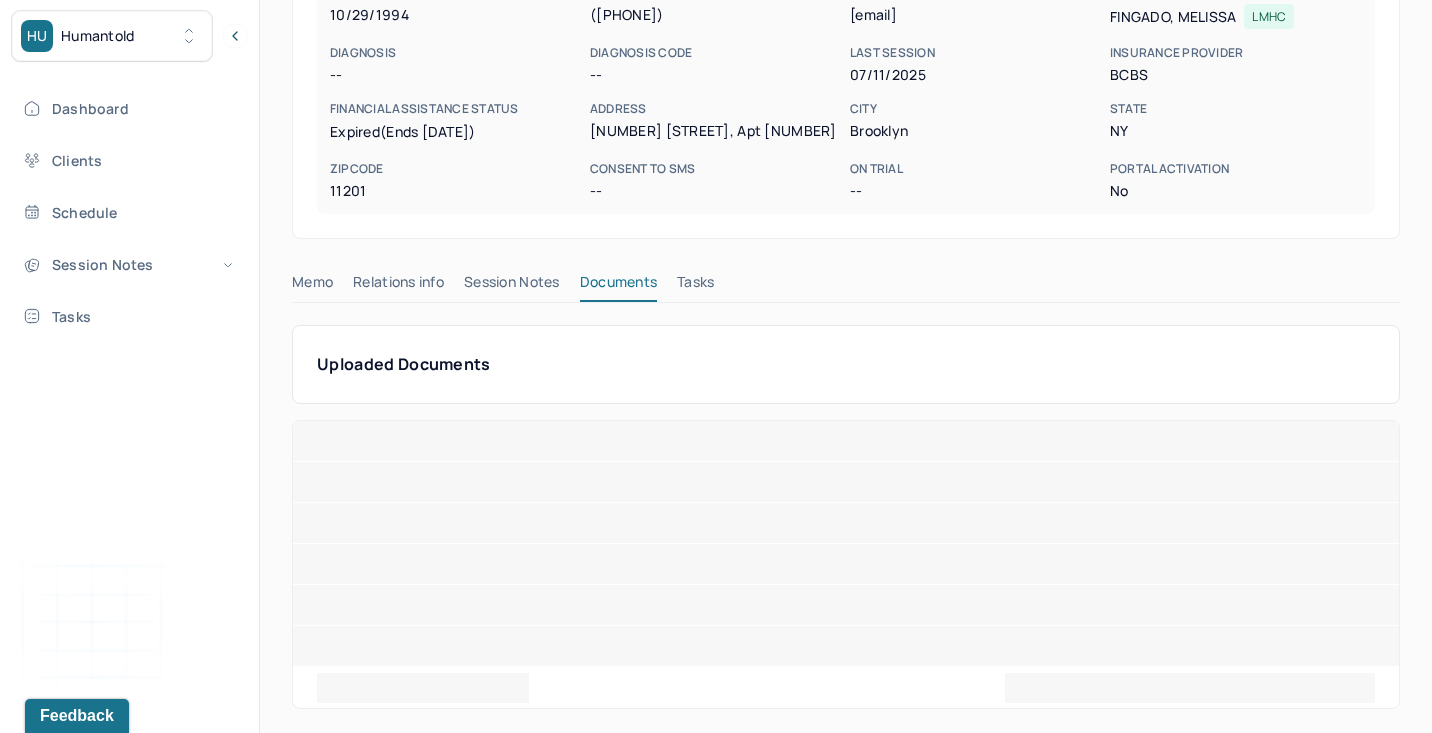 scroll, scrollTop: 266, scrollLeft: 0, axis: vertical 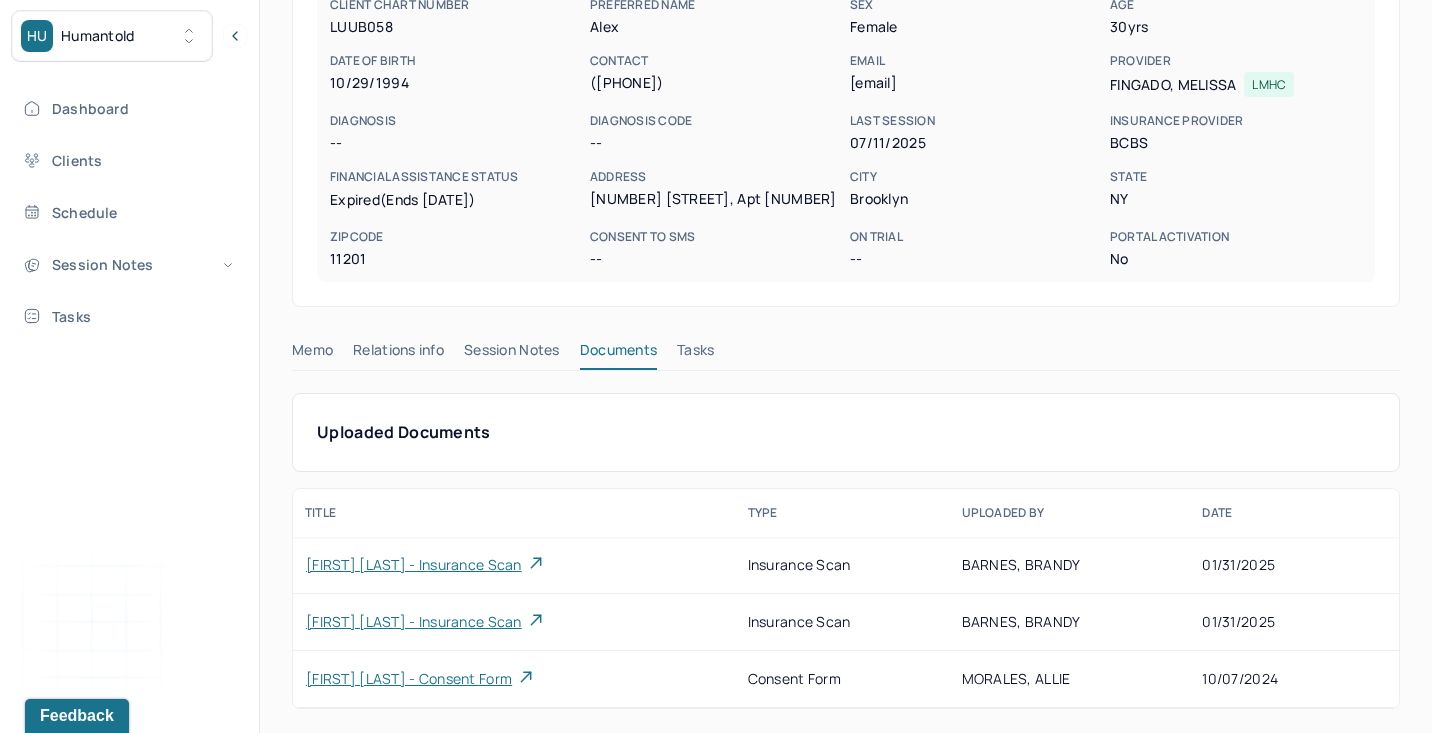 click on "Session Notes" at bounding box center [512, 354] 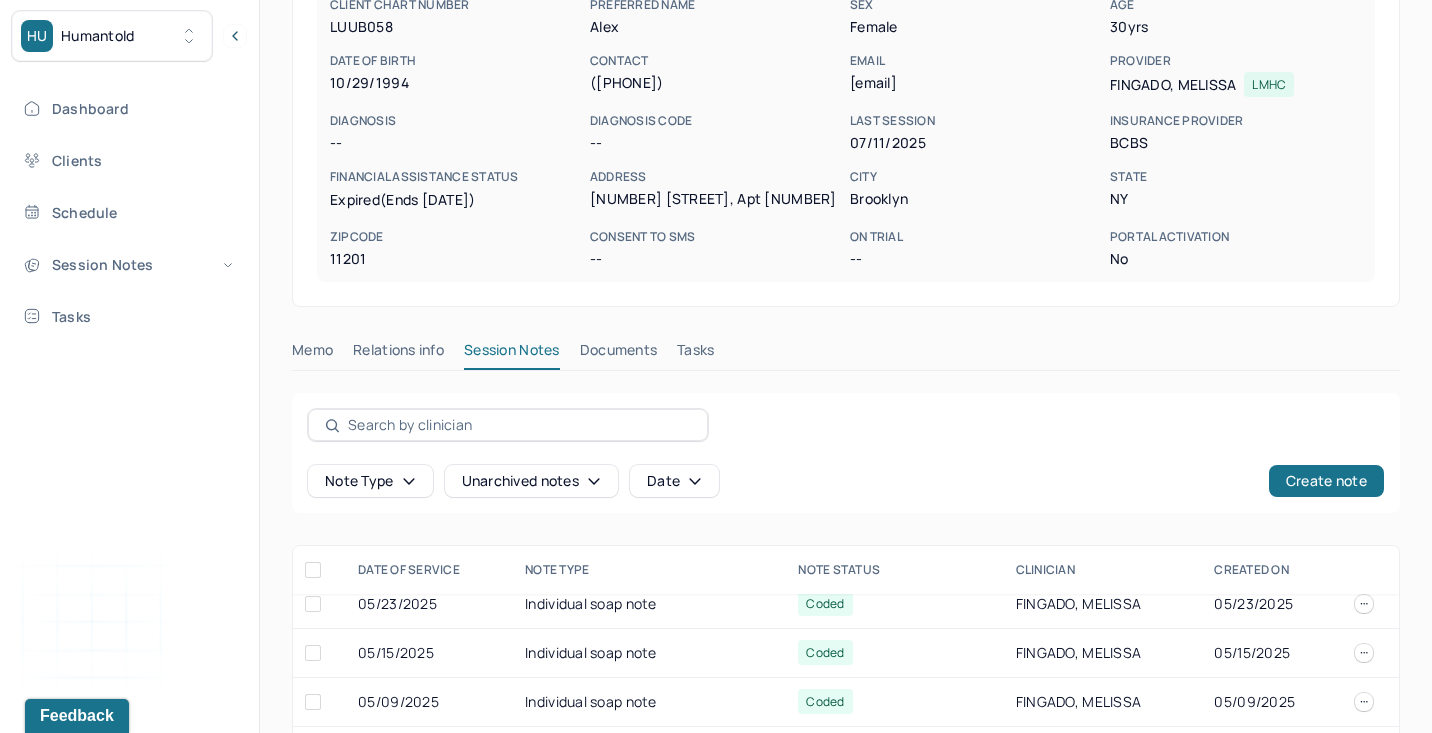 scroll, scrollTop: 0, scrollLeft: 0, axis: both 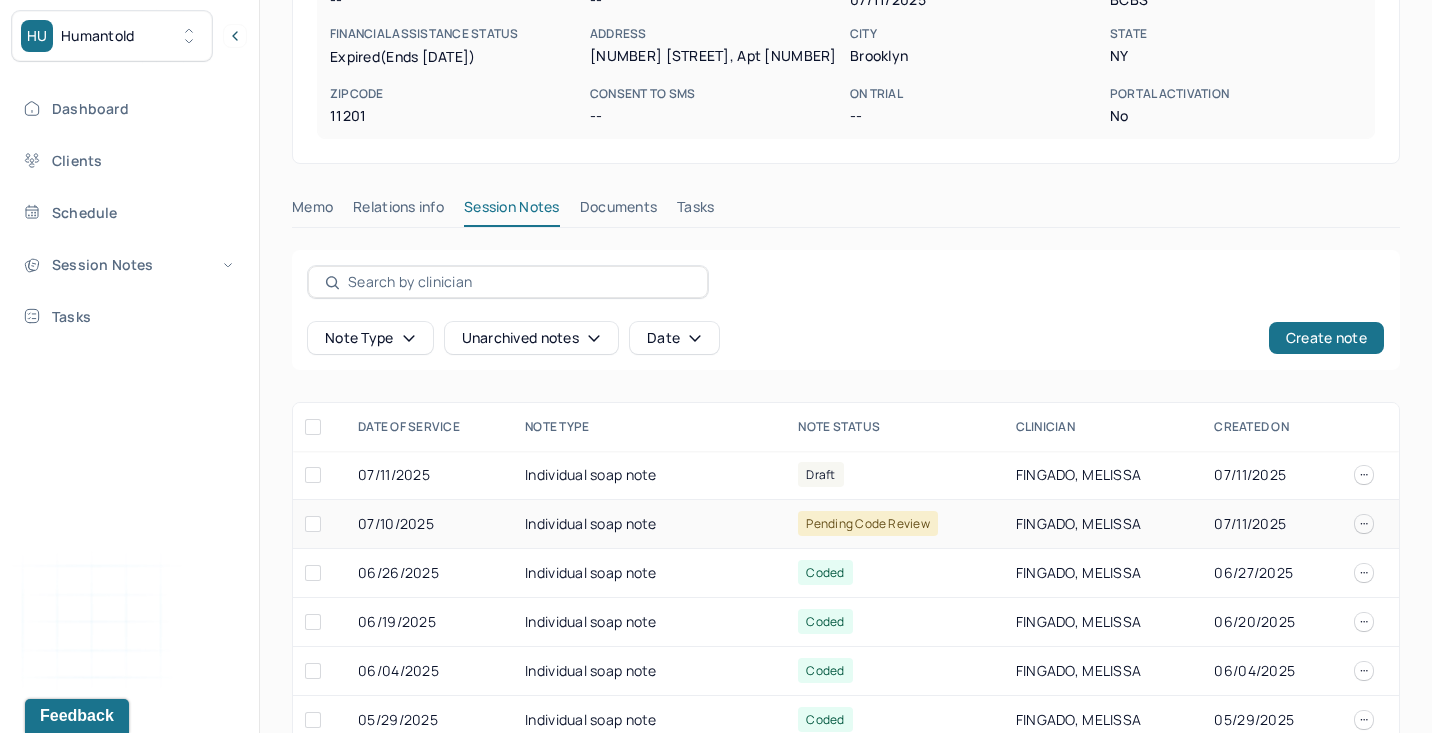click on "Pending code review" at bounding box center [868, 523] 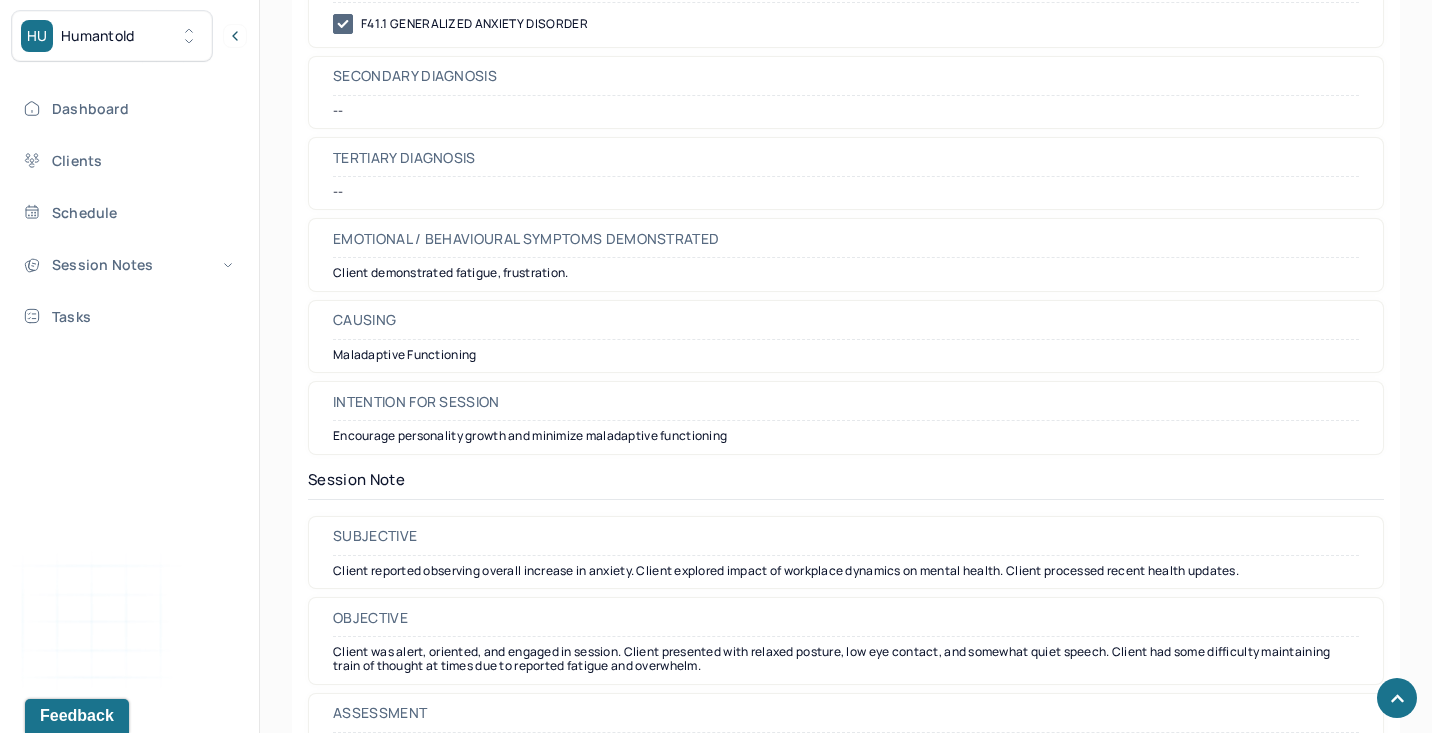 scroll, scrollTop: 1374, scrollLeft: 0, axis: vertical 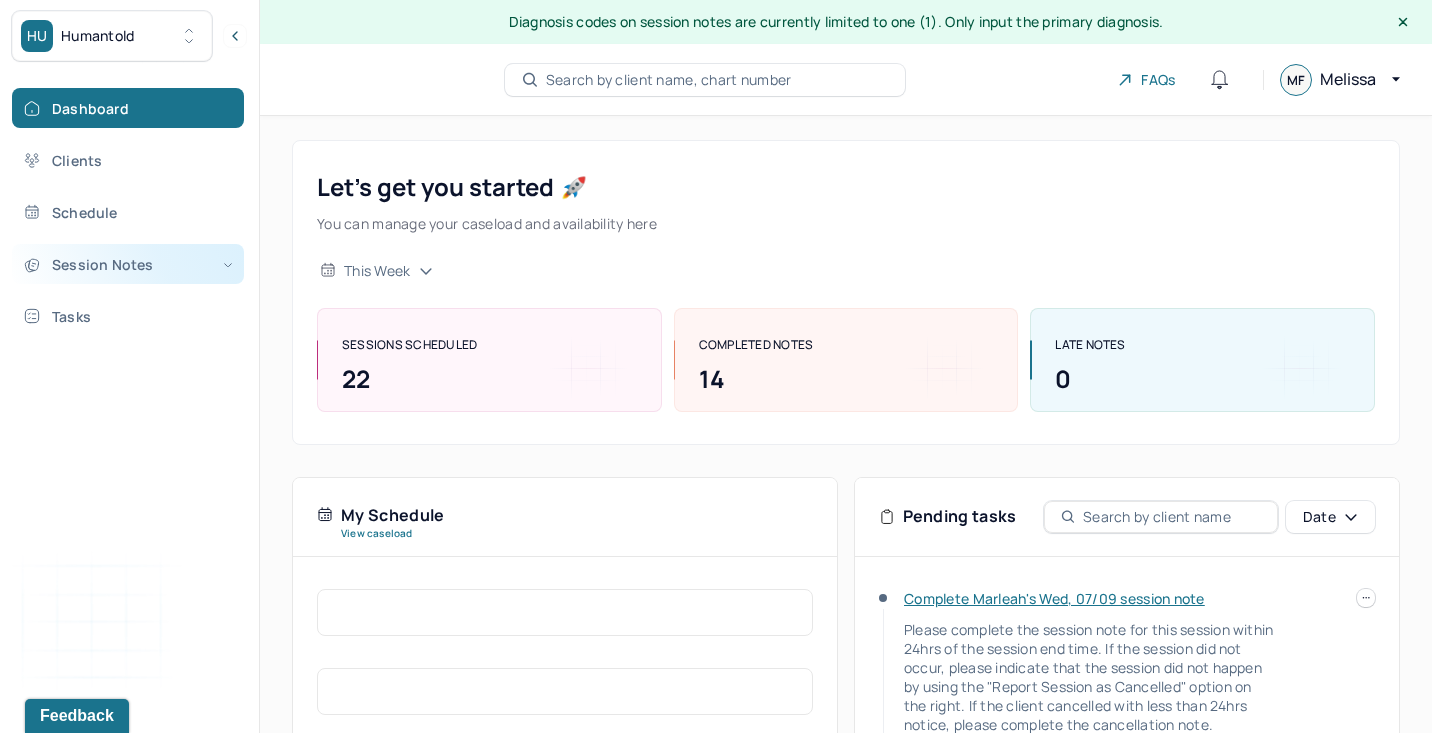 click on "Session Notes" at bounding box center (128, 264) 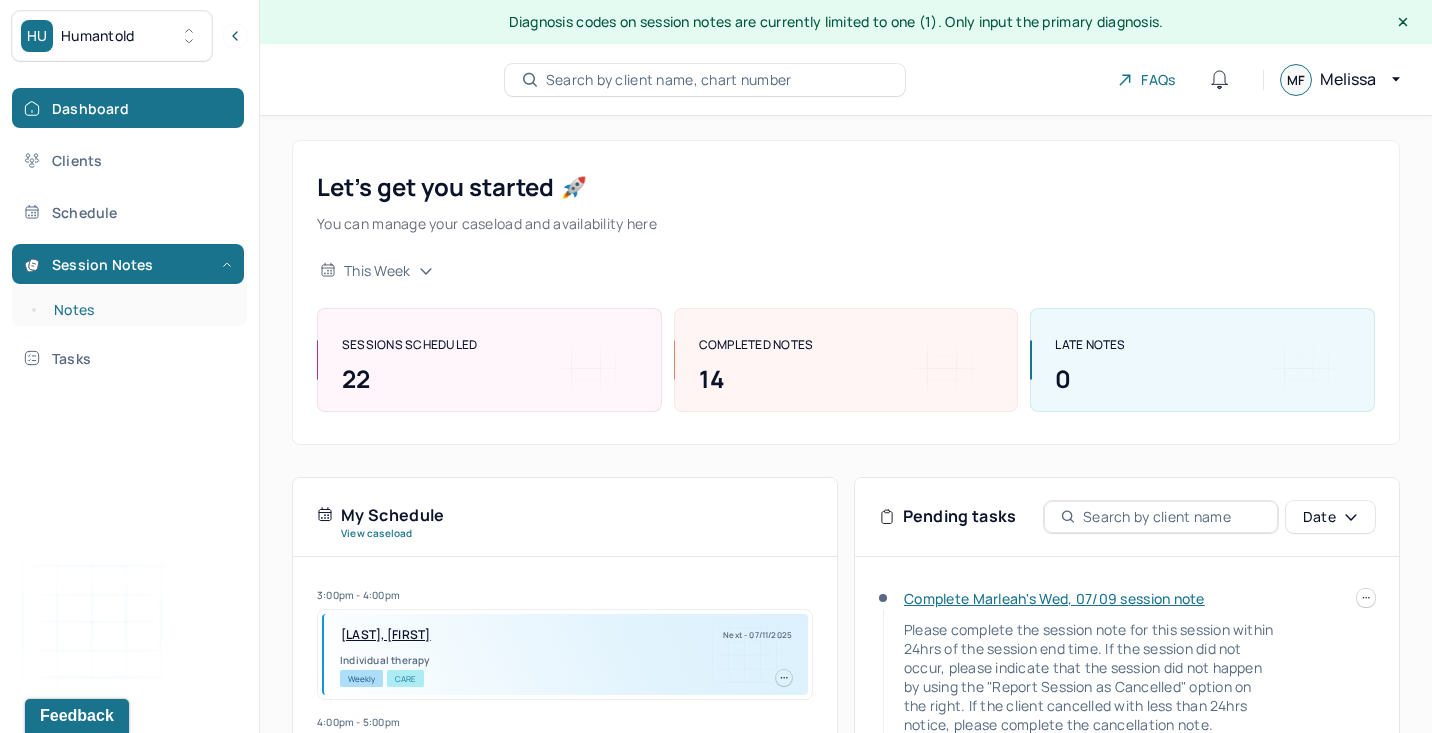click on "Notes" at bounding box center [139, 310] 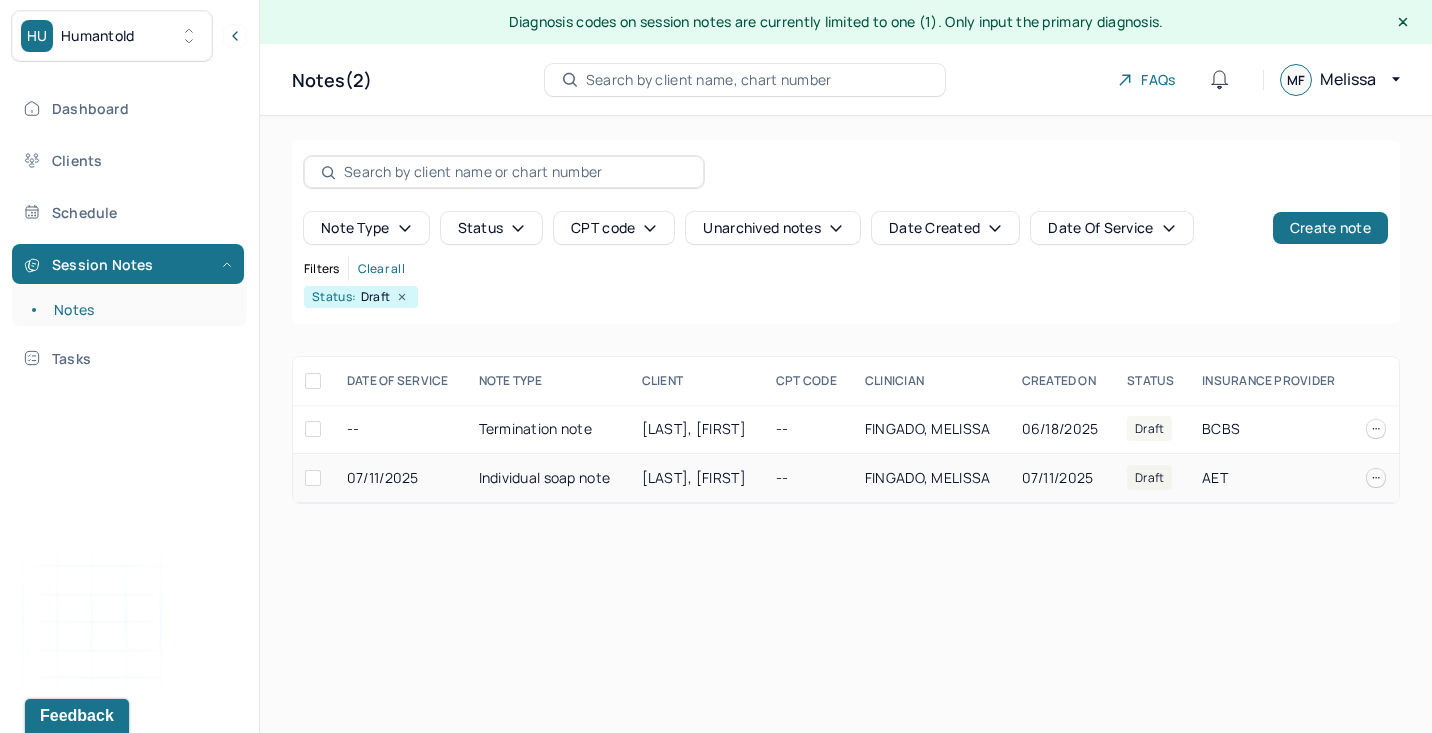 click on "[LAST], [FIRST]" at bounding box center [694, 477] 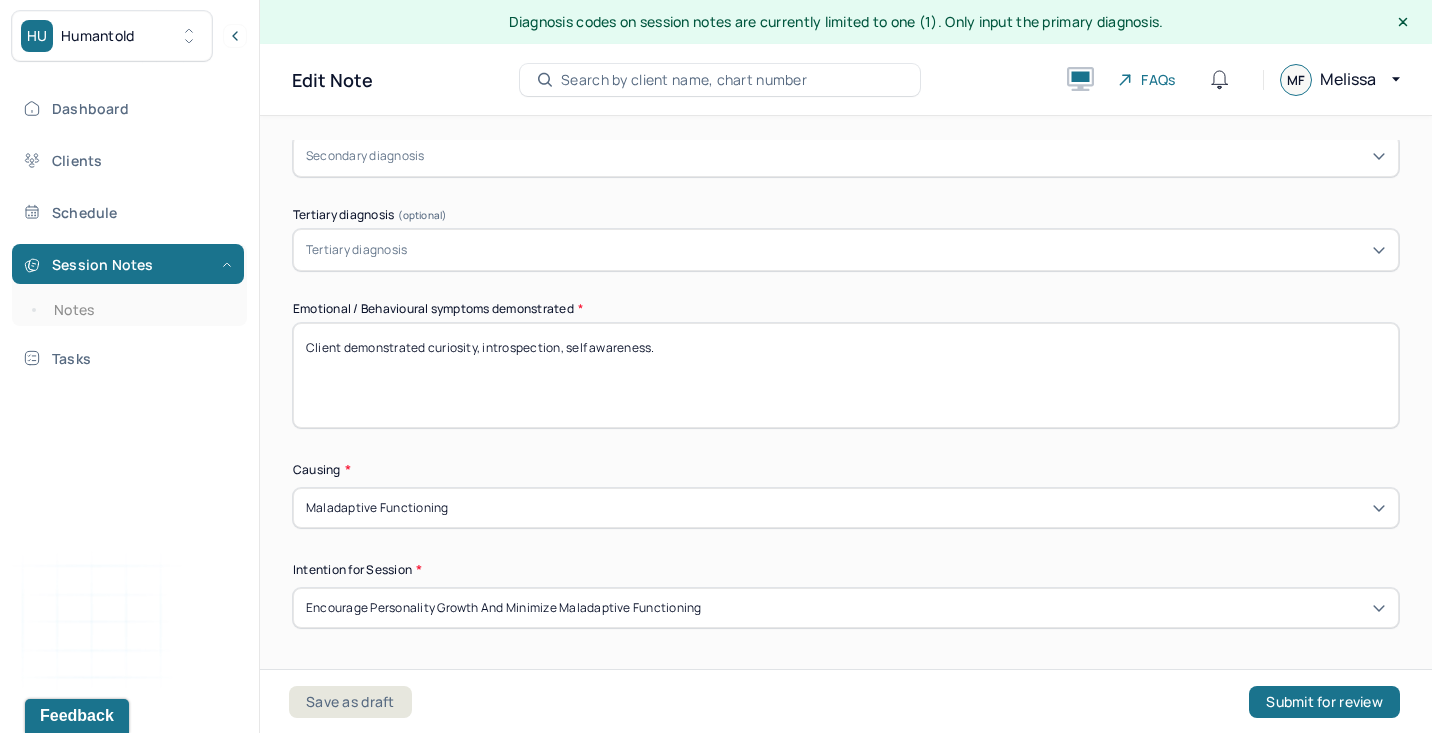 scroll, scrollTop: 972, scrollLeft: 0, axis: vertical 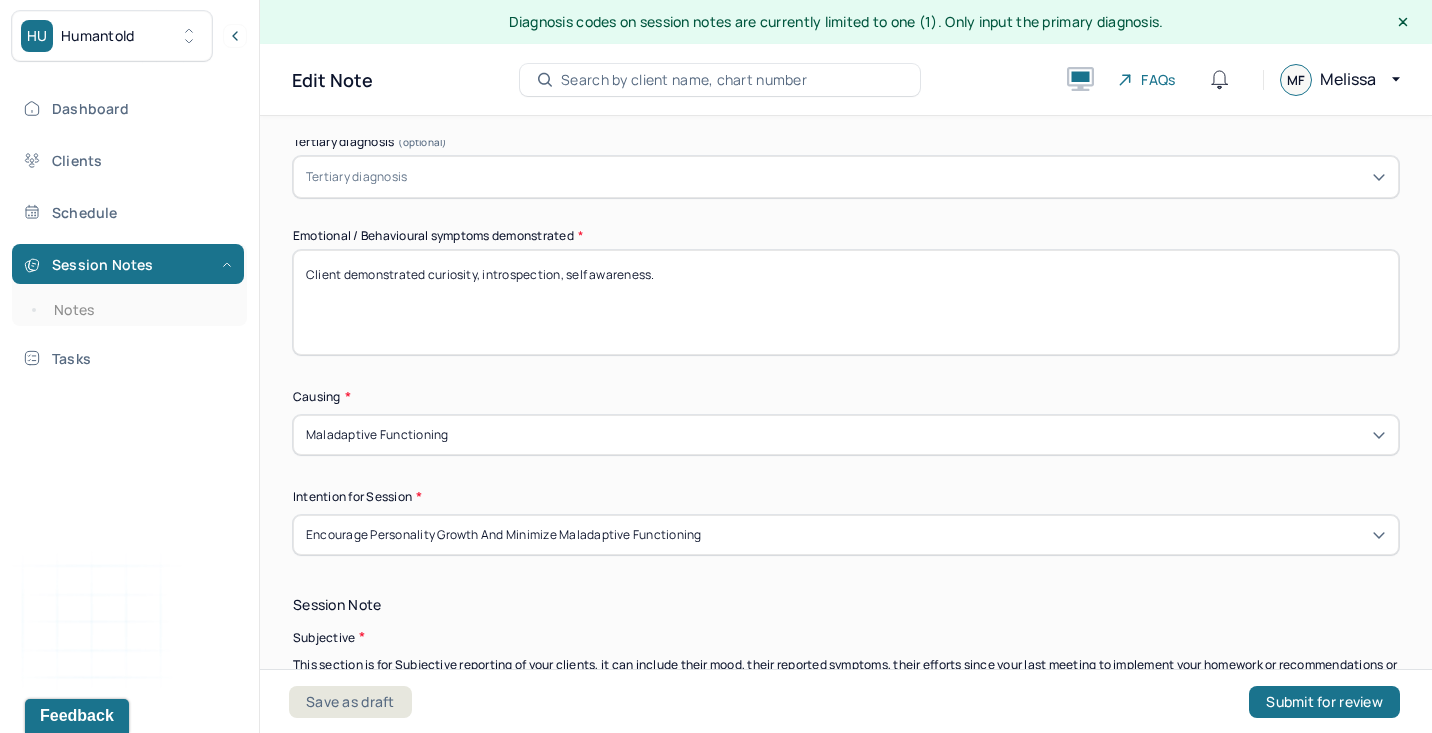 drag, startPoint x: 425, startPoint y: 268, endPoint x: 899, endPoint y: 277, distance: 474.08545 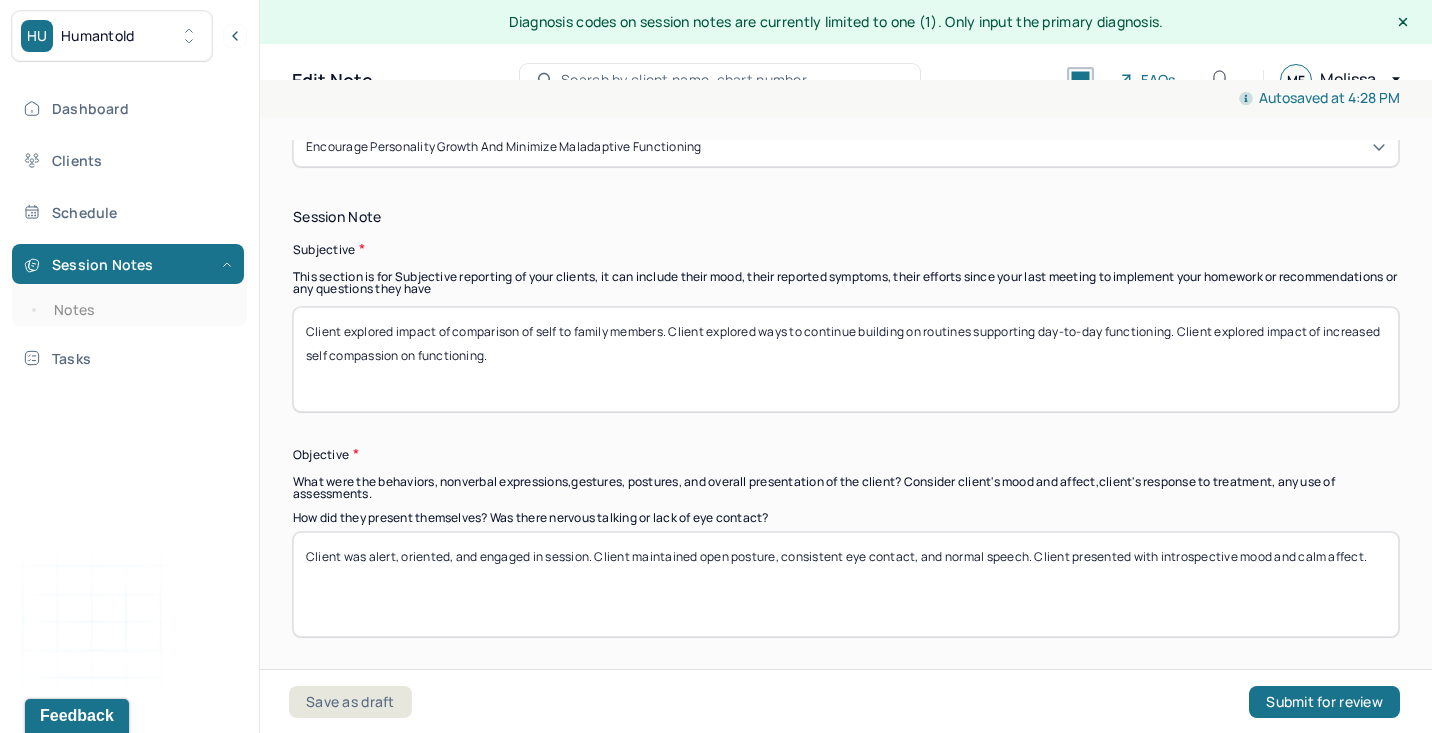 scroll, scrollTop: 1363, scrollLeft: 0, axis: vertical 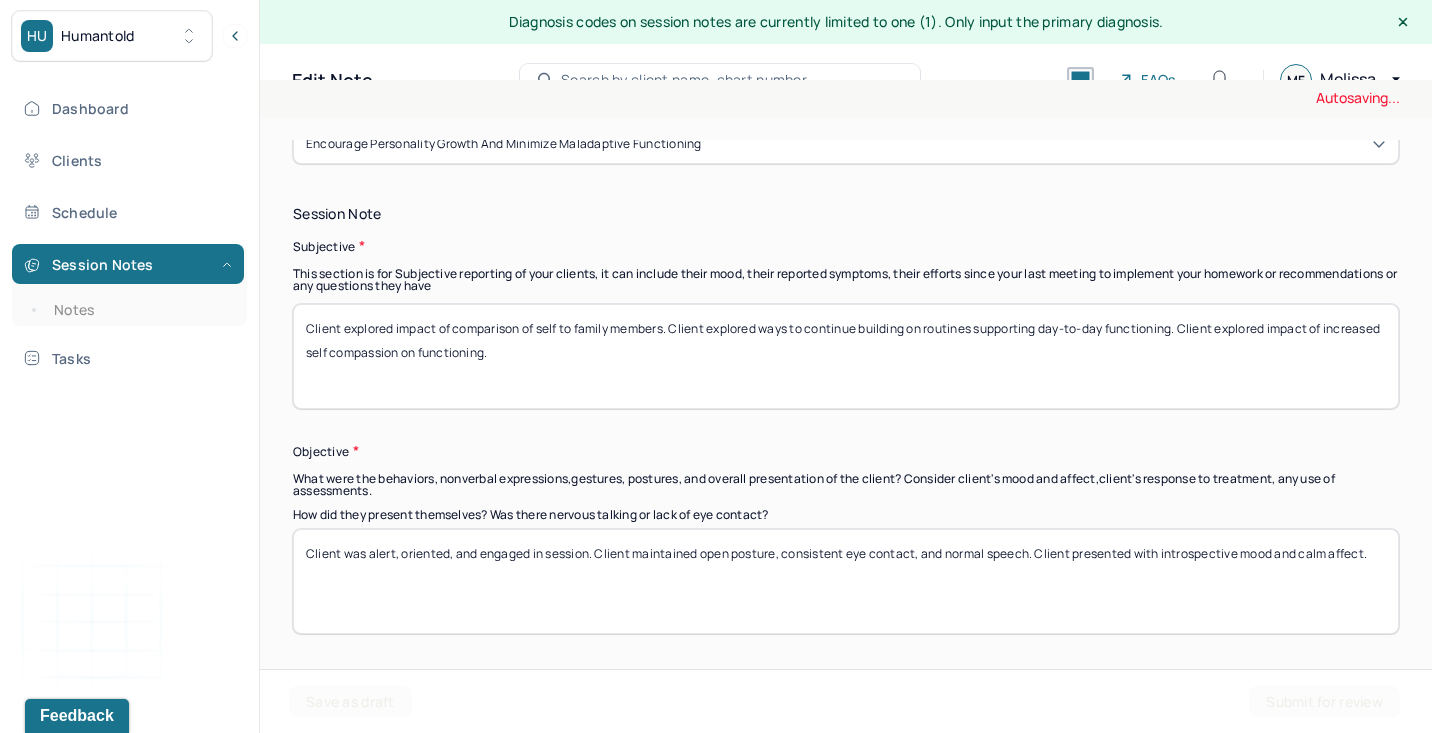 type on "Client demonstrated ruminative thought, motivation." 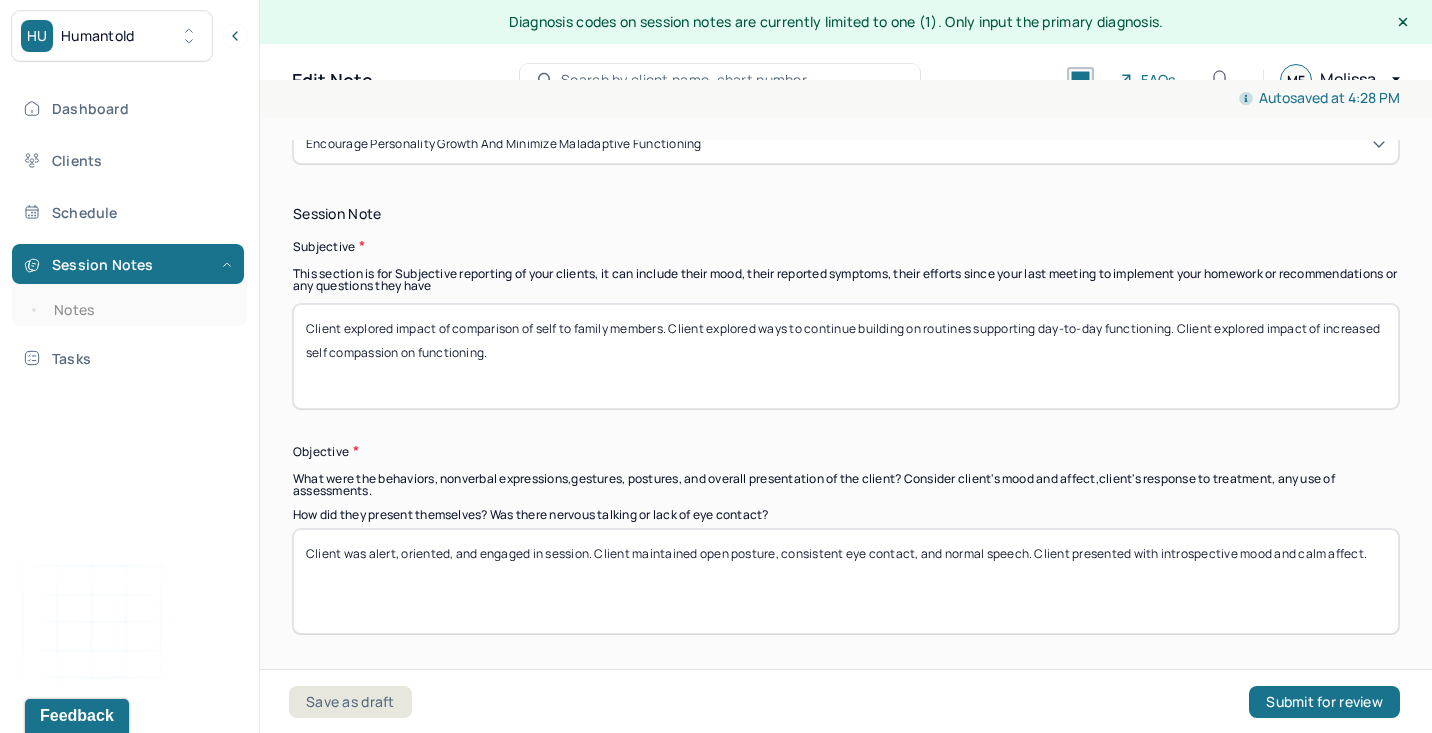 click on "Client explored impact of comparison of self to family members. Client explored ways to continue building on routines supporting day-to-day functioning. Client explored impact of increased self compassion on functioning." at bounding box center (846, 356) 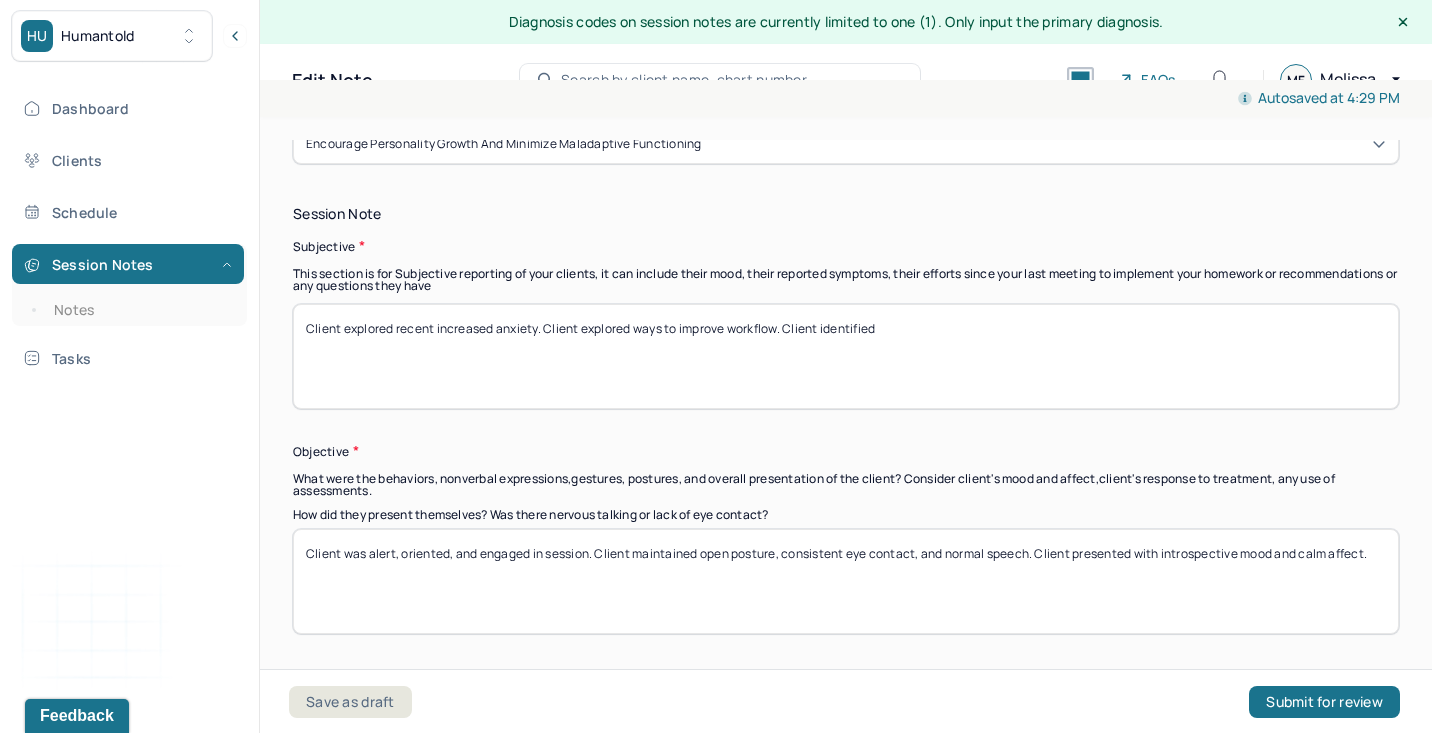 drag, startPoint x: 540, startPoint y: 328, endPoint x: 1434, endPoint y: 529, distance: 916.3171 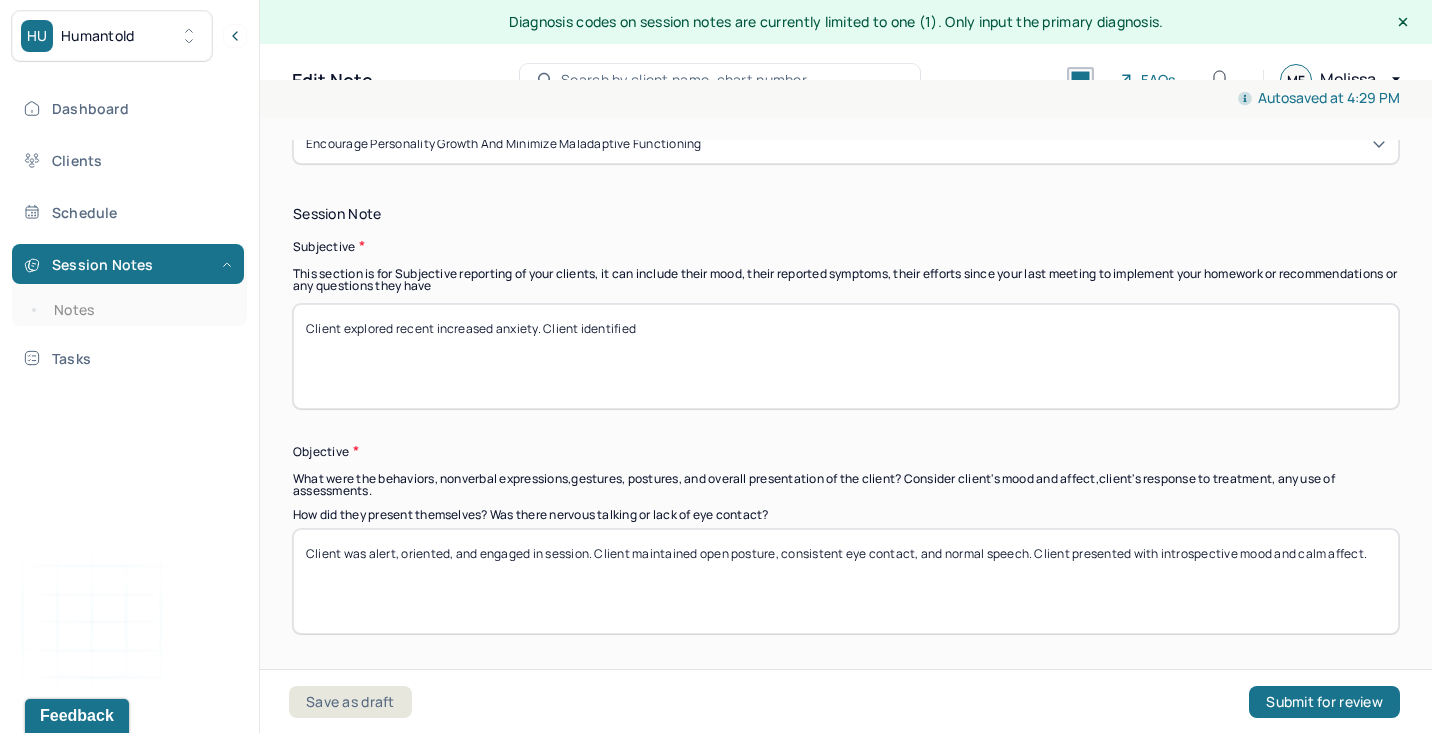 click on "Client explored recent increased anxiety. Client identified" at bounding box center [846, 356] 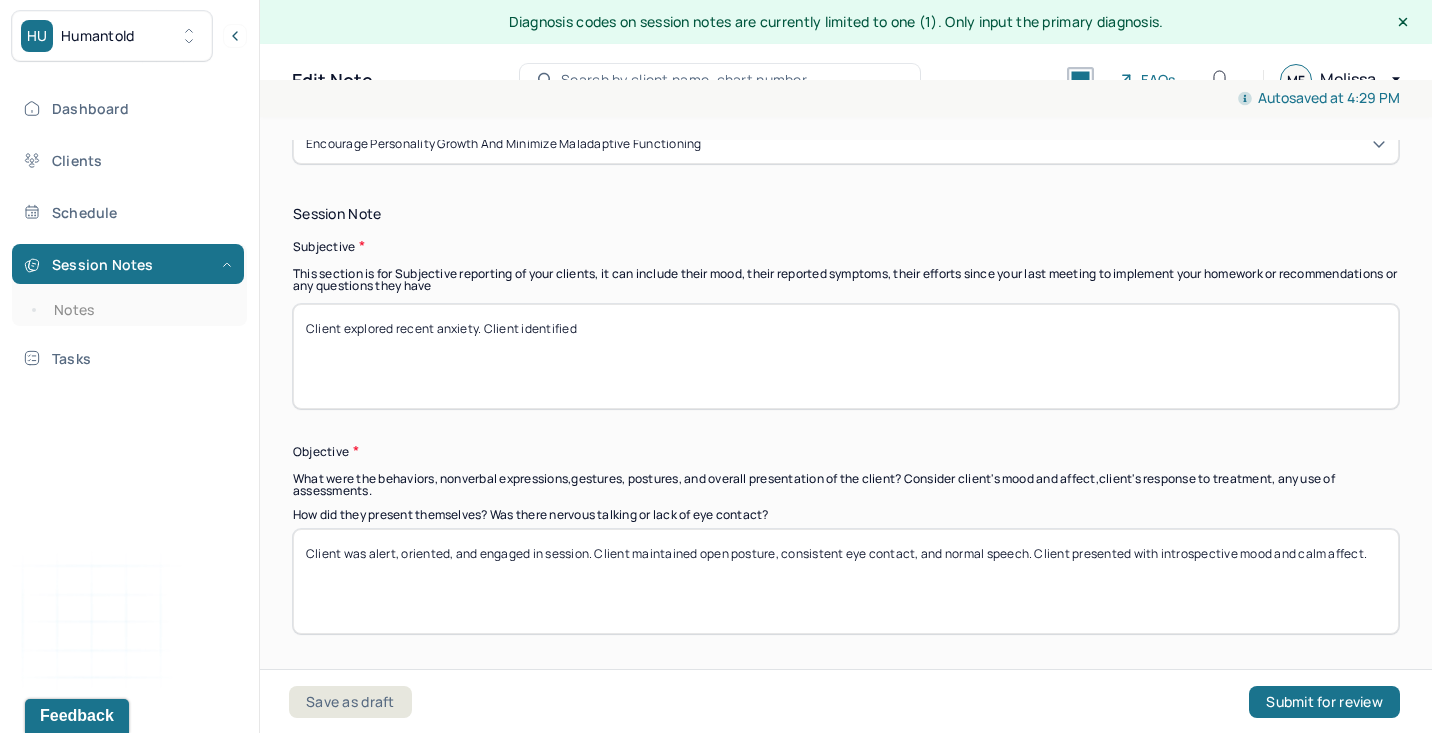 drag, startPoint x: 520, startPoint y: 325, endPoint x: 879, endPoint y: 374, distance: 362.32858 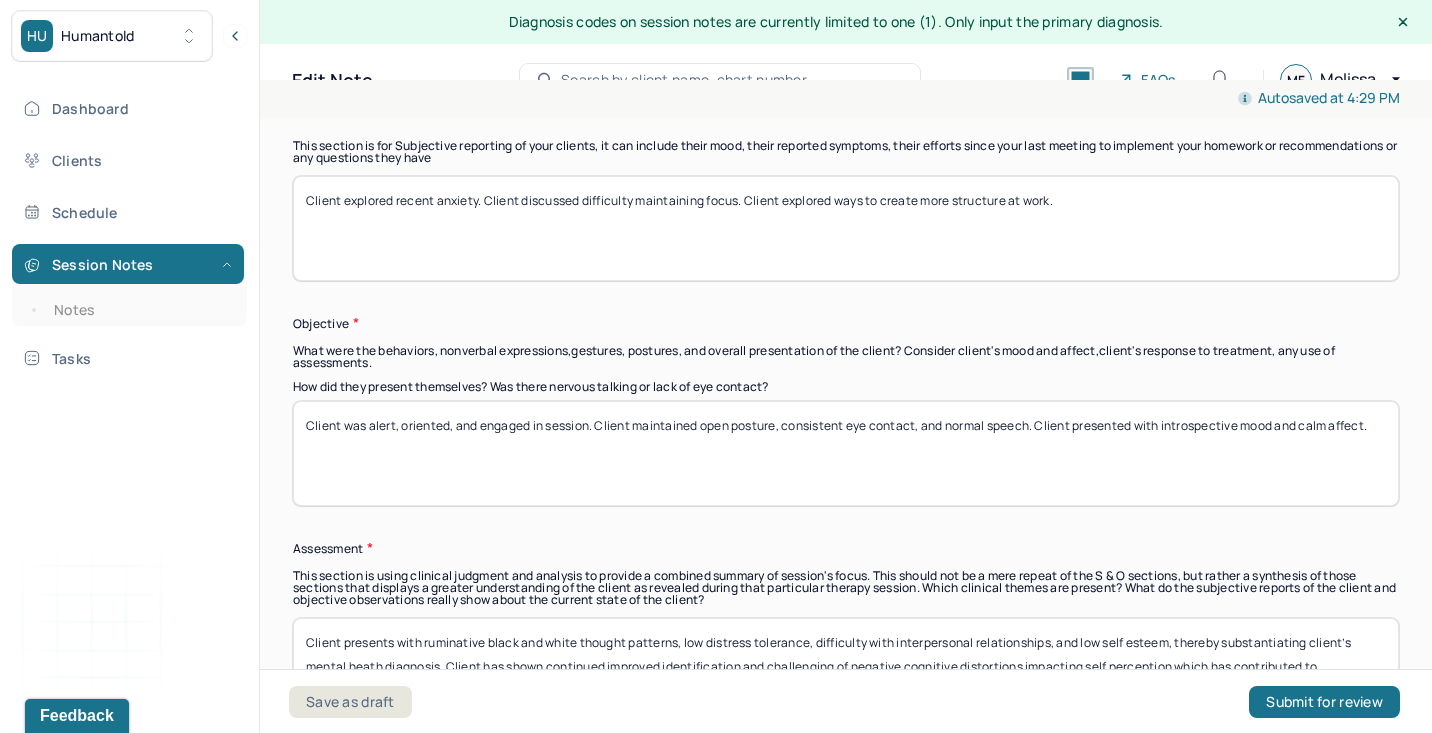 scroll, scrollTop: 1519, scrollLeft: 0, axis: vertical 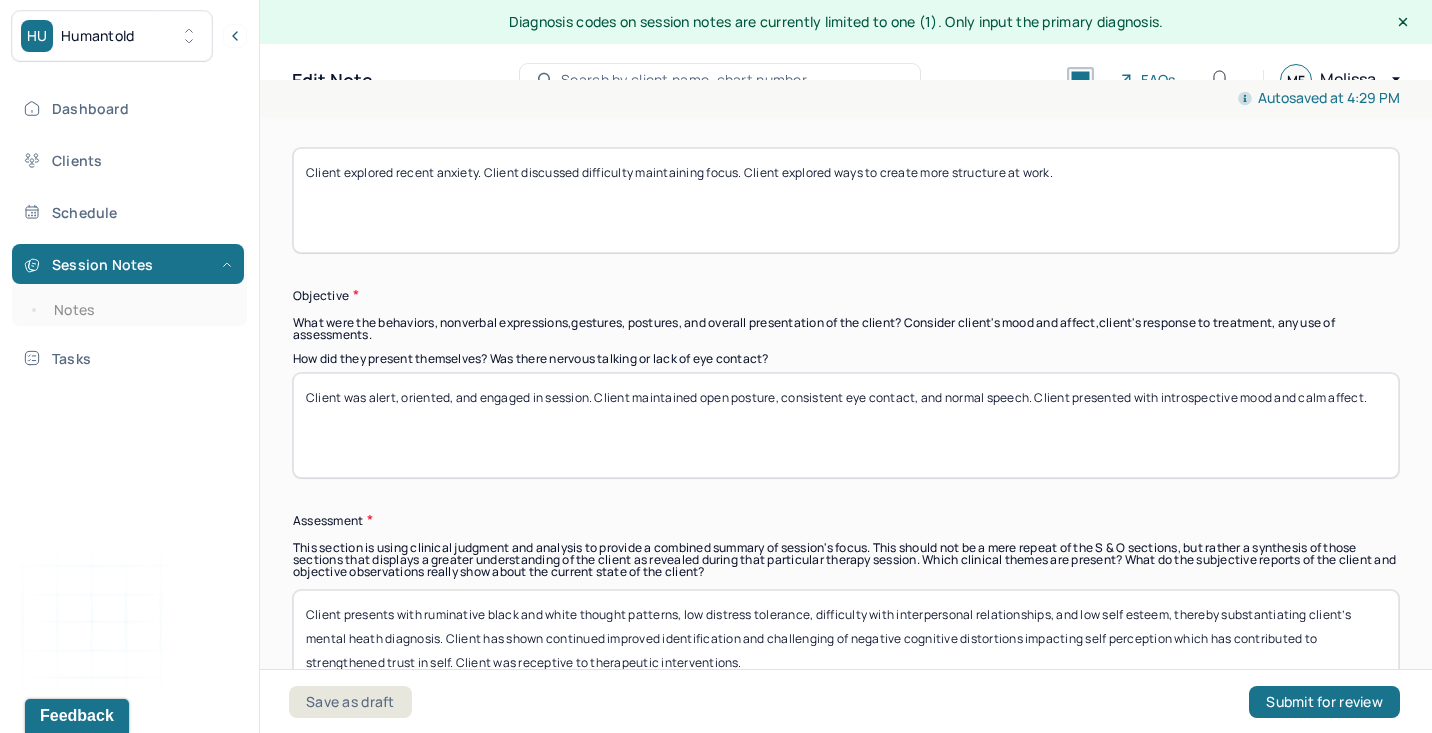 type on "Client explored recent anxiety. Client discussed difficulty maintaining focus. Client explored ways to create more structure at work." 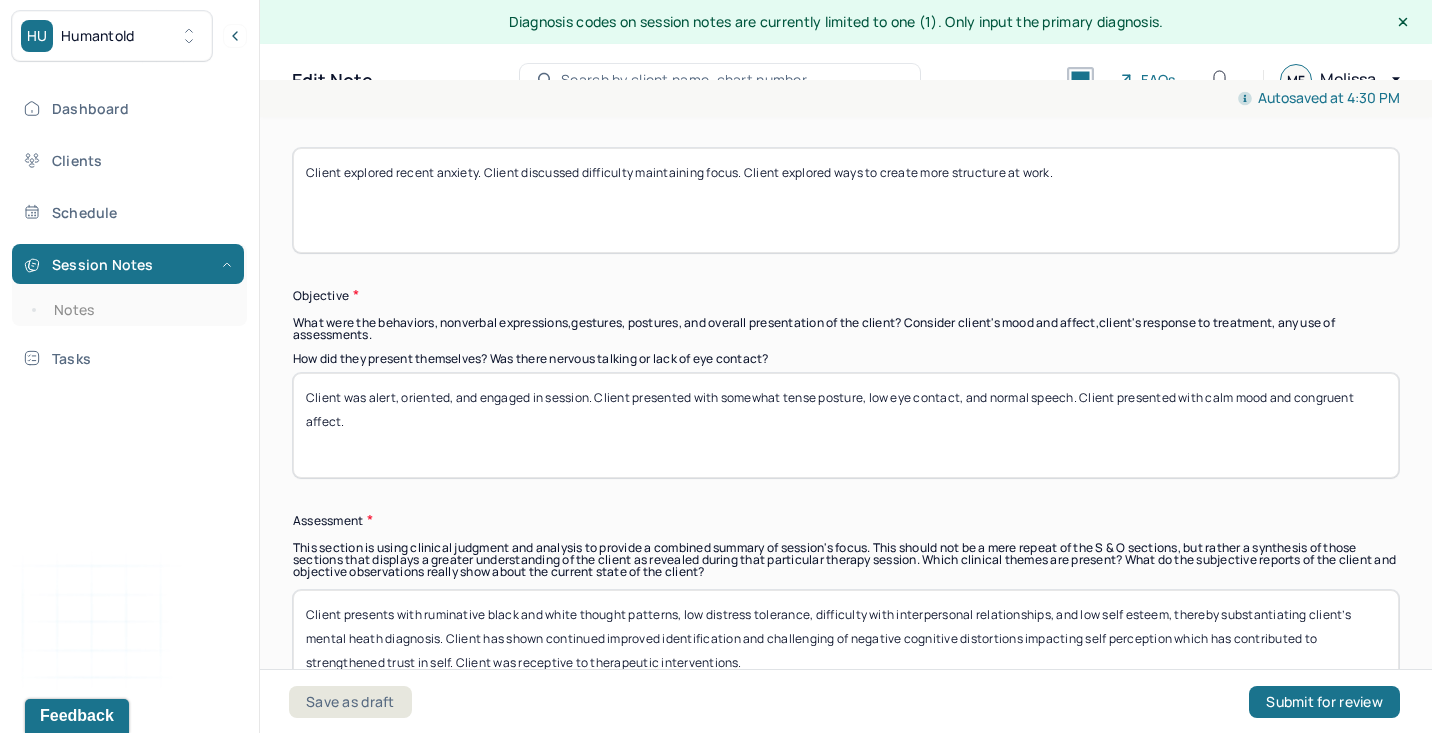 drag, startPoint x: 1212, startPoint y: 394, endPoint x: 1347, endPoint y: 551, distance: 207.06038 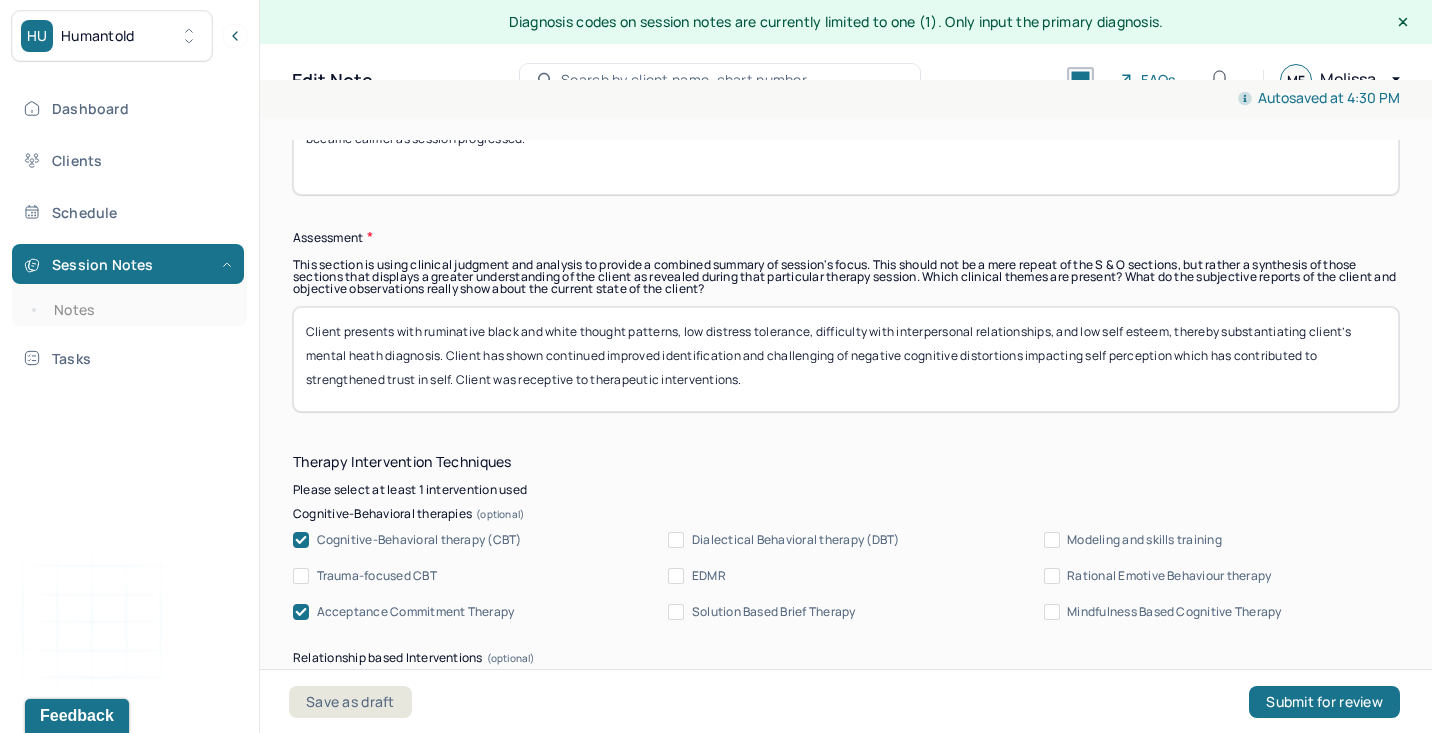scroll, scrollTop: 1833, scrollLeft: 0, axis: vertical 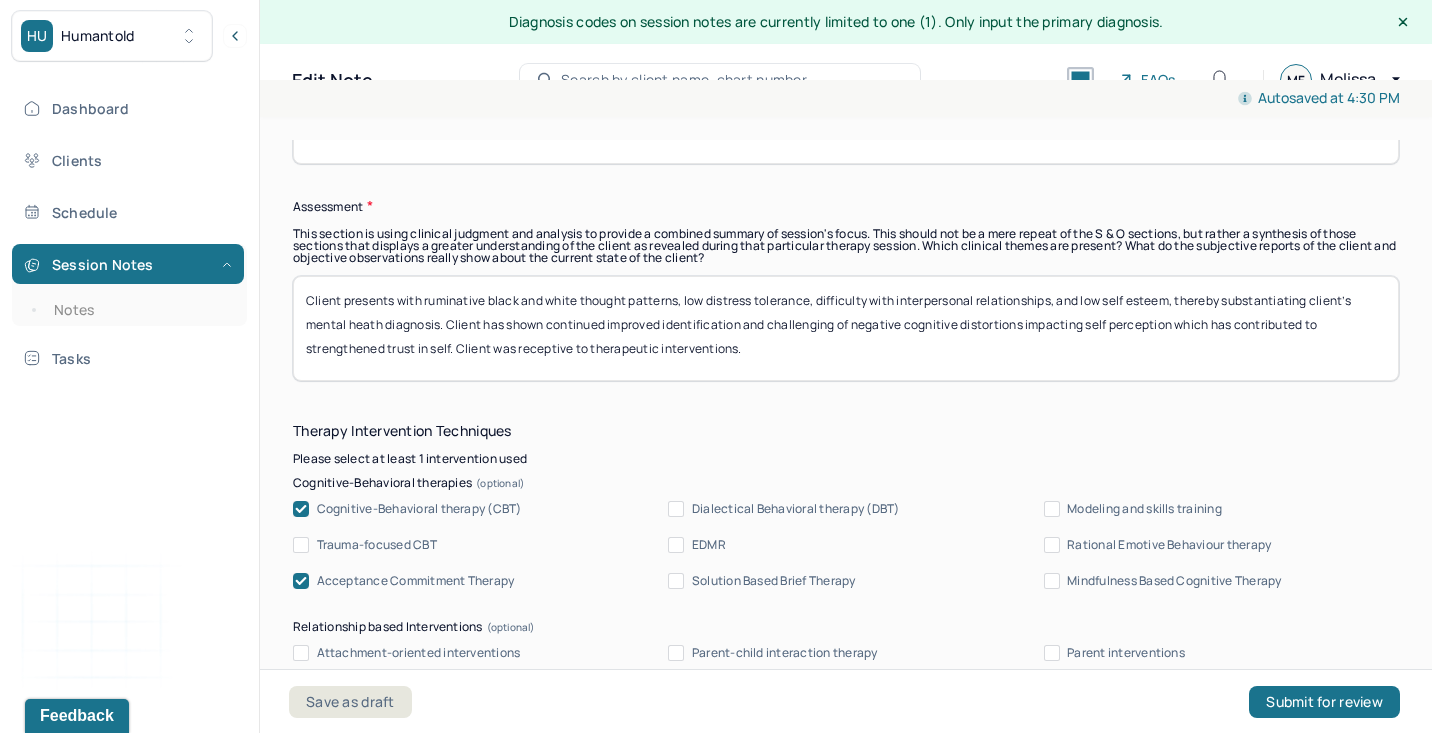 type on "Client was alert, oriented, and engaged in session. Client presented with somewhat tense posture, low eye contact, and normal speech. Client presented with initial anxious mood which became calmer as session progressed." 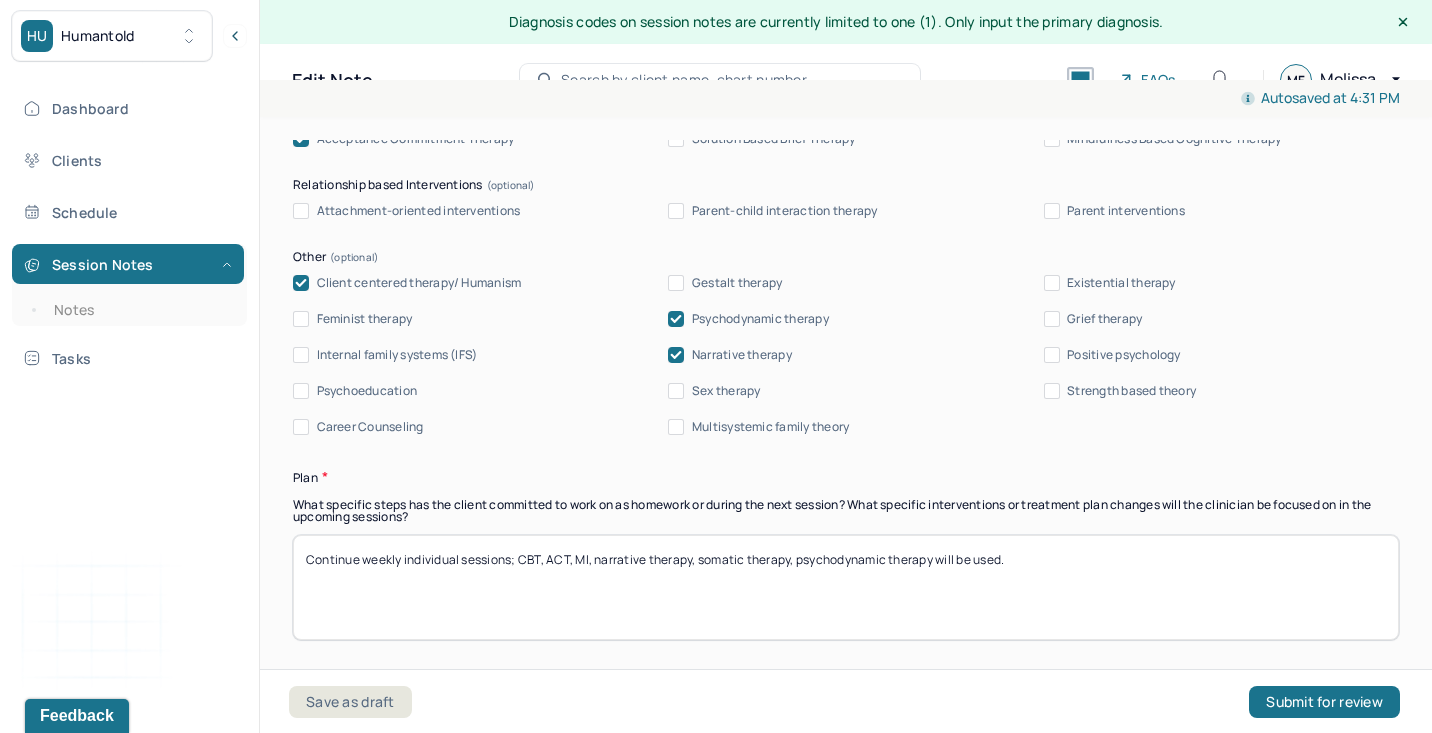 scroll, scrollTop: 2529, scrollLeft: 0, axis: vertical 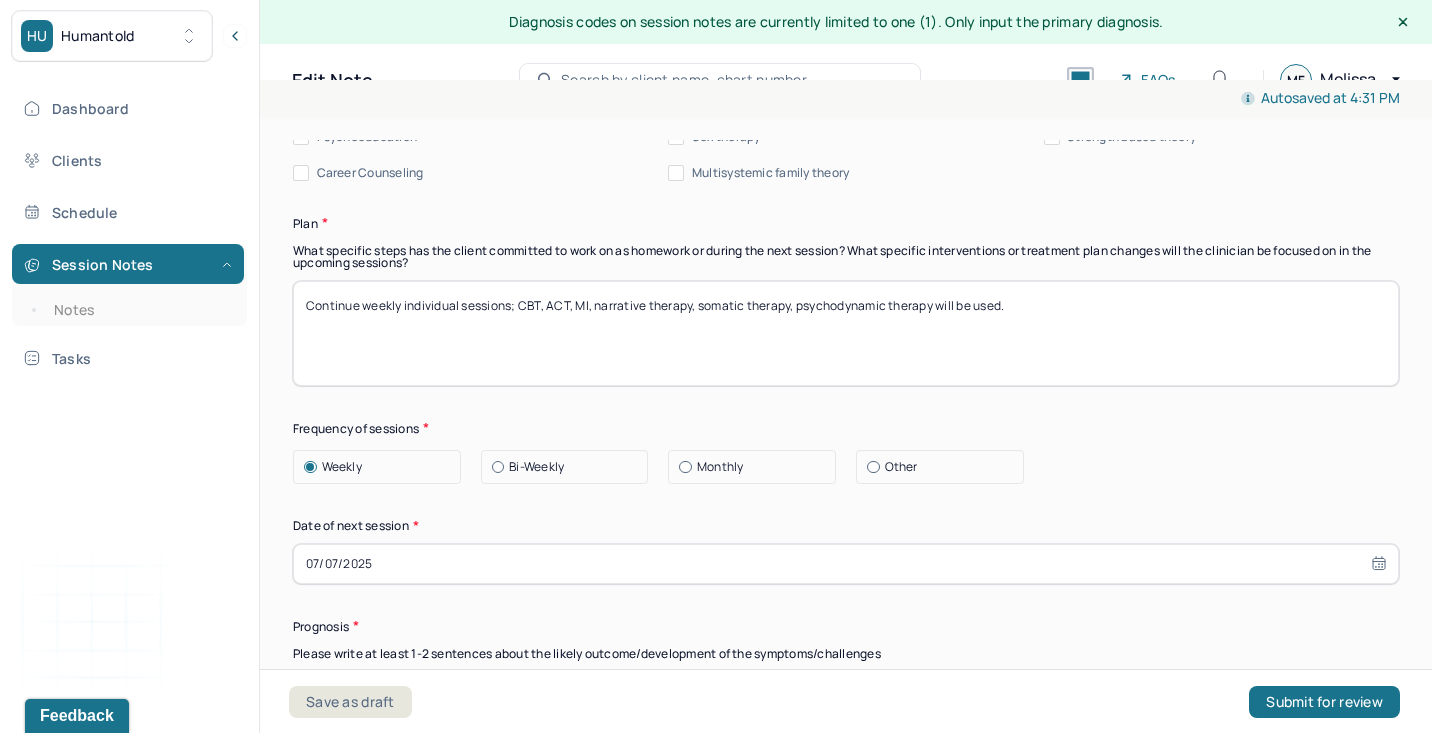 type on "Client presents with ruminative black and white thought patterns, low distress tolerance, difficulty with interpersonal relationships, and low self esteem, thereby substantiating client’s mental heath diagnosis. Client developed a better understanding of presentation/impact of ruminative thought patterns on occupational functioning and appeared motivated to implement CBT and ACT based coping skills between sessions. Client was receptive to therapeutic interventions." 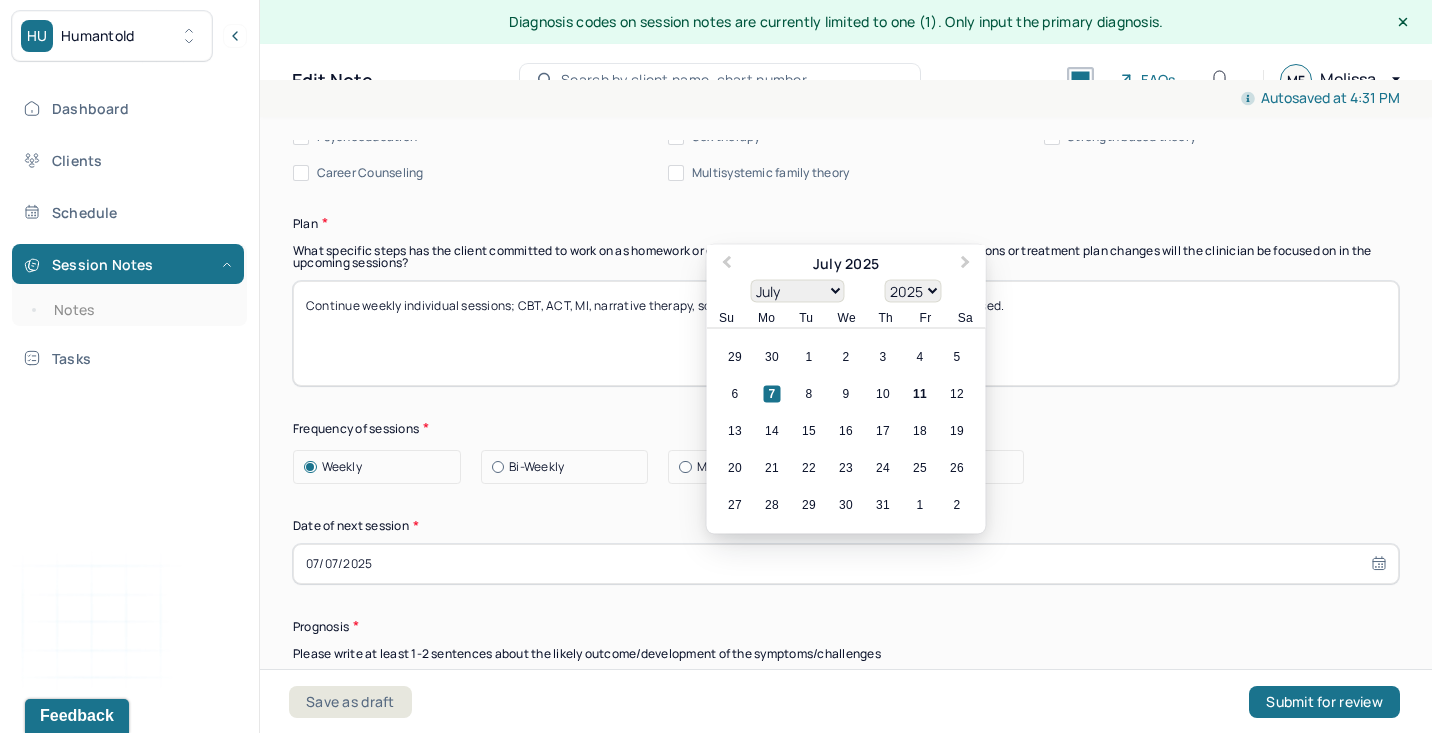 click on "07/07/2025" at bounding box center (846, 564) 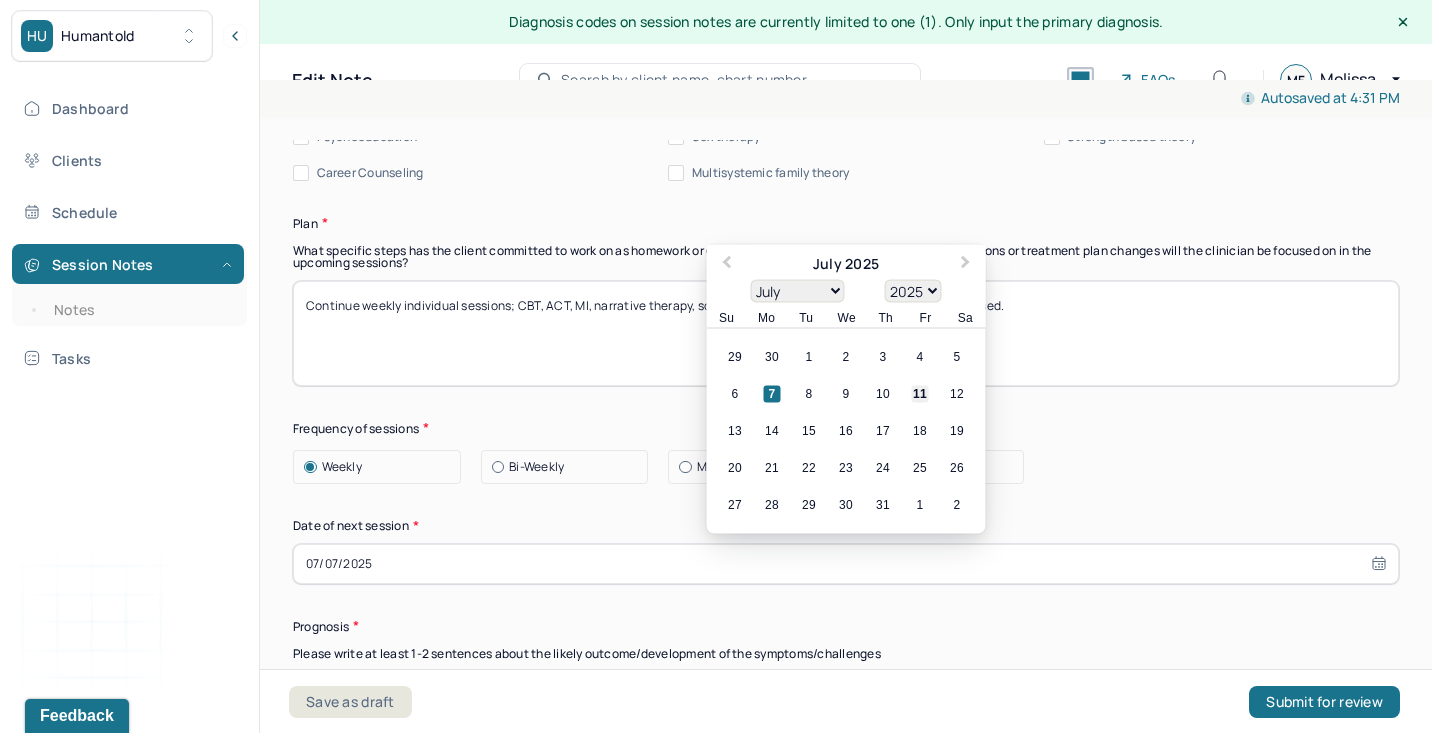 click on "11" at bounding box center [920, 393] 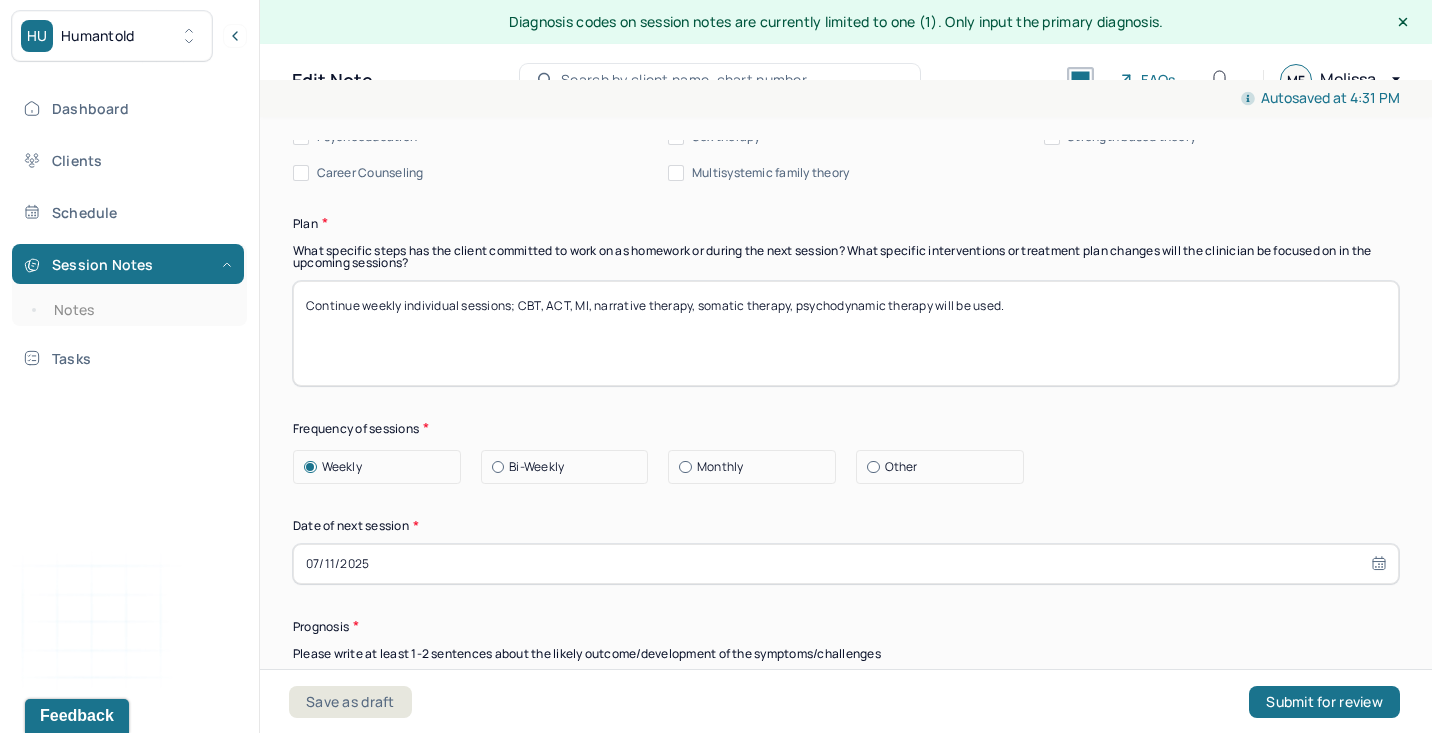 scroll, scrollTop: 2549, scrollLeft: 0, axis: vertical 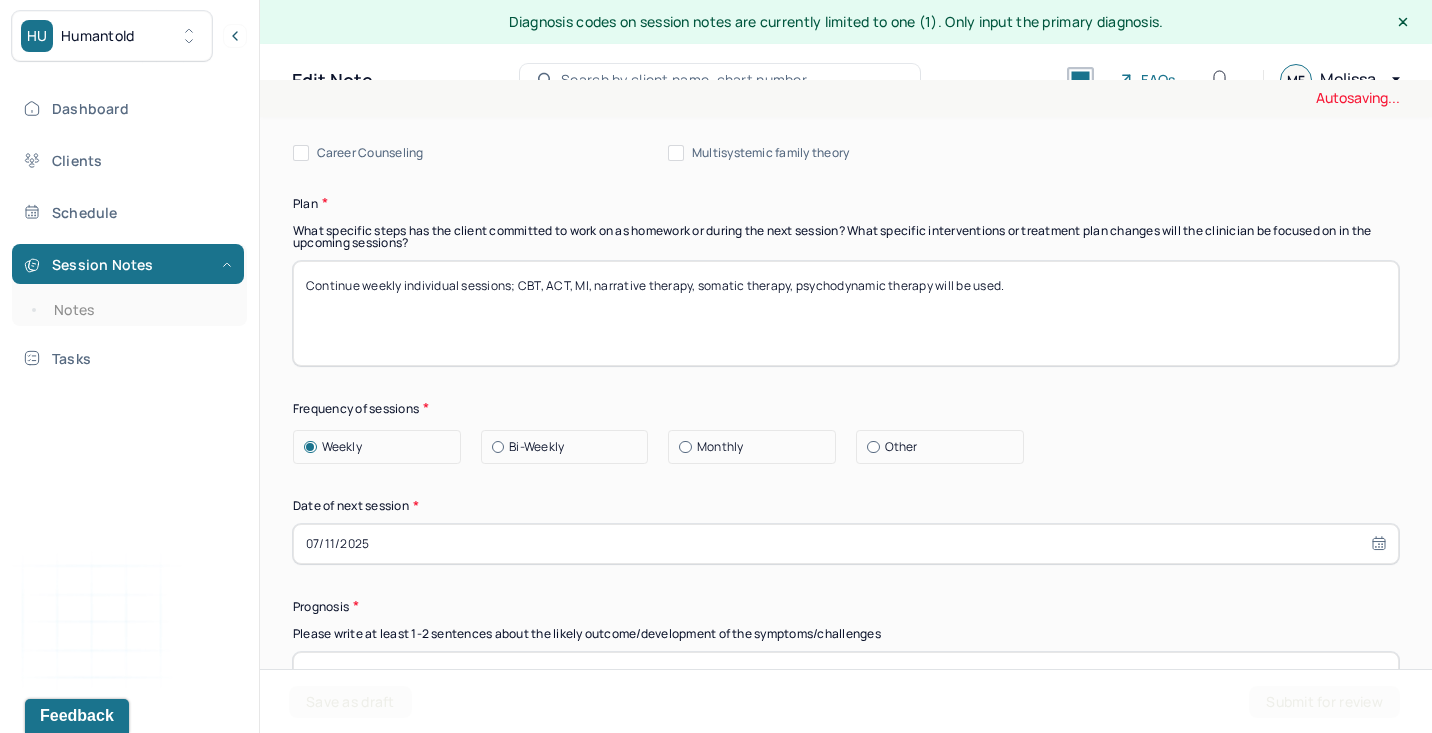 click on "07/11/2025" at bounding box center [846, 544] 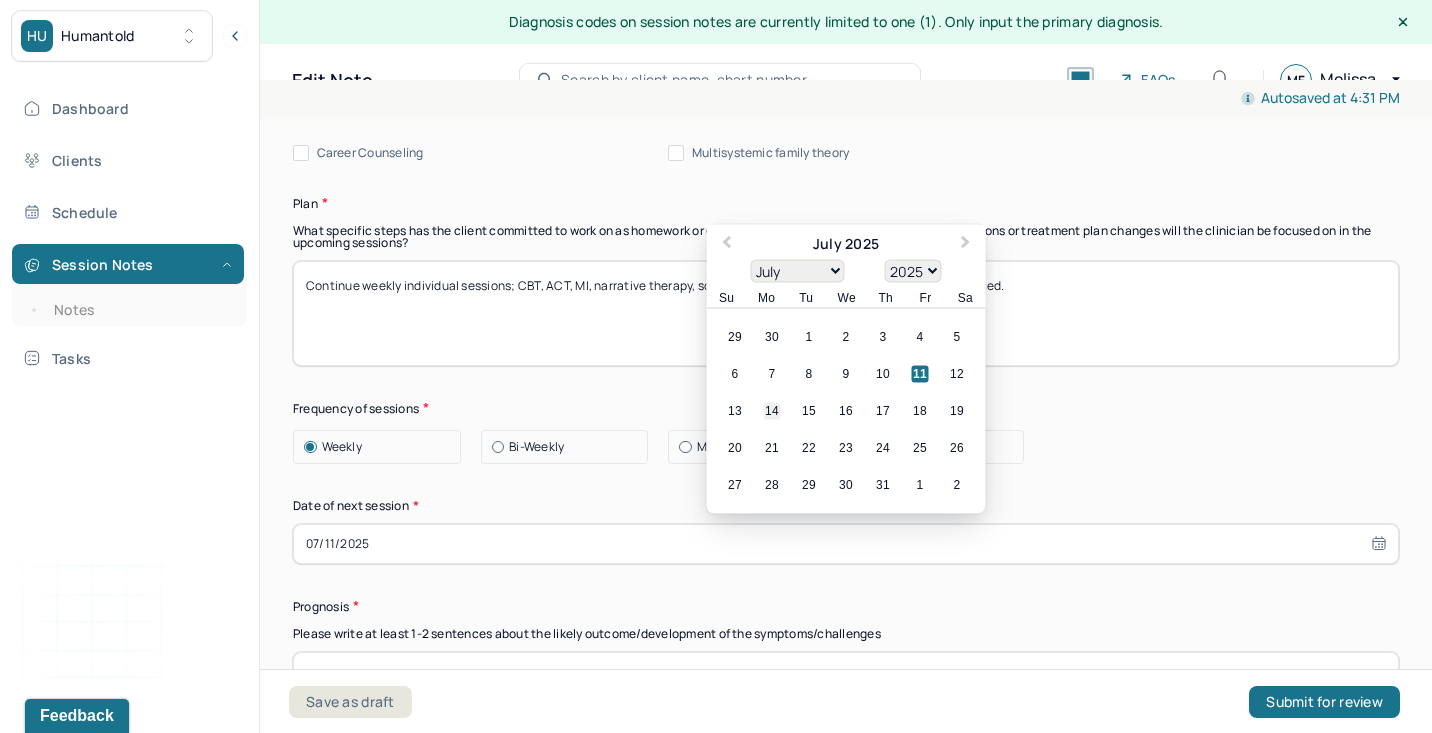 click on "14" at bounding box center [772, 410] 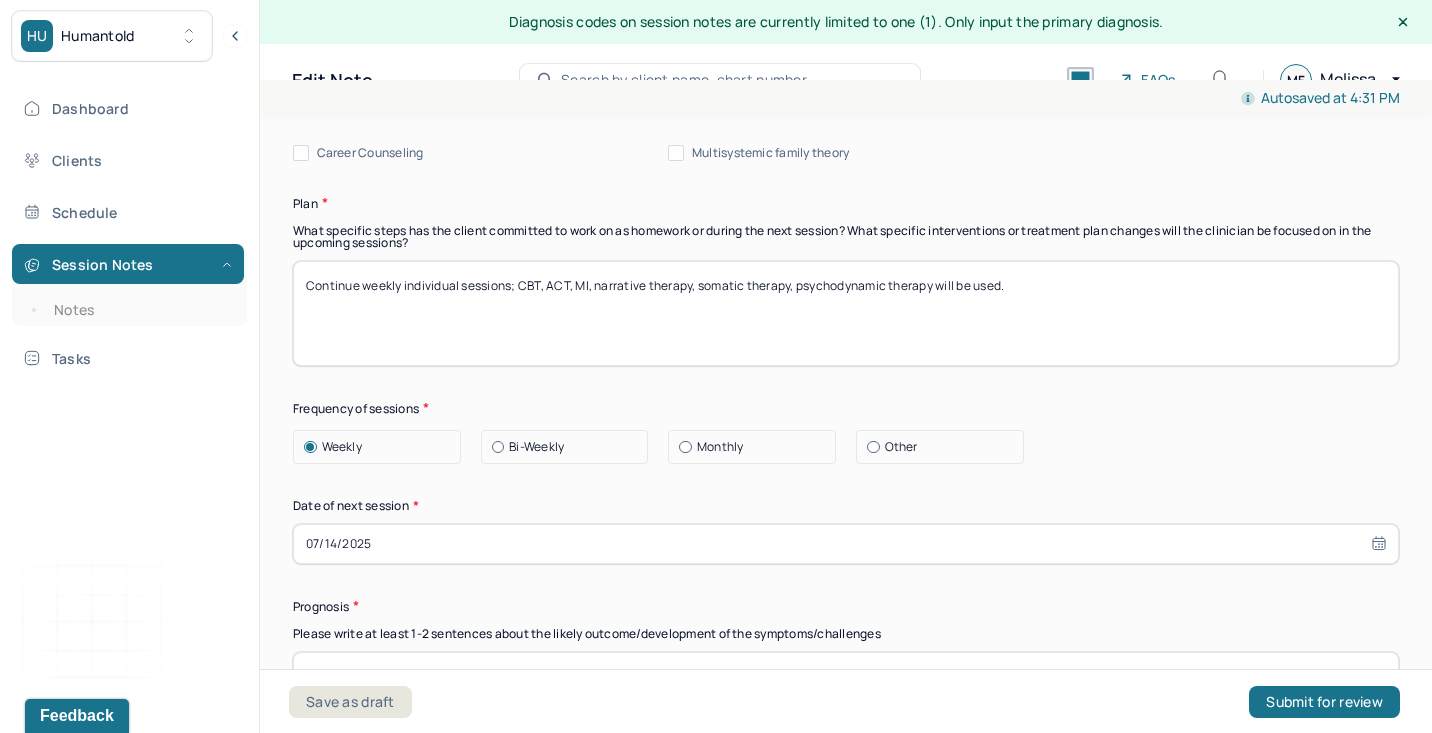 scroll, scrollTop: 2775, scrollLeft: 0, axis: vertical 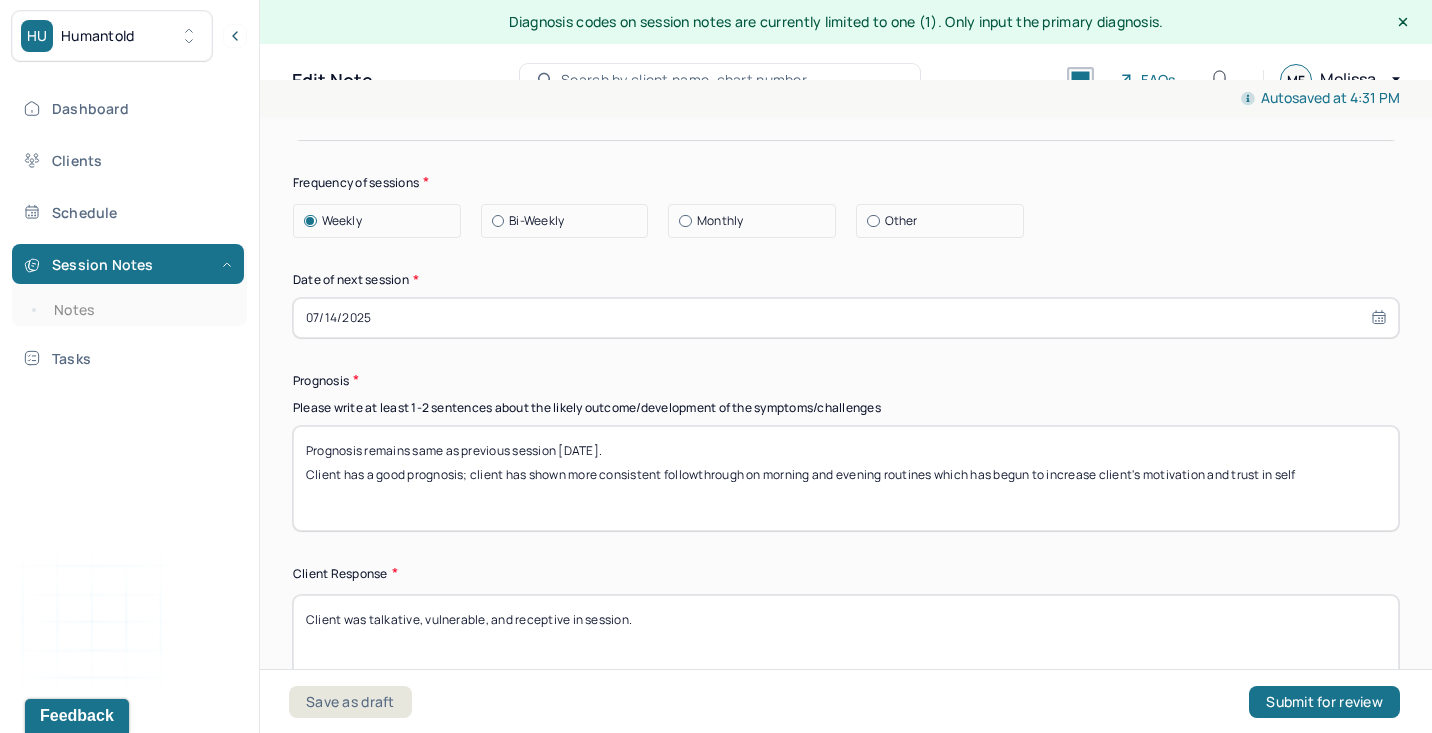 drag, startPoint x: 304, startPoint y: 444, endPoint x: 1434, endPoint y: 502, distance: 1131.4875 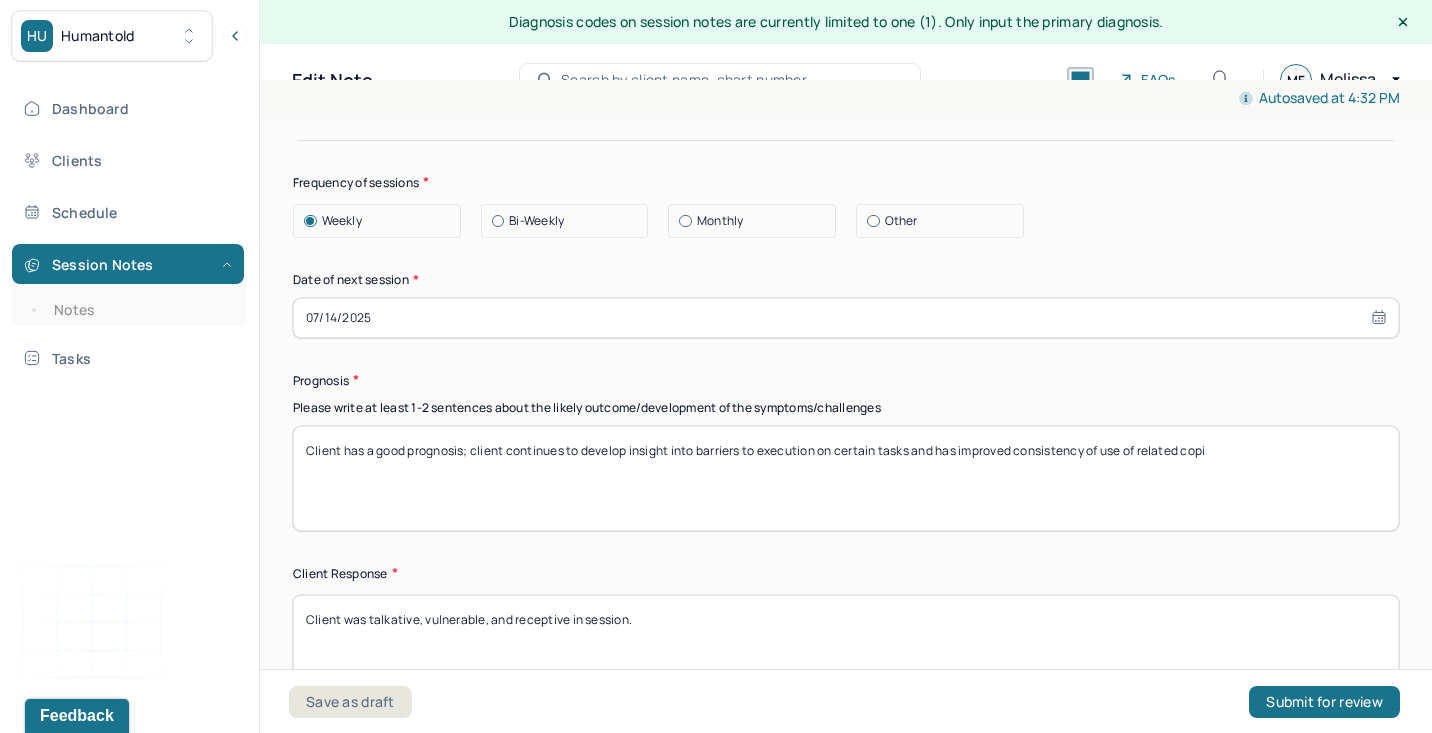 drag, startPoint x: 939, startPoint y: 444, endPoint x: 1431, endPoint y: 513, distance: 496.81485 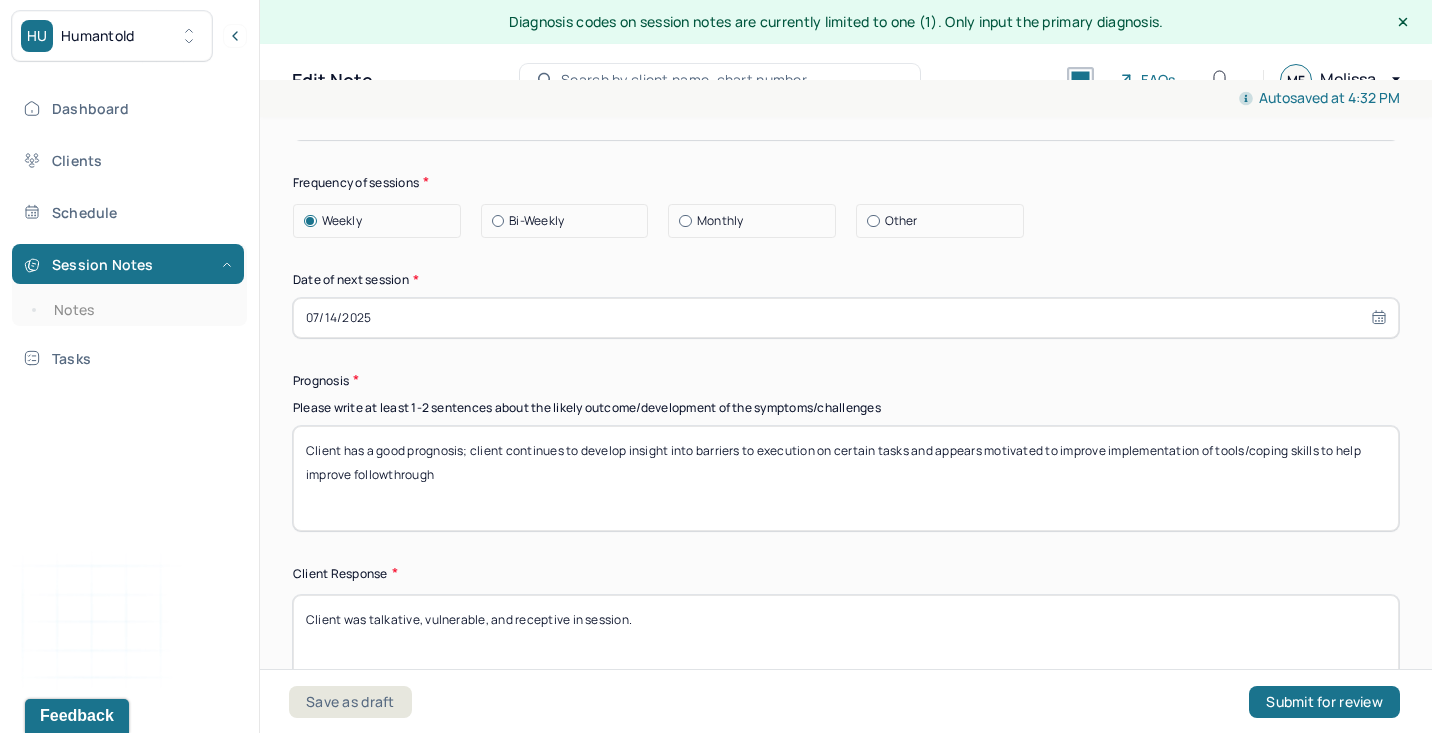 scroll, scrollTop: 36, scrollLeft: 0, axis: vertical 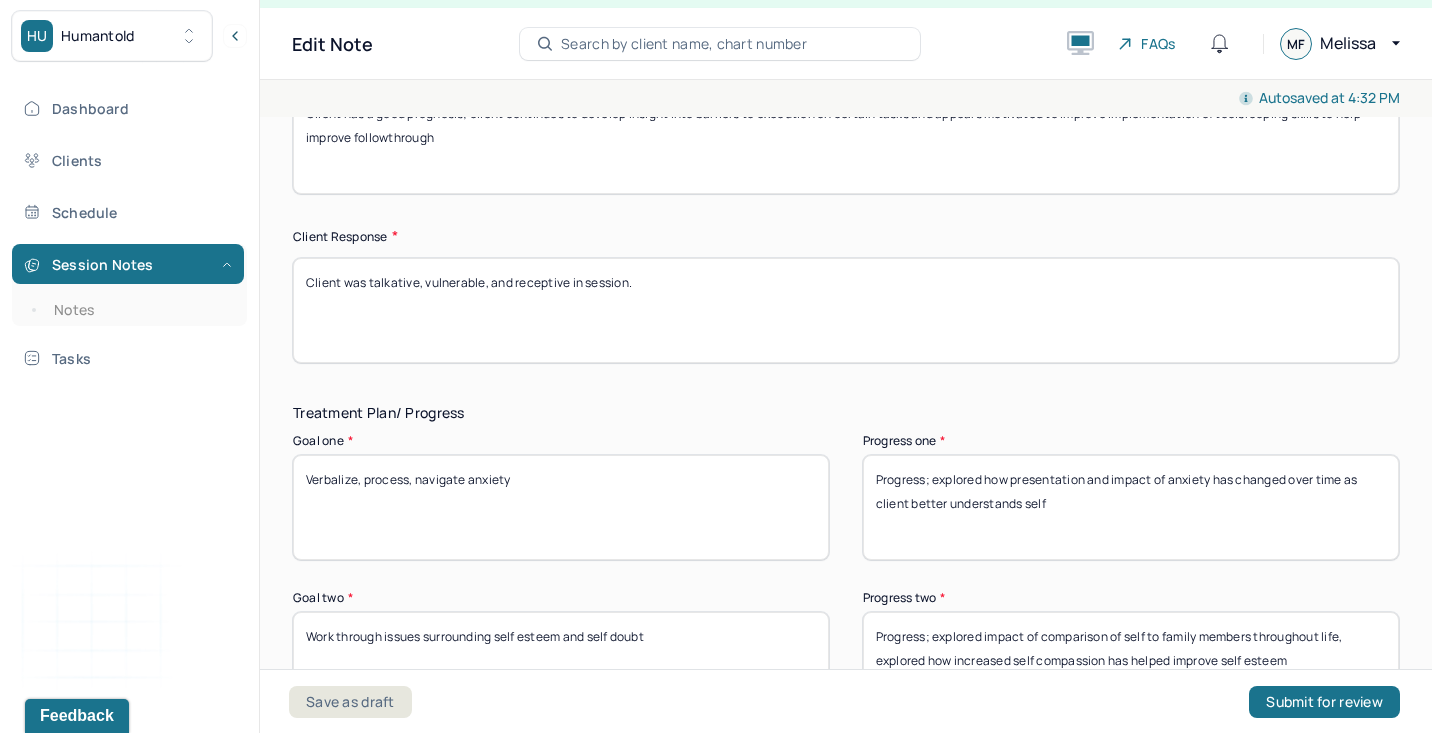 type on "Client has a good prognosis; client continues to develop insight into barriers to execution on certain tasks and appears motivated to improve implementation of tools/coping skills to help improve followthrough" 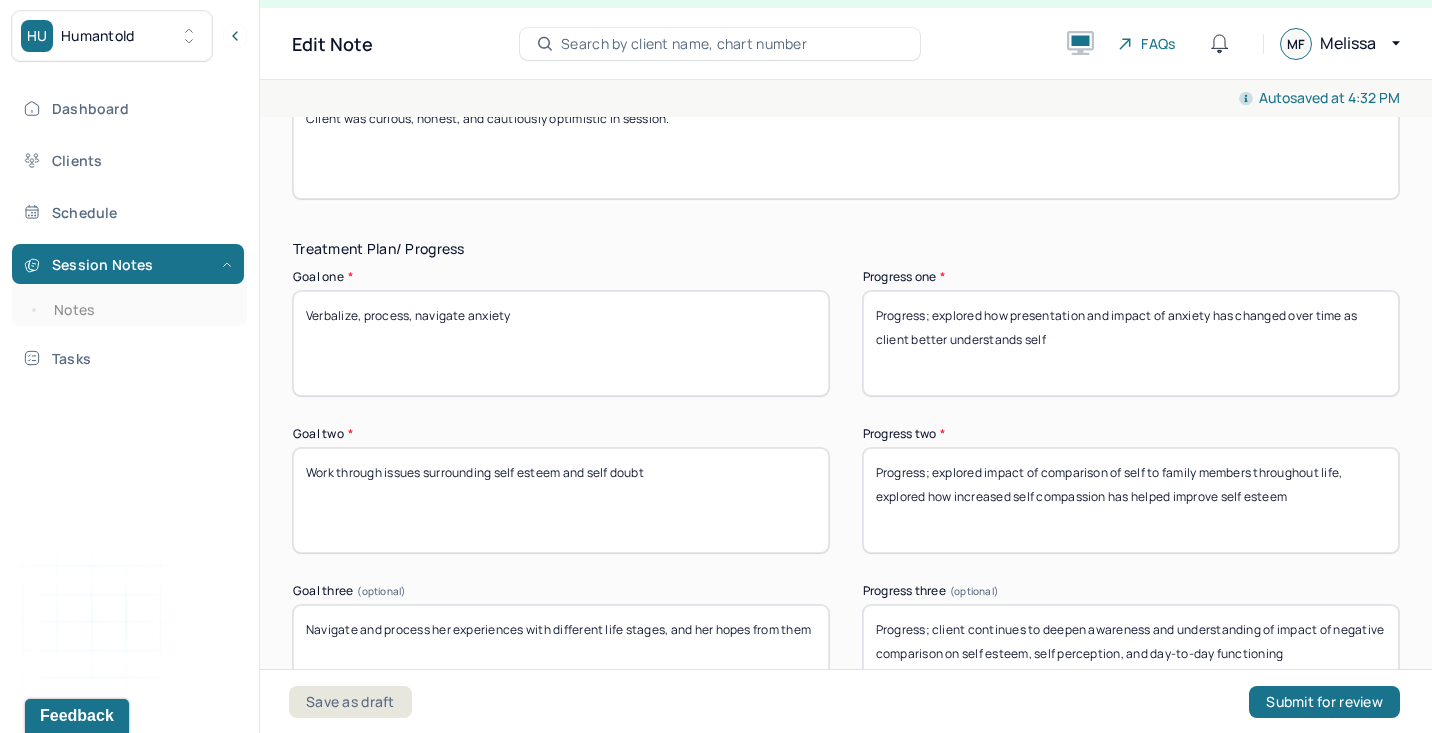 scroll, scrollTop: 3241, scrollLeft: 0, axis: vertical 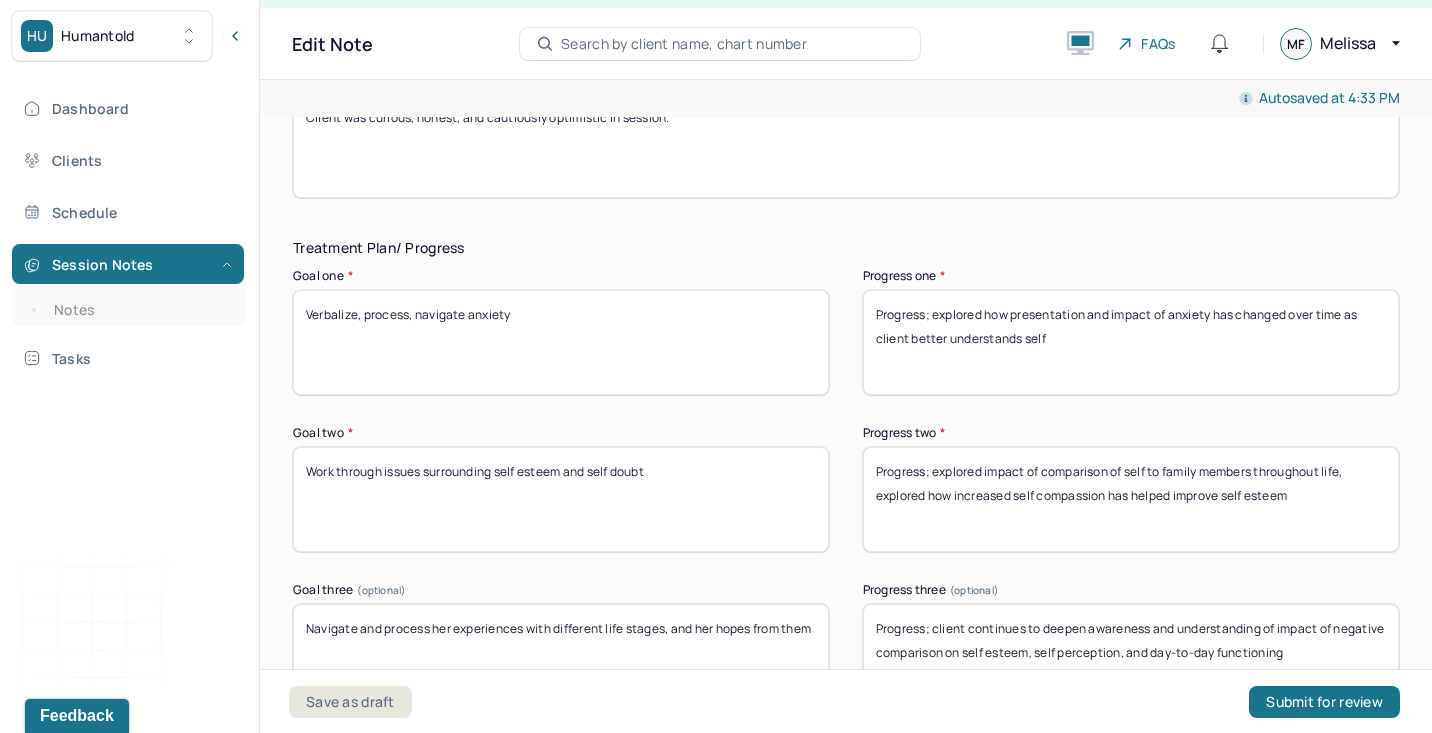 type on "Client was curious, honest, and cautiously optimistic in session." 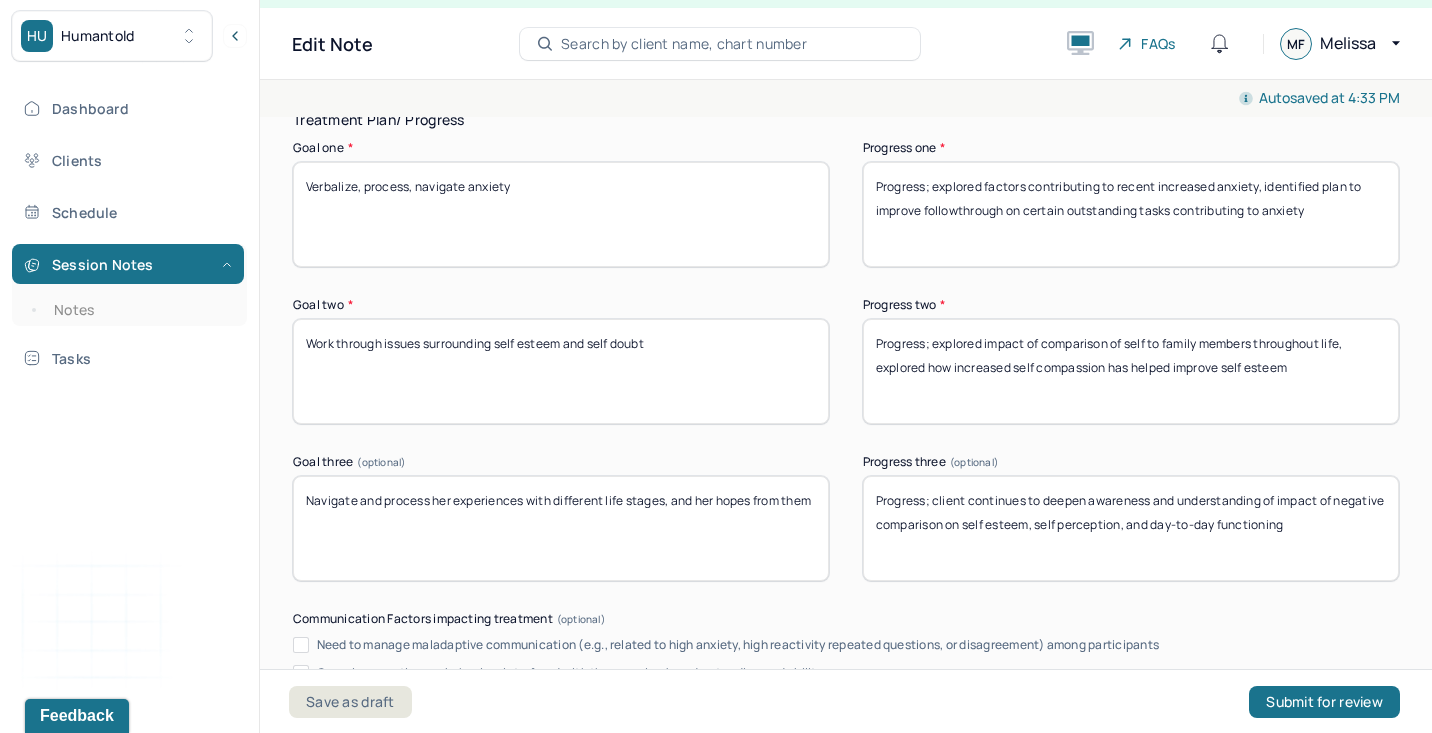scroll, scrollTop: 3371, scrollLeft: 0, axis: vertical 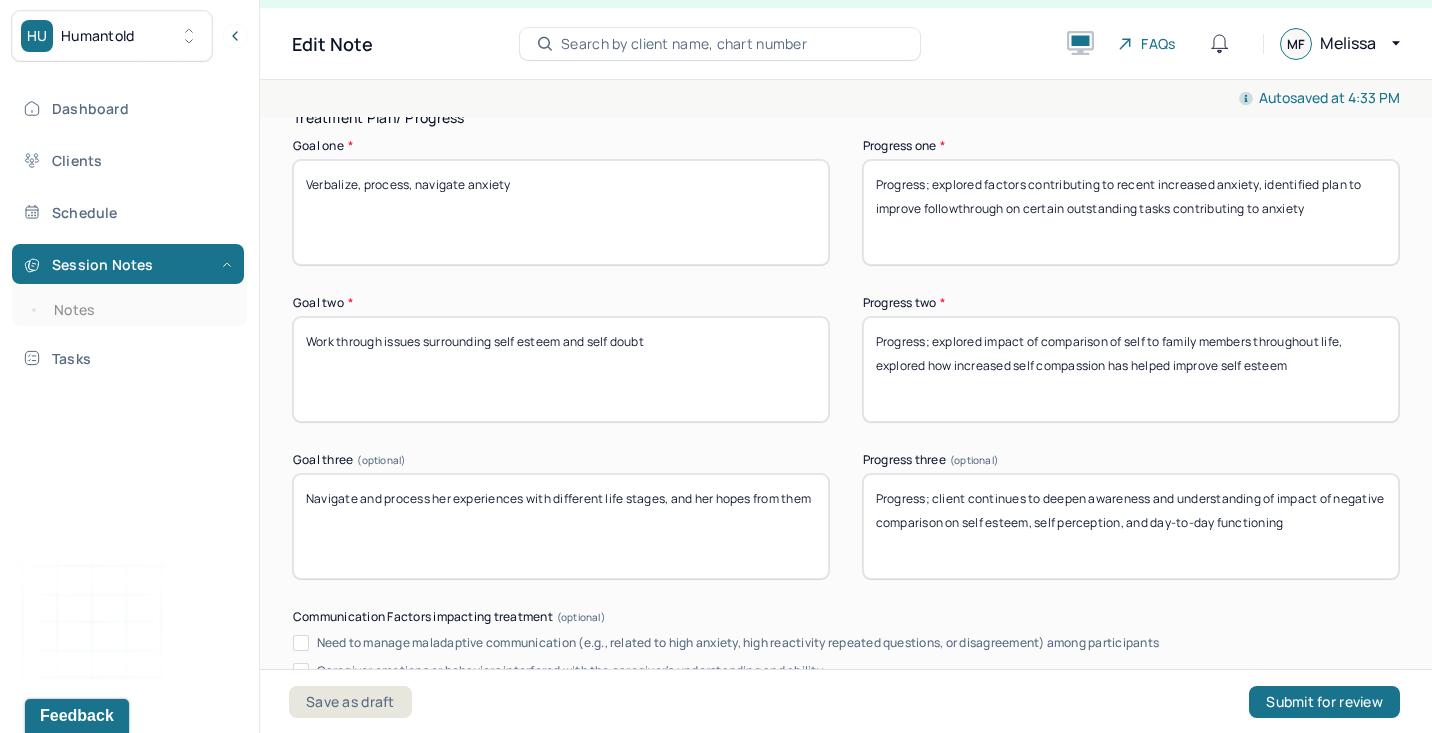 type on "Progress; explored factors contributing to recent increased anxiety, identified plan to improve followthrough on certain outstanding tasks contributing to anxiety" 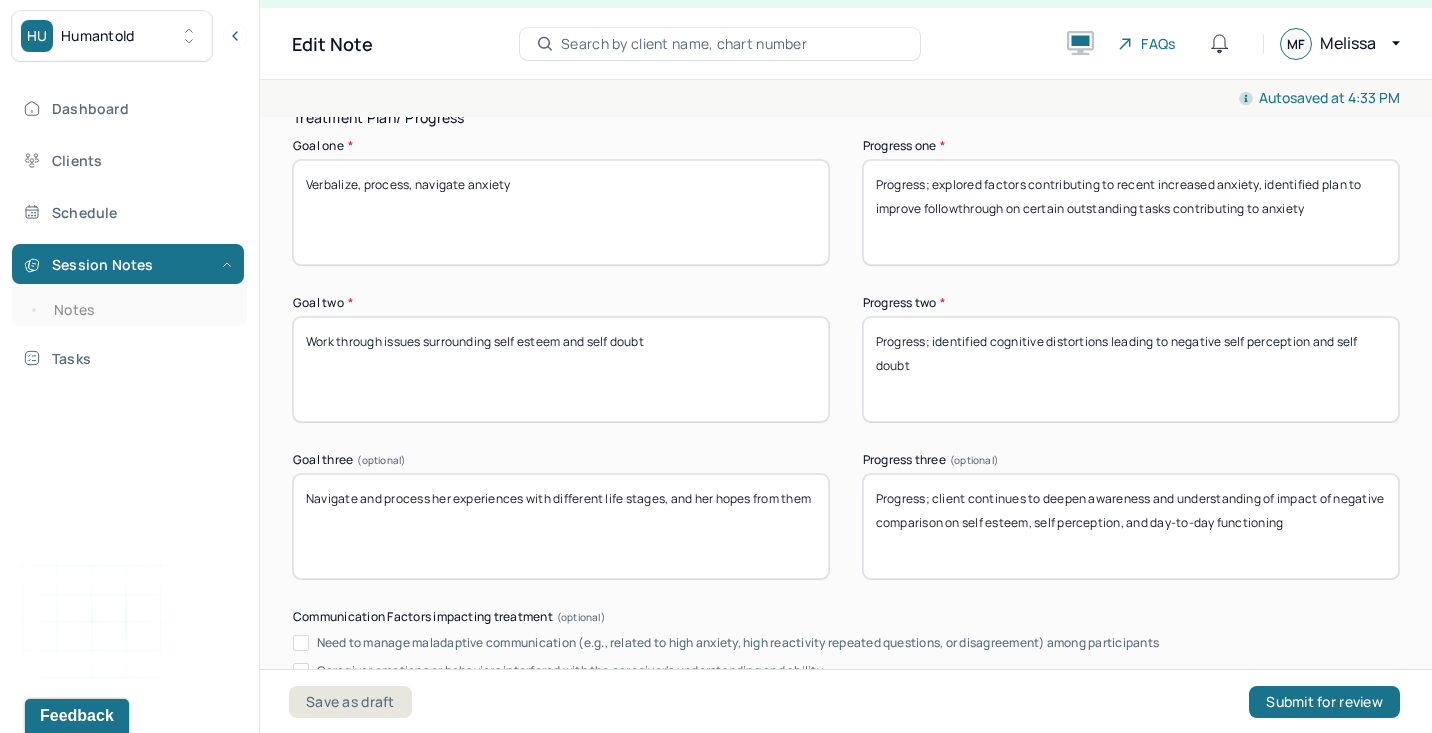 drag, startPoint x: 1171, startPoint y: 338, endPoint x: 1268, endPoint y: 433, distance: 135.77187 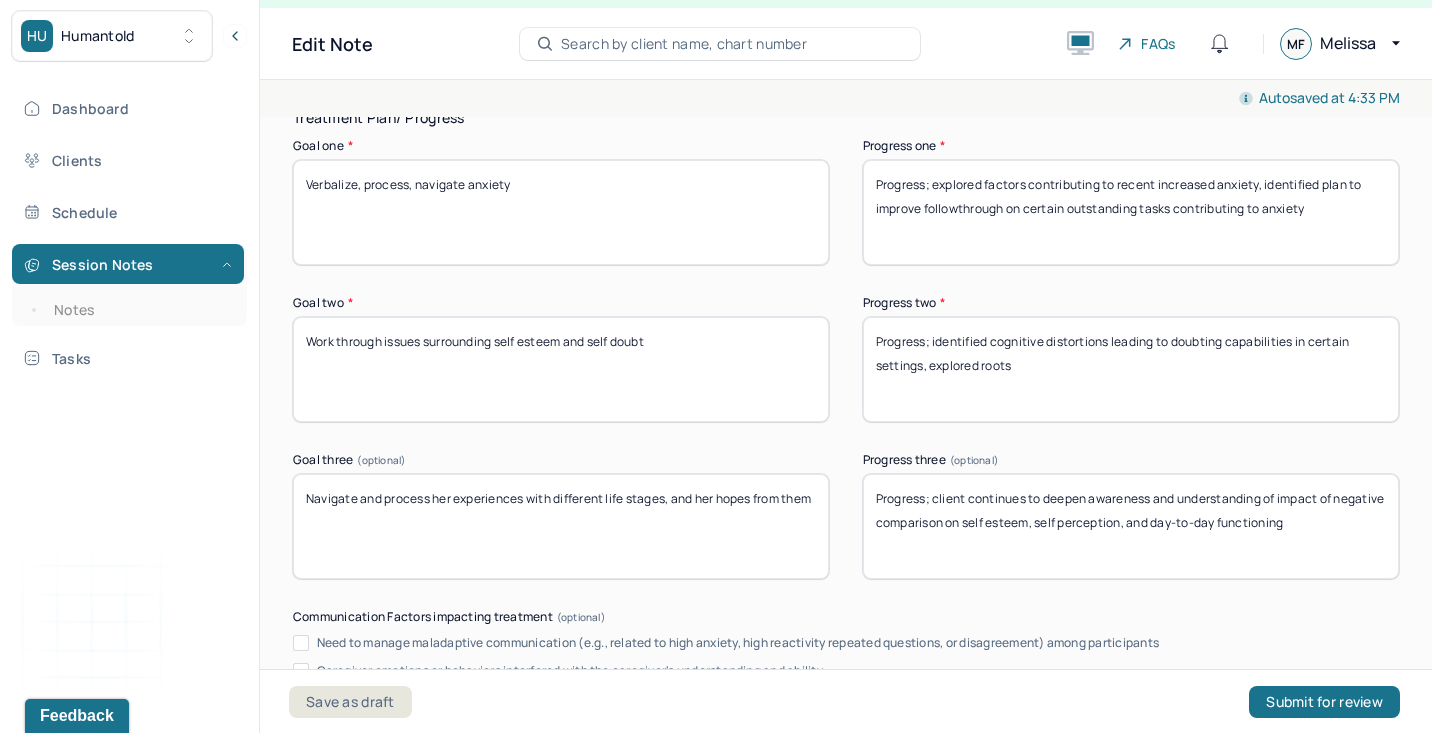 scroll, scrollTop: 3550, scrollLeft: 0, axis: vertical 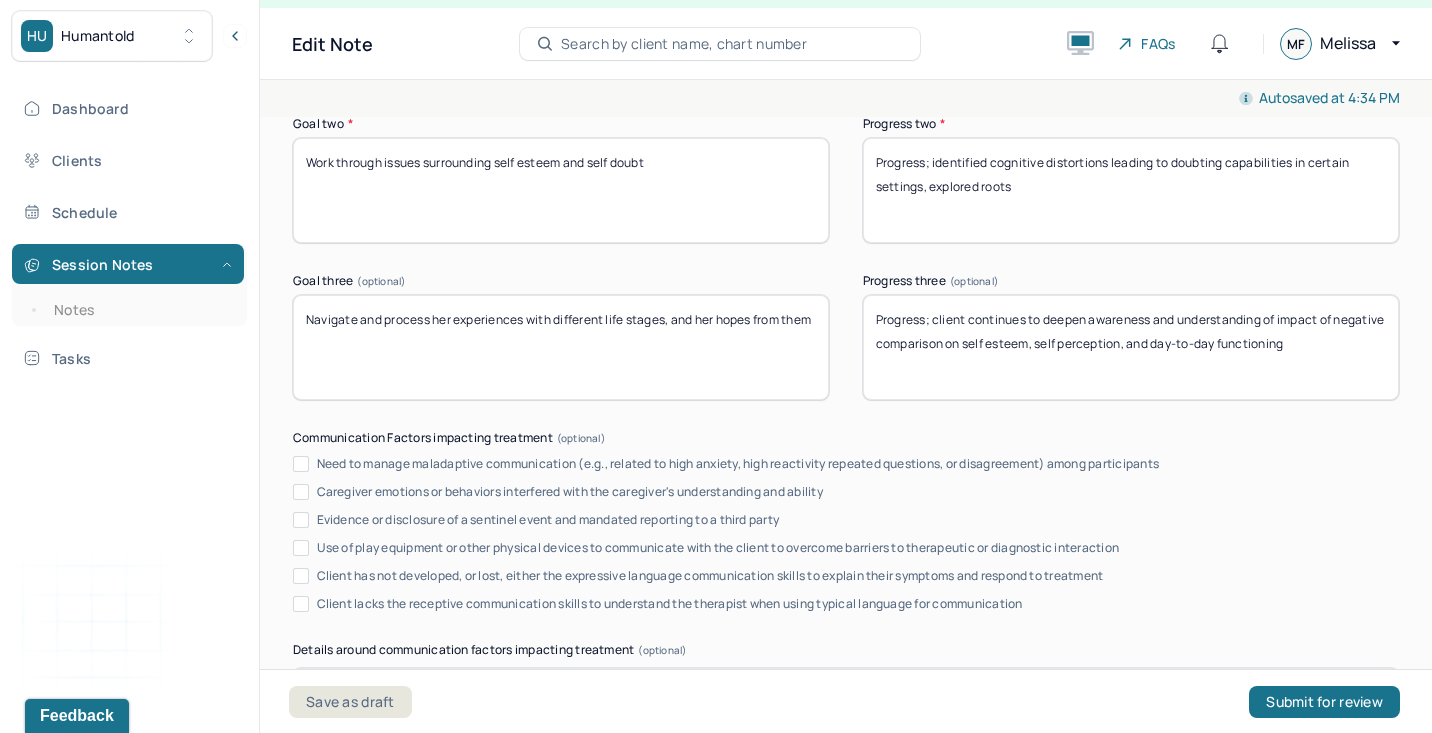 type on "Progress; identified cognitive distortions leading to doubting capabilities in certain settings, explored roots" 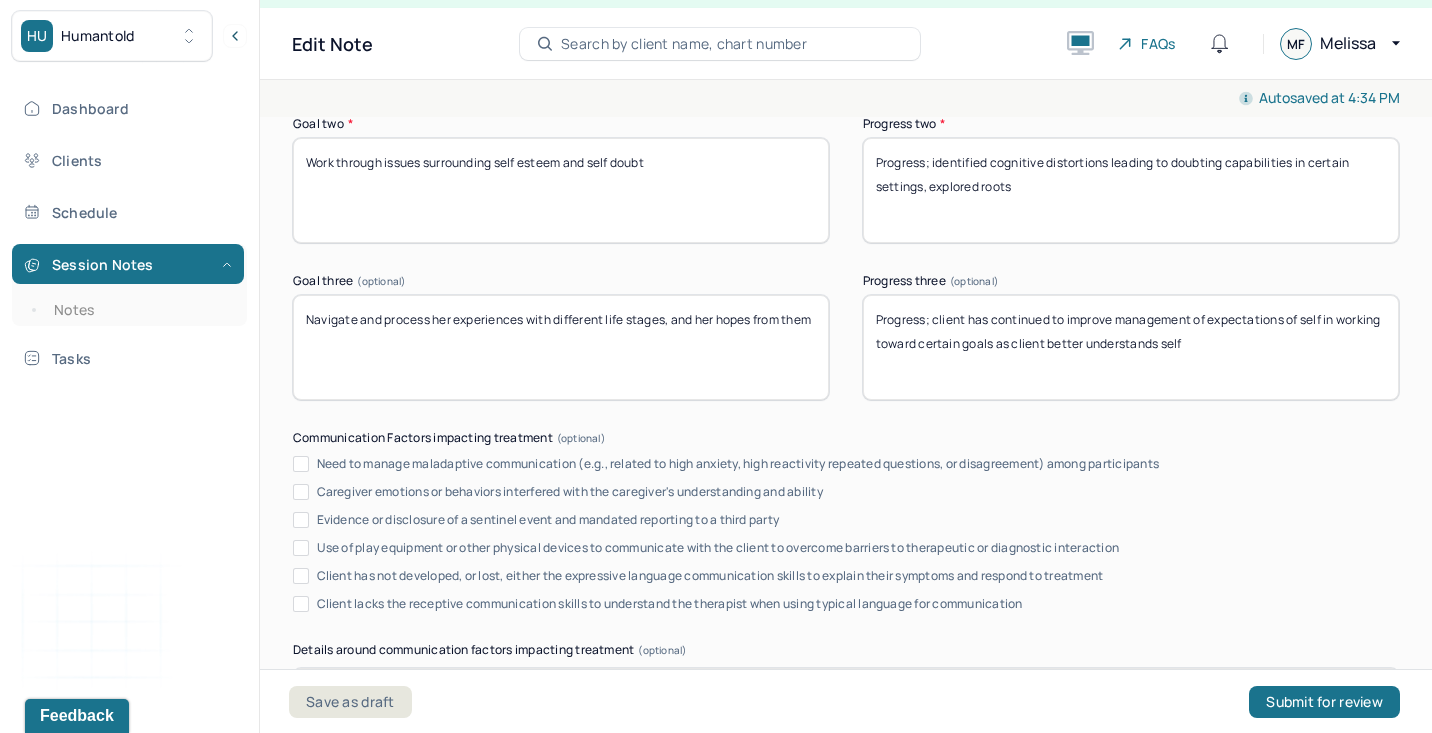 scroll, scrollTop: 3926, scrollLeft: 0, axis: vertical 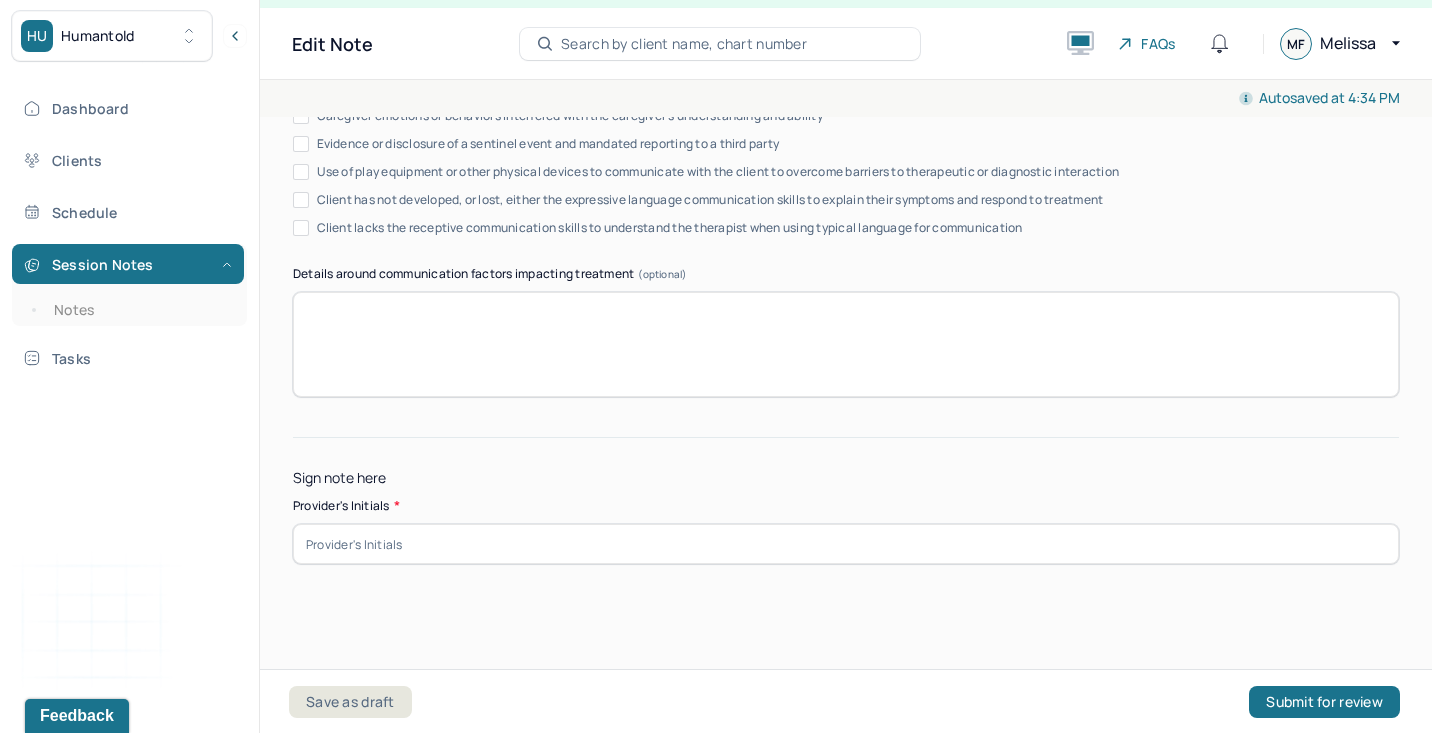 click at bounding box center [846, 544] 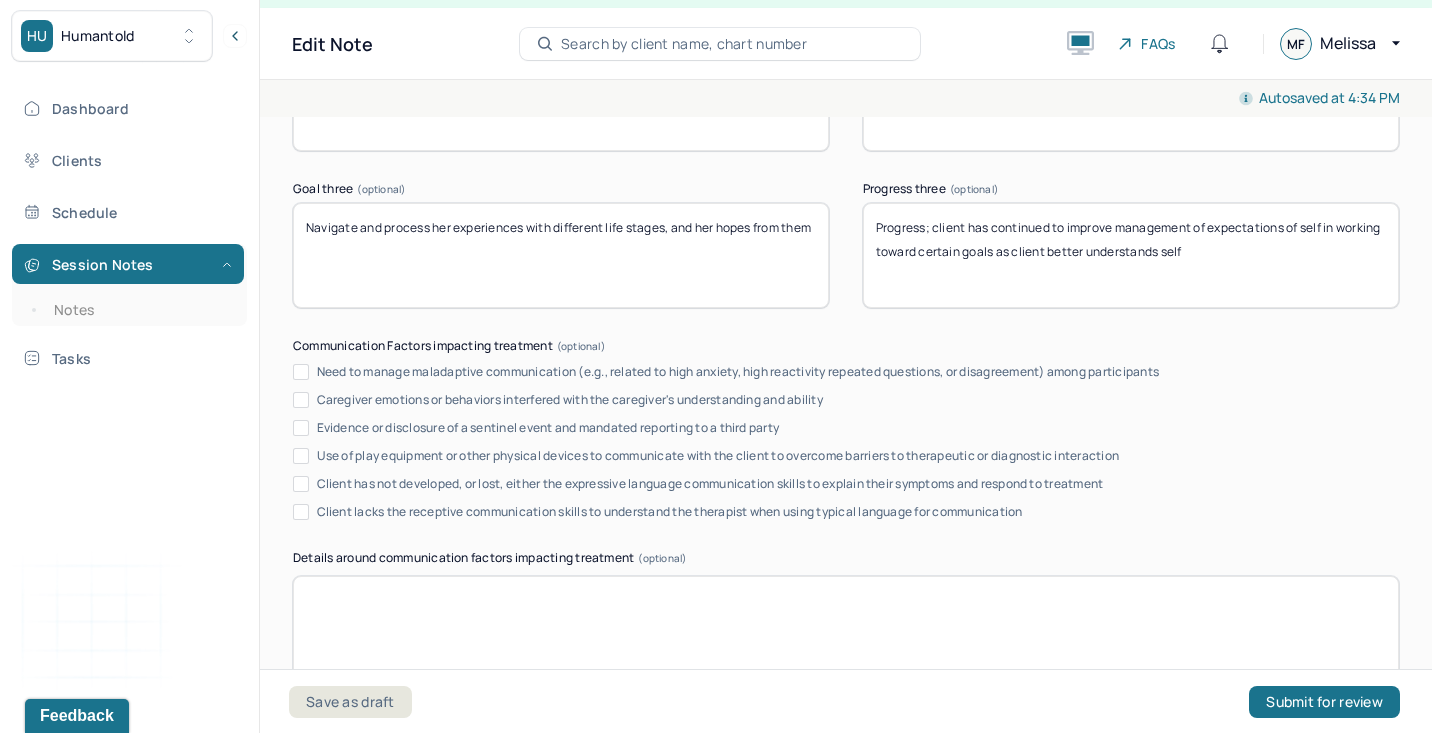 scroll, scrollTop: 3639, scrollLeft: 0, axis: vertical 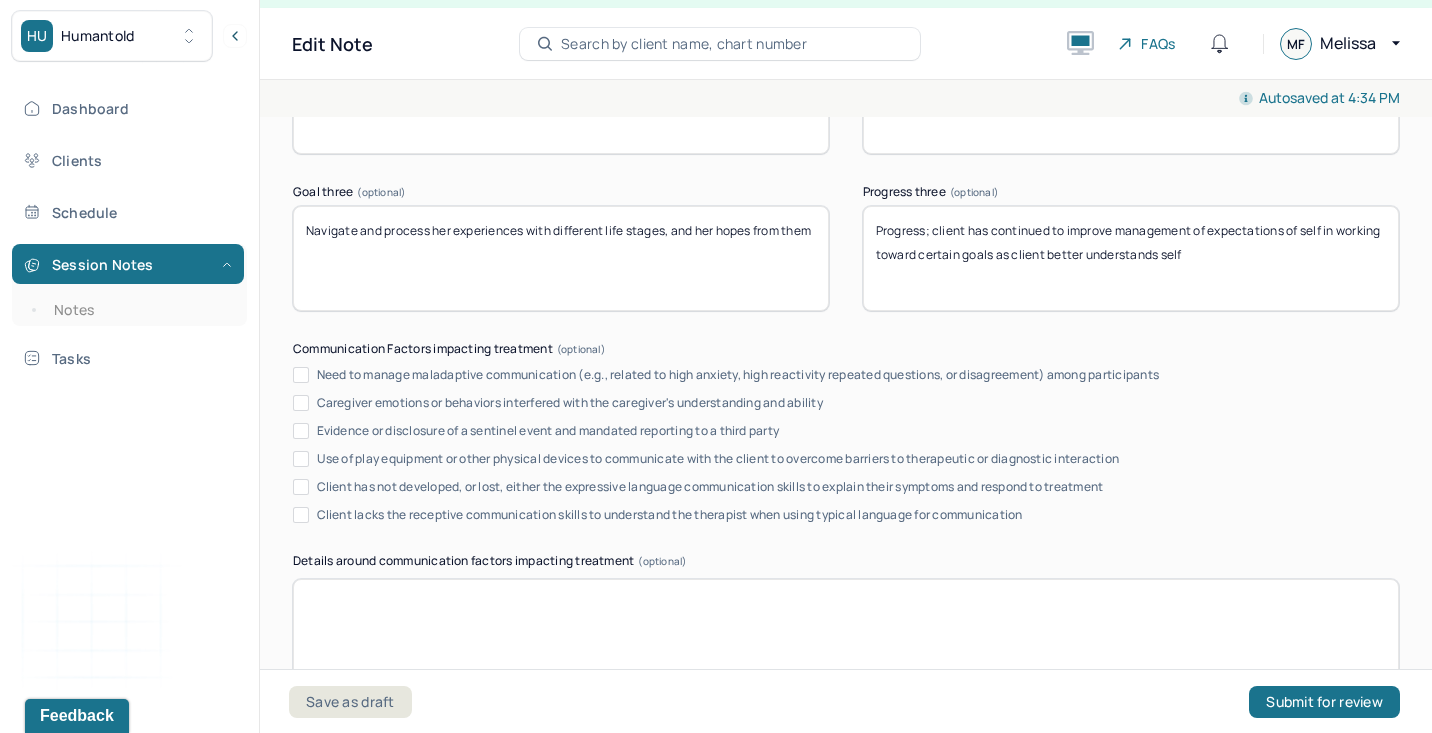 click on "Progress; client has continued to improve management of expectations of self in working toward certain goals as client better understands self" at bounding box center (1131, 258) 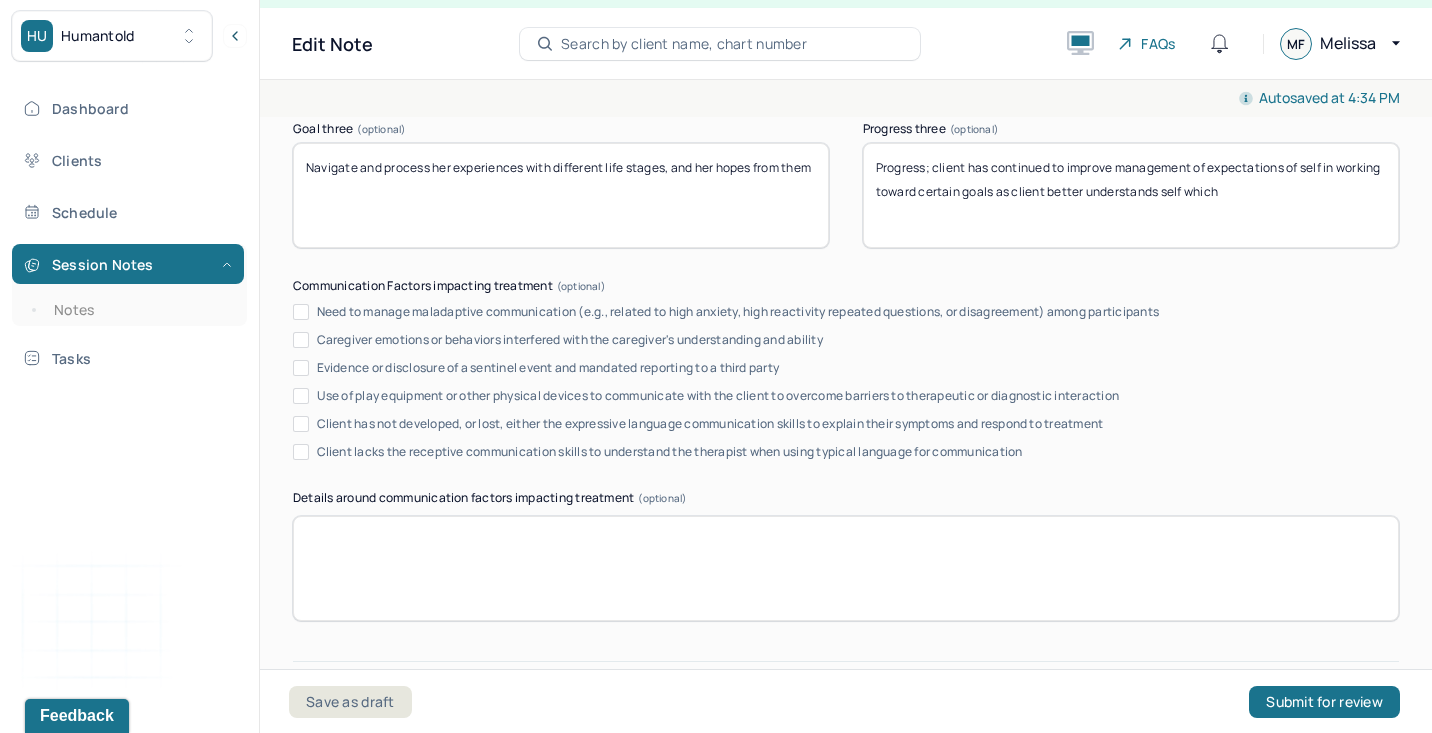 scroll, scrollTop: 3703, scrollLeft: 0, axis: vertical 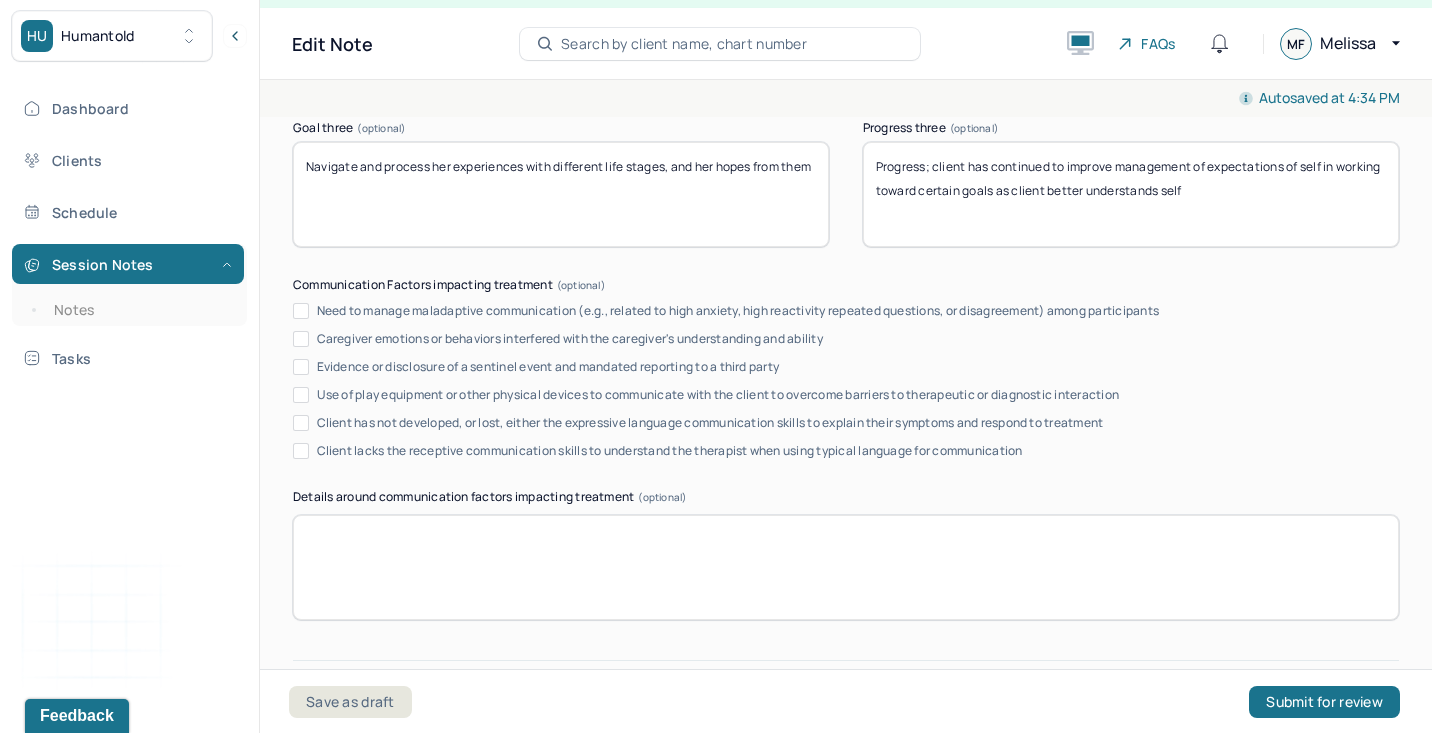 type on "Progress; client has continued to improve management of expectations of self in working toward certain goals as client better understands self" 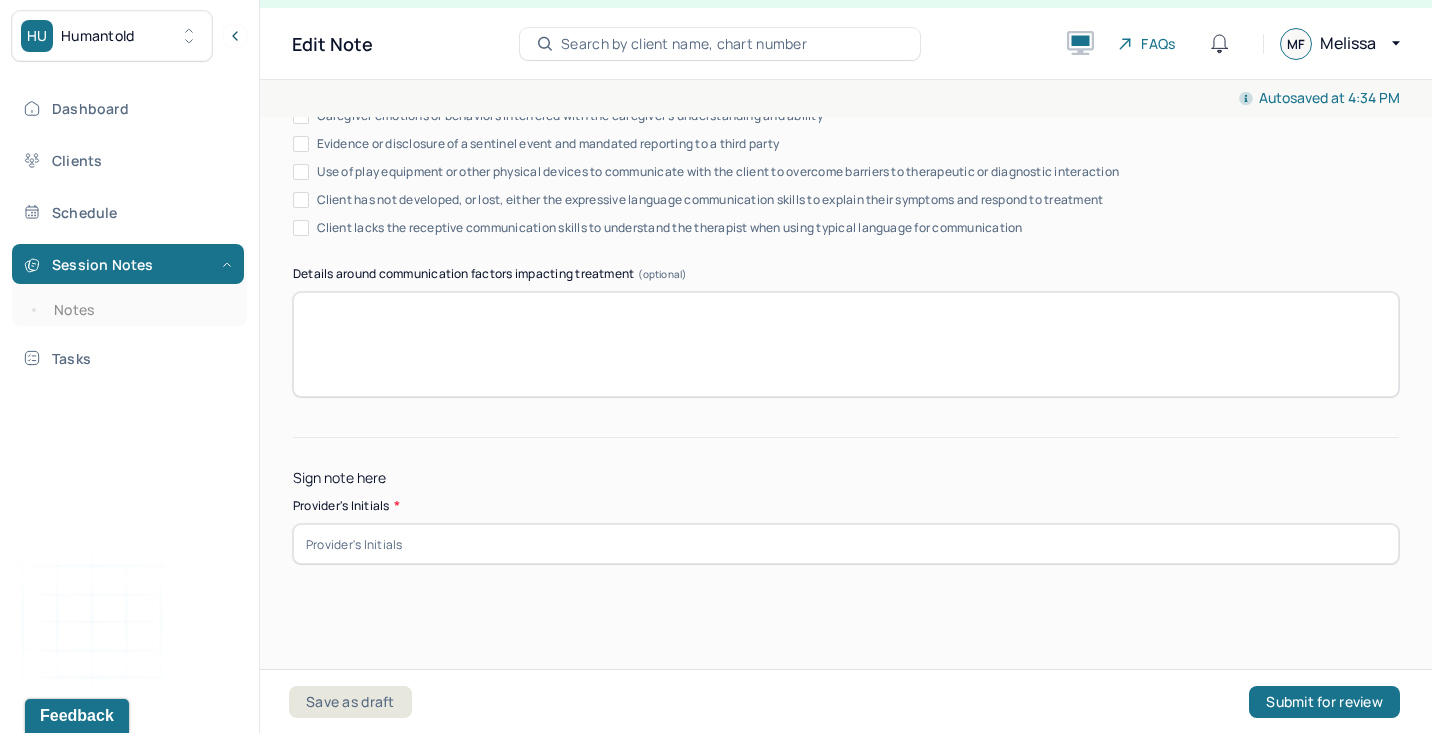 click at bounding box center (846, 544) 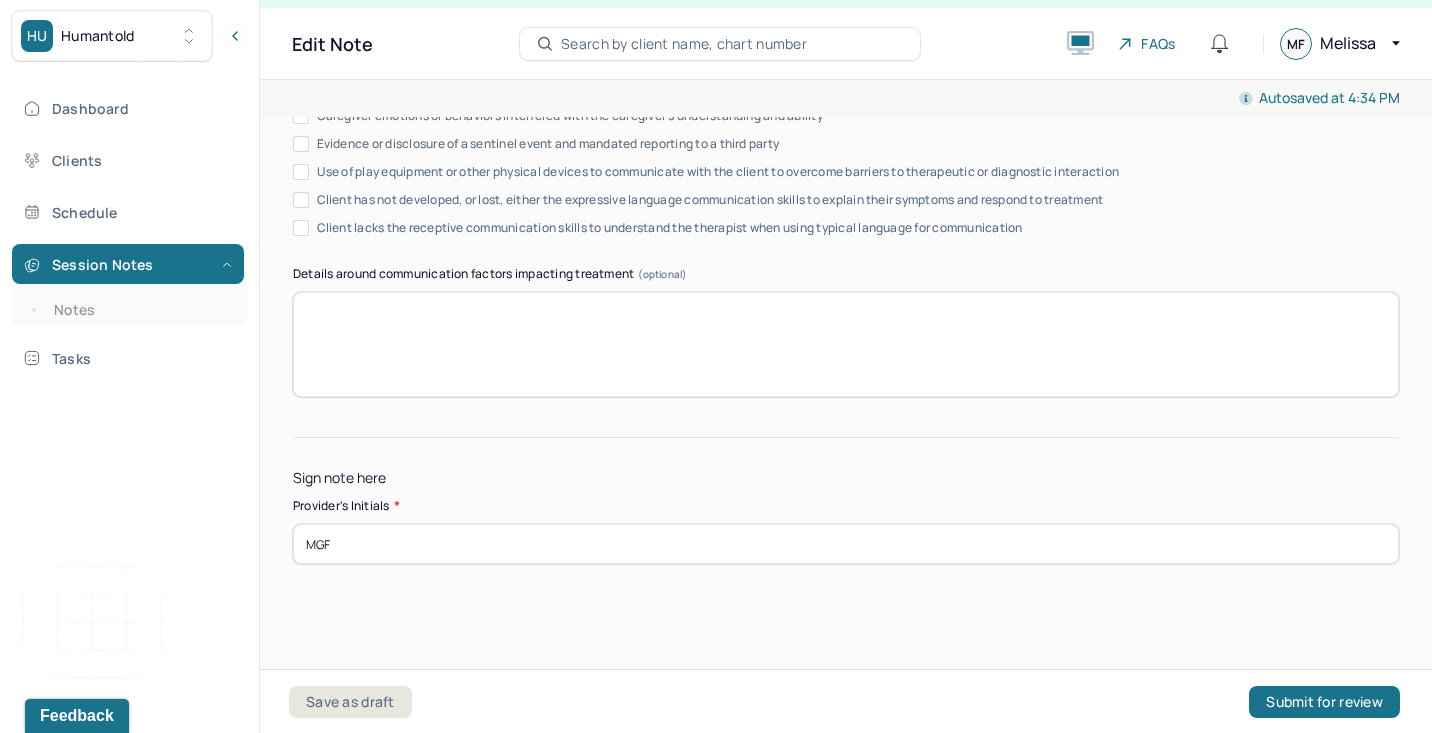 type on "MGF" 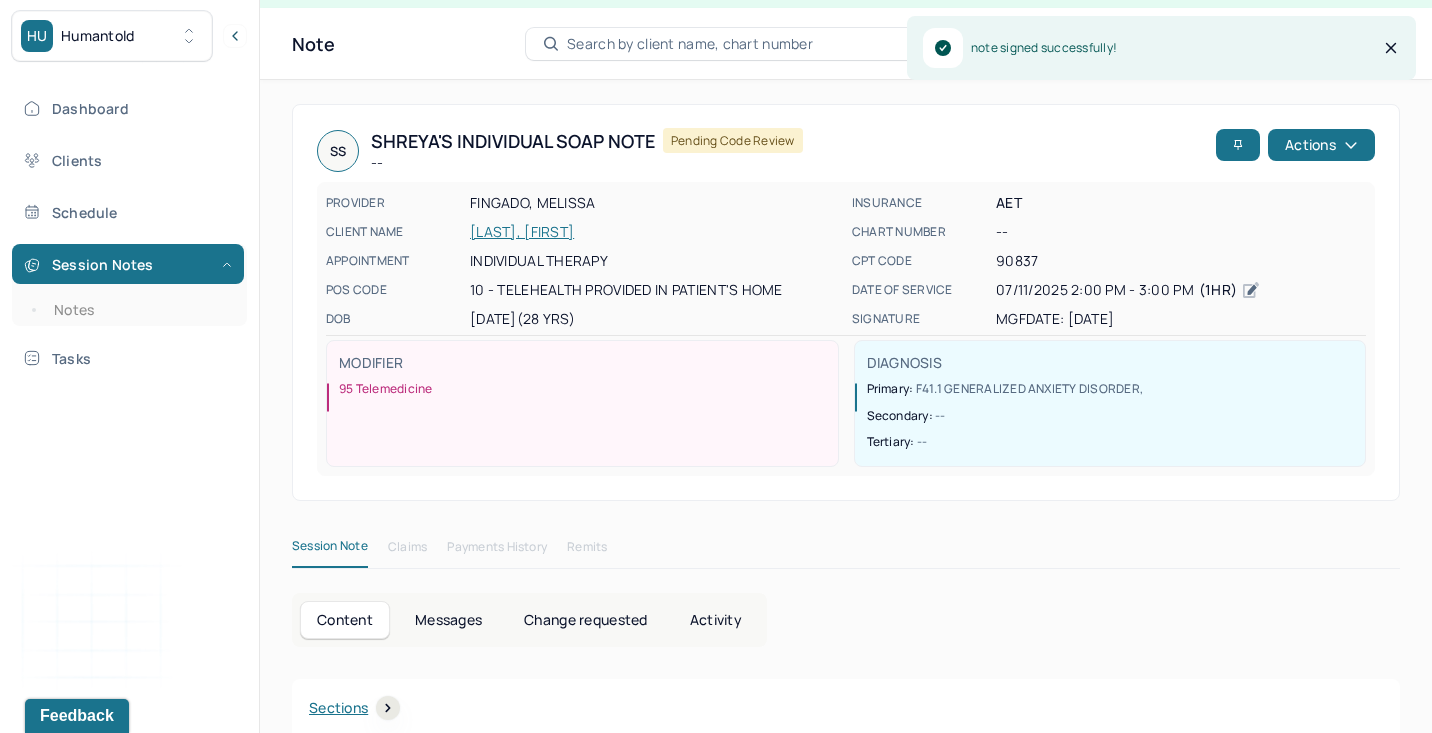 scroll, scrollTop: 0, scrollLeft: 0, axis: both 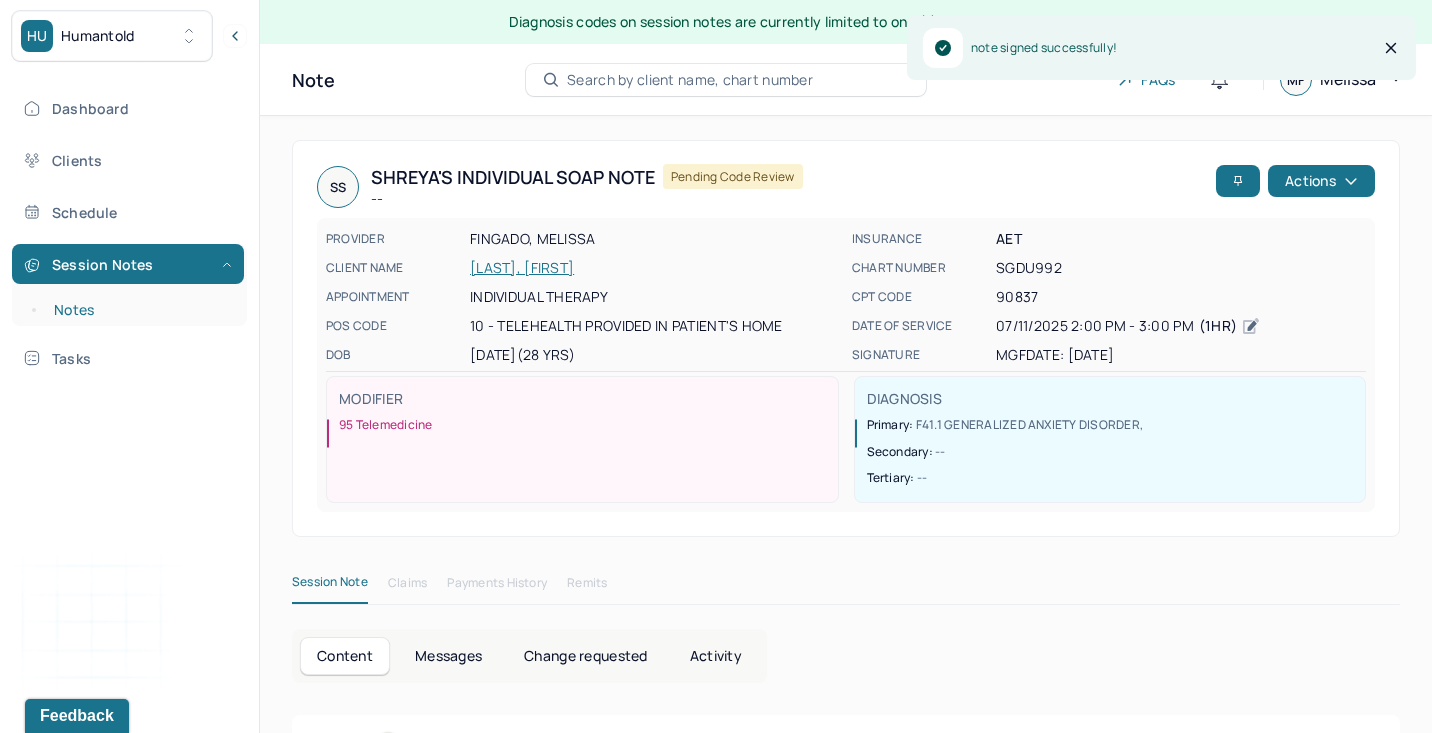 click on "Notes" at bounding box center [139, 310] 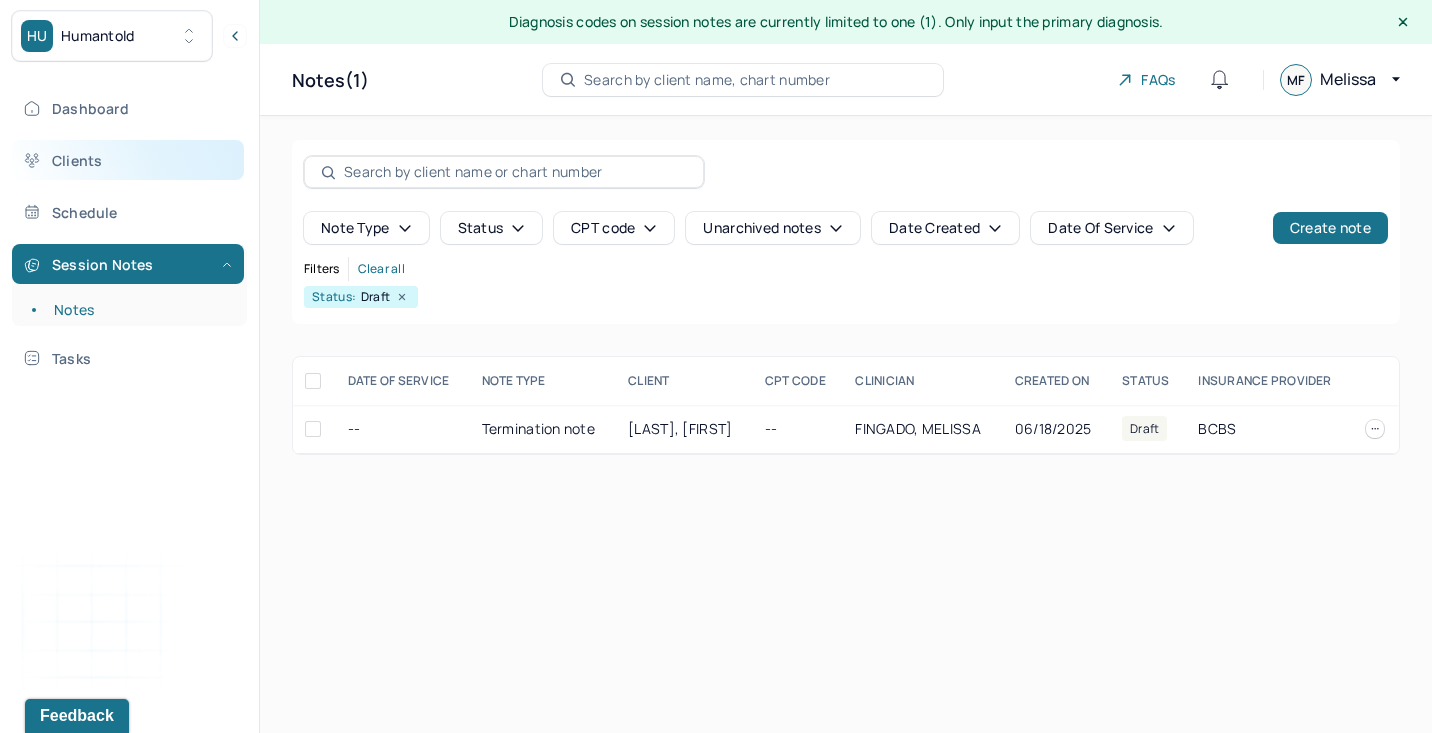 click on "Clients" at bounding box center (128, 160) 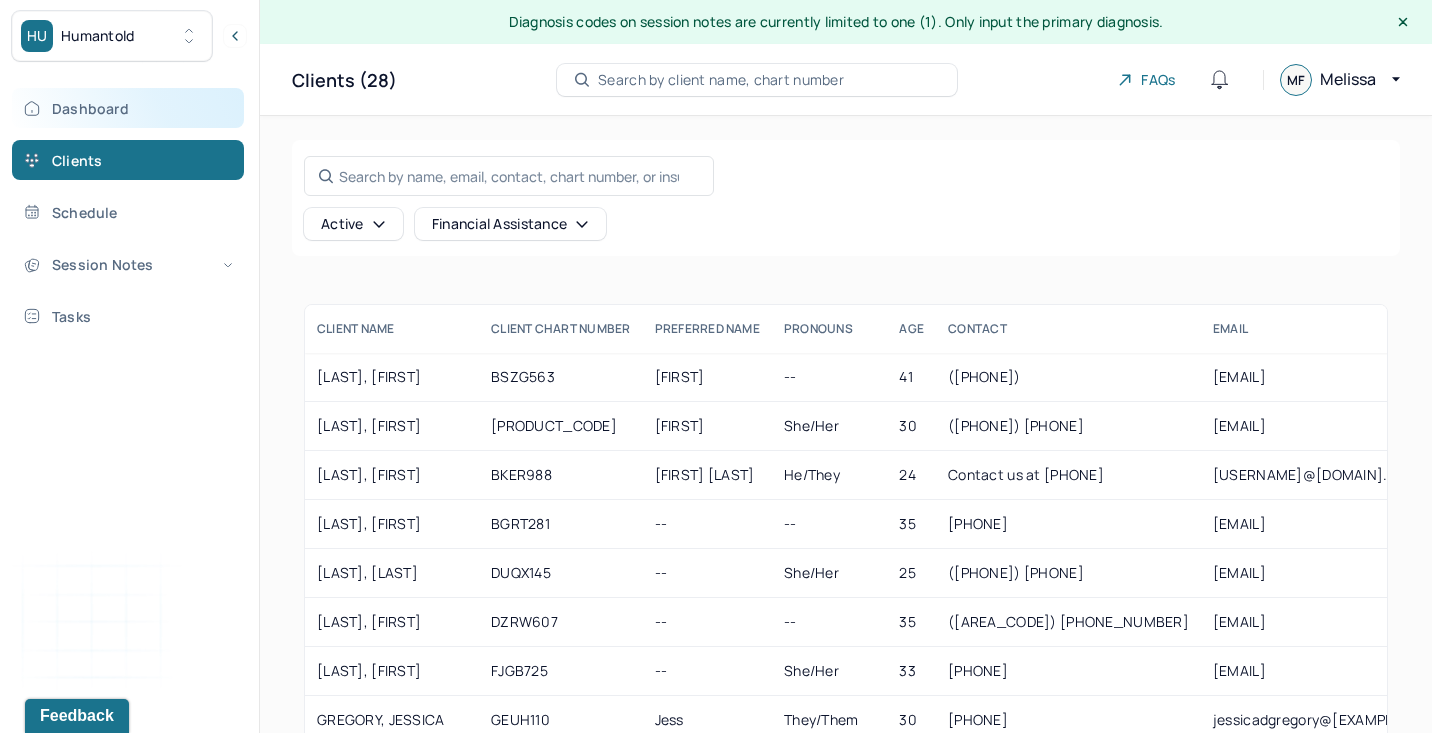 click on "Dashboard" at bounding box center (128, 108) 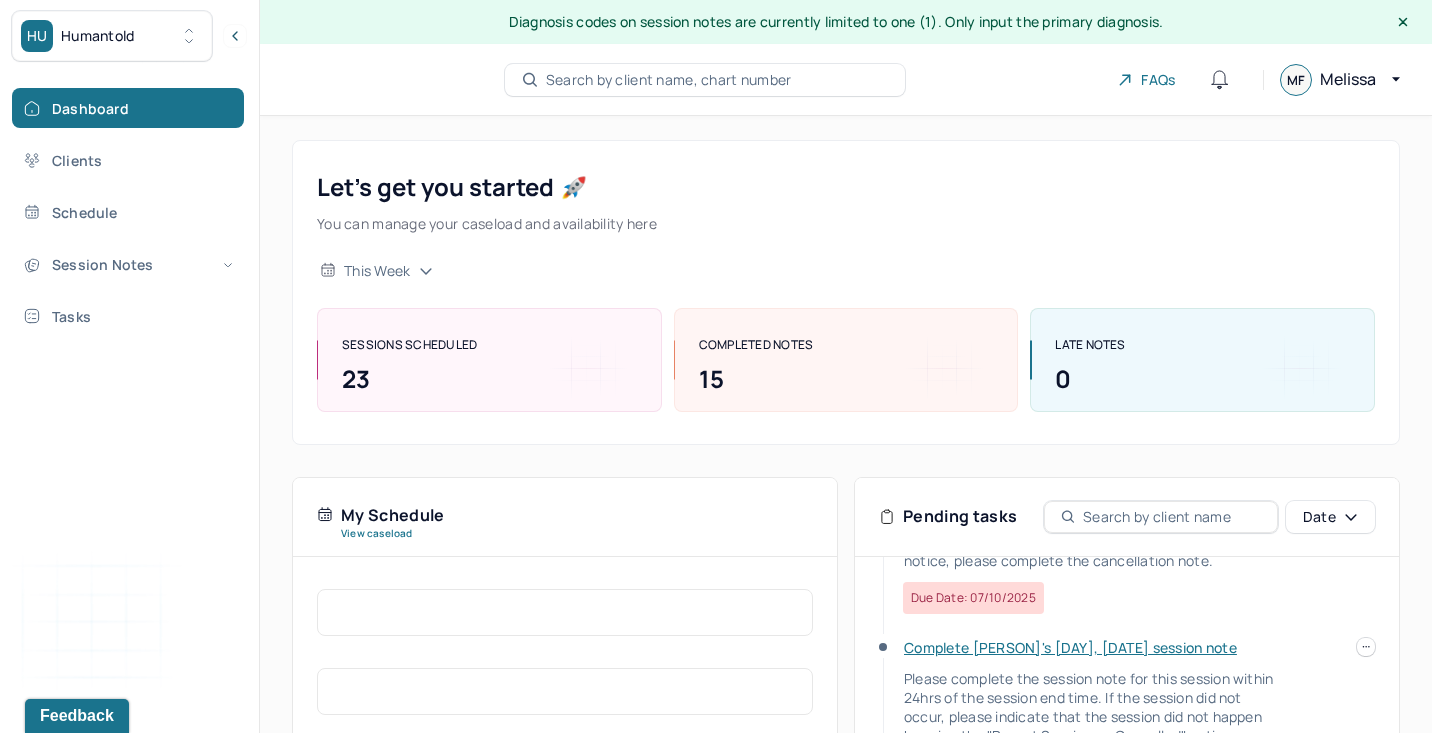 scroll, scrollTop: 165, scrollLeft: 0, axis: vertical 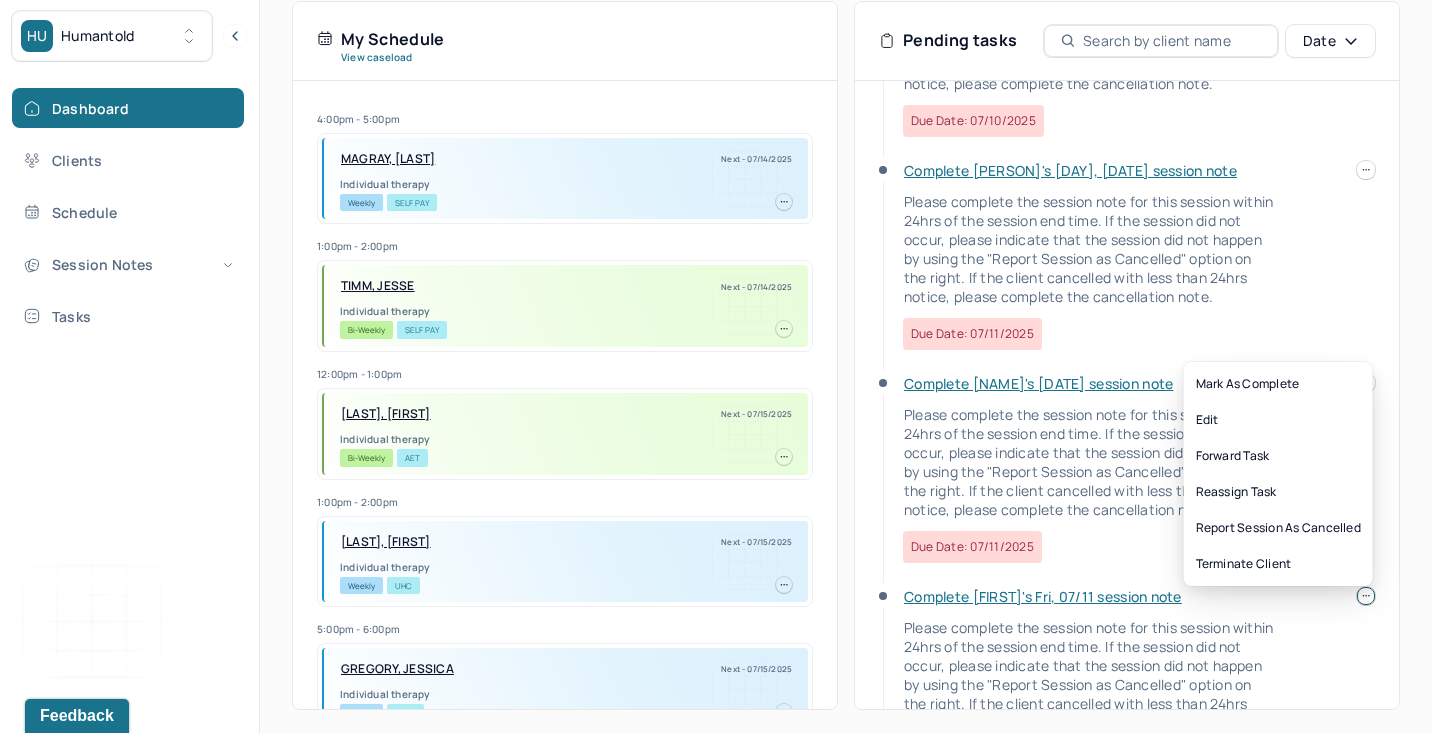 click at bounding box center (1366, 596) 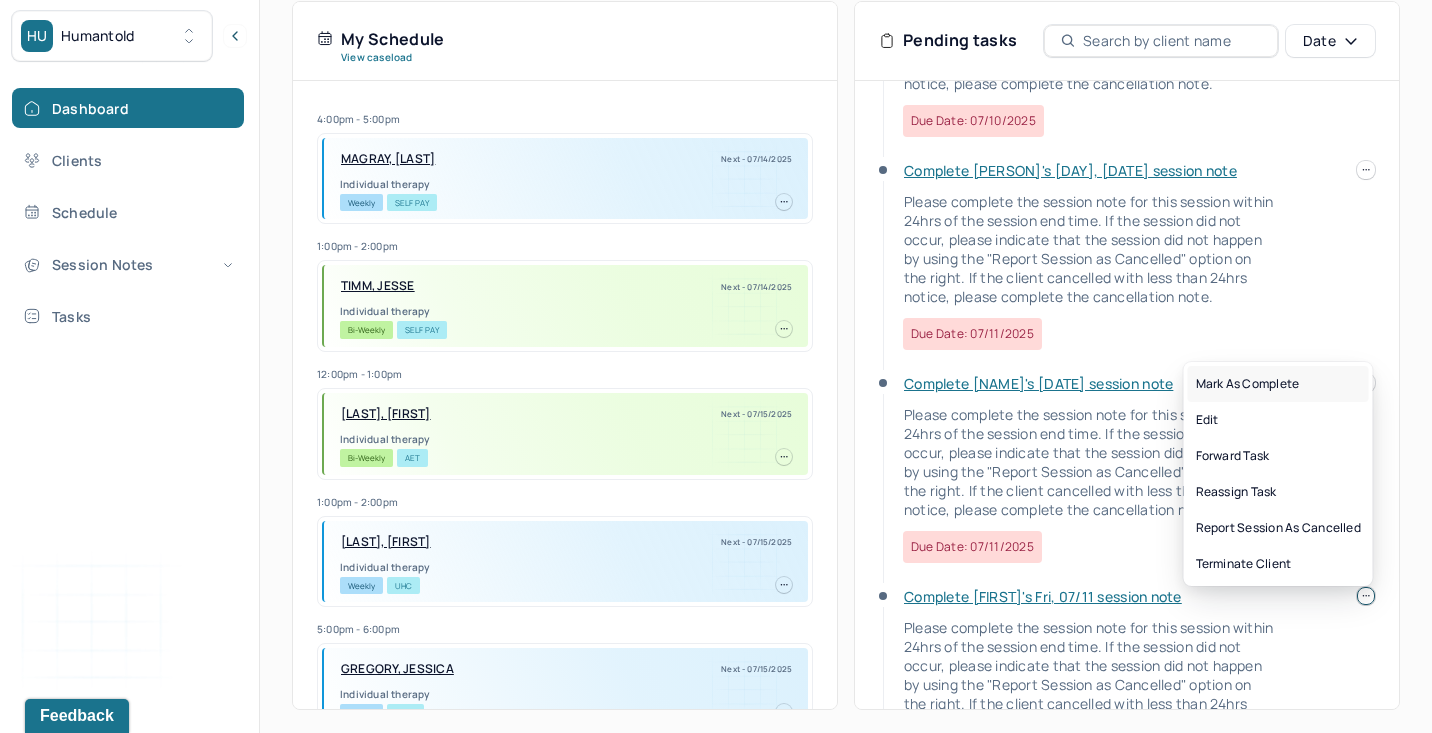 click on "Mark as complete" at bounding box center [1278, 384] 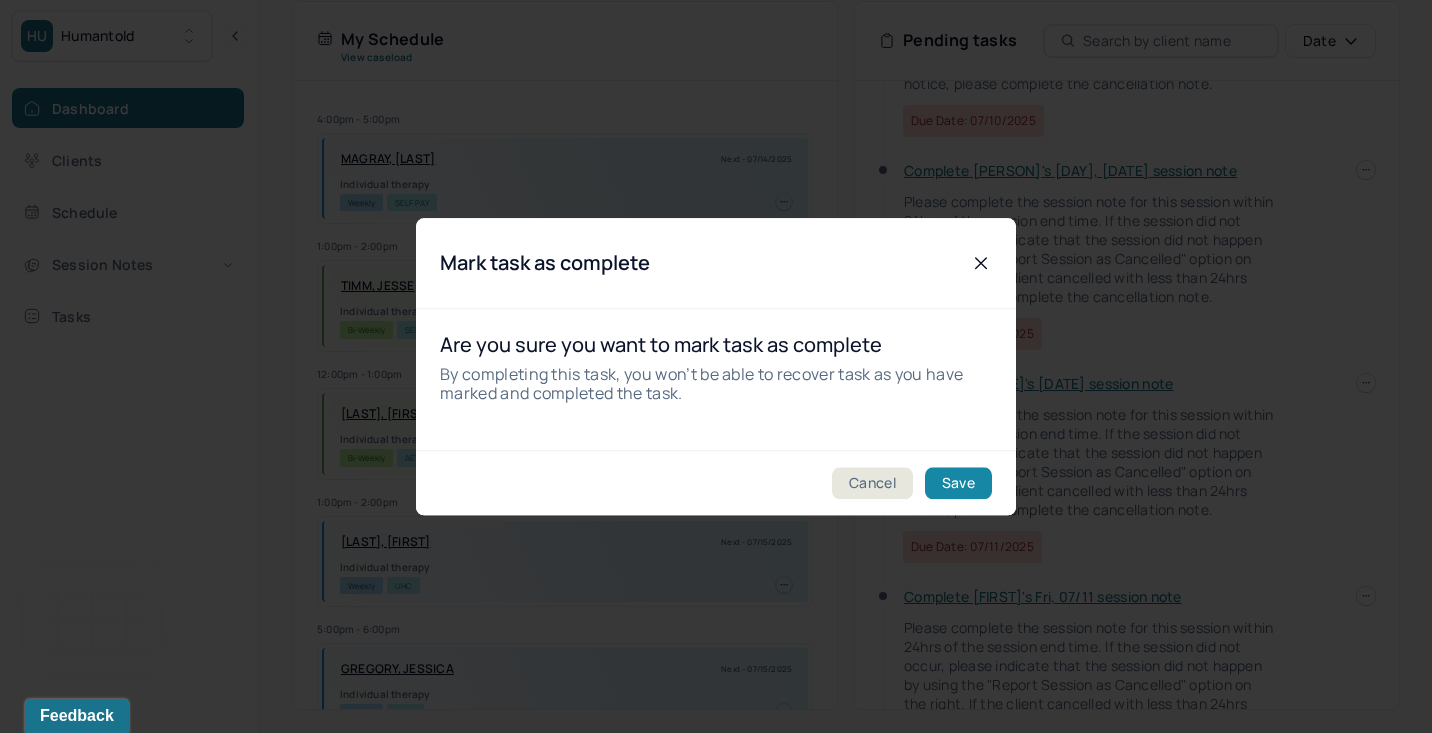 click on "Save" at bounding box center [958, 483] 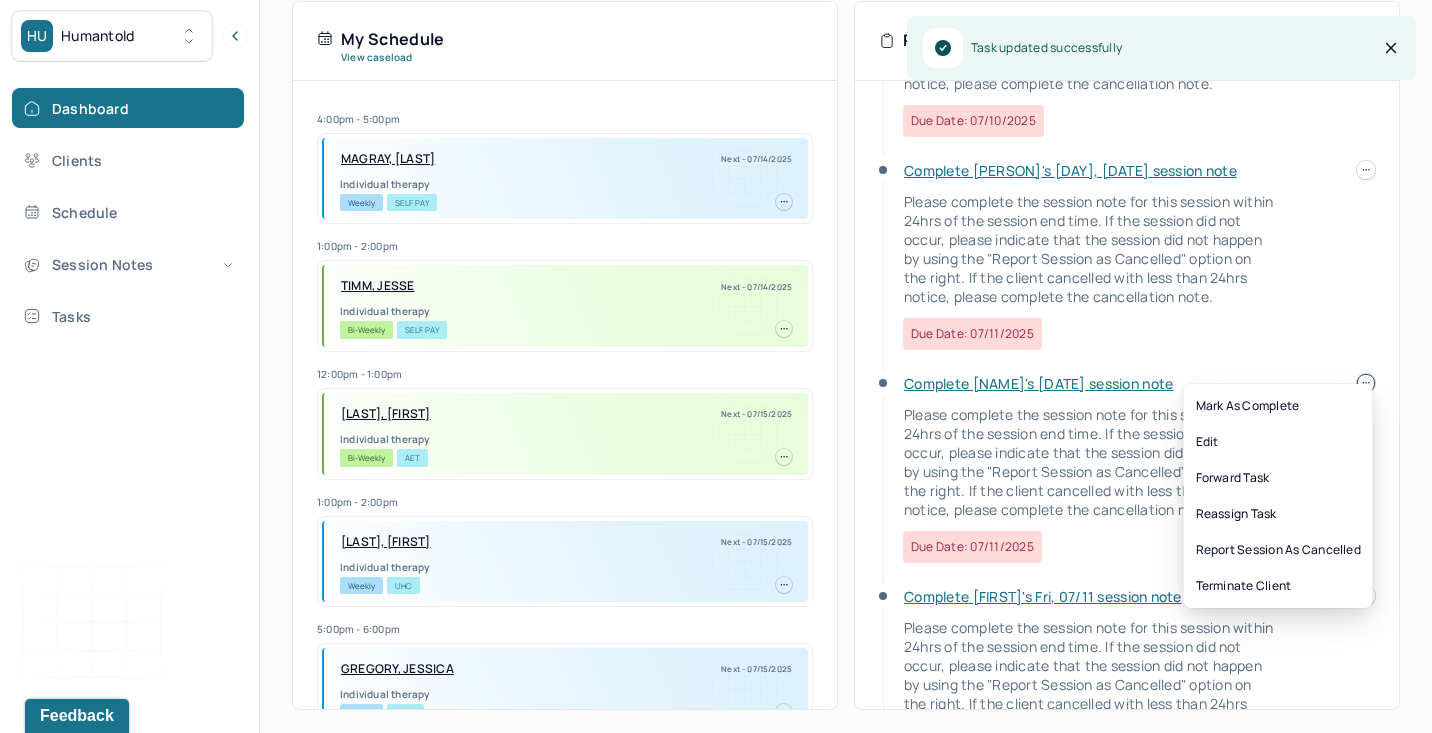 click at bounding box center [1366, 383] 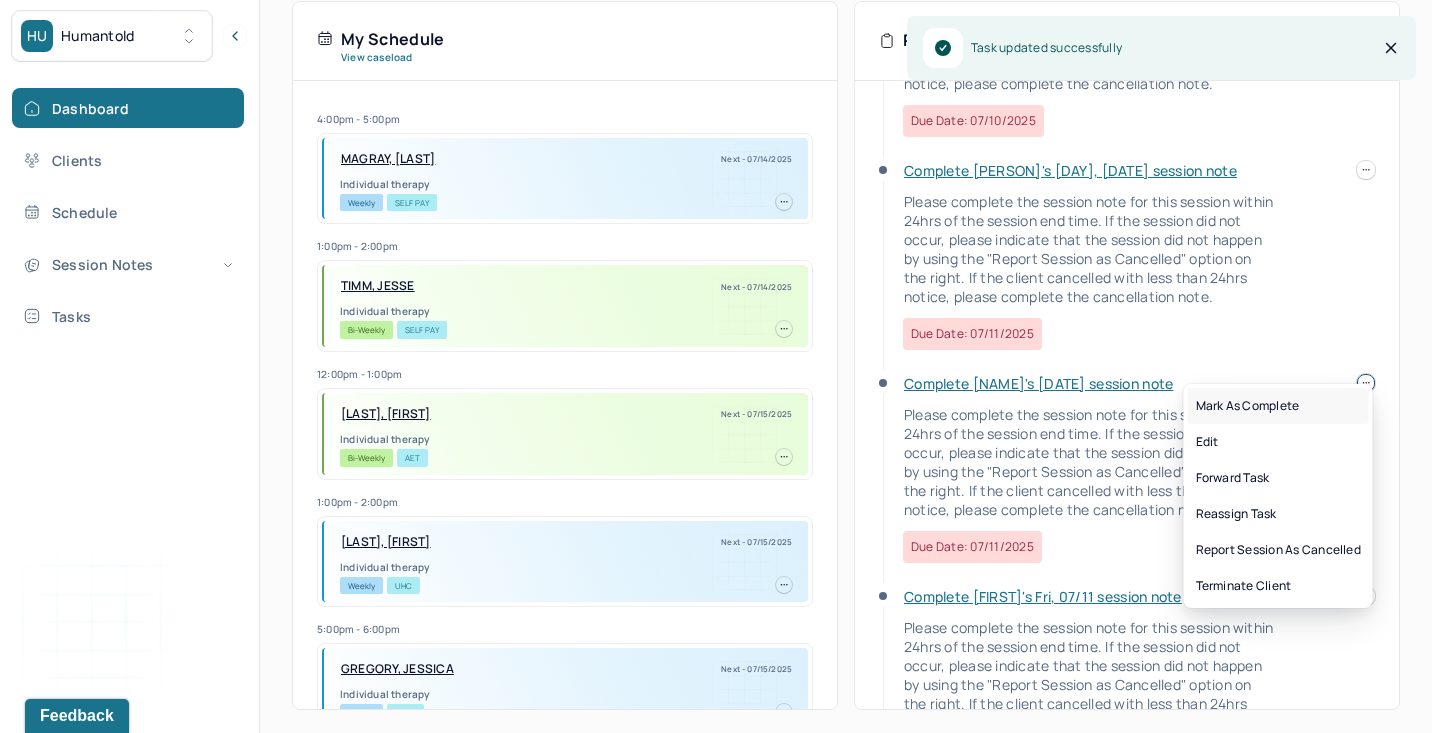 click on "Mark as complete" at bounding box center [1278, 406] 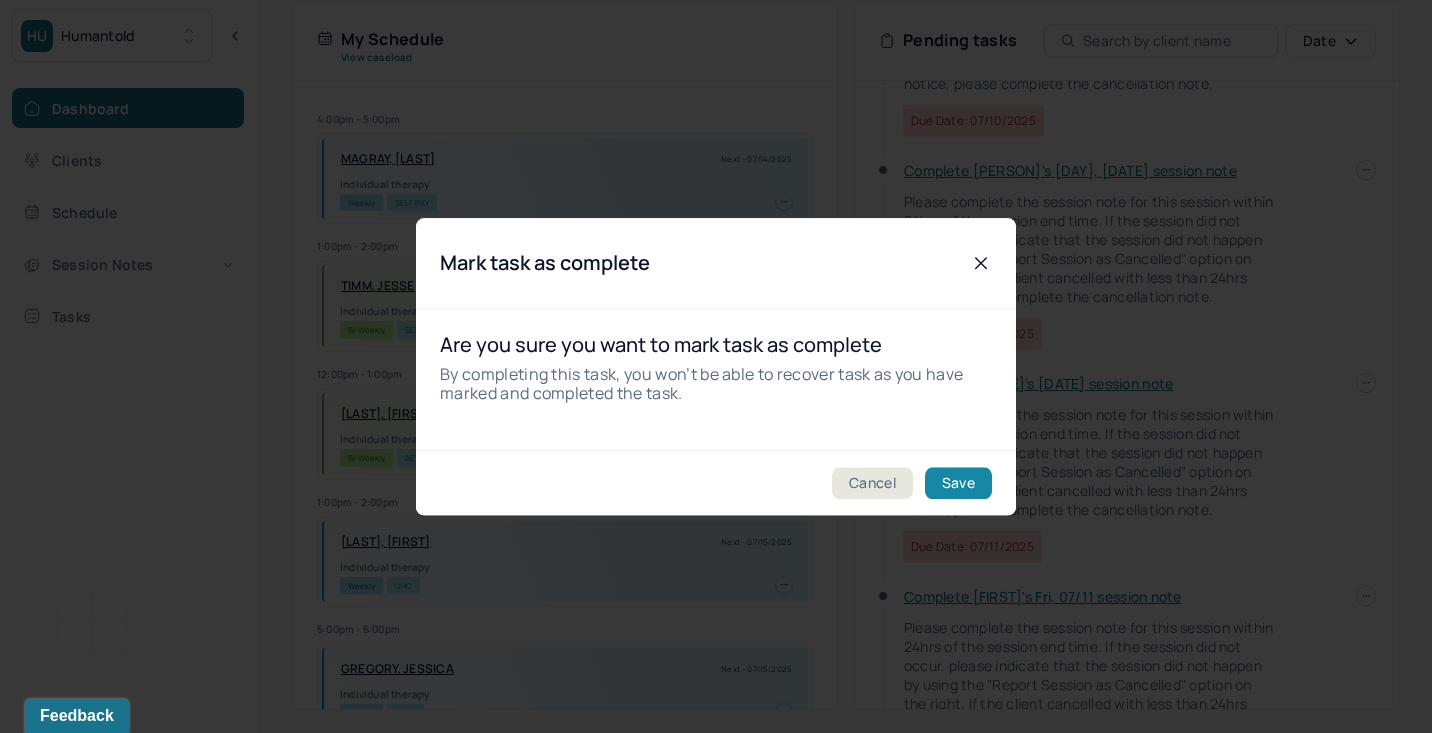 click on "Save" at bounding box center [958, 483] 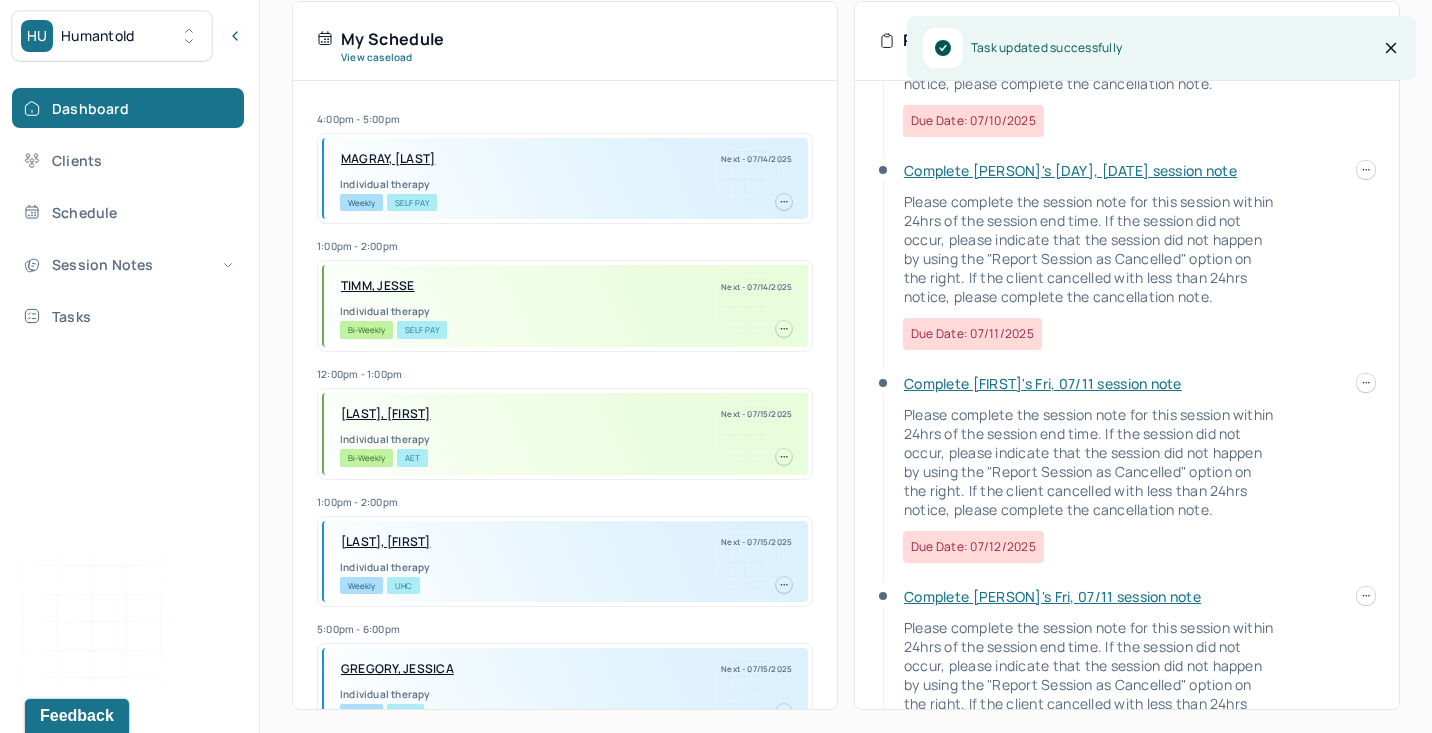 click at bounding box center [1366, 596] 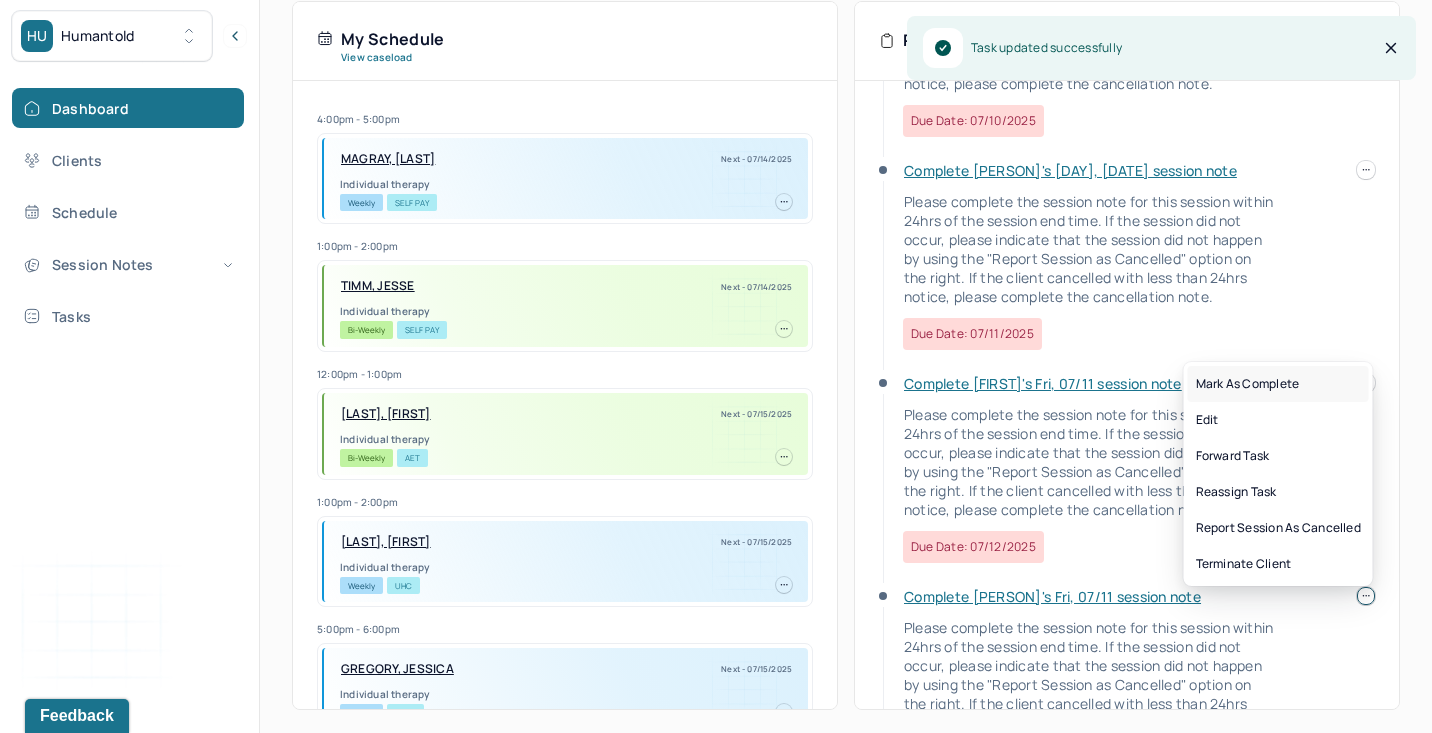 click on "Mark as complete" at bounding box center [1278, 384] 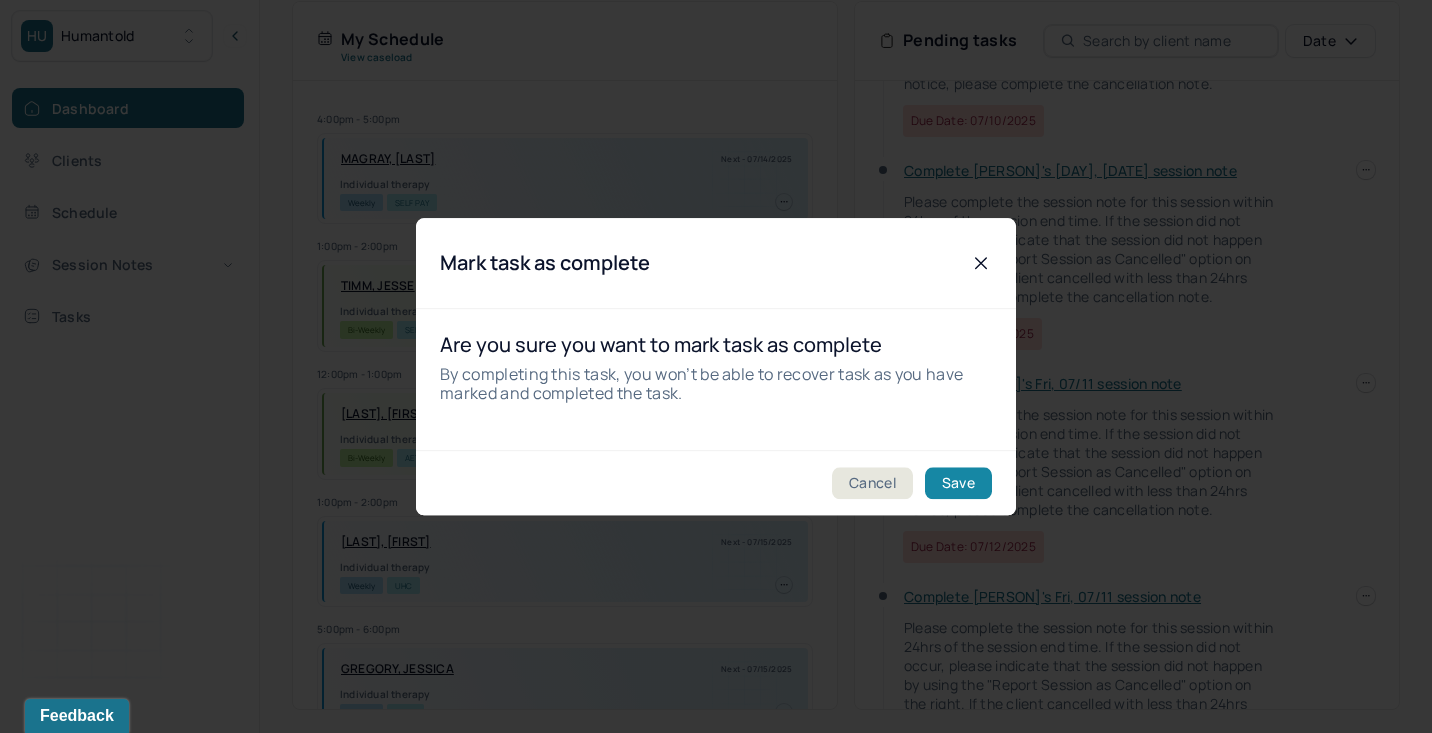 click on "Save" at bounding box center (958, 483) 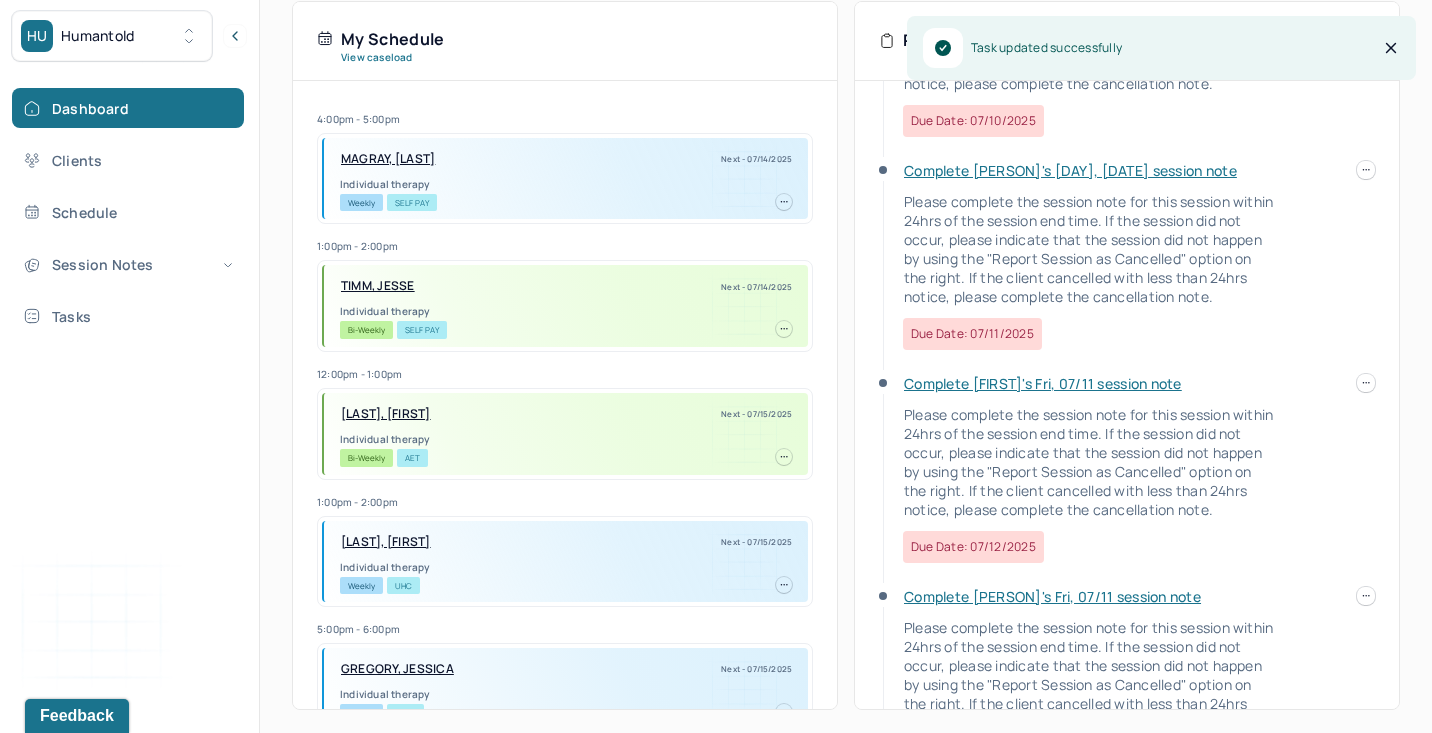 scroll, scrollTop: 43, scrollLeft: 0, axis: vertical 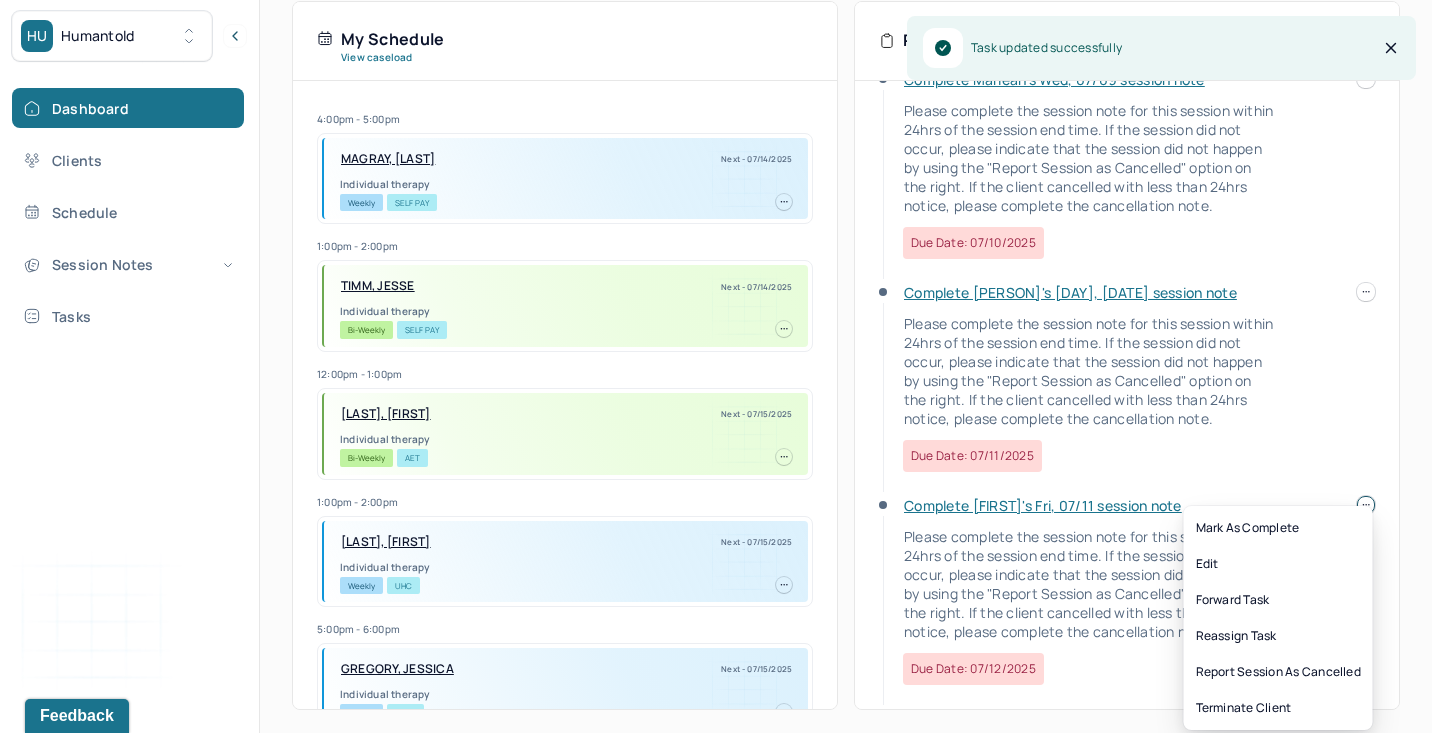 click on "HU Humantold       Dashboard Clients Schedule Session Notes Tasks MF Melissa   Fingado provider   Logout   Diagnosis codes on session notes are currently limited to one (1). Only input the primary diagnosis.       Search by client name, chart number     FAQs     MF Melissa Let’s get you started 🚀 You can manage your caseload and availability here   this week   SESSIONS SCHEDULED 23 COMPLETED NOTES 15 LATE NOTES 0 My Schedule View caseload 4:00pm - 5:00pm   MAGRAY, MEGAN   Next - 07/14/2025 Individual therapy Weekly Self Pay     1:00pm - 2:00pm   TIMM, JESSE   Next - 07/14/2025 Individual therapy Bi-Weekly Self Pay     12:00pm - 1:00pm   RICHARDSON, KERRY   Next - 07/15/2025 Individual therapy Bi-Weekly AET     1:00pm - 2:00pm   BICKERTON, JESSE   Next - 07/15/2025 Individual therapy Weekly UHC     5:00pm - 6:00pm   GREGORY, JESSICA   Next - 07/15/2025 Individual therapy Weekly CARE     8:00pm - 9:00pm   OWENS, MEGHAN   Next - 07/15/2025 Individual therapy Weekly AET         Weekly" at bounding box center [716, 129] 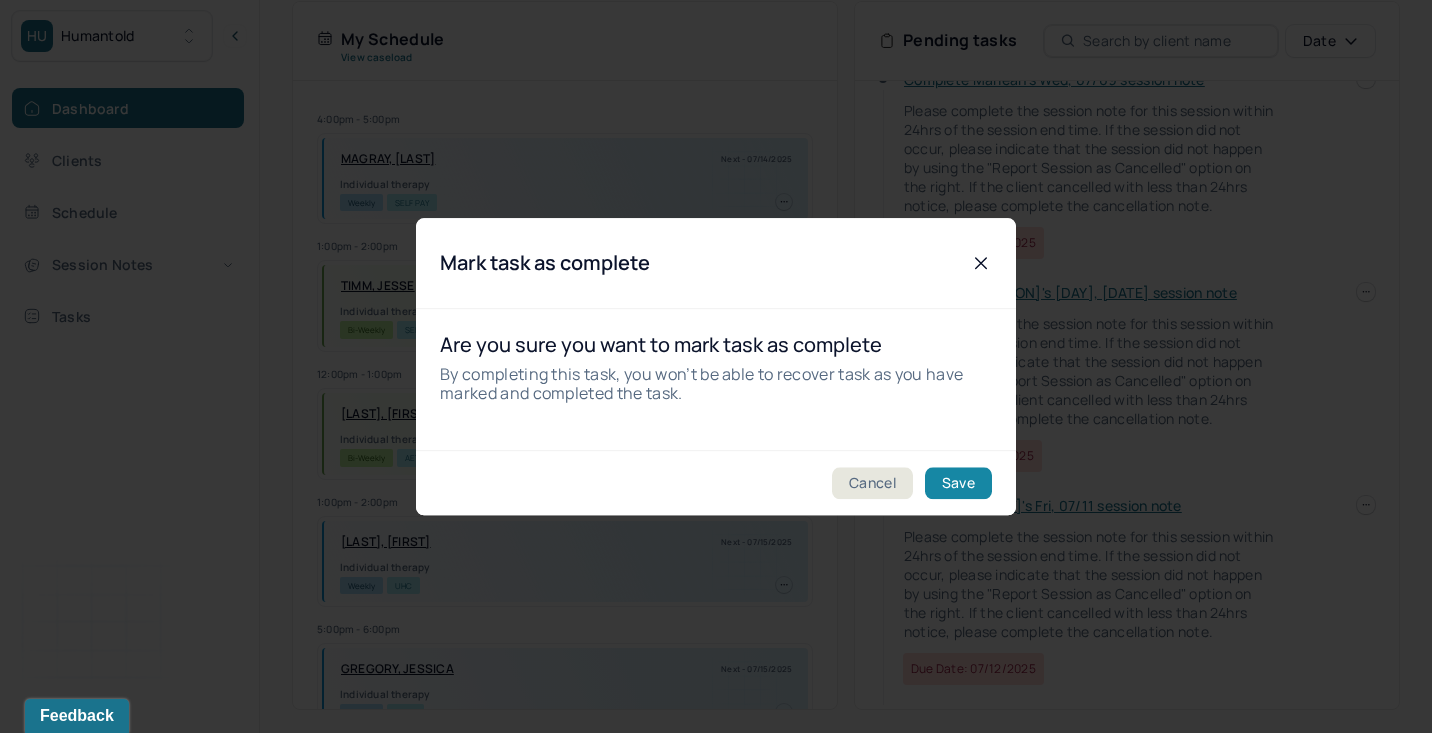 click on "Save" at bounding box center (958, 483) 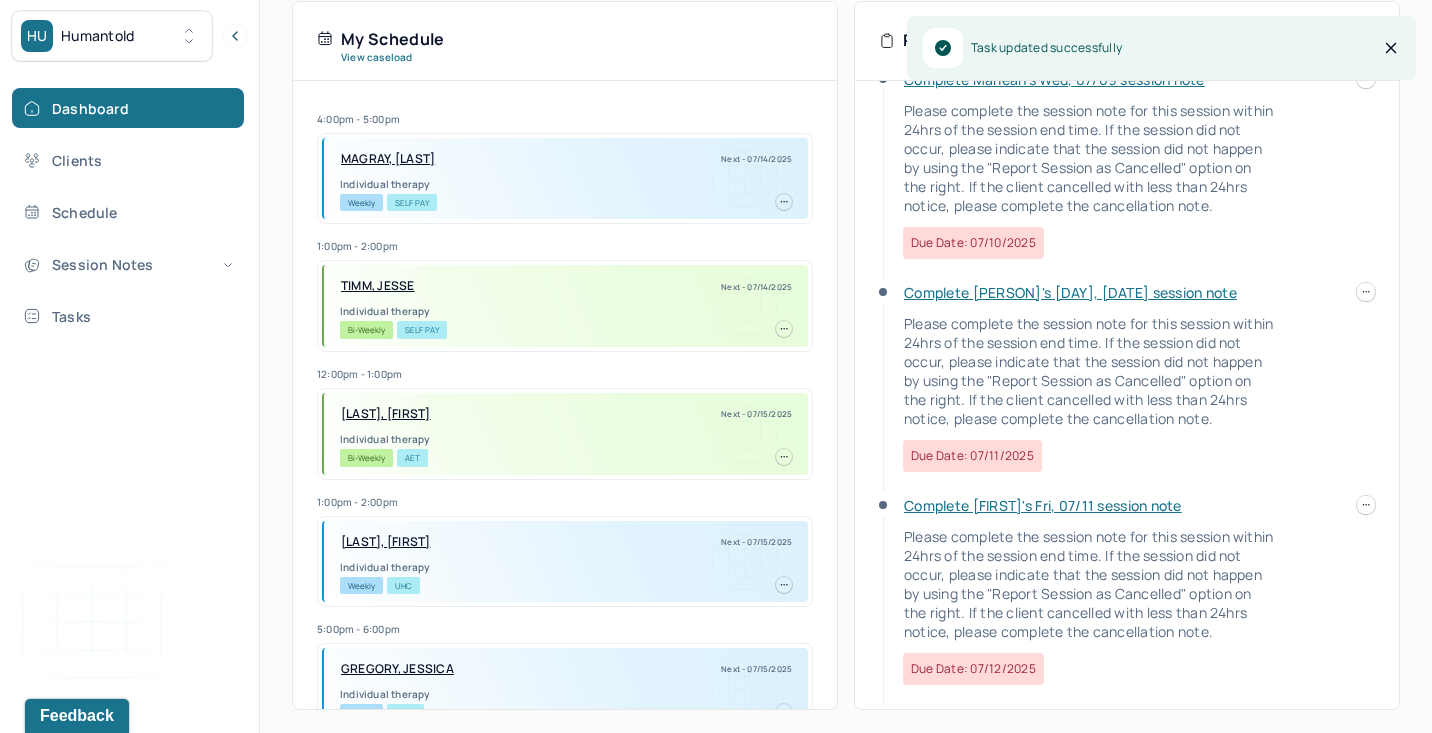 scroll, scrollTop: 0, scrollLeft: 0, axis: both 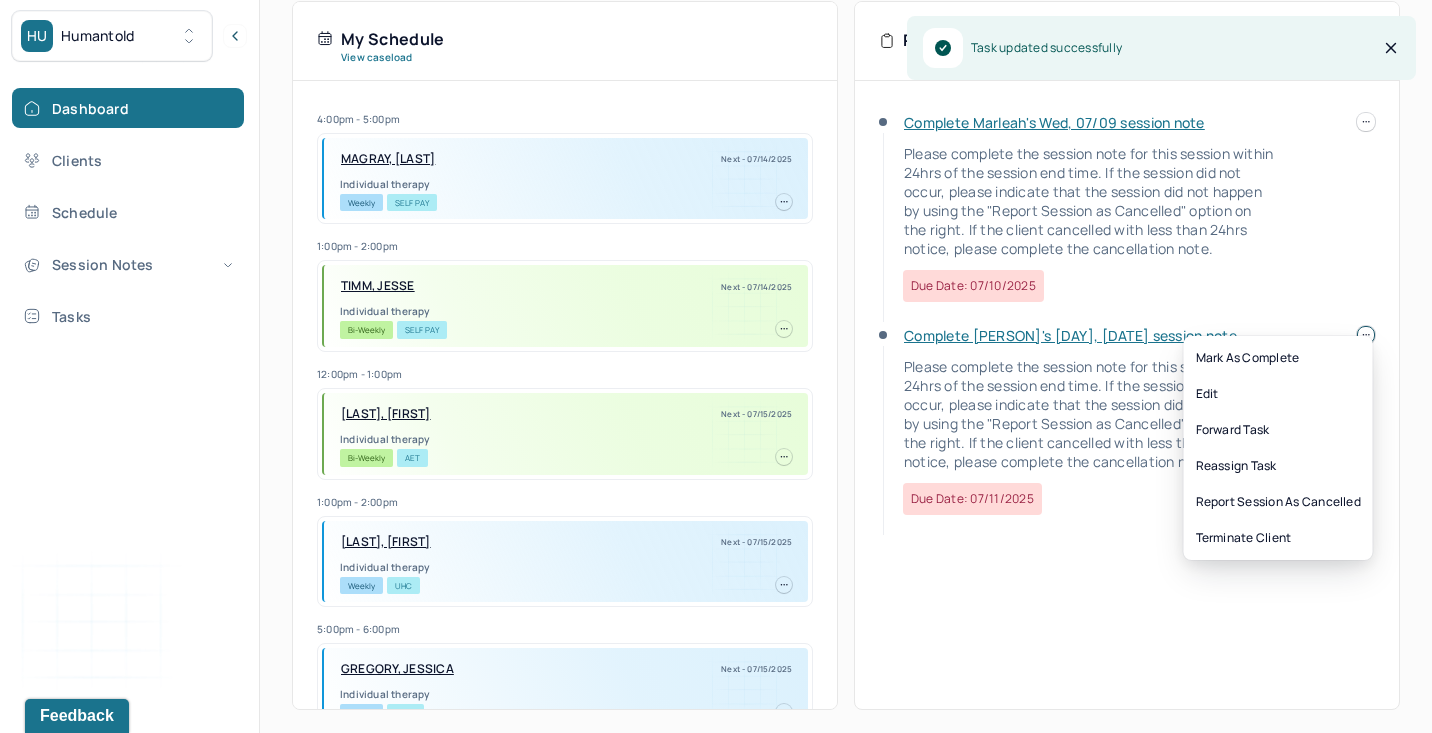 click on "HU Humantold       Dashboard Clients Schedule Session Notes Tasks MF Melissa   Fingado provider   Logout   Diagnosis codes on session notes are currently limited to one (1). Only input the primary diagnosis.       Search by client name, chart number     FAQs     MF Melissa Let’s get you started 🚀 You can manage your caseload and availability here   this week   SESSIONS SCHEDULED 23 COMPLETED NOTES 15 LATE NOTES 0 My Schedule View caseload 4:00pm - 5:00pm   MAGRAY, MEGAN   Next - 07/14/2025 Individual therapy Weekly Self Pay     1:00pm - 2:00pm   TIMM, JESSE   Next - 07/14/2025 Individual therapy Bi-Weekly Self Pay     12:00pm - 1:00pm   RICHARDSON, KERRY   Next - 07/15/2025 Individual therapy Bi-Weekly AET     1:00pm - 2:00pm   BICKERTON, JESSE   Next - 07/15/2025 Individual therapy Weekly UHC     5:00pm - 6:00pm   GREGORY, JESSICA   Next - 07/15/2025 Individual therapy Weekly CARE     8:00pm - 9:00pm   OWENS, MEGHAN   Next - 07/15/2025 Individual therapy Weekly AET         Weekly" at bounding box center (716, 129) 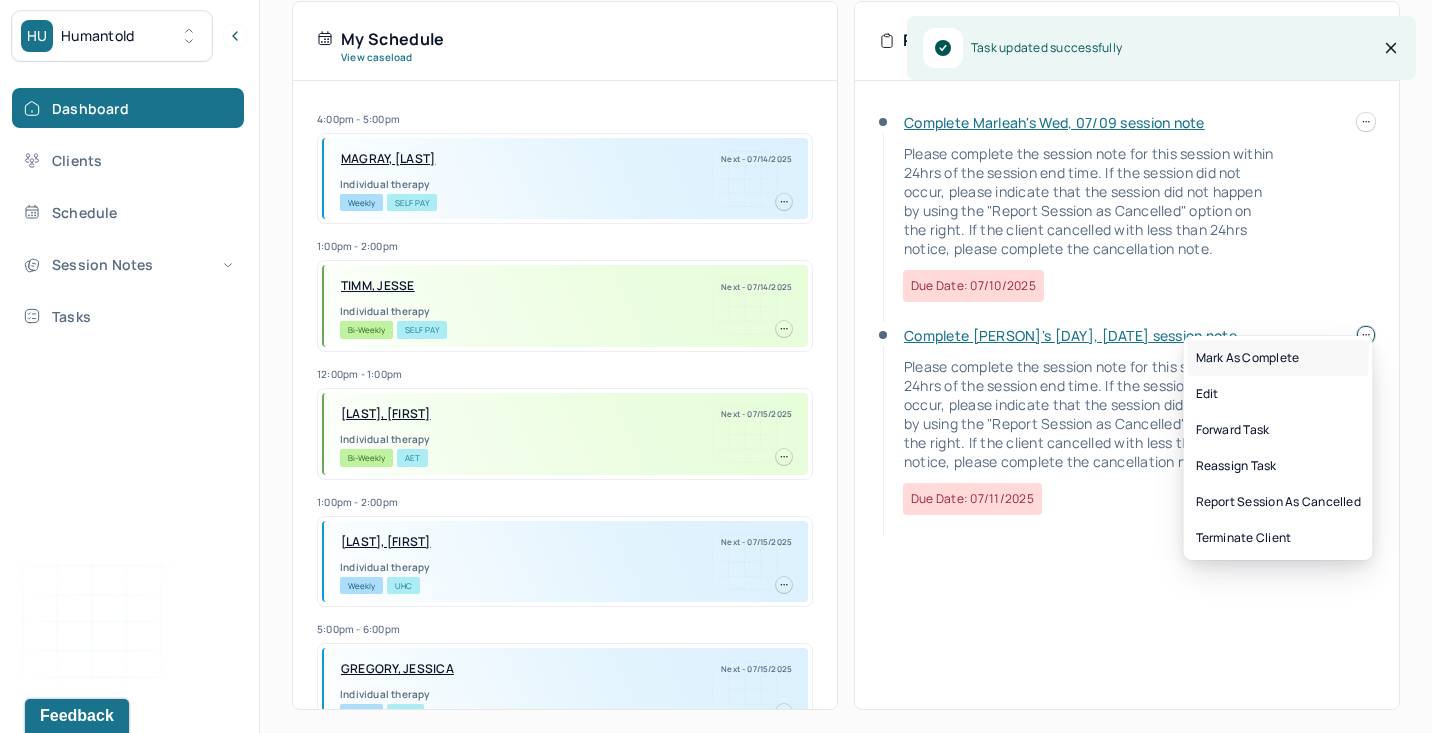 click on "Mark as complete" at bounding box center (1278, 358) 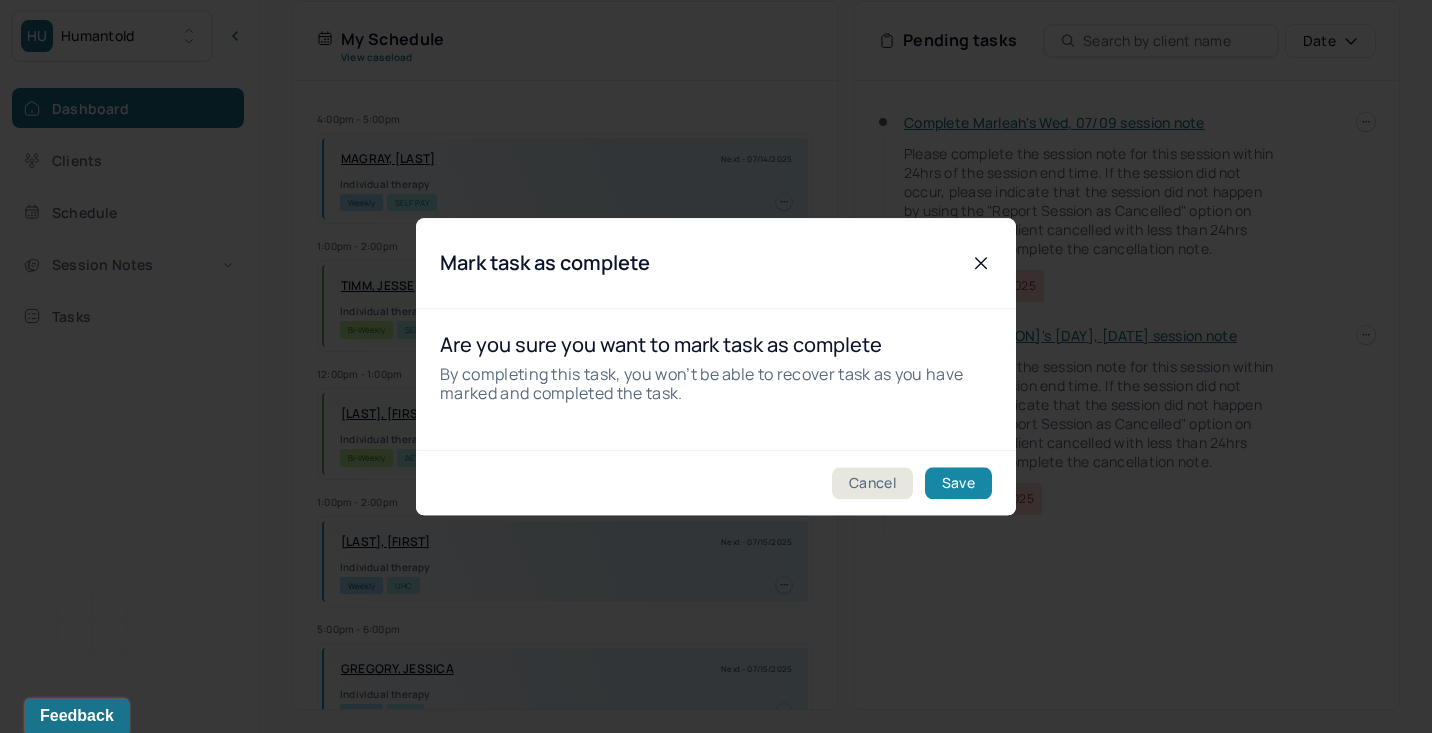 click on "Save" at bounding box center (958, 483) 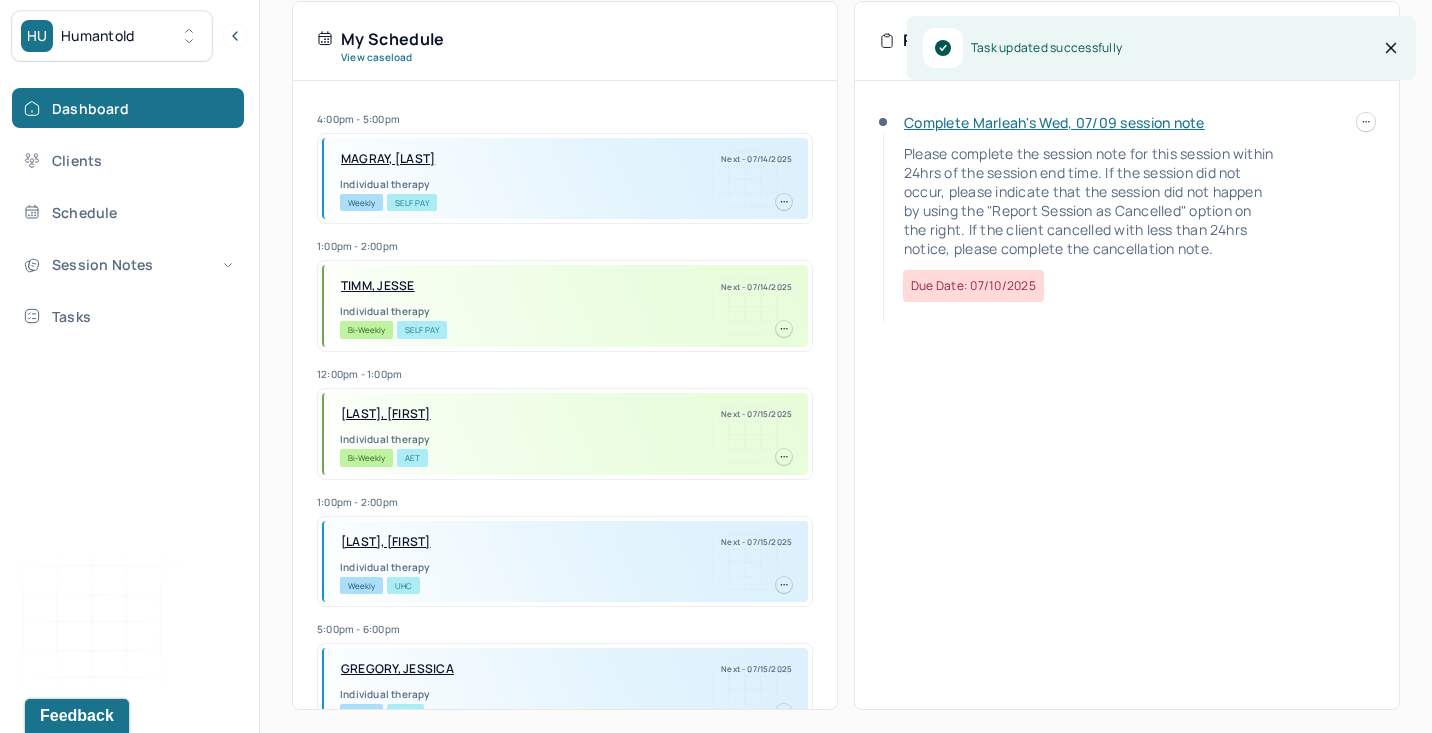 click on "HU Humantold       Dashboard Clients Schedule Session Notes Tasks MF Melissa   Fingado provider   Logout   Diagnosis codes on session notes are currently limited to one (1). Only input the primary diagnosis.       Search by client name, chart number     FAQs     MF Melissa Let’s get you started 🚀 You can manage your caseload and availability here   this week   SESSIONS SCHEDULED 23 COMPLETED NOTES 15 LATE NOTES 0 My Schedule View caseload 4:00pm - 5:00pm   MAGRAY, MEGAN   Next - 07/14/2025 Individual therapy Weekly Self Pay     1:00pm - 2:00pm   TIMM, JESSE   Next - 07/14/2025 Individual therapy Bi-Weekly Self Pay     12:00pm - 1:00pm   RICHARDSON, KERRY   Next - 07/15/2025 Individual therapy Bi-Weekly AET     1:00pm - 2:00pm   BICKERTON, JESSE   Next - 07/15/2025 Individual therapy Weekly UHC     5:00pm - 6:00pm   GREGORY, JESSICA   Next - 07/15/2025 Individual therapy Weekly CARE     8:00pm - 9:00pm   OWENS, MEGHAN   Next - 07/15/2025 Individual therapy Weekly AET         Weekly" at bounding box center [716, 129] 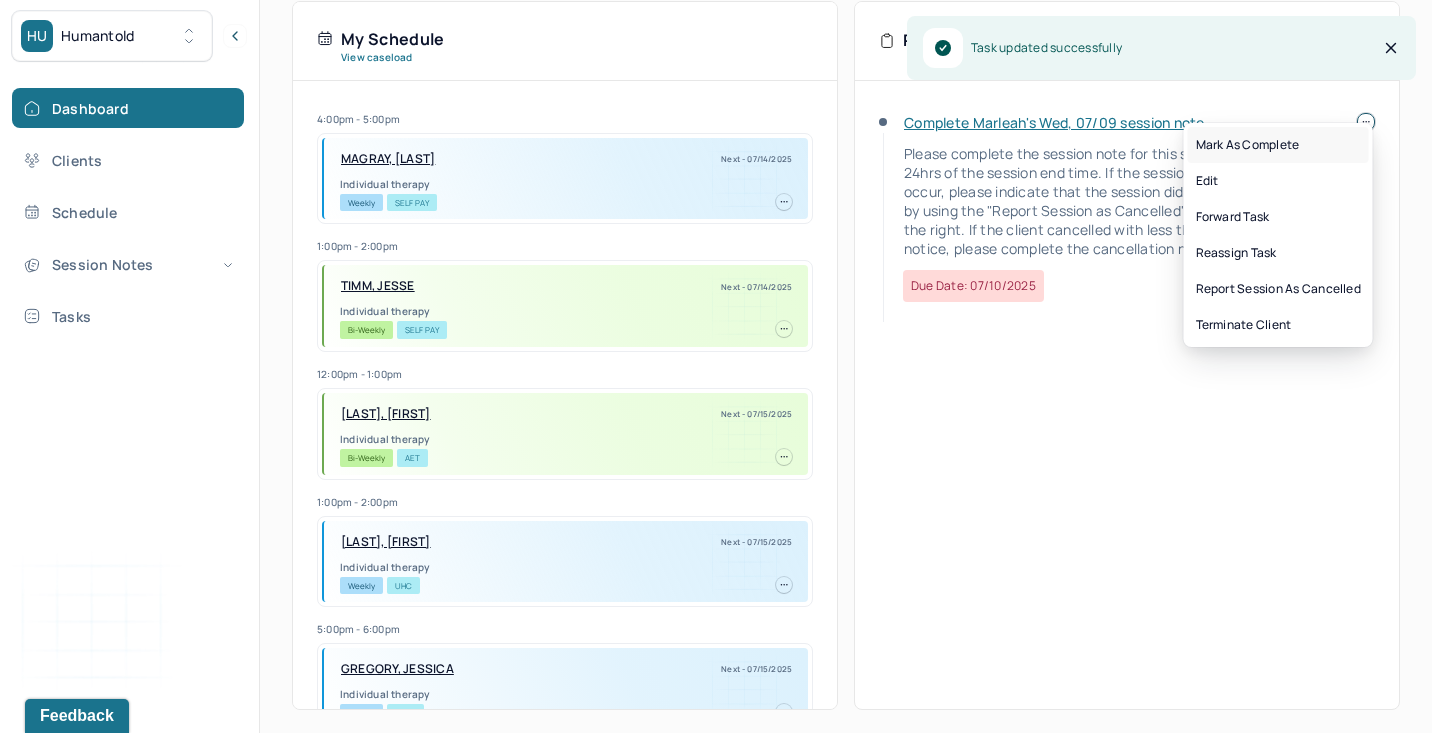 click on "Mark as complete" at bounding box center [1278, 145] 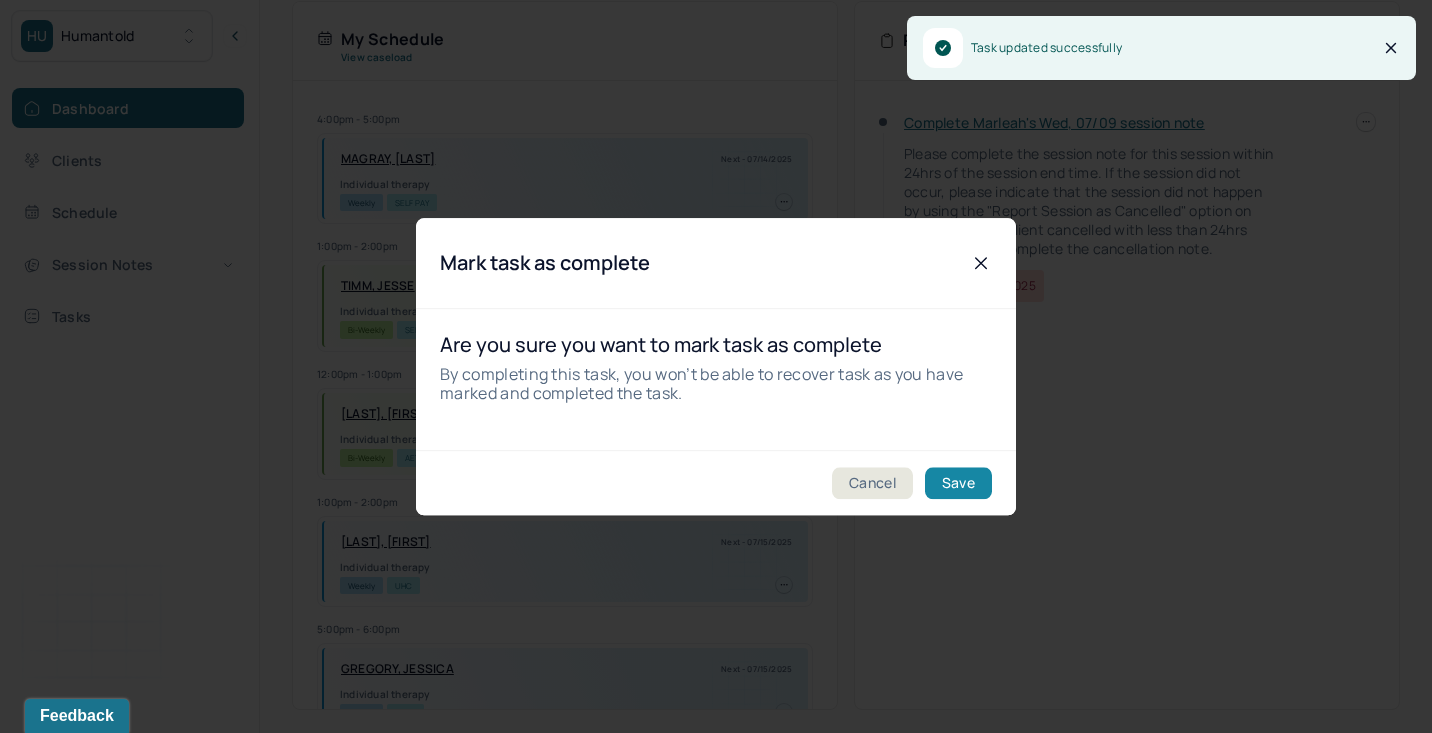 click on "Save" at bounding box center [958, 483] 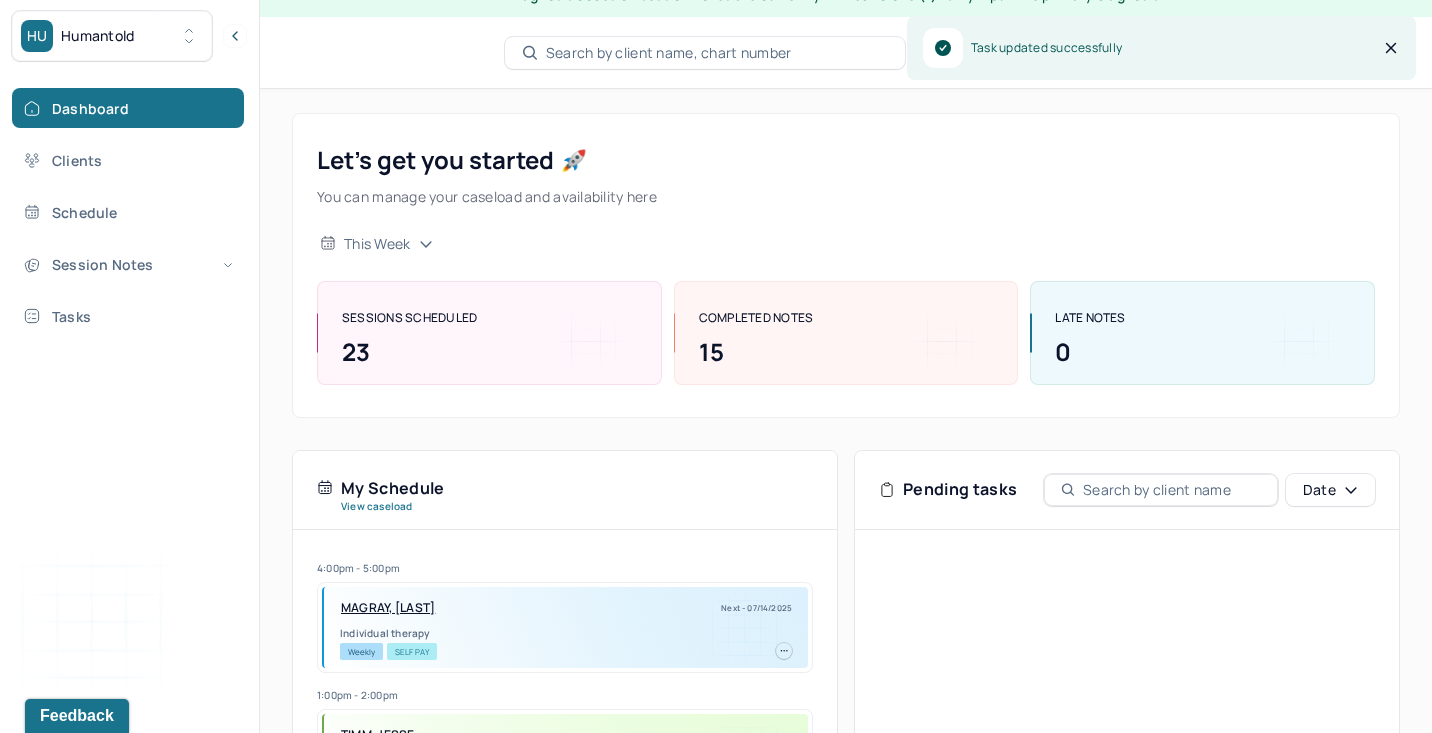 scroll, scrollTop: 0, scrollLeft: 0, axis: both 